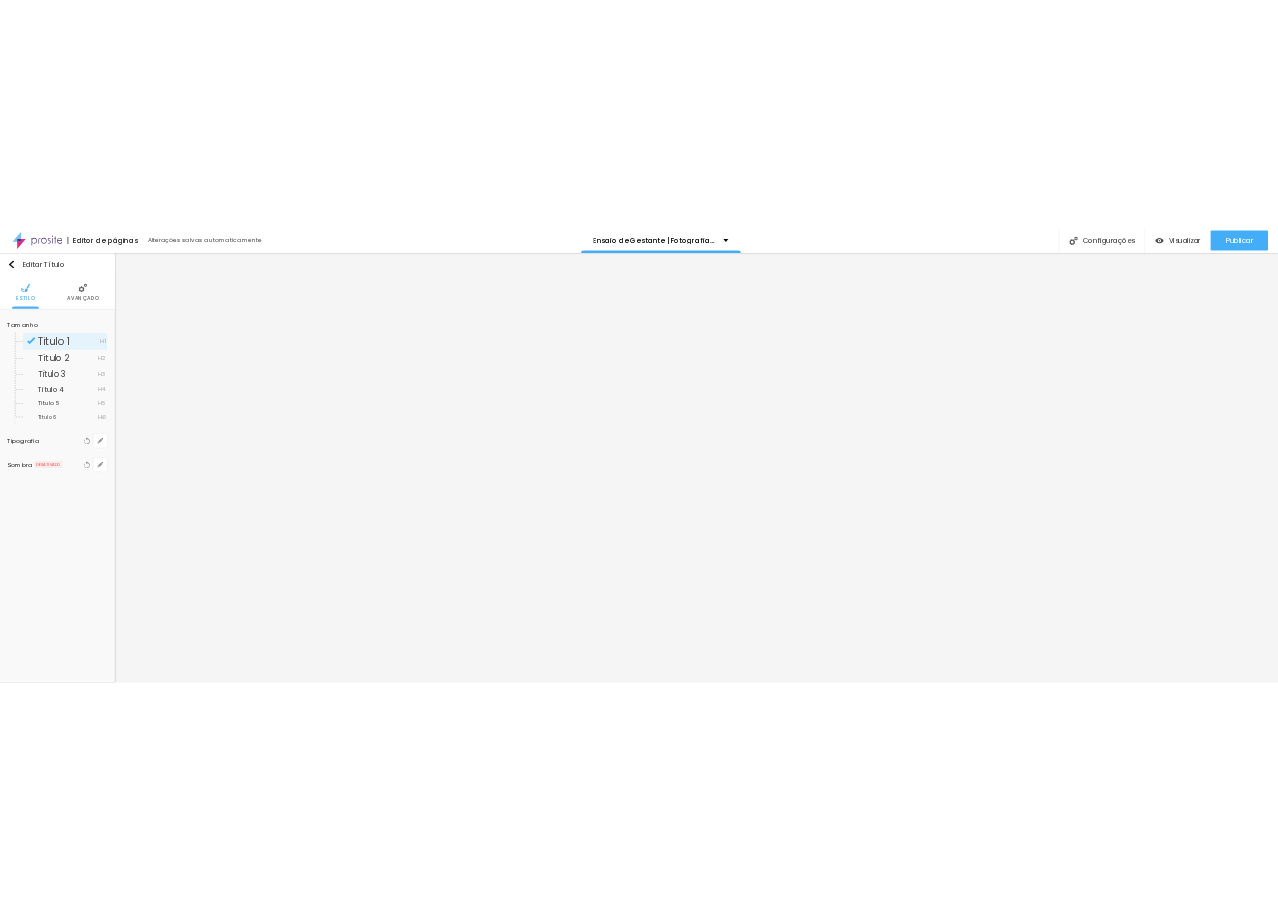 scroll, scrollTop: 0, scrollLeft: 0, axis: both 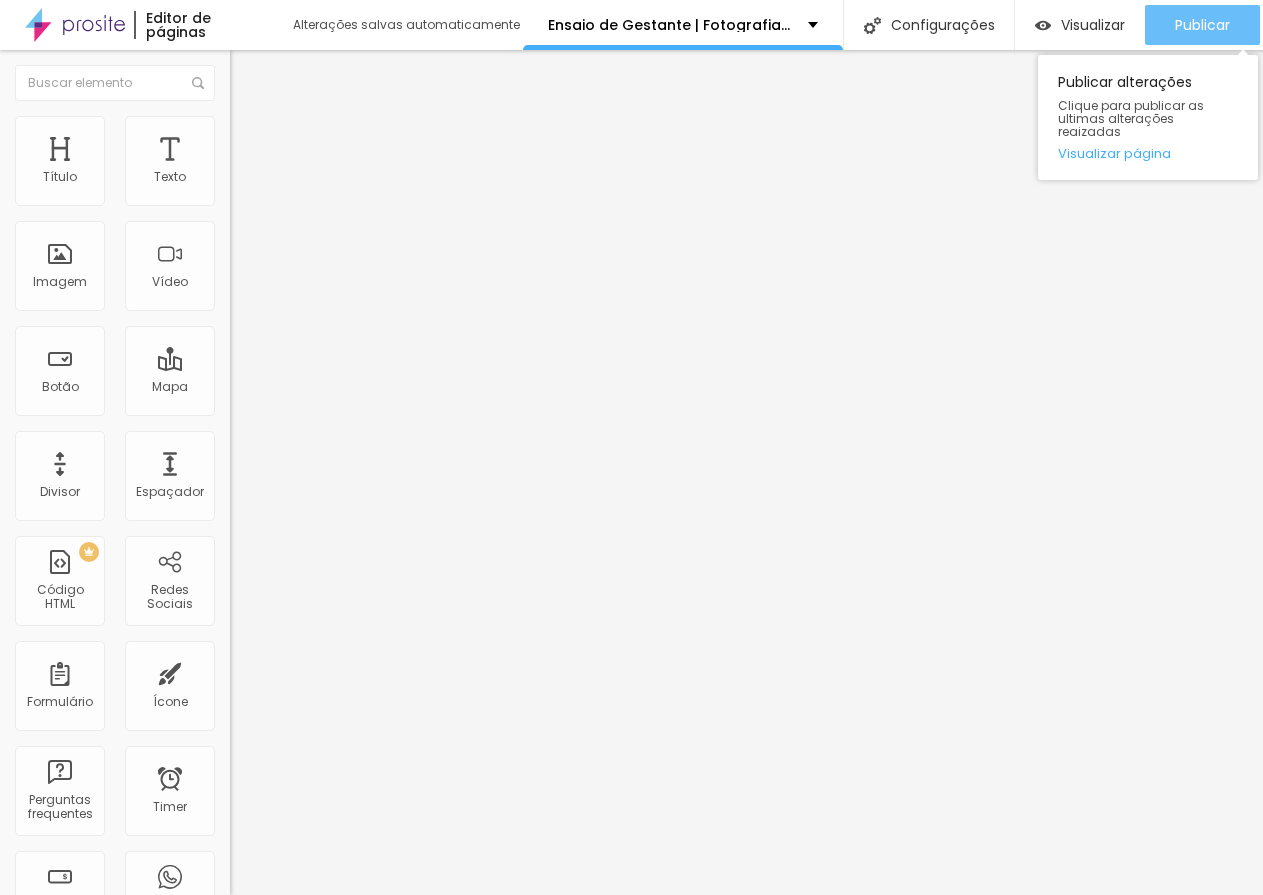 click on "Publicar" at bounding box center [1202, 25] 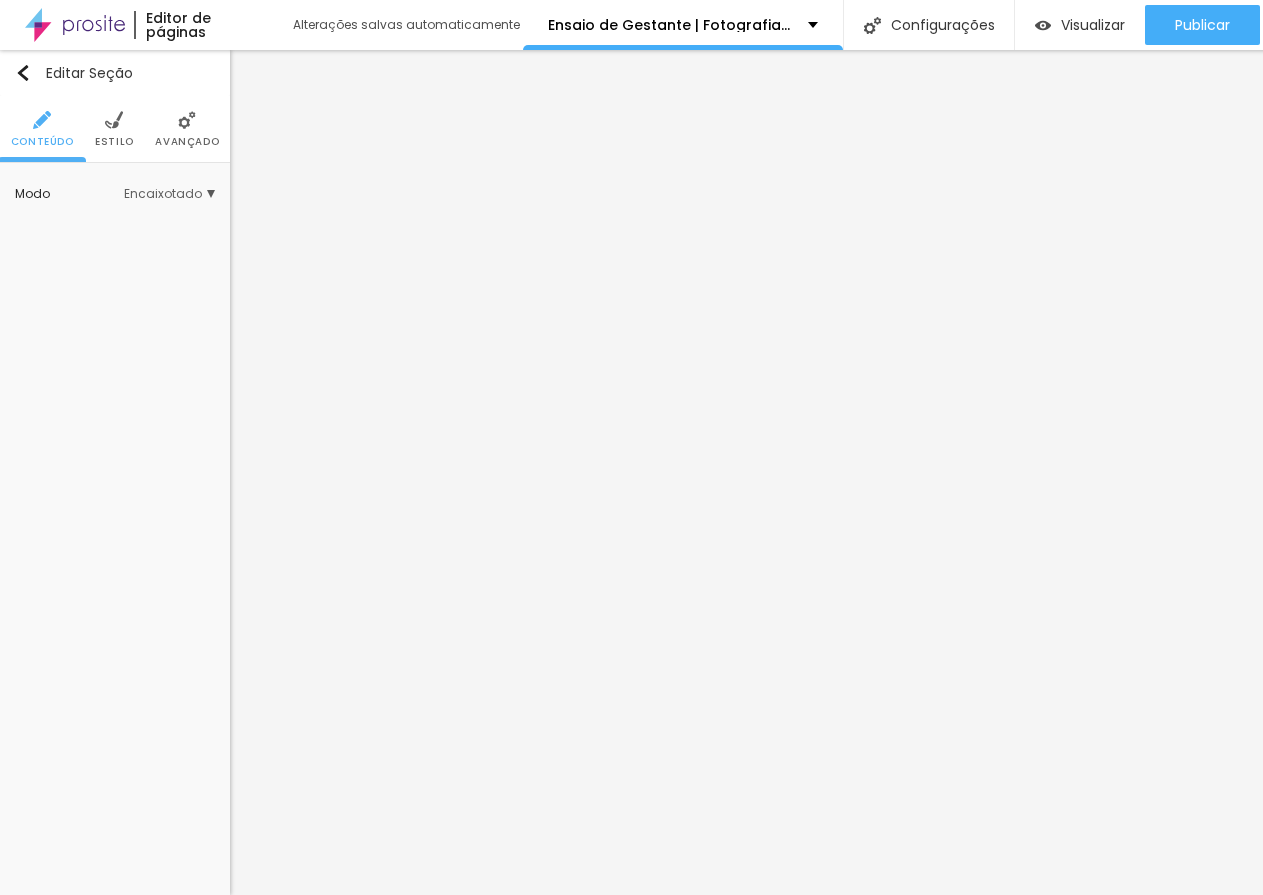click on "Estilo" at bounding box center [114, 142] 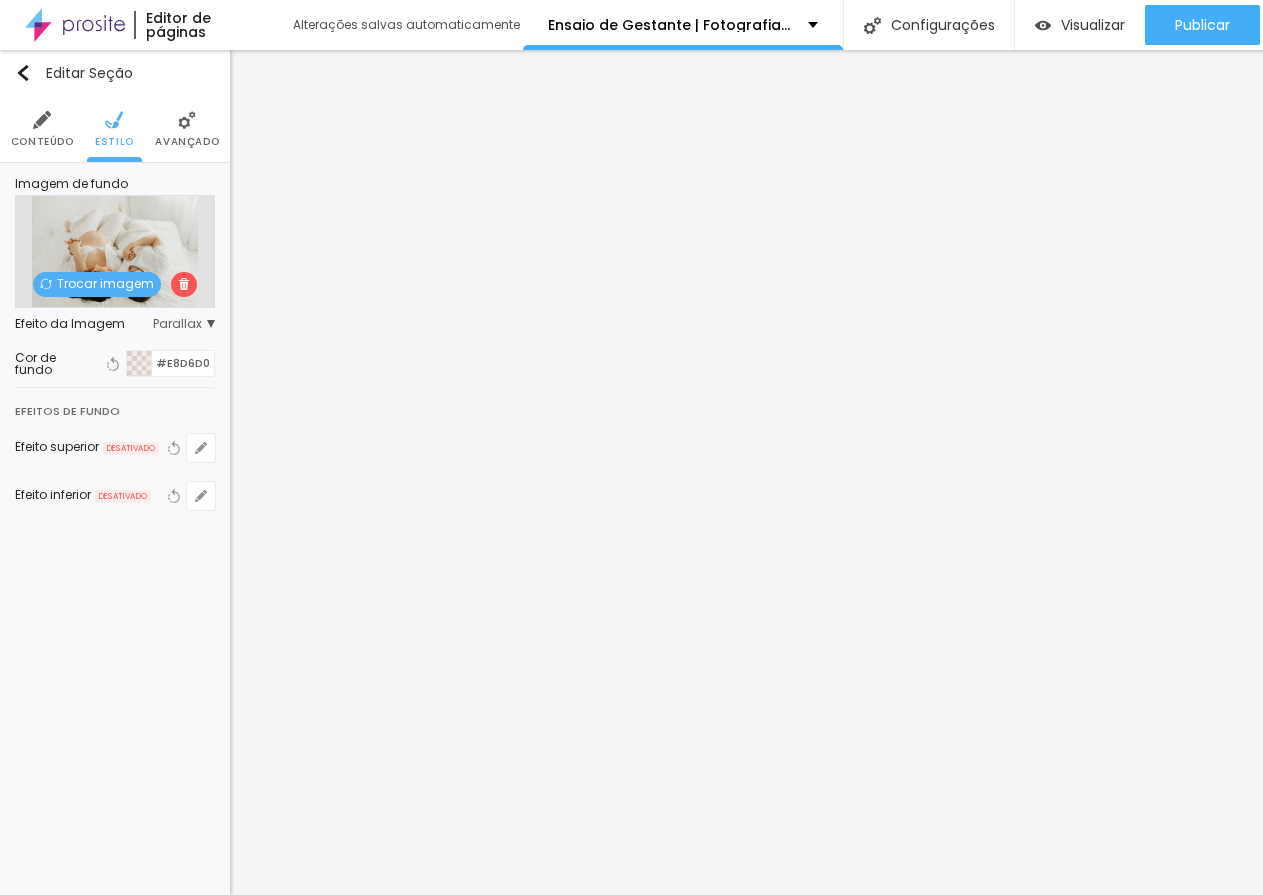 click on "Trocar imagem" at bounding box center [97, 284] 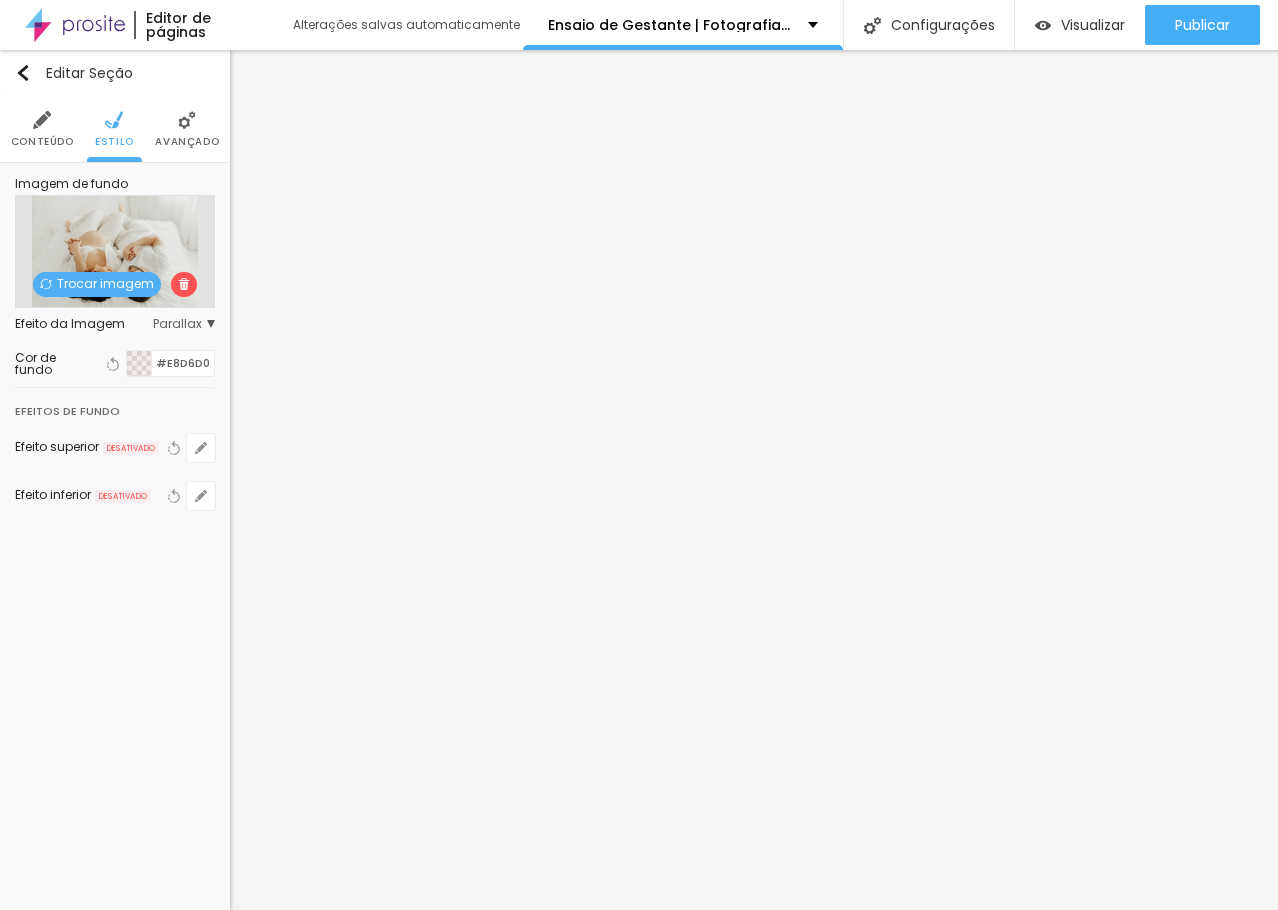 click on "Upload" at bounding box center [66, 971] 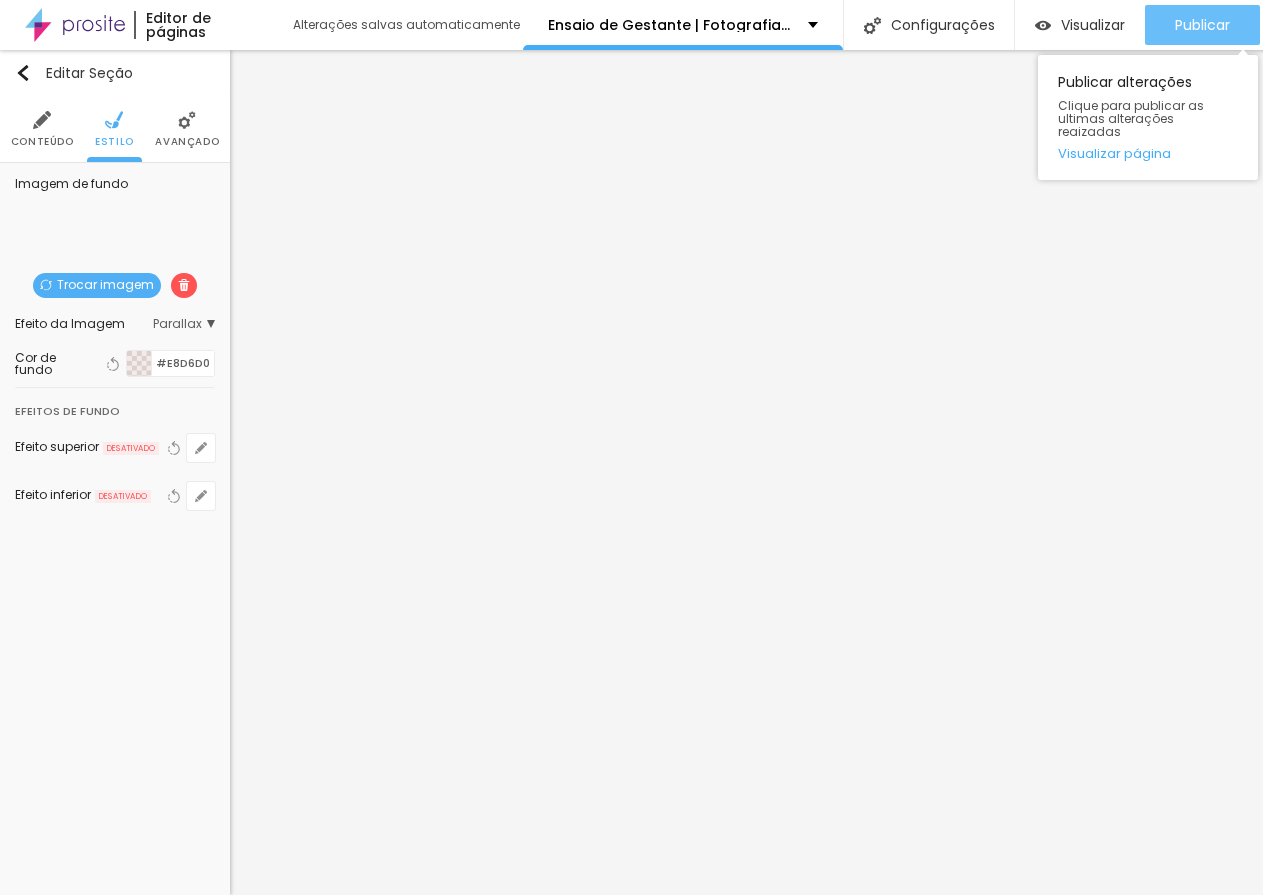 click on "Publicar" at bounding box center (1202, 25) 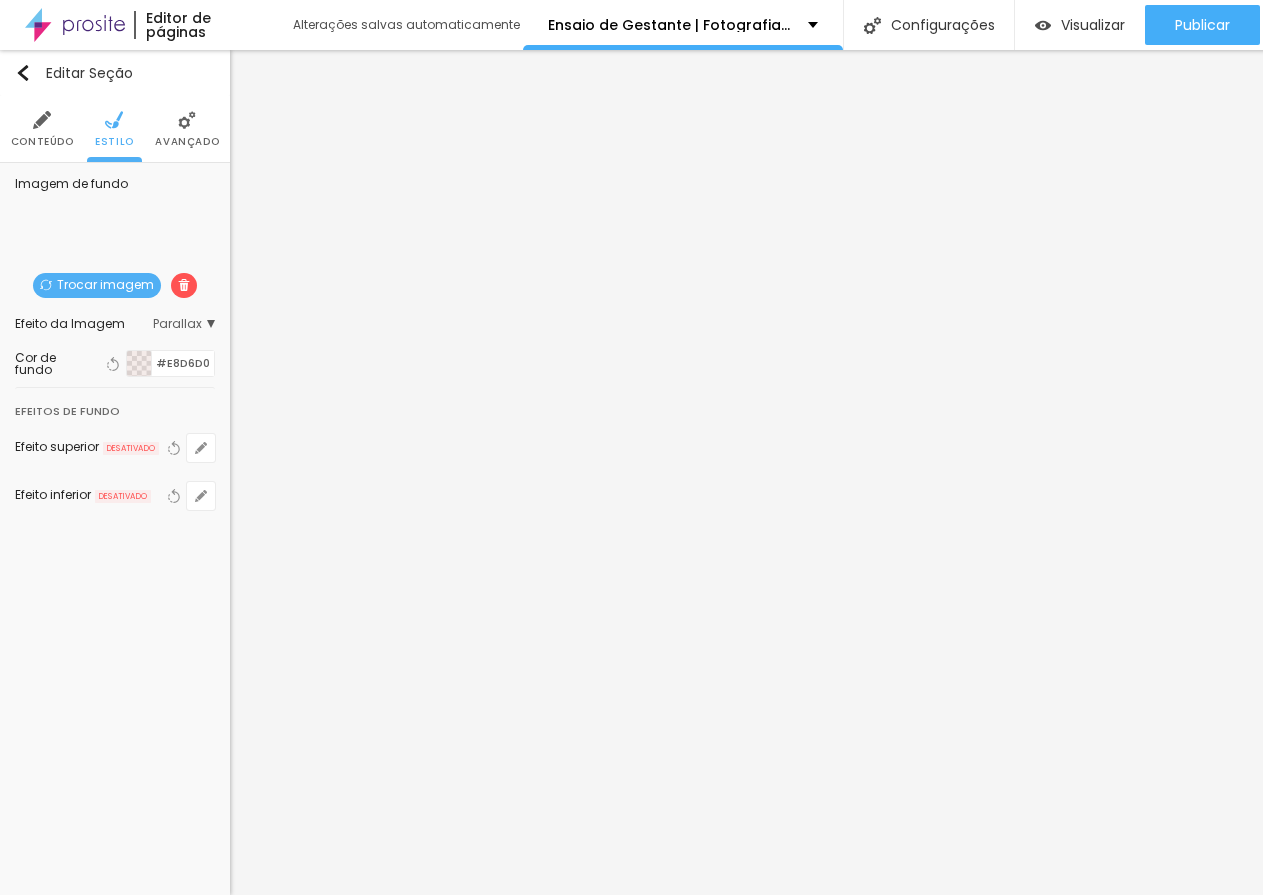 click on "Trocar imagem" at bounding box center [97, 285] 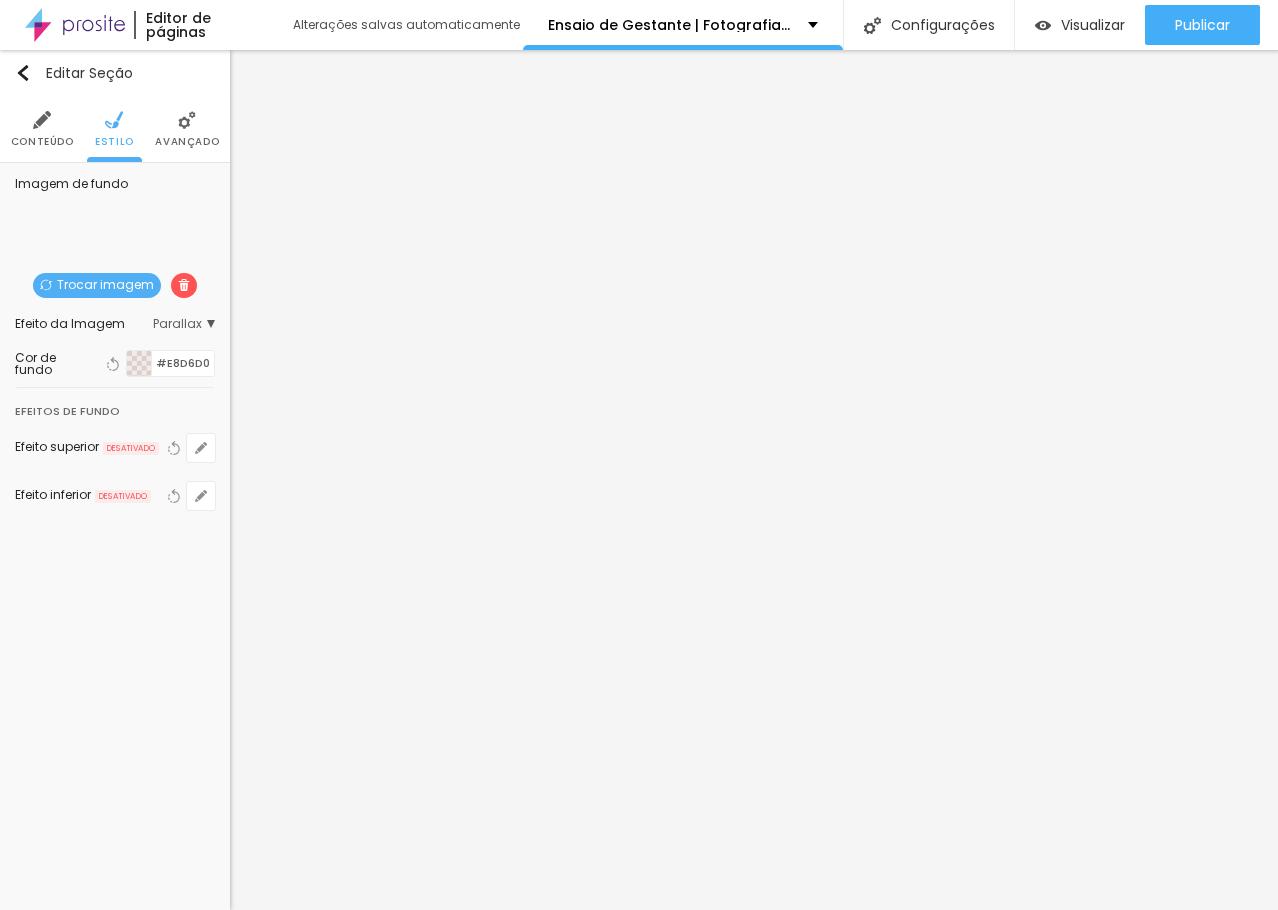click at bounding box center (639, 1073) 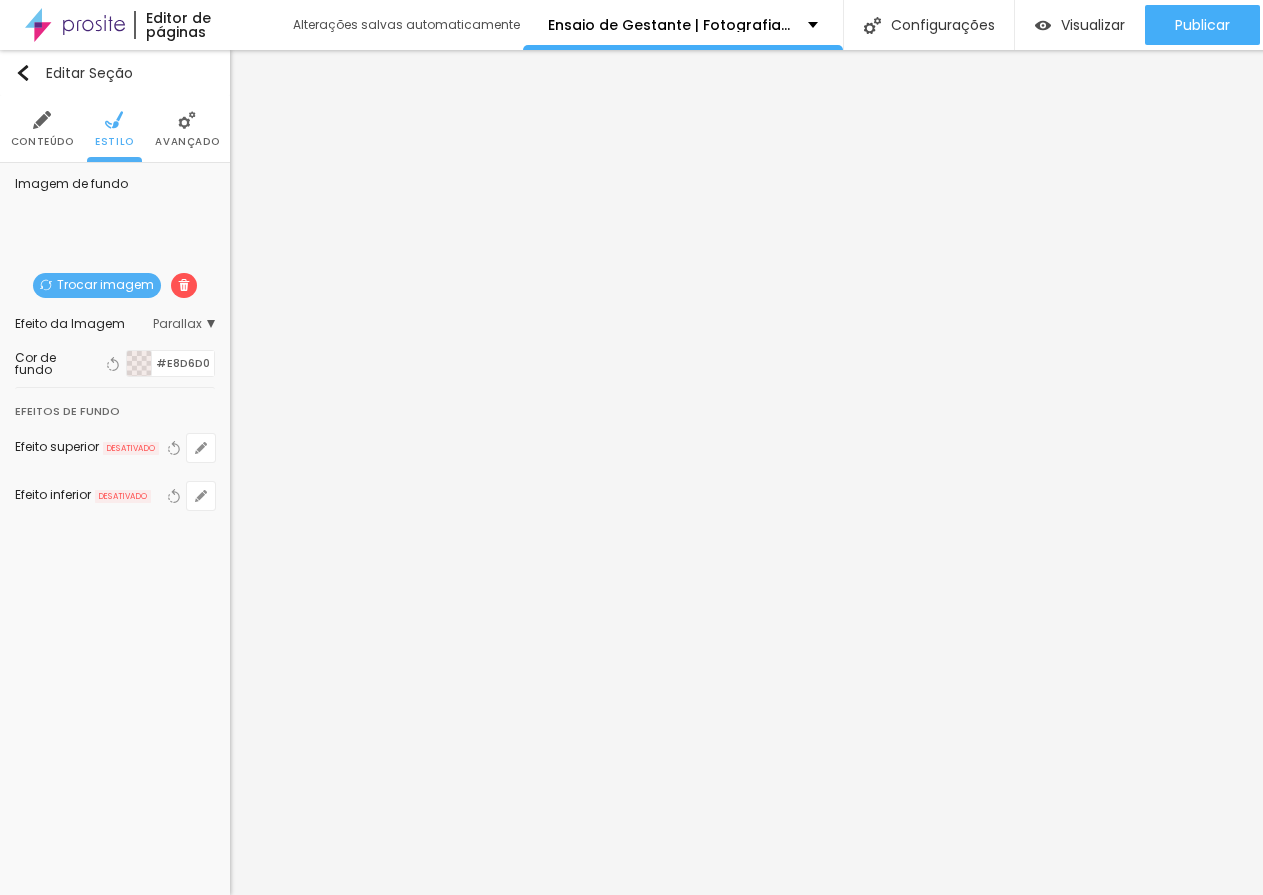 click on "Trocar imagem" at bounding box center (97, 285) 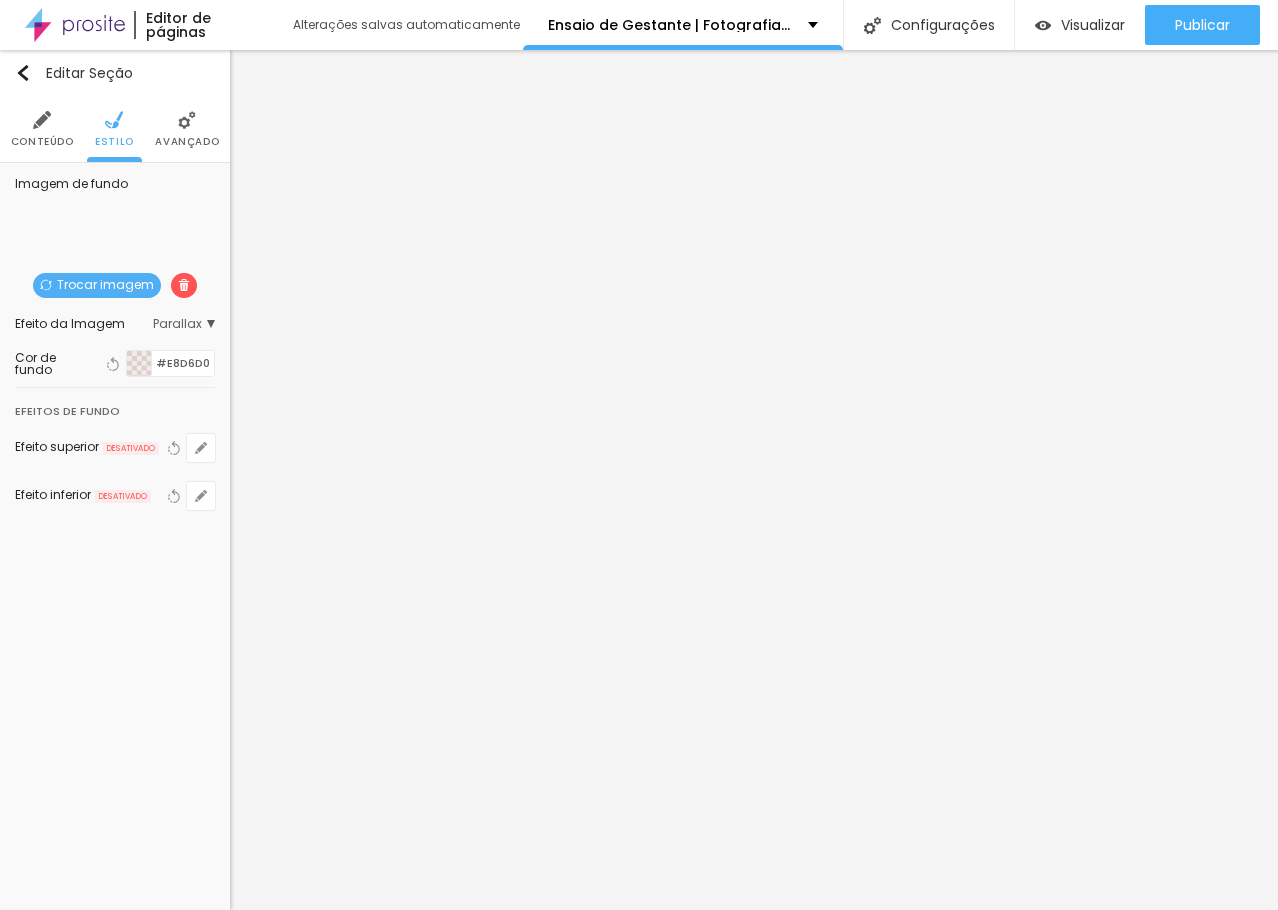 click at bounding box center (639, 1121) 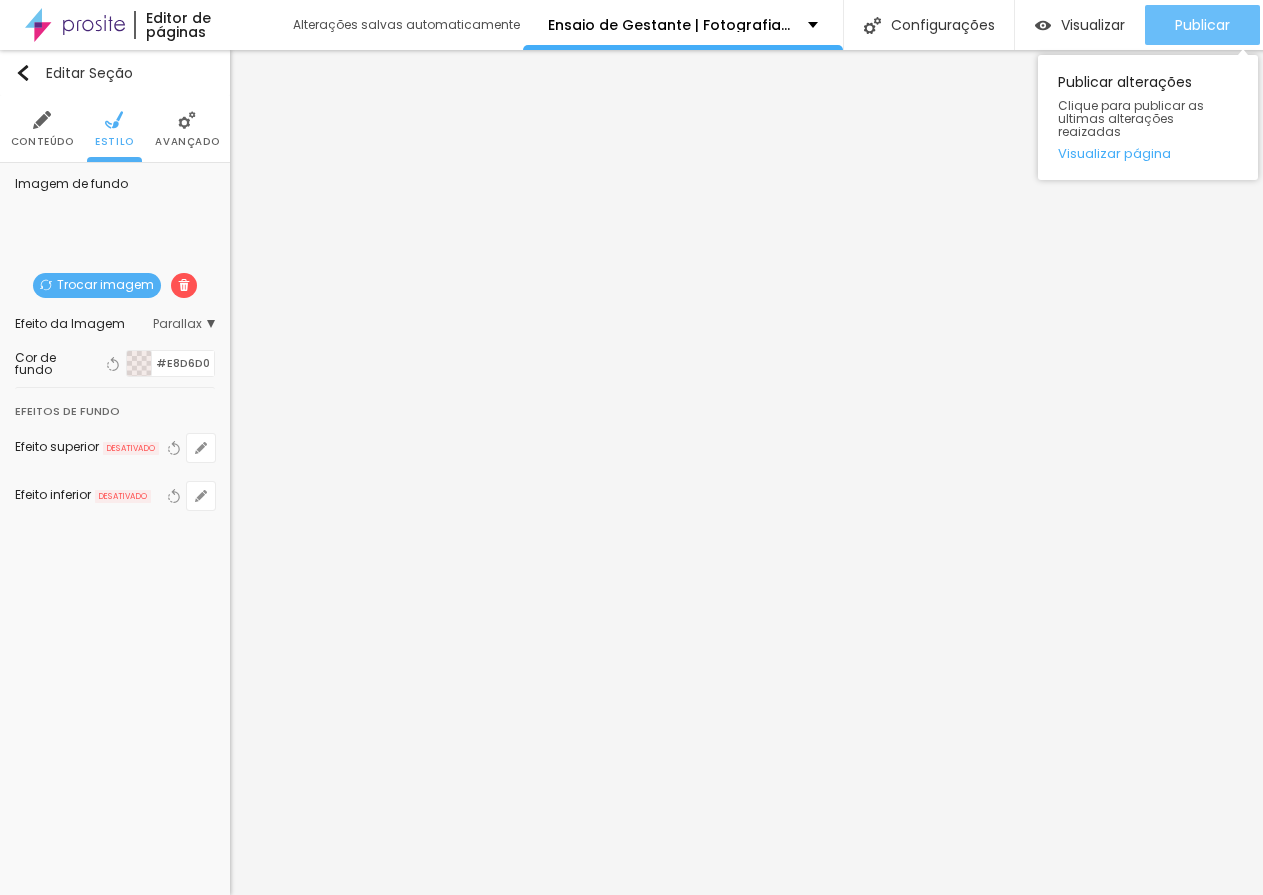 click on "Publicar" at bounding box center (1202, 25) 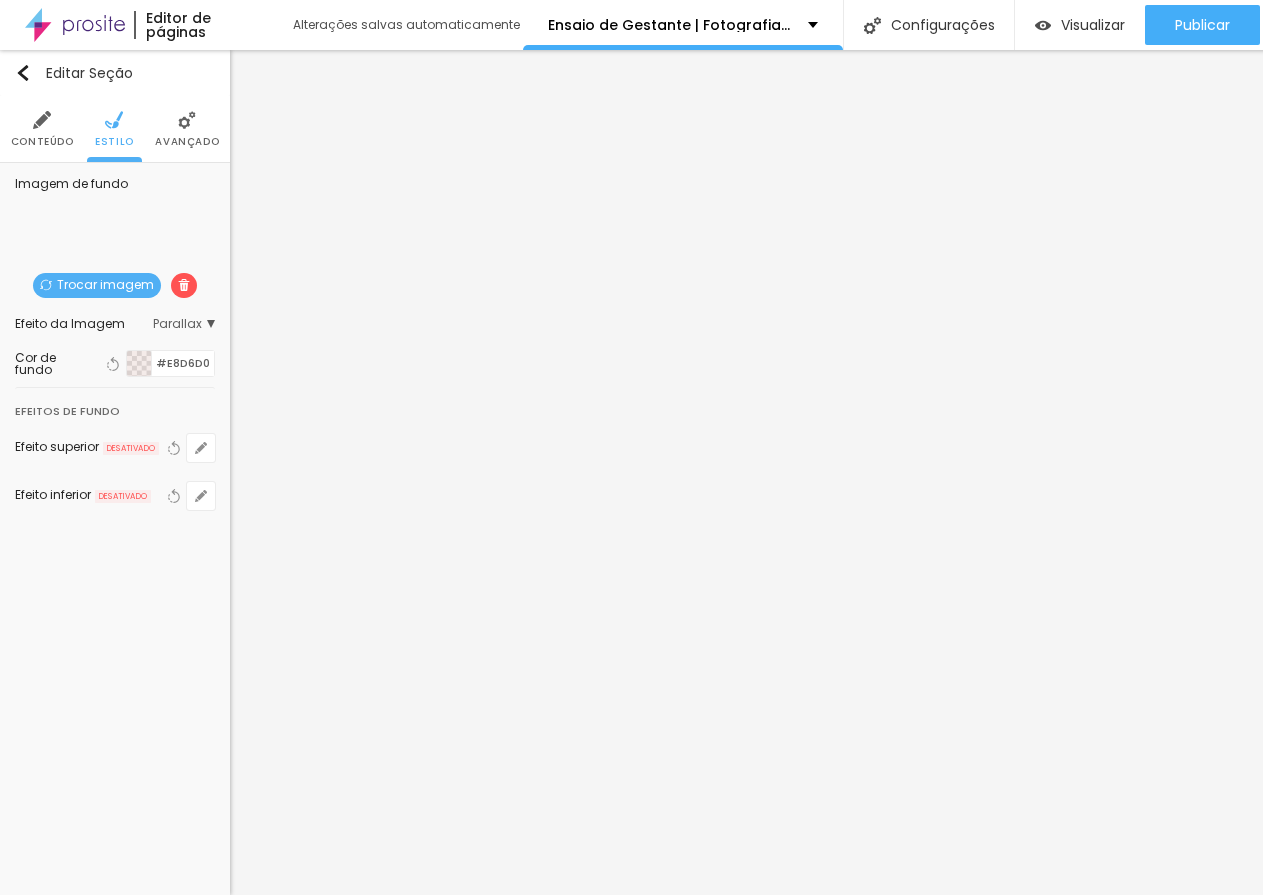 click on "Trocar imagem" at bounding box center [97, 285] 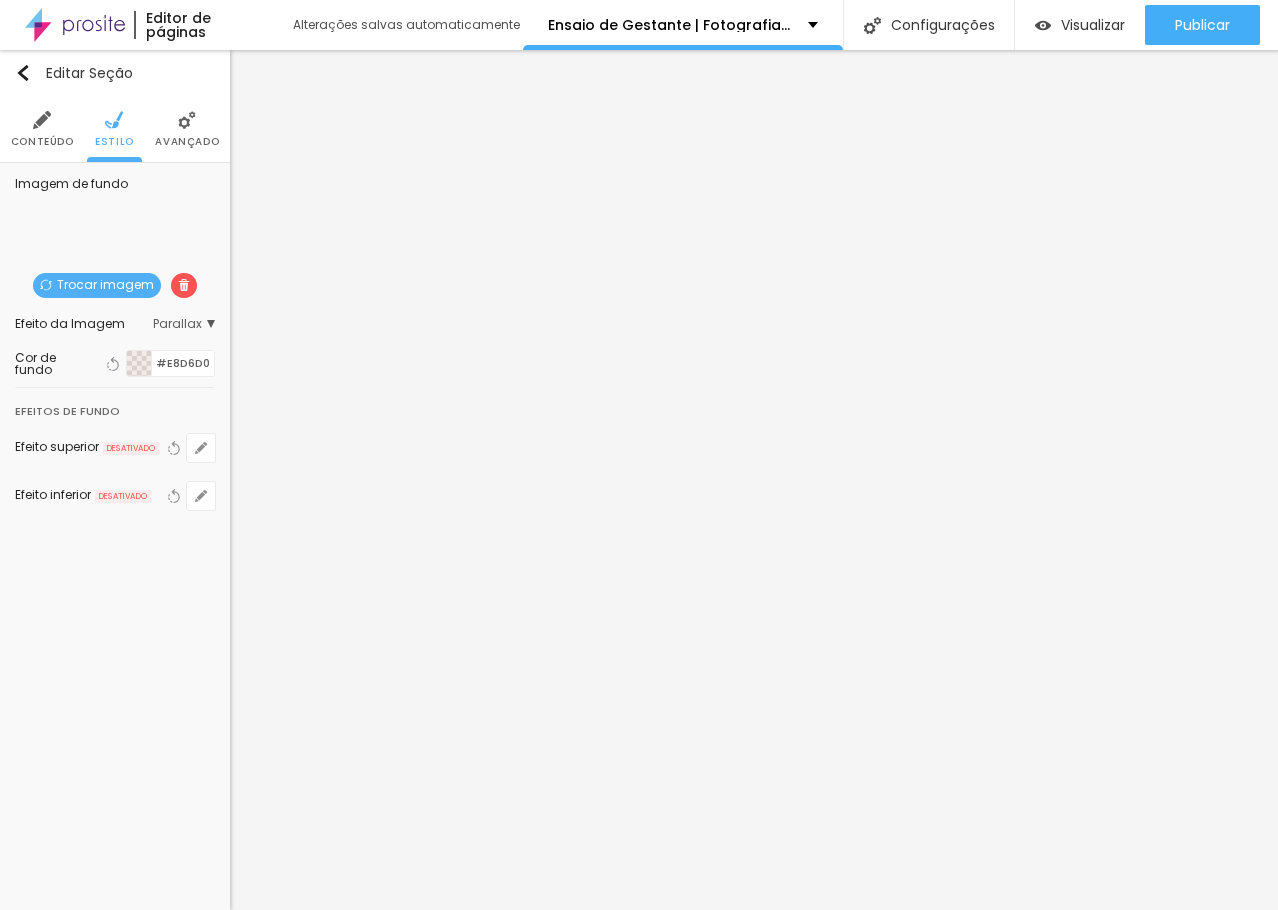 click at bounding box center (639, 1097) 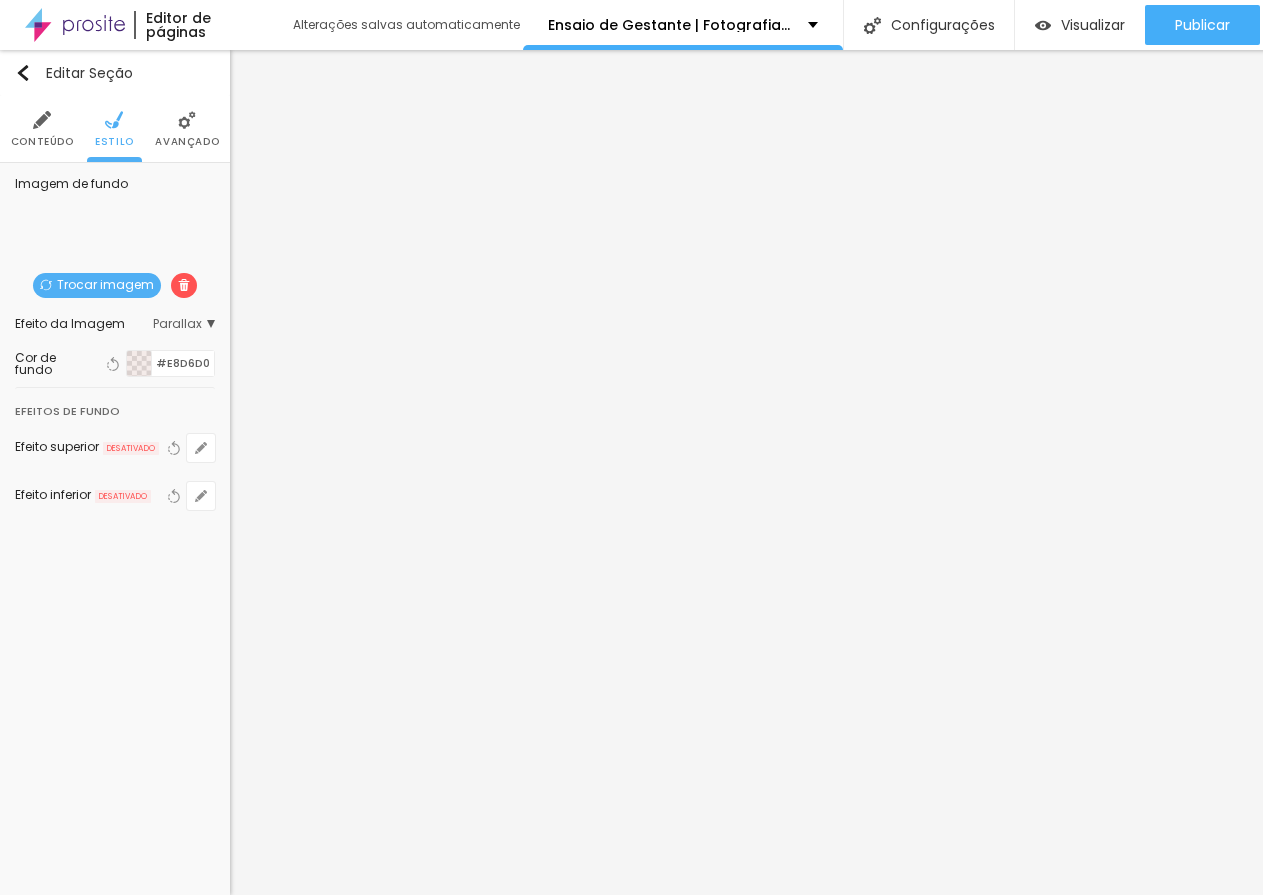 click on "Trocar imagem" at bounding box center (97, 285) 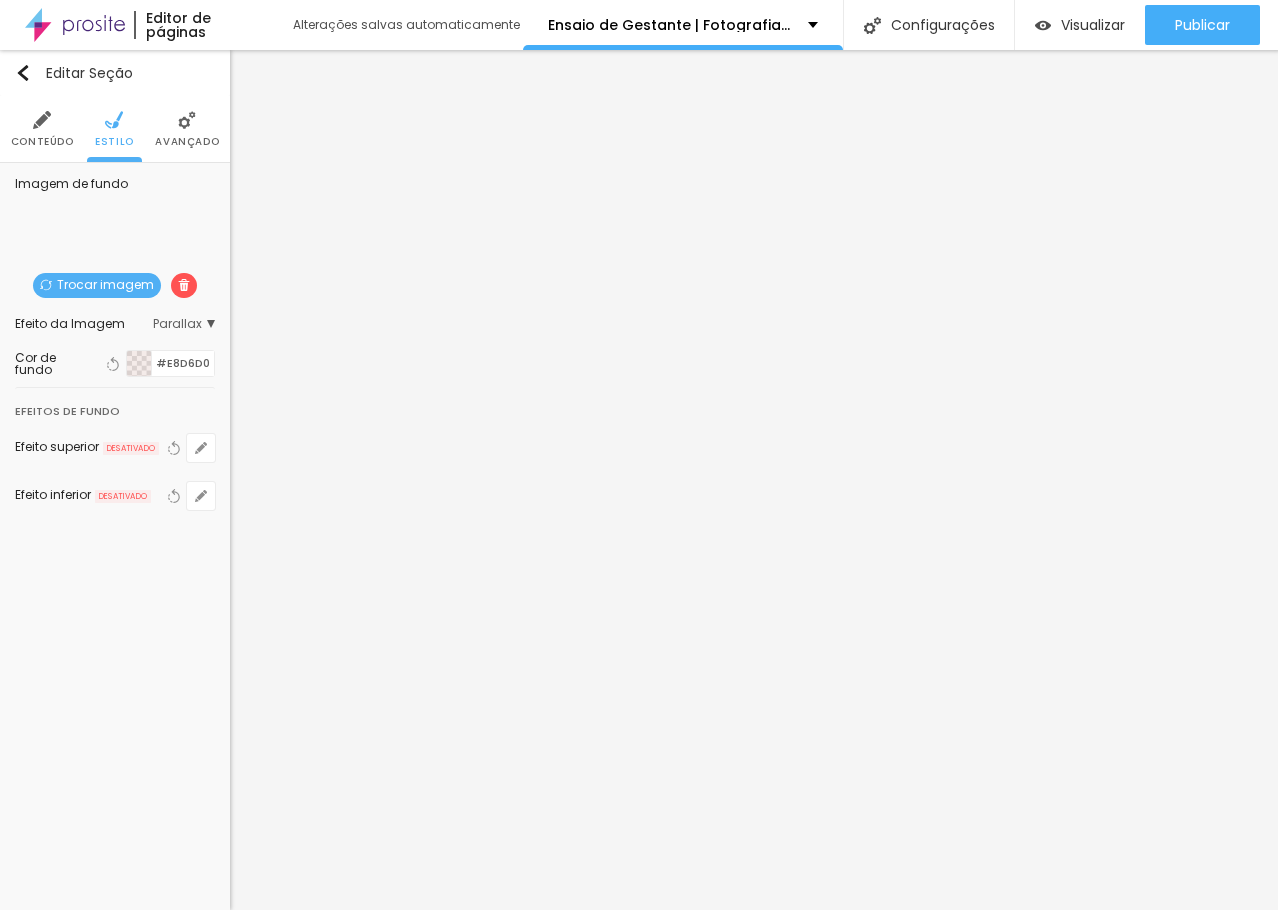 click at bounding box center (639, 1133) 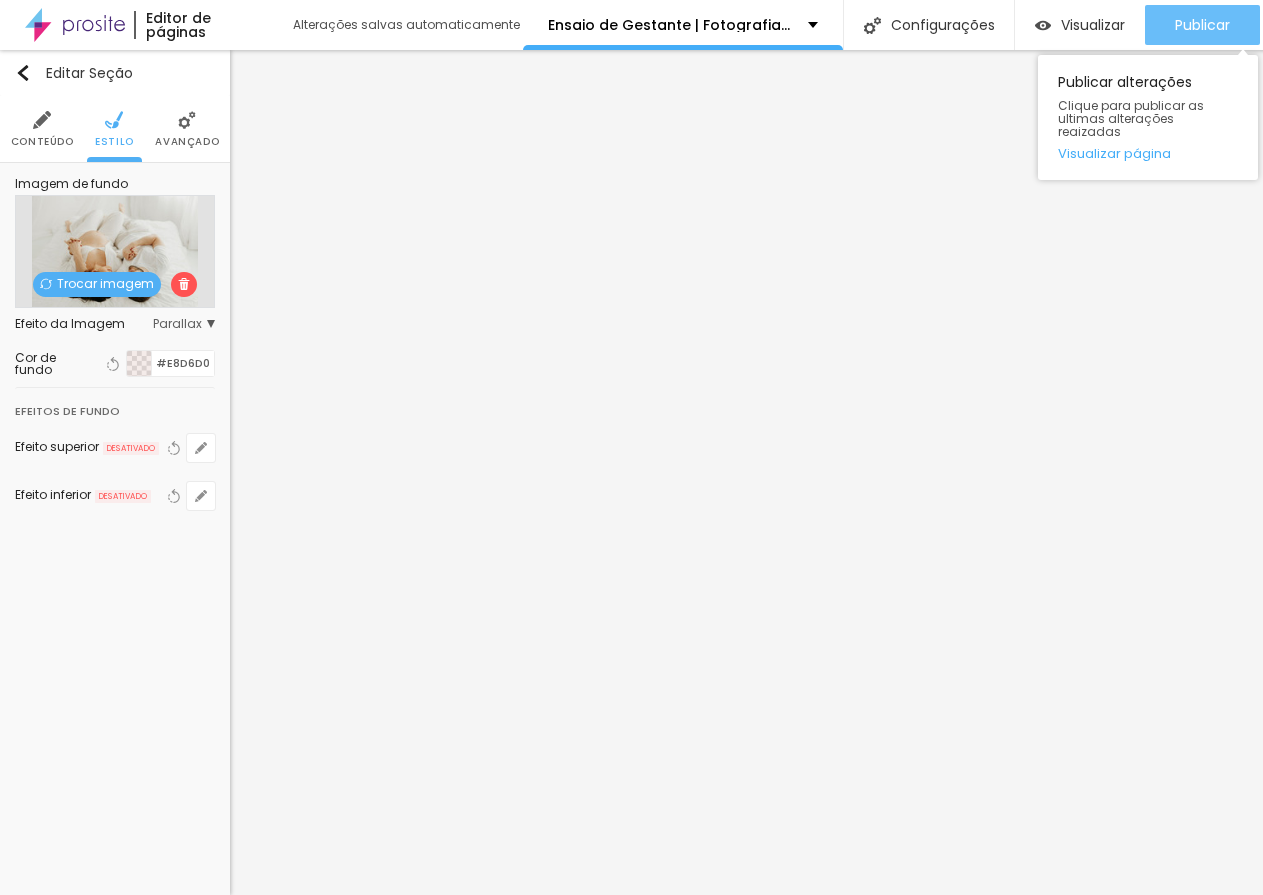 click on "Publicar" at bounding box center (1202, 25) 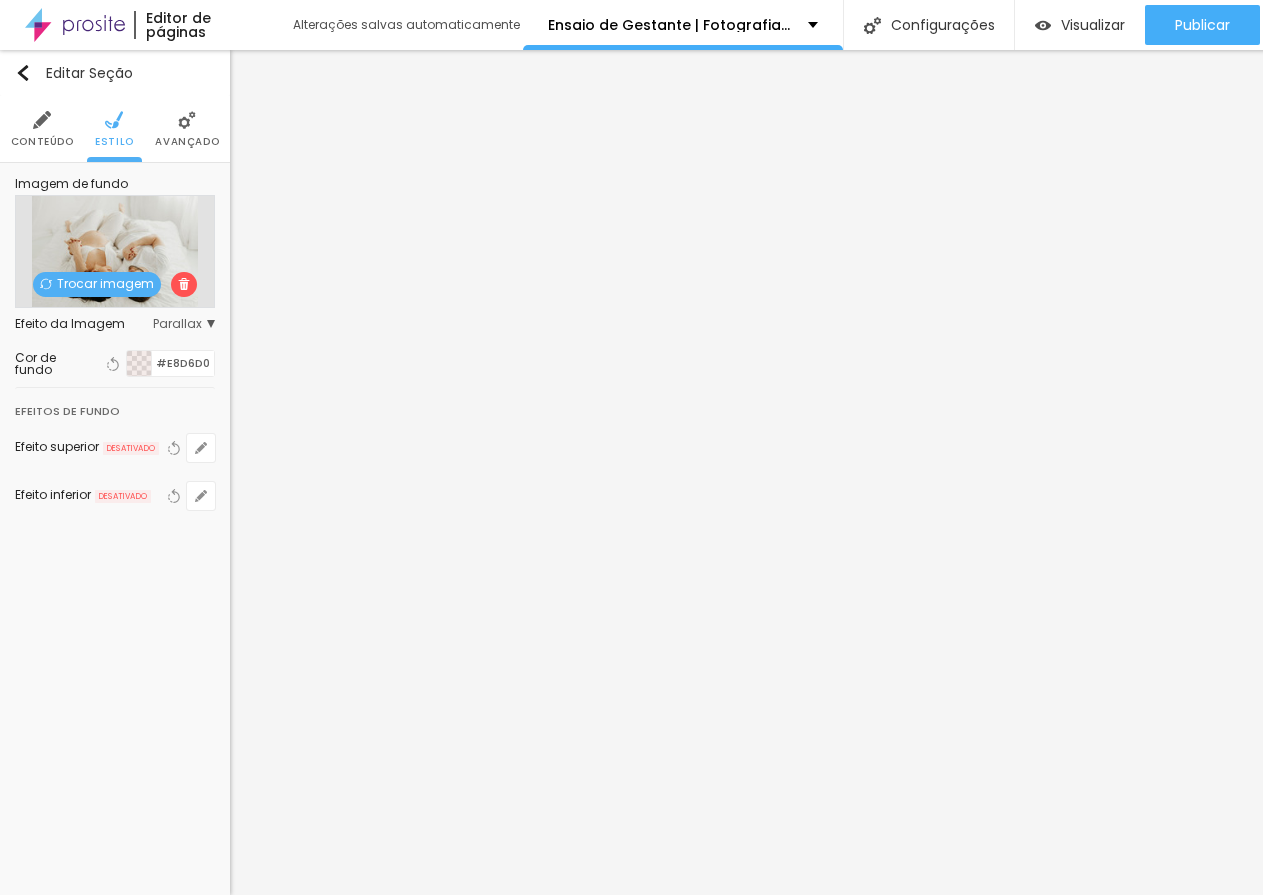 click on "Trocar imagem" at bounding box center (97, 284) 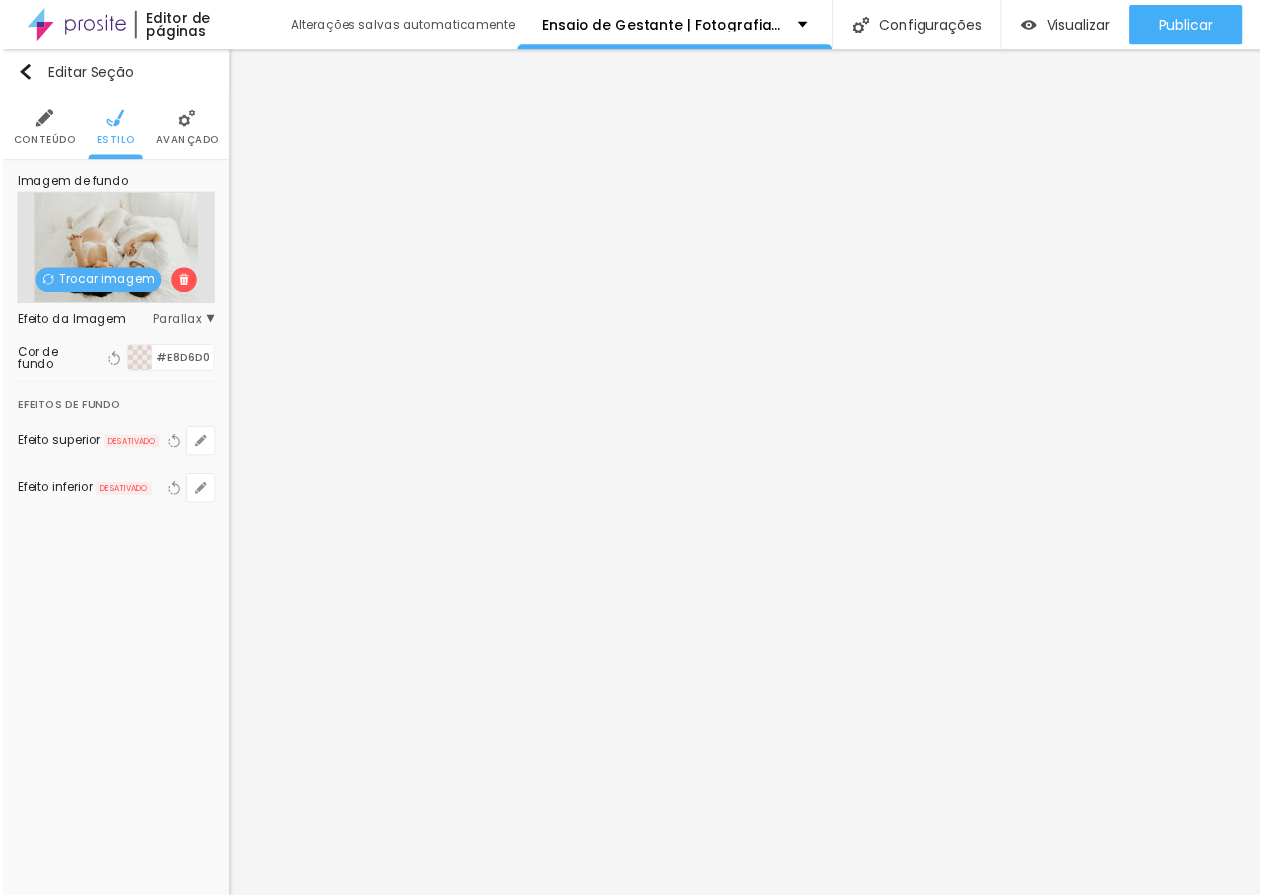 scroll, scrollTop: 400, scrollLeft: 0, axis: vertical 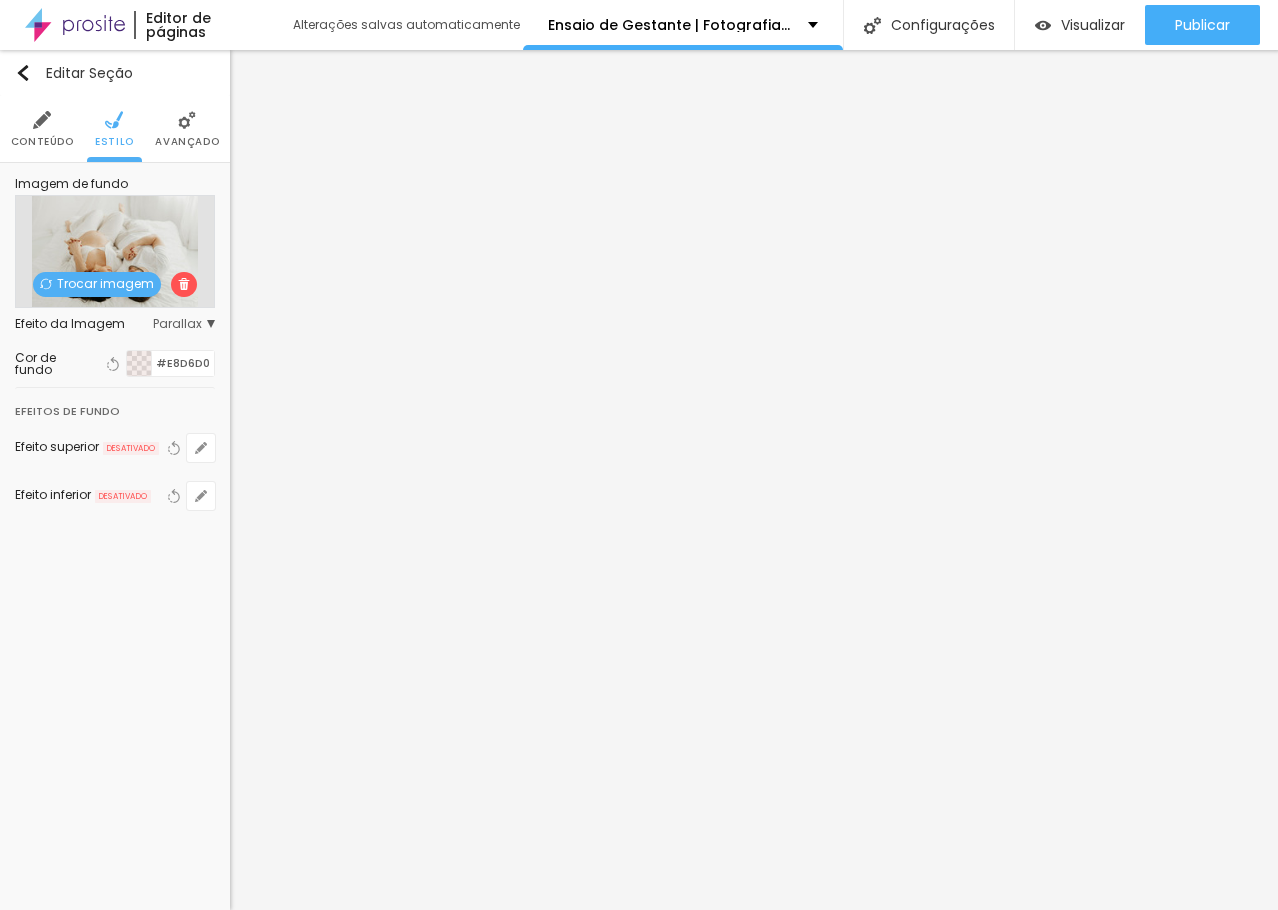 click at bounding box center [639, 931] 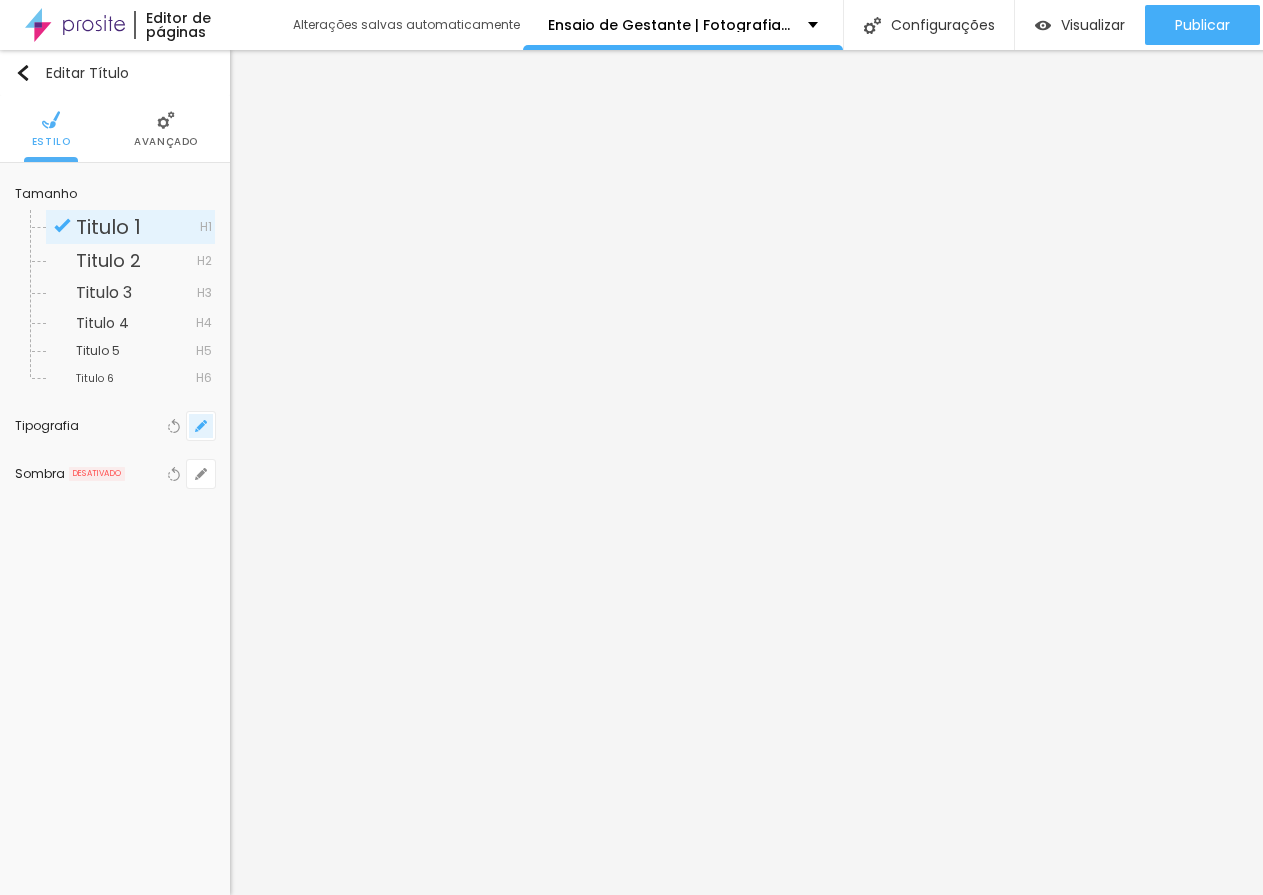 click 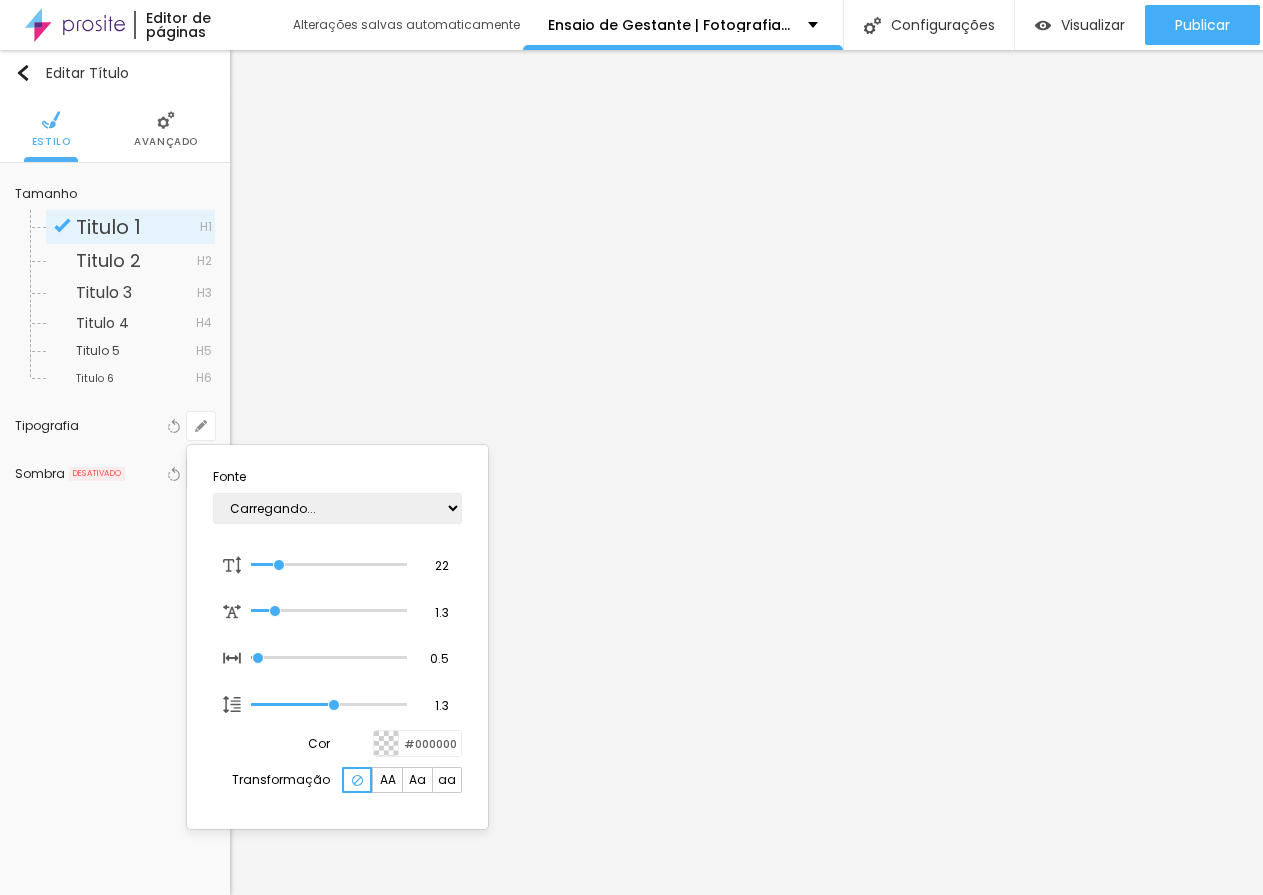 type on "1" 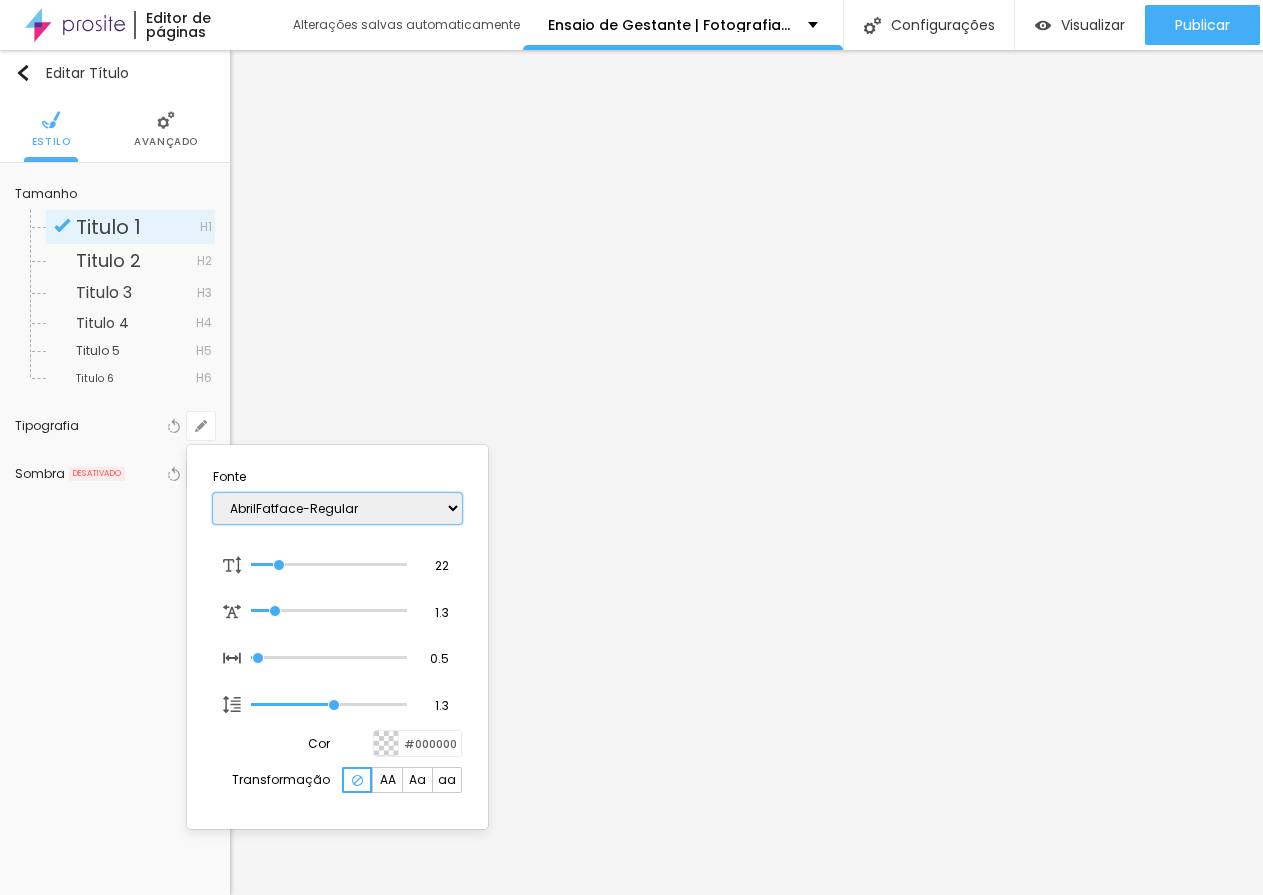 click on "AbrilFatface-Regular Actor-Regular Alegreya AlegreyaBlack [PERSON_NAME] Allan-Regular Amaranth AmaticaSC AmaticSC Amita-Bold Amita-Regular Anaheim AnonymousPro-Bold AnonymousPro-Italic AnonymousPro-Regular Arapey Archivo-Bold Archivo-Italic Archivo-Regular ArefRuqaa Arsenal-Bold Arsenal-Italic Arsenal-Regular Arvo Assistant AssistantLight AveriaLibre AveriaLibreLight AveriaSansLibre-Bold AveriaSansLibre-Italic AveriaSansLibre-Regular Bangers-Regular Bentham-Regular Bevan-Regular BioRhyme BioRhymeExtraBold BioRhymeLight Bitter BreeSerif ButterflyKids-Regular ChangaOne-Italic ChangaOne-Regular Chewy-Regular Chivo CinzelDecorative-Black CinzelDecorative-Bold CinzelDecorative-Regular Comfortaa-Bold Comfortaa-Light Comfortaa-Regular ComingSoon Cookie-Regular Corben-Bold Corben-Regular Cormorant CormorantGeramond-Bold CormorantGeramond-Italic CormorantGeramond-Medium CormorantGeramond-Regular CormorantLight Cousine-Bold Cousine-Italic Cousine-Regular Creepster-Regular CrimsonText CrimsonTextBold Cuprum FjallaOne" at bounding box center (337, 508) 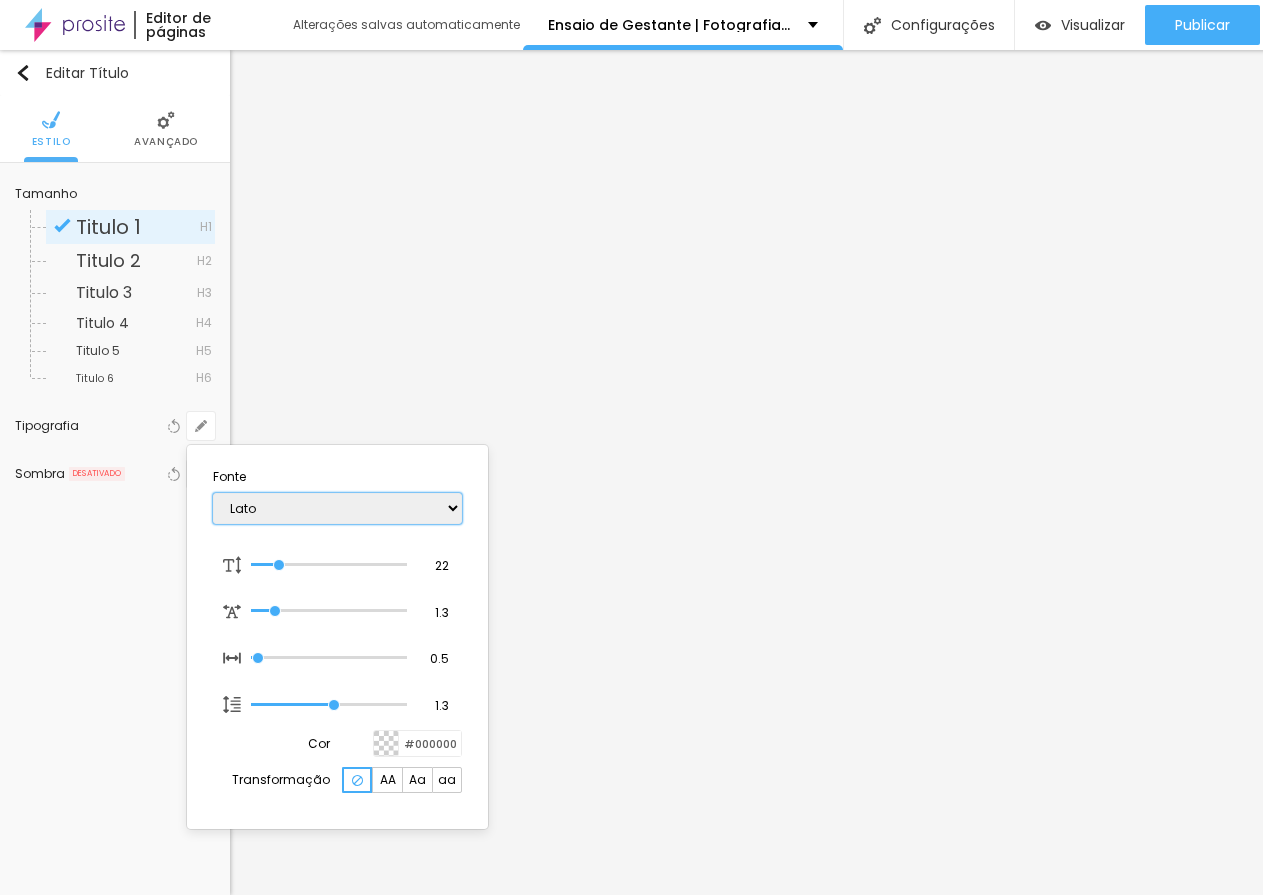 click on "AbrilFatface-Regular Actor-Regular Alegreya AlegreyaBlack [PERSON_NAME] Allan-Regular Amaranth AmaticaSC AmaticSC Amita-Bold Amita-Regular Anaheim AnonymousPro-Bold AnonymousPro-Italic AnonymousPro-Regular Arapey Archivo-Bold Archivo-Italic Archivo-Regular ArefRuqaa Arsenal-Bold Arsenal-Italic Arsenal-Regular Arvo Assistant AssistantLight AveriaLibre AveriaLibreLight AveriaSansLibre-Bold AveriaSansLibre-Italic AveriaSansLibre-Regular Bangers-Regular Bentham-Regular Bevan-Regular BioRhyme BioRhymeExtraBold BioRhymeLight Bitter BreeSerif ButterflyKids-Regular ChangaOne-Italic ChangaOne-Regular Chewy-Regular Chivo CinzelDecorative-Black CinzelDecorative-Bold CinzelDecorative-Regular Comfortaa-Bold Comfortaa-Light Comfortaa-Regular ComingSoon Cookie-Regular Corben-Bold Corben-Regular Cormorant CormorantGeramond-Bold CormorantGeramond-Italic CormorantGeramond-Medium CormorantGeramond-Regular CormorantLight Cousine-Bold Cousine-Italic Cousine-Regular Creepster-Regular CrimsonText CrimsonTextBold Cuprum FjallaOne" at bounding box center [337, 508] 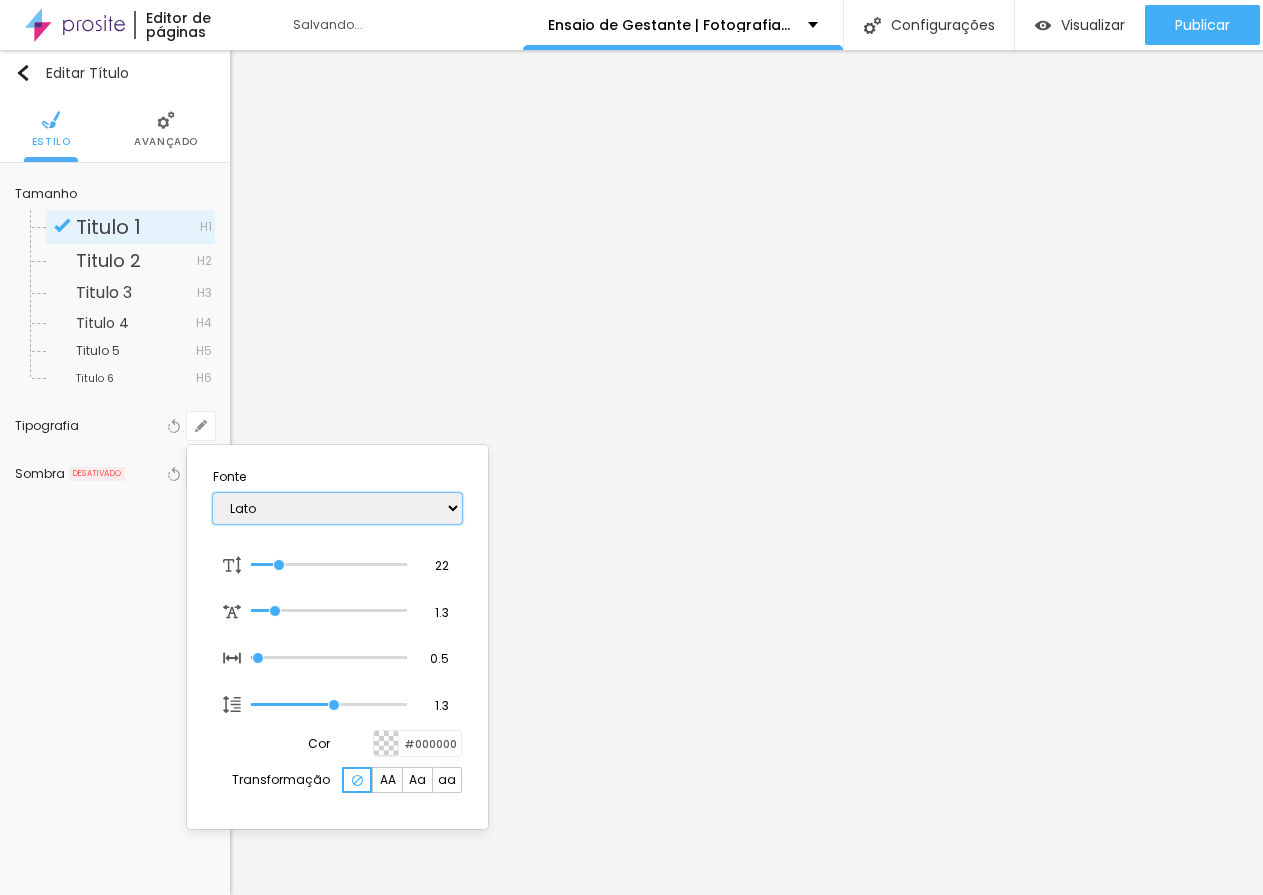 type on "1" 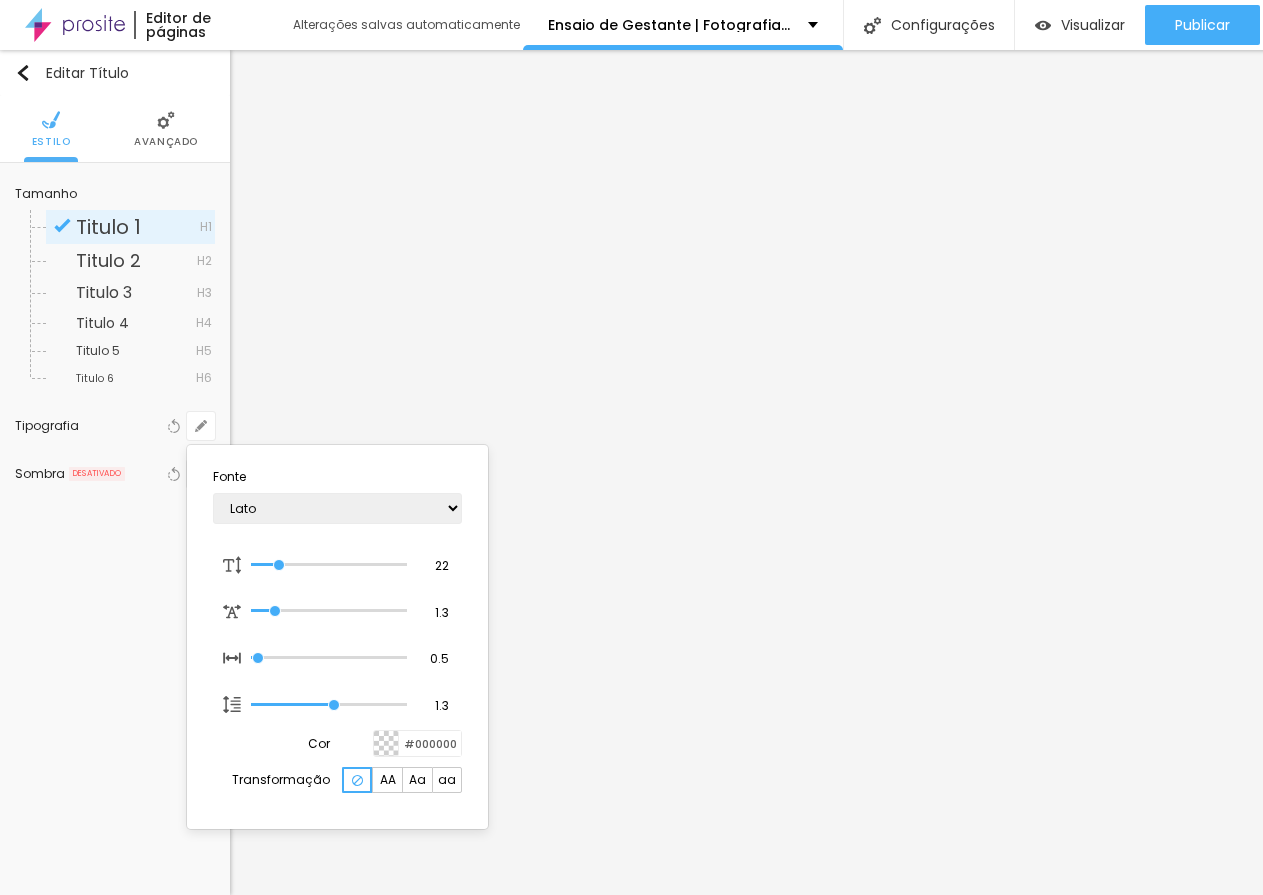 click at bounding box center [631, 447] 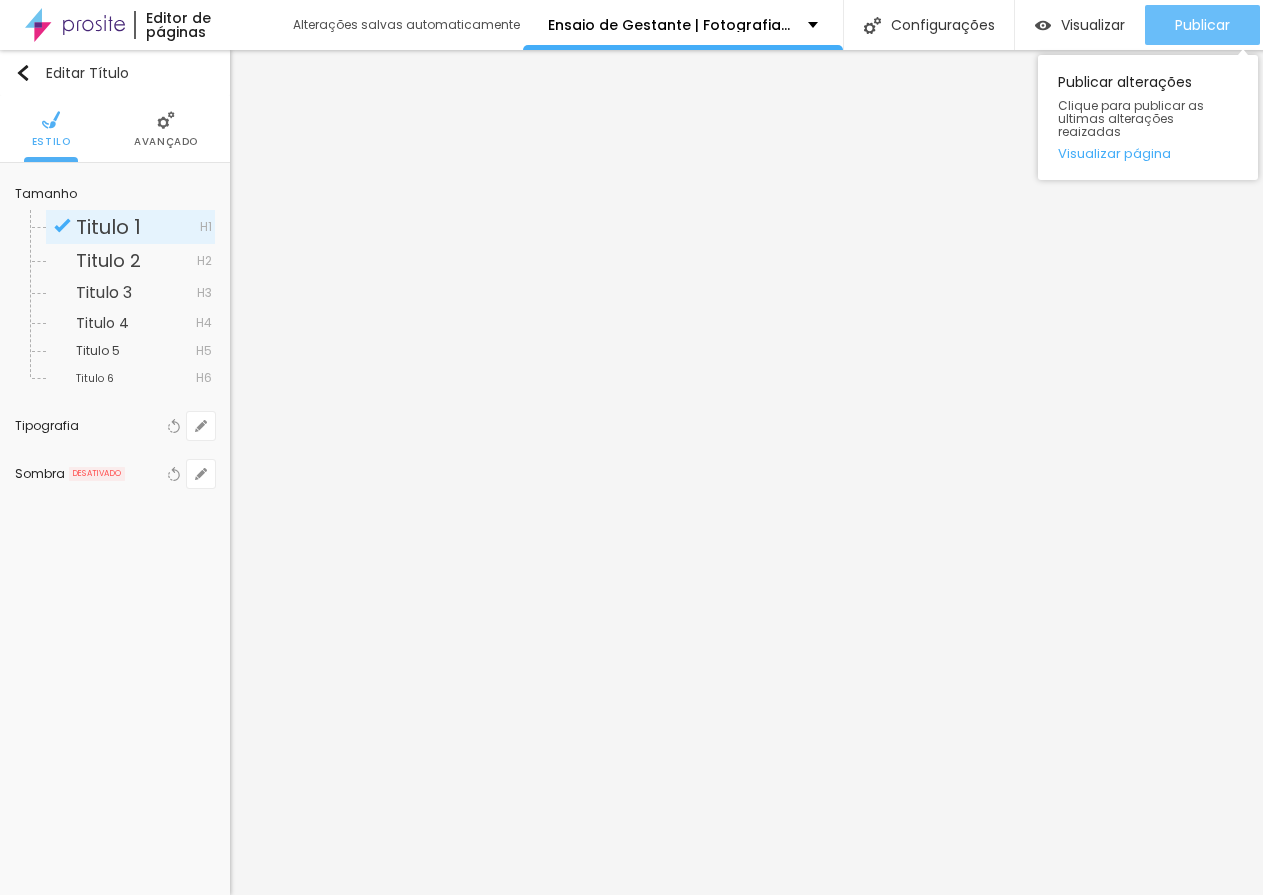 click on "Publicar" at bounding box center [1202, 25] 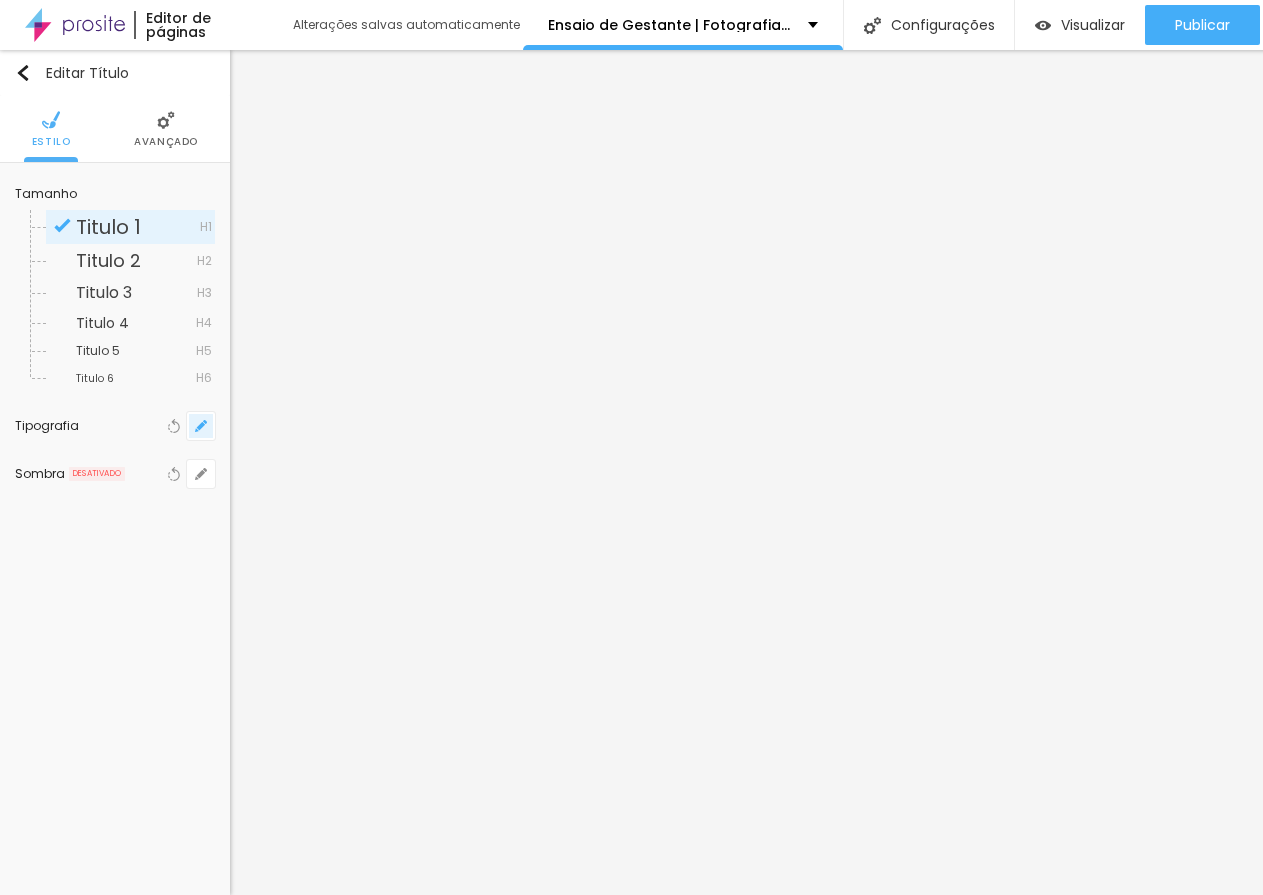 click at bounding box center (201, 426) 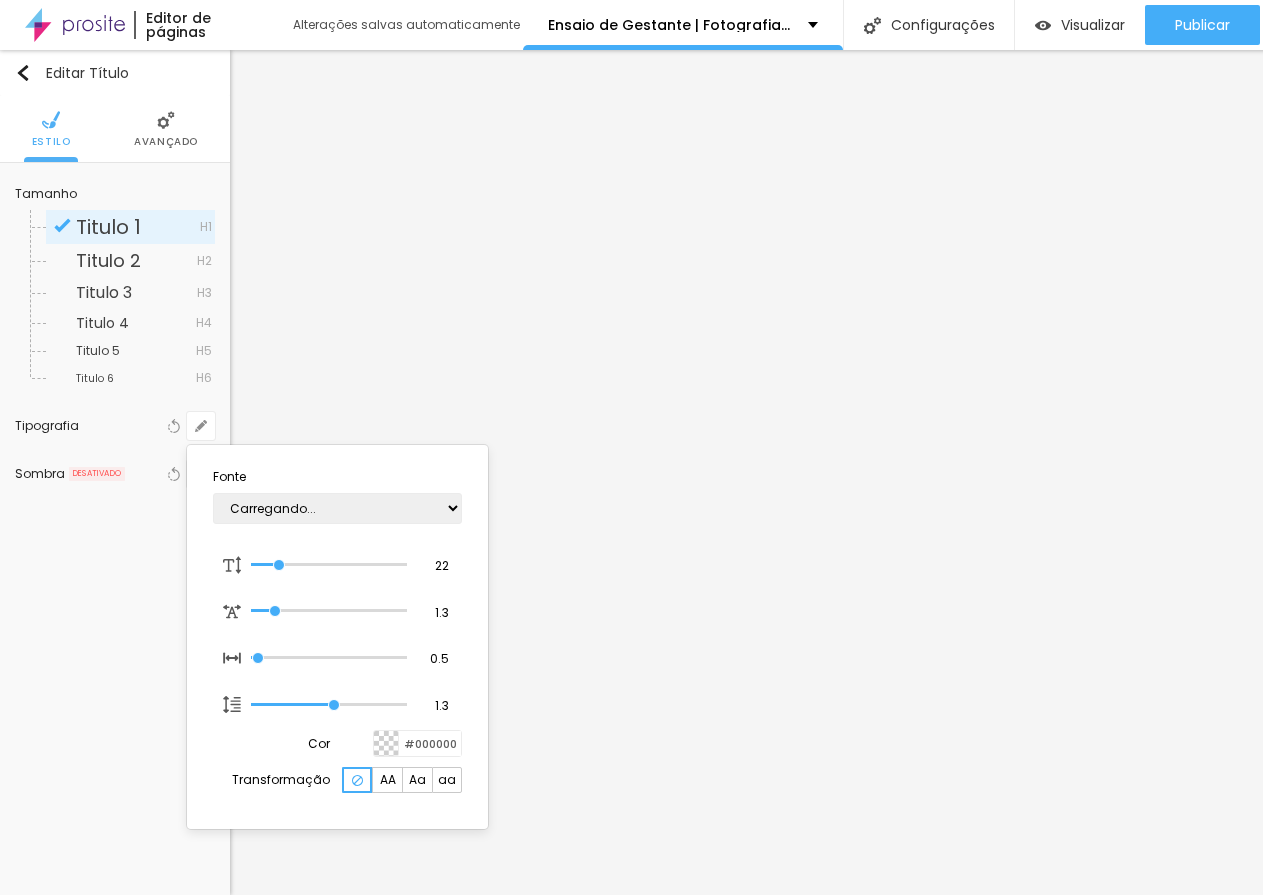 type on "1" 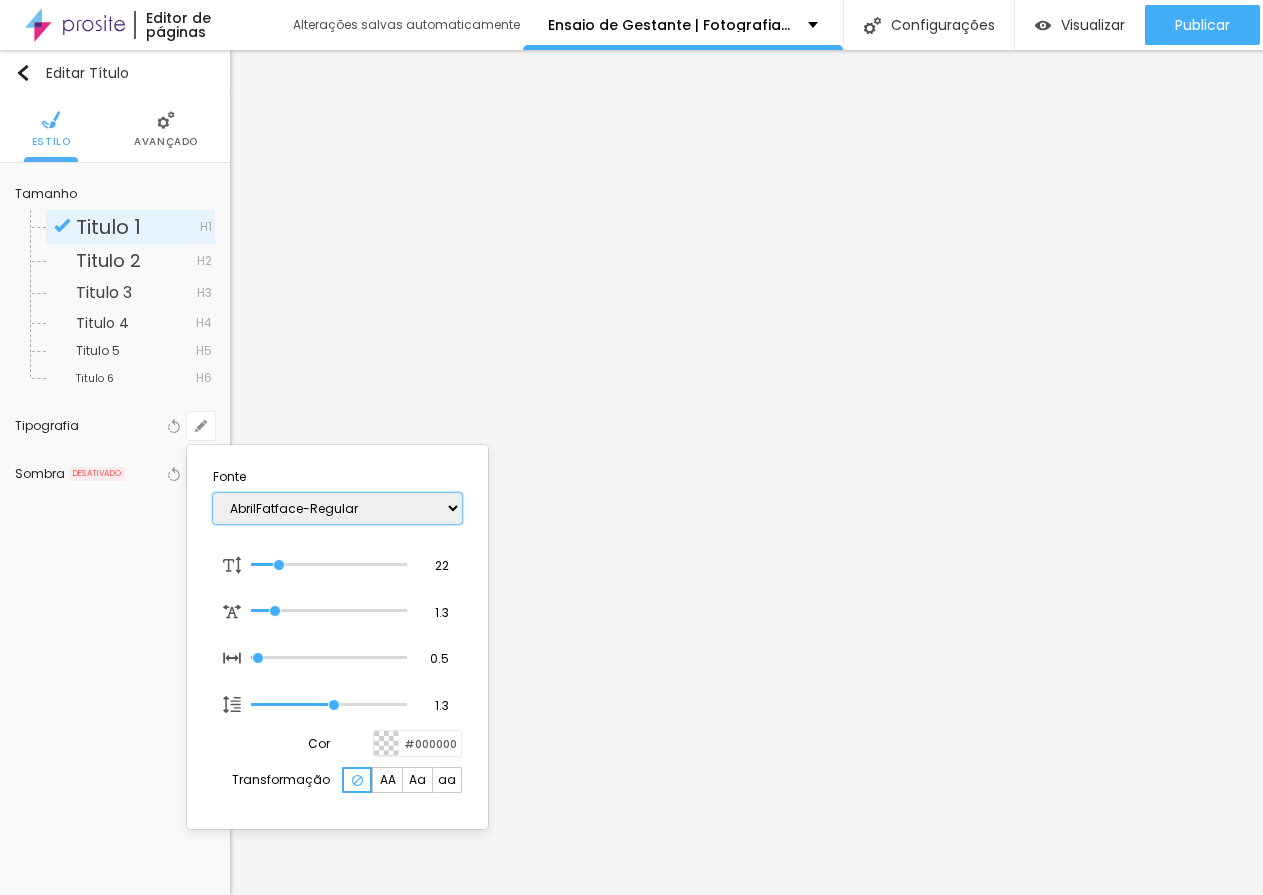 click on "AbrilFatface-Regular Actor-Regular Alegreya AlegreyaBlack [PERSON_NAME] Allan-Regular Amaranth AmaticaSC AmaticSC Amita-Bold Amita-Regular Anaheim AnonymousPro-Bold AnonymousPro-Italic AnonymousPro-Regular Arapey Archivo-Bold Archivo-Italic Archivo-Regular ArefRuqaa Arsenal-Bold Arsenal-Italic Arsenal-Regular Arvo Assistant AssistantLight AveriaLibre AveriaLibreLight AveriaSansLibre-Bold AveriaSansLibre-Italic AveriaSansLibre-Regular Bangers-Regular Bentham-Regular Bevan-Regular BioRhyme BioRhymeExtraBold BioRhymeLight Bitter BreeSerif ButterflyKids-Regular ChangaOne-Italic ChangaOne-Regular Chewy-Regular Chivo CinzelDecorative-Black CinzelDecorative-Bold CinzelDecorative-Regular Comfortaa-Bold Comfortaa-Light Comfortaa-Regular ComingSoon Cookie-Regular Corben-Bold Corben-Regular Cormorant CormorantGeramond-Bold CormorantGeramond-Italic CormorantGeramond-Medium CormorantGeramond-Regular CormorantLight Cousine-Bold Cousine-Italic Cousine-Regular Creepster-Regular CrimsonText CrimsonTextBold Cuprum FjallaOne" at bounding box center (337, 508) 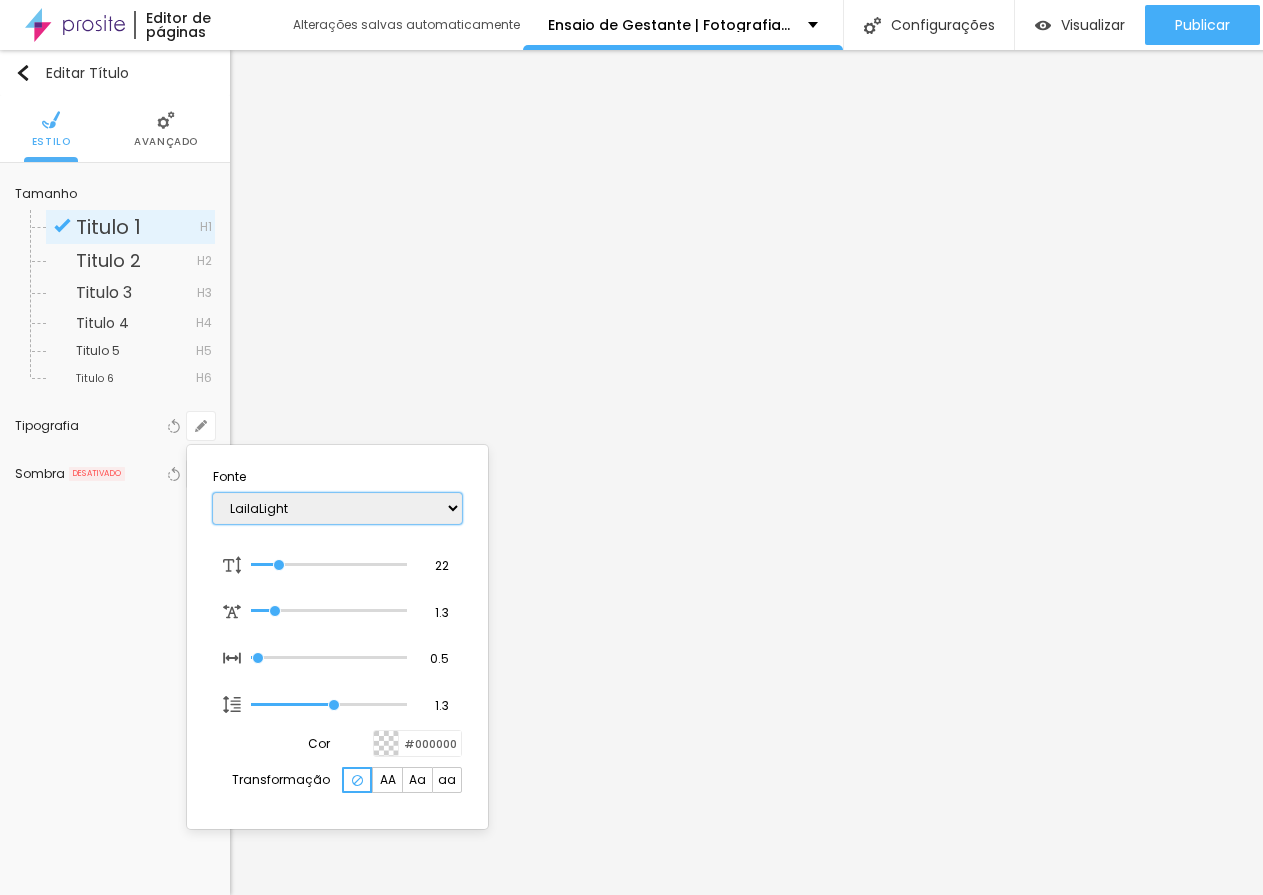 click on "AbrilFatface-Regular Actor-Regular Alegreya AlegreyaBlack [PERSON_NAME] Allan-Regular Amaranth AmaticaSC AmaticSC Amita-Bold Amita-Regular Anaheim AnonymousPro-Bold AnonymousPro-Italic AnonymousPro-Regular Arapey Archivo-Bold Archivo-Italic Archivo-Regular ArefRuqaa Arsenal-Bold Arsenal-Italic Arsenal-Regular Arvo Assistant AssistantLight AveriaLibre AveriaLibreLight AveriaSansLibre-Bold AveriaSansLibre-Italic AveriaSansLibre-Regular Bangers-Regular Bentham-Regular Bevan-Regular BioRhyme BioRhymeExtraBold BioRhymeLight Bitter BreeSerif ButterflyKids-Regular ChangaOne-Italic ChangaOne-Regular Chewy-Regular Chivo CinzelDecorative-Black CinzelDecorative-Bold CinzelDecorative-Regular Comfortaa-Bold Comfortaa-Light Comfortaa-Regular ComingSoon Cookie-Regular Corben-Bold Corben-Regular Cormorant CormorantGeramond-Bold CormorantGeramond-Italic CormorantGeramond-Medium CormorantGeramond-Regular CormorantLight Cousine-Bold Cousine-Italic Cousine-Regular Creepster-Regular CrimsonText CrimsonTextBold Cuprum FjallaOne" at bounding box center (337, 508) 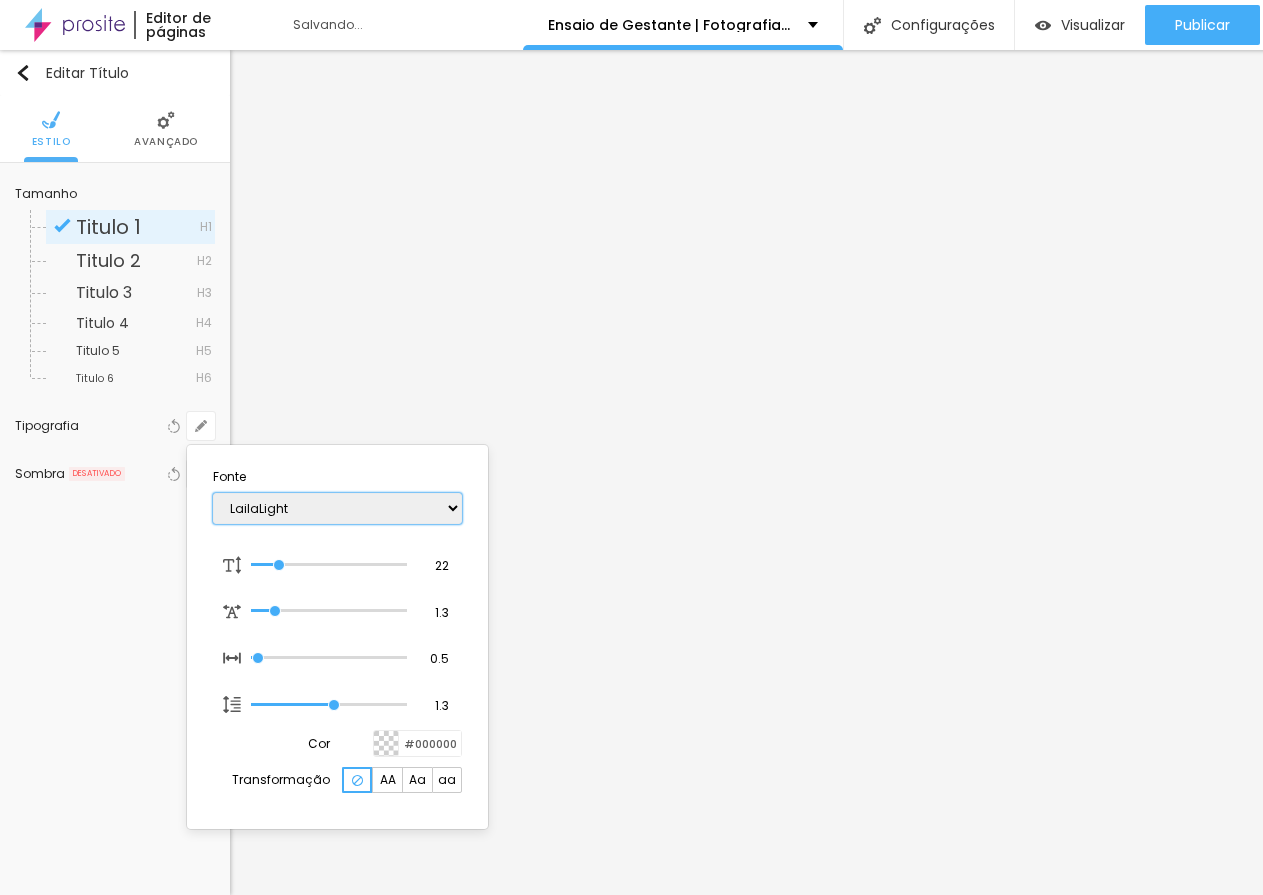 type on "1" 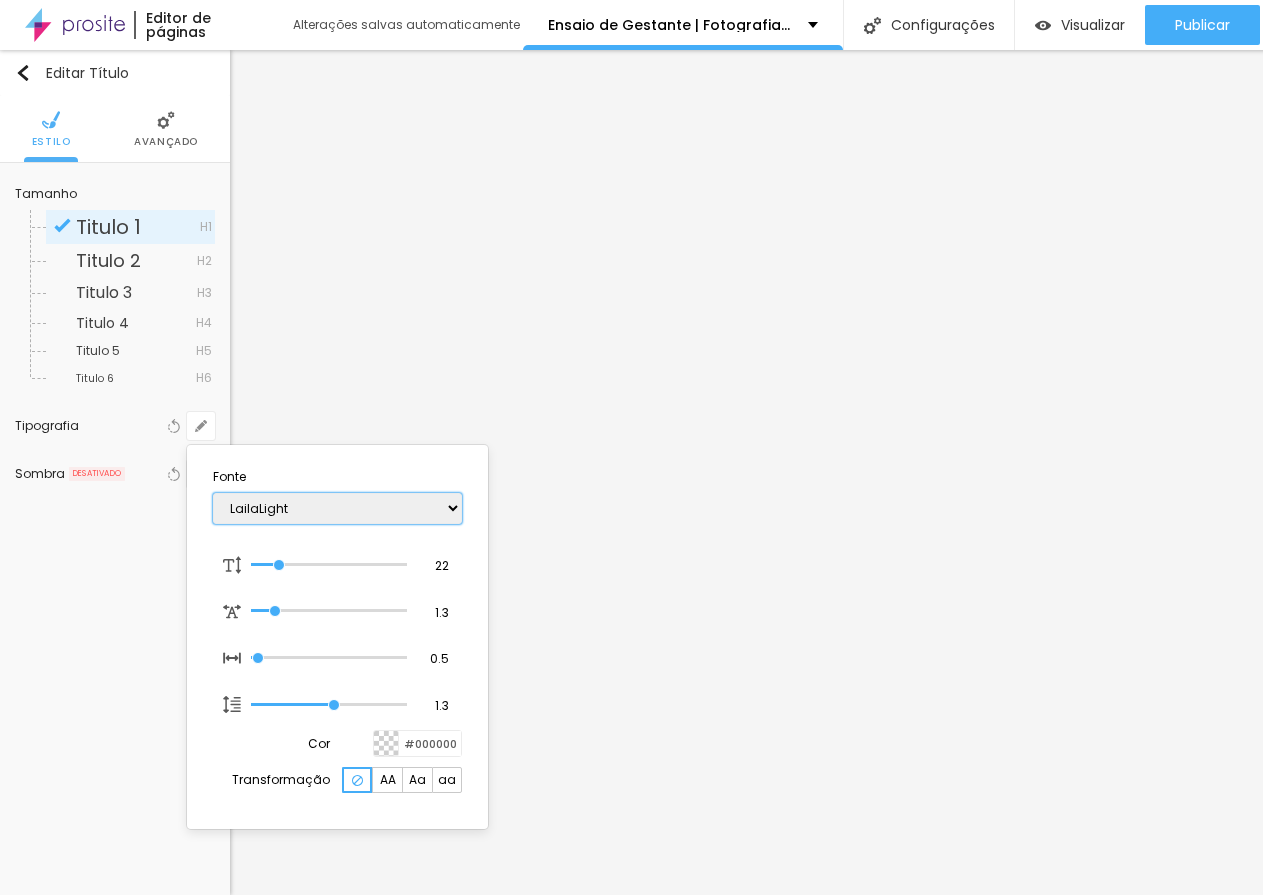 click on "AbrilFatface-Regular Actor-Regular Alegreya AlegreyaBlack [PERSON_NAME] Allan-Regular Amaranth AmaticaSC AmaticSC Amita-Bold Amita-Regular Anaheim AnonymousPro-Bold AnonymousPro-Italic AnonymousPro-Regular Arapey Archivo-Bold Archivo-Italic Archivo-Regular ArefRuqaa Arsenal-Bold Arsenal-Italic Arsenal-Regular Arvo Assistant AssistantLight AveriaLibre AveriaLibreLight AveriaSansLibre-Bold AveriaSansLibre-Italic AveriaSansLibre-Regular Bangers-Regular Bentham-Regular Bevan-Regular BioRhyme BioRhymeExtraBold BioRhymeLight Bitter BreeSerif ButterflyKids-Regular ChangaOne-Italic ChangaOne-Regular Chewy-Regular Chivo CinzelDecorative-Black CinzelDecorative-Bold CinzelDecorative-Regular Comfortaa-Bold Comfortaa-Light Comfortaa-Regular ComingSoon Cookie-Regular Corben-Bold Corben-Regular Cormorant CormorantGeramond-Bold CormorantGeramond-Italic CormorantGeramond-Medium CormorantGeramond-Regular CormorantLight Cousine-Bold Cousine-Italic Cousine-Regular Creepster-Regular CrimsonText CrimsonTextBold Cuprum FjallaOne" at bounding box center [337, 508] 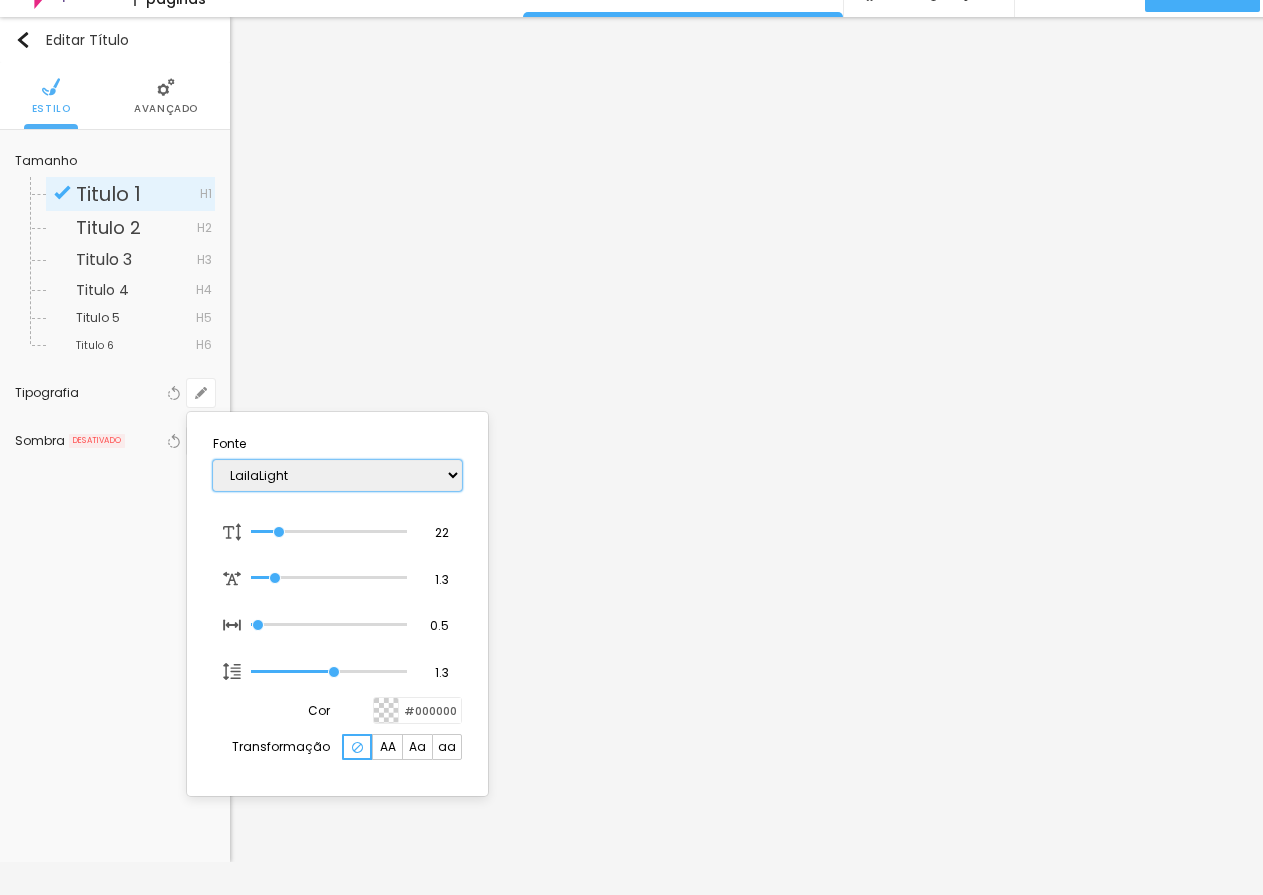 click on "AbrilFatface-Regular Actor-Regular Alegreya AlegreyaBlack [PERSON_NAME] Allan-Regular Amaranth AmaticaSC AmaticSC Amita-Bold Amita-Regular Anaheim AnonymousPro-Bold AnonymousPro-Italic AnonymousPro-Regular Arapey Archivo-Bold Archivo-Italic Archivo-Regular ArefRuqaa Arsenal-Bold Arsenal-Italic Arsenal-Regular Arvo Assistant AssistantLight AveriaLibre AveriaLibreLight AveriaSansLibre-Bold AveriaSansLibre-Italic AveriaSansLibre-Regular Bangers-Regular Bentham-Regular Bevan-Regular BioRhyme BioRhymeExtraBold BioRhymeLight Bitter BreeSerif ButterflyKids-Regular ChangaOne-Italic ChangaOne-Regular Chewy-Regular Chivo CinzelDecorative-Black CinzelDecorative-Bold CinzelDecorative-Regular Comfortaa-Bold Comfortaa-Light Comfortaa-Regular ComingSoon Cookie-Regular Corben-Bold Corben-Regular Cormorant CormorantGeramond-Bold CormorantGeramond-Italic CormorantGeramond-Medium CormorantGeramond-Regular CormorantLight Cousine-Bold Cousine-Italic Cousine-Regular Creepster-Regular CrimsonText CrimsonTextBold Cuprum FjallaOne" at bounding box center (337, 475) 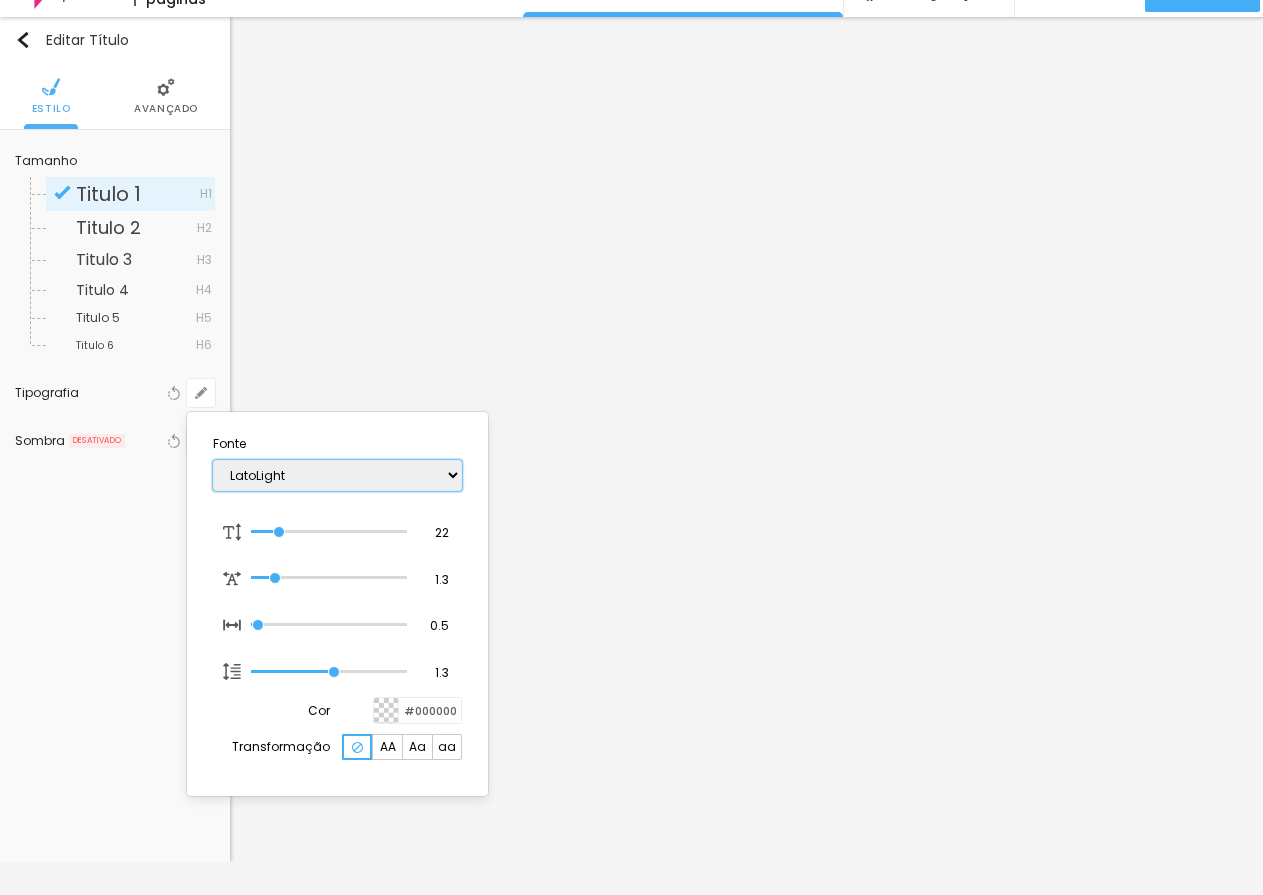 click on "AbrilFatface-Regular Actor-Regular Alegreya AlegreyaBlack [PERSON_NAME] Allan-Regular Amaranth AmaticaSC AmaticSC Amita-Bold Amita-Regular Anaheim AnonymousPro-Bold AnonymousPro-Italic AnonymousPro-Regular Arapey Archivo-Bold Archivo-Italic Archivo-Regular ArefRuqaa Arsenal-Bold Arsenal-Italic Arsenal-Regular Arvo Assistant AssistantLight AveriaLibre AveriaLibreLight AveriaSansLibre-Bold AveriaSansLibre-Italic AveriaSansLibre-Regular Bangers-Regular Bentham-Regular Bevan-Regular BioRhyme BioRhymeExtraBold BioRhymeLight Bitter BreeSerif ButterflyKids-Regular ChangaOne-Italic ChangaOne-Regular Chewy-Regular Chivo CinzelDecorative-Black CinzelDecorative-Bold CinzelDecorative-Regular Comfortaa-Bold Comfortaa-Light Comfortaa-Regular ComingSoon Cookie-Regular Corben-Bold Corben-Regular Cormorant CormorantGeramond-Bold CormorantGeramond-Italic CormorantGeramond-Medium CormorantGeramond-Regular CormorantLight Cousine-Bold Cousine-Italic Cousine-Regular Creepster-Regular CrimsonText CrimsonTextBold Cuprum FjallaOne" at bounding box center (337, 475) 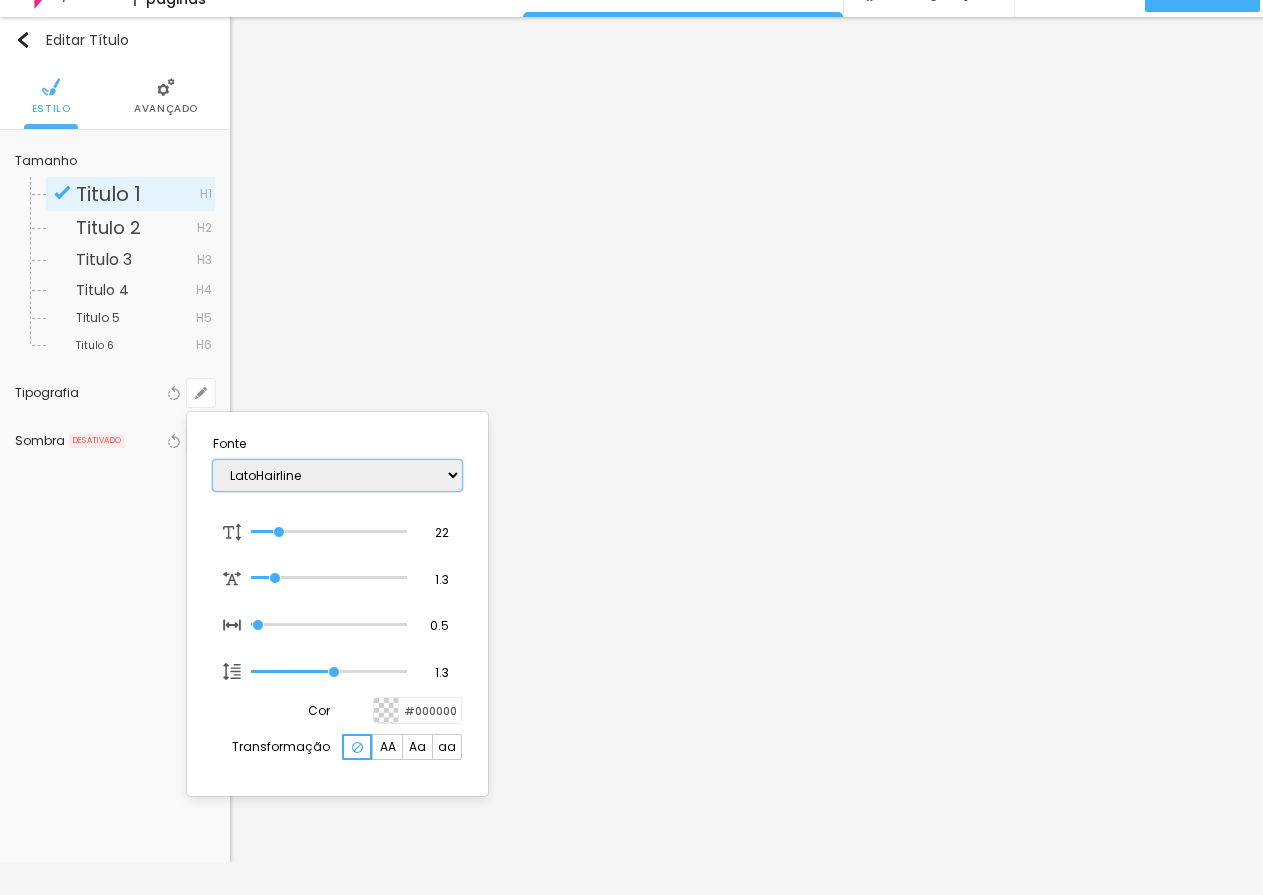 click on "AbrilFatface-Regular Actor-Regular Alegreya AlegreyaBlack [PERSON_NAME] Allan-Regular Amaranth AmaticaSC AmaticSC Amita-Bold Amita-Regular Anaheim AnonymousPro-Bold AnonymousPro-Italic AnonymousPro-Regular Arapey Archivo-Bold Archivo-Italic Archivo-Regular ArefRuqaa Arsenal-Bold Arsenal-Italic Arsenal-Regular Arvo Assistant AssistantLight AveriaLibre AveriaLibreLight AveriaSansLibre-Bold AveriaSansLibre-Italic AveriaSansLibre-Regular Bangers-Regular Bentham-Regular Bevan-Regular BioRhyme BioRhymeExtraBold BioRhymeLight Bitter BreeSerif ButterflyKids-Regular ChangaOne-Italic ChangaOne-Regular Chewy-Regular Chivo CinzelDecorative-Black CinzelDecorative-Bold CinzelDecorative-Regular Comfortaa-Bold Comfortaa-Light Comfortaa-Regular ComingSoon Cookie-Regular Corben-Bold Corben-Regular Cormorant CormorantGeramond-Bold CormorantGeramond-Italic CormorantGeramond-Medium CormorantGeramond-Regular CormorantLight Cousine-Bold Cousine-Italic Cousine-Regular Creepster-Regular CrimsonText CrimsonTextBold Cuprum FjallaOne" at bounding box center (337, 475) 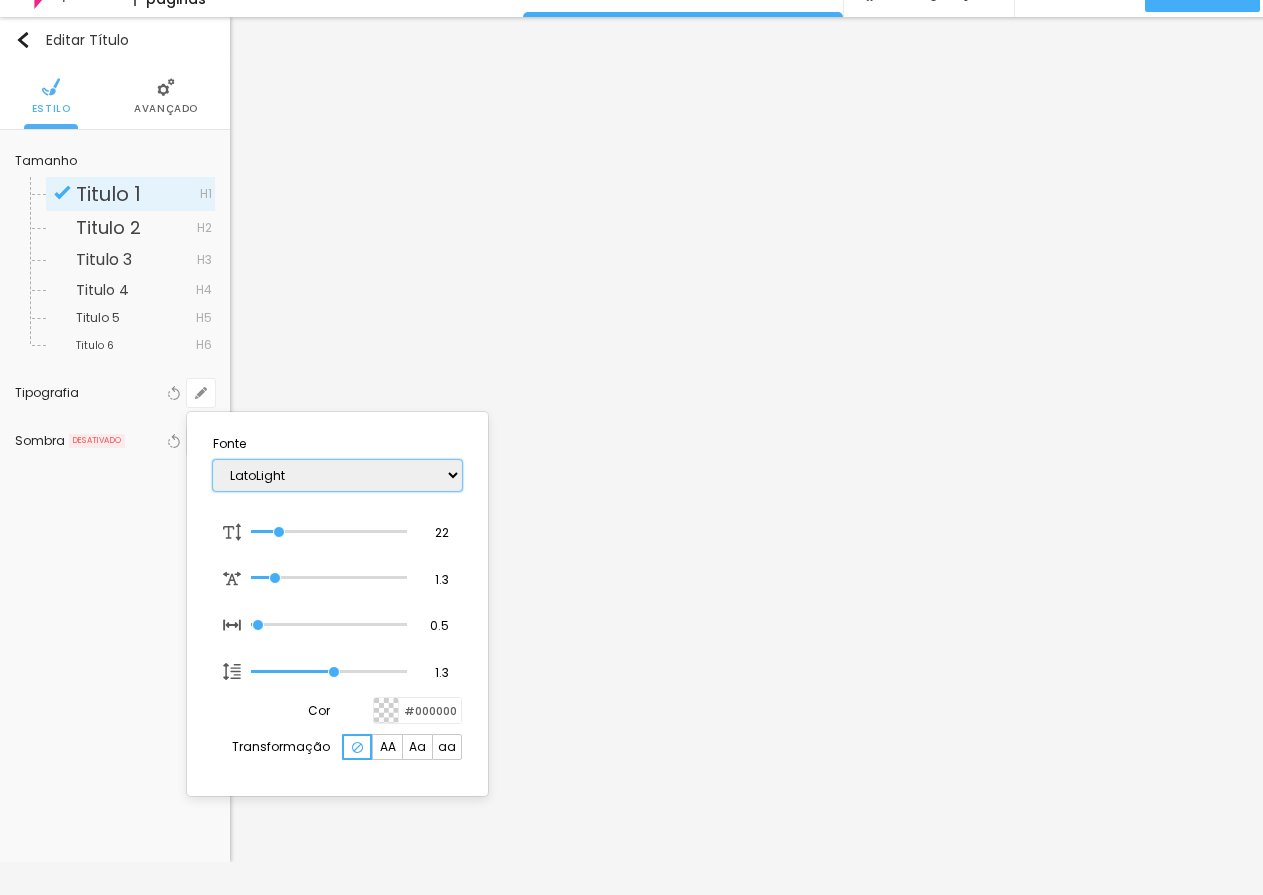 click on "AbrilFatface-Regular Actor-Regular Alegreya AlegreyaBlack [PERSON_NAME] Allan-Regular Amaranth AmaticaSC AmaticSC Amita-Bold Amita-Regular Anaheim AnonymousPro-Bold AnonymousPro-Italic AnonymousPro-Regular Arapey Archivo-Bold Archivo-Italic Archivo-Regular ArefRuqaa Arsenal-Bold Arsenal-Italic Arsenal-Regular Arvo Assistant AssistantLight AveriaLibre AveriaLibreLight AveriaSansLibre-Bold AveriaSansLibre-Italic AveriaSansLibre-Regular Bangers-Regular Bentham-Regular Bevan-Regular BioRhyme BioRhymeExtraBold BioRhymeLight Bitter BreeSerif ButterflyKids-Regular ChangaOne-Italic ChangaOne-Regular Chewy-Regular Chivo CinzelDecorative-Black CinzelDecorative-Bold CinzelDecorative-Regular Comfortaa-Bold Comfortaa-Light Comfortaa-Regular ComingSoon Cookie-Regular Corben-Bold Corben-Regular Cormorant CormorantGeramond-Bold CormorantGeramond-Italic CormorantGeramond-Medium CormorantGeramond-Regular CormorantLight Cousine-Bold Cousine-Italic Cousine-Regular Creepster-Regular CrimsonText CrimsonTextBold Cuprum FjallaOne" at bounding box center [337, 475] 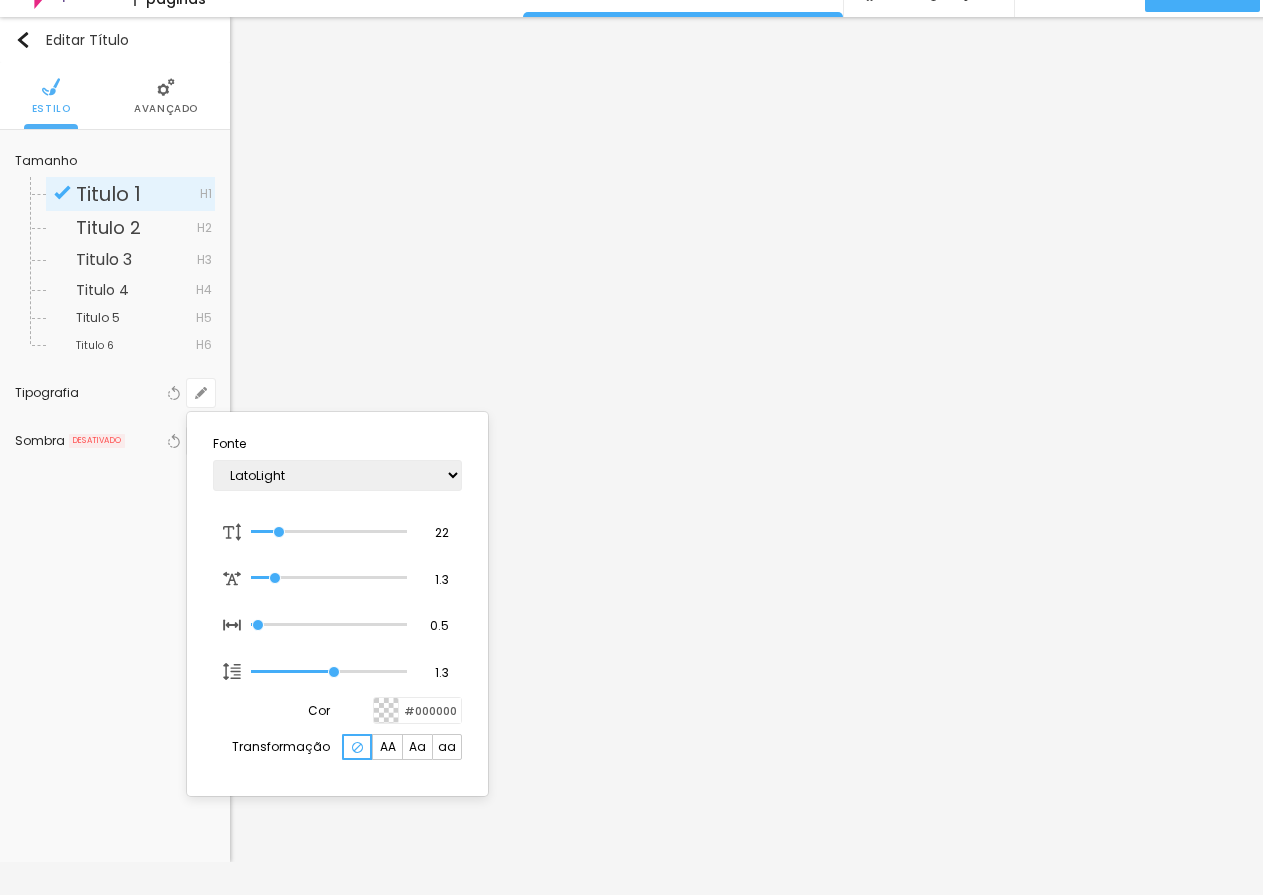 click at bounding box center (631, 447) 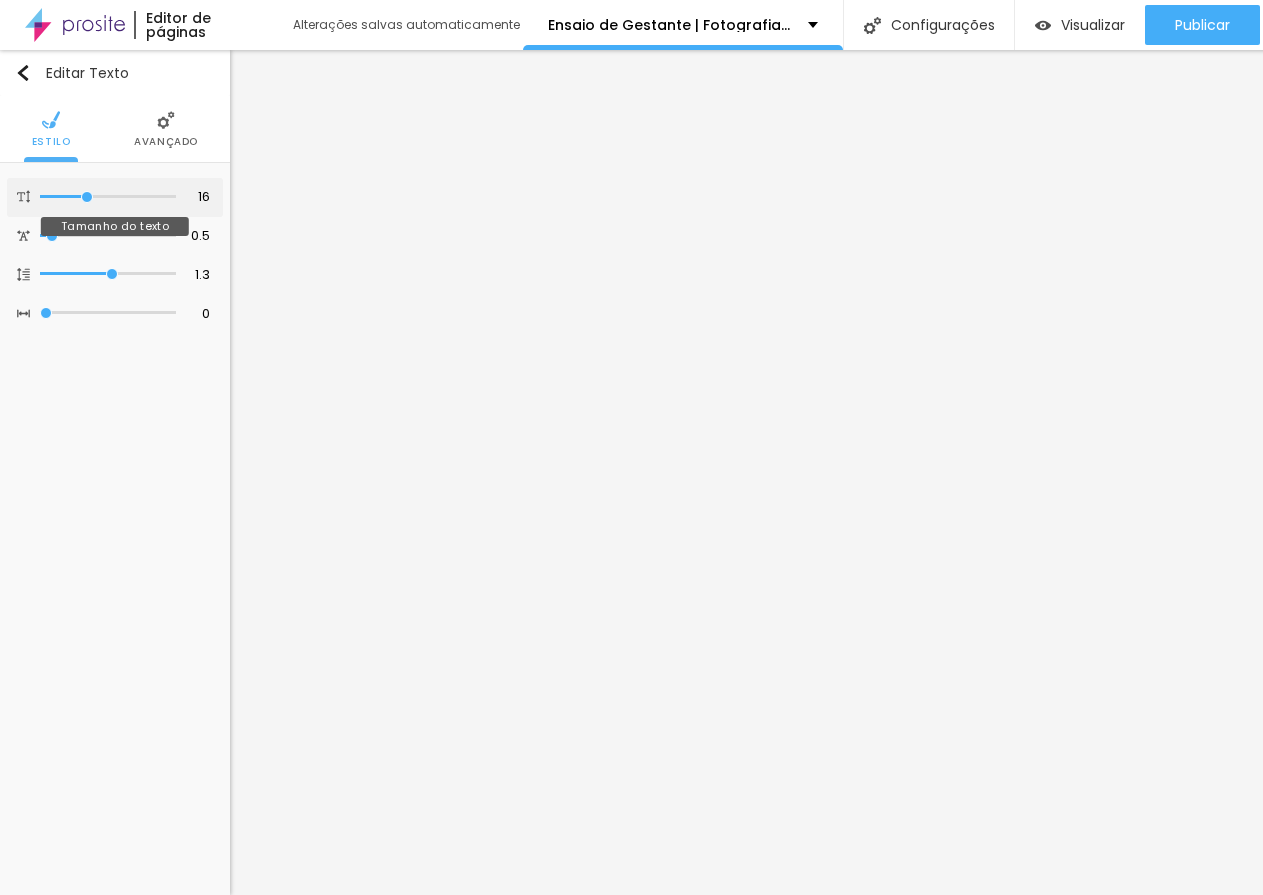 type on "17" 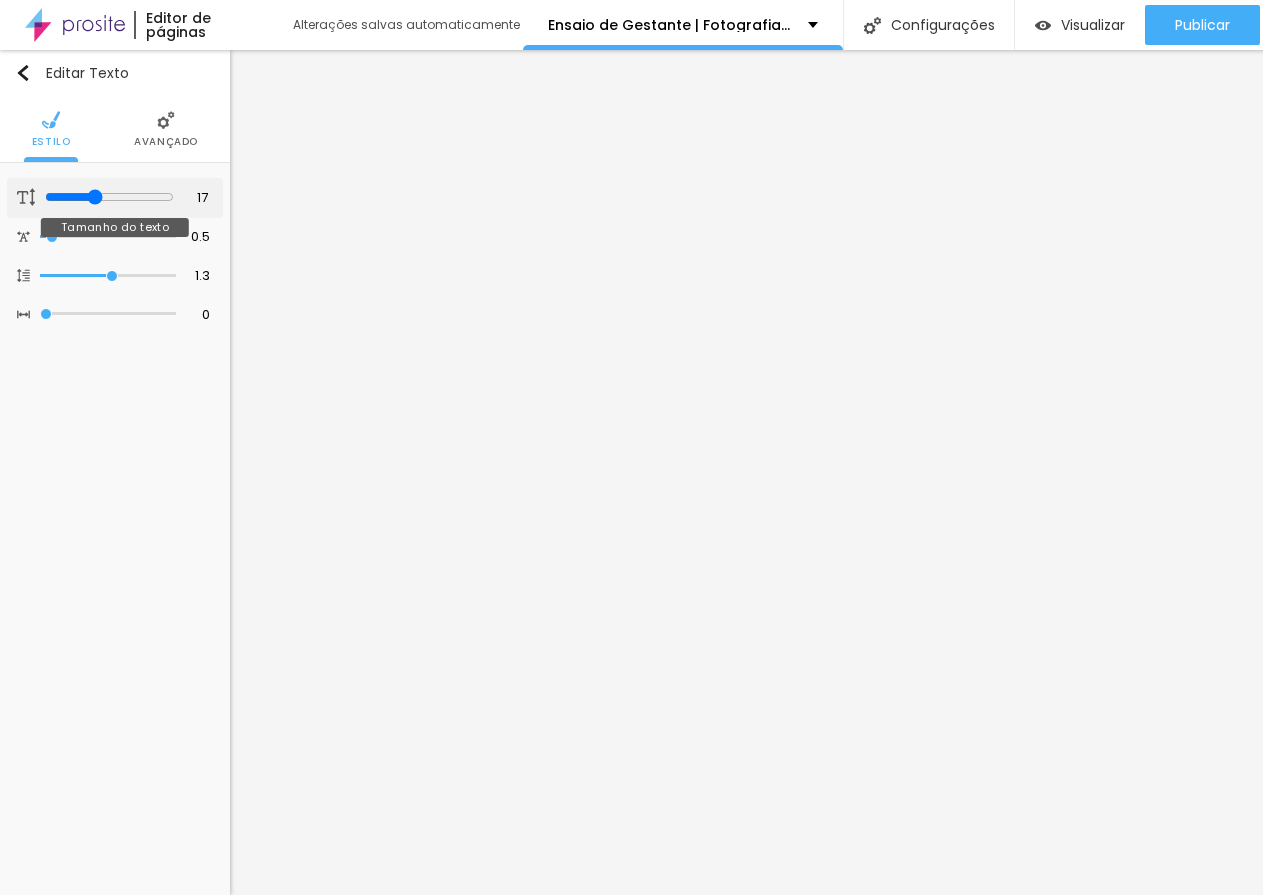 type on "18" 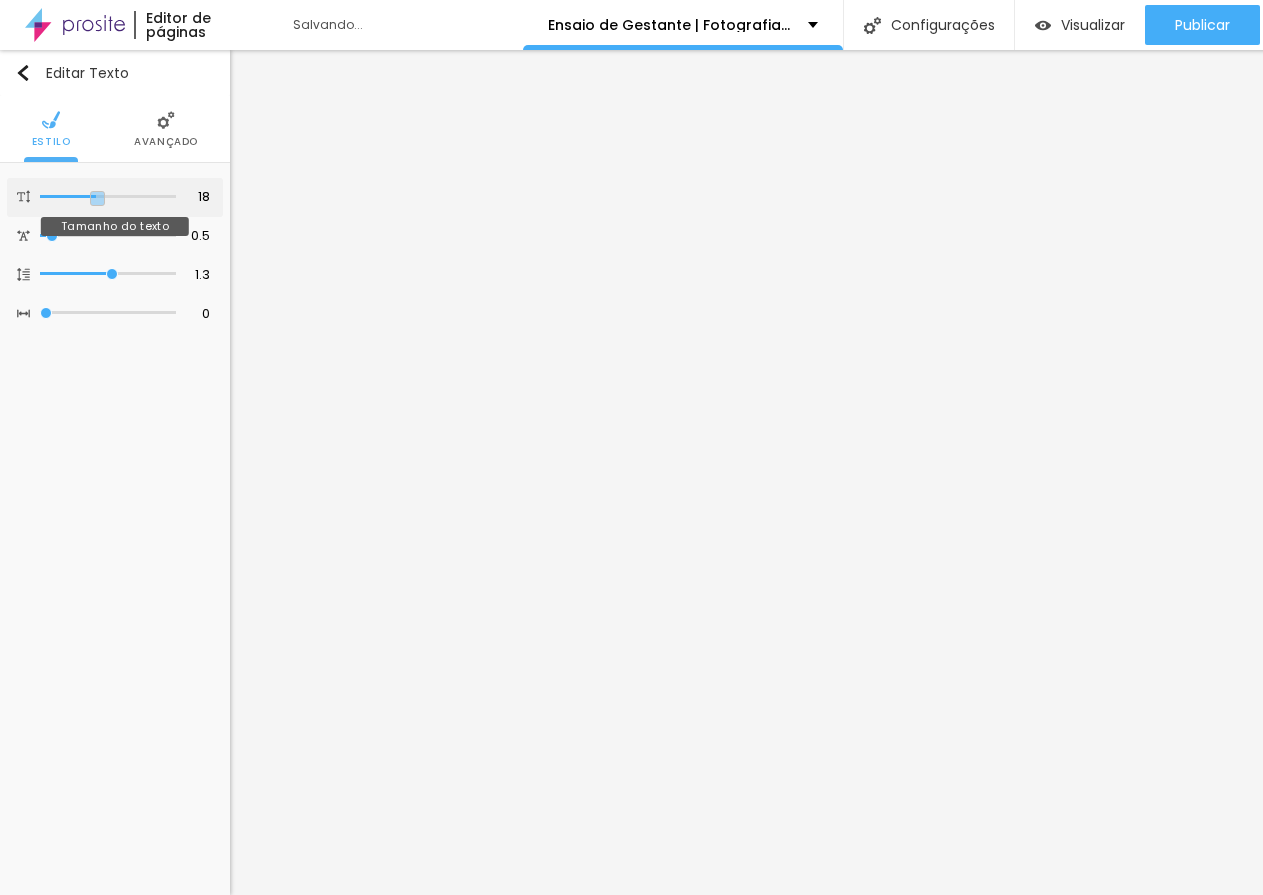 drag, startPoint x: 87, startPoint y: 186, endPoint x: 98, endPoint y: 186, distance: 11 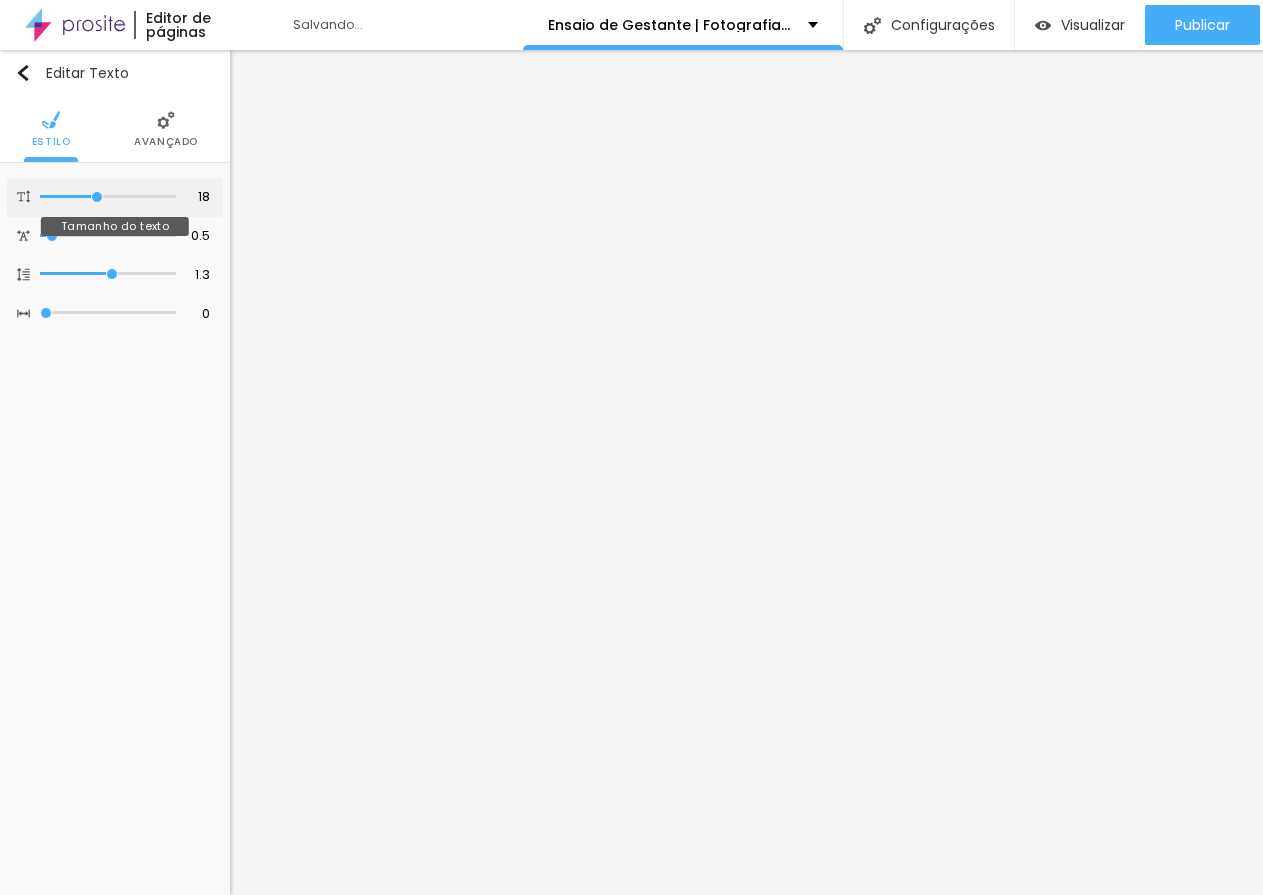 type on "18" 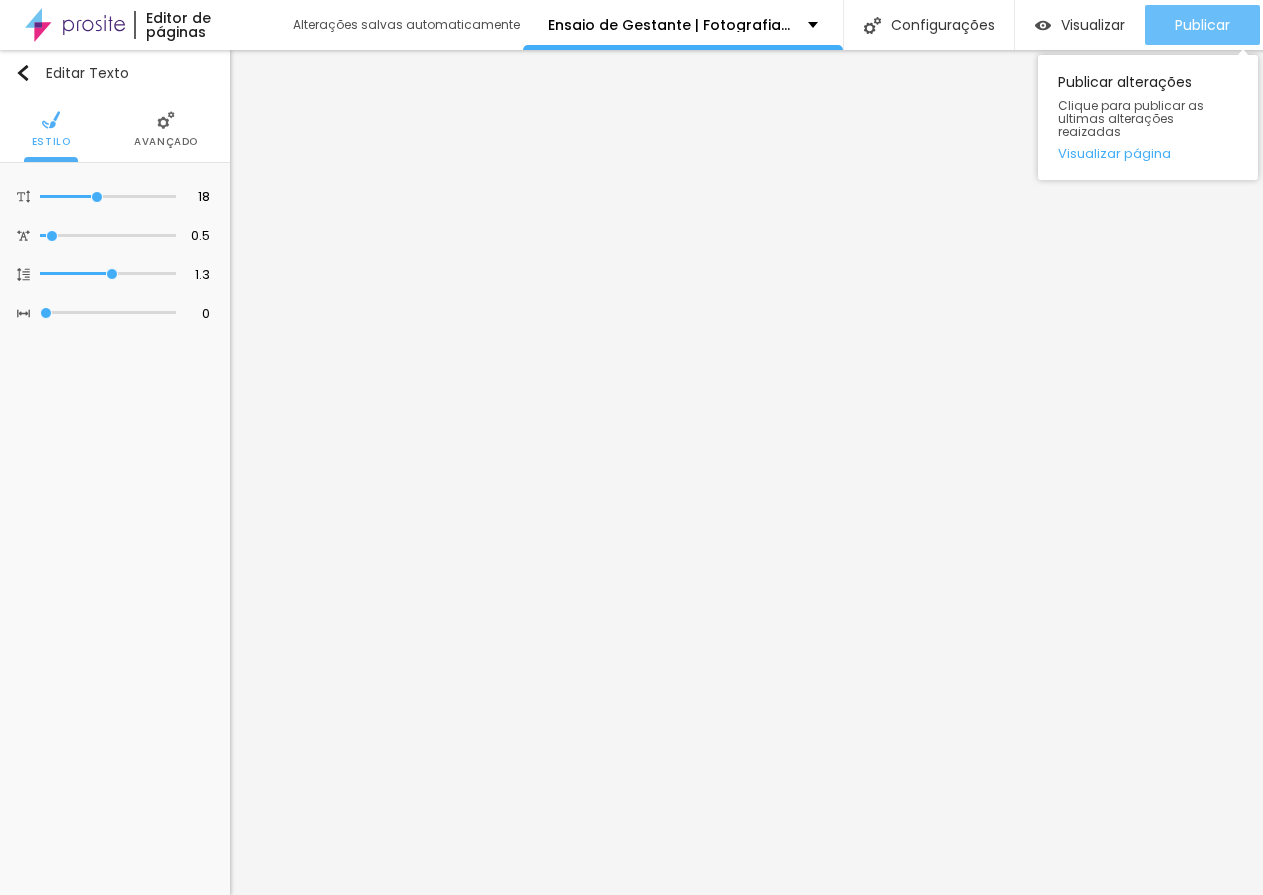 click on "Publicar" at bounding box center [1202, 25] 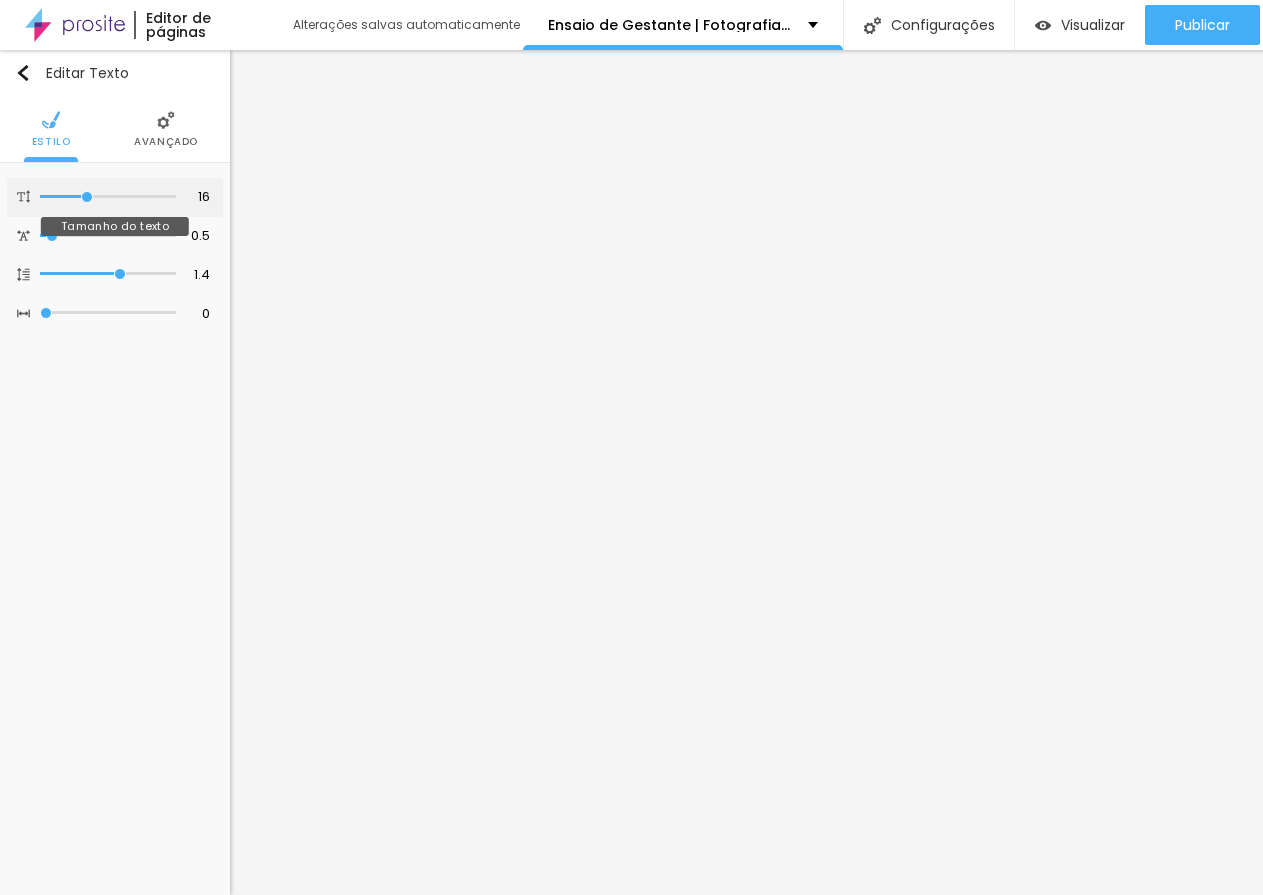 type on "17" 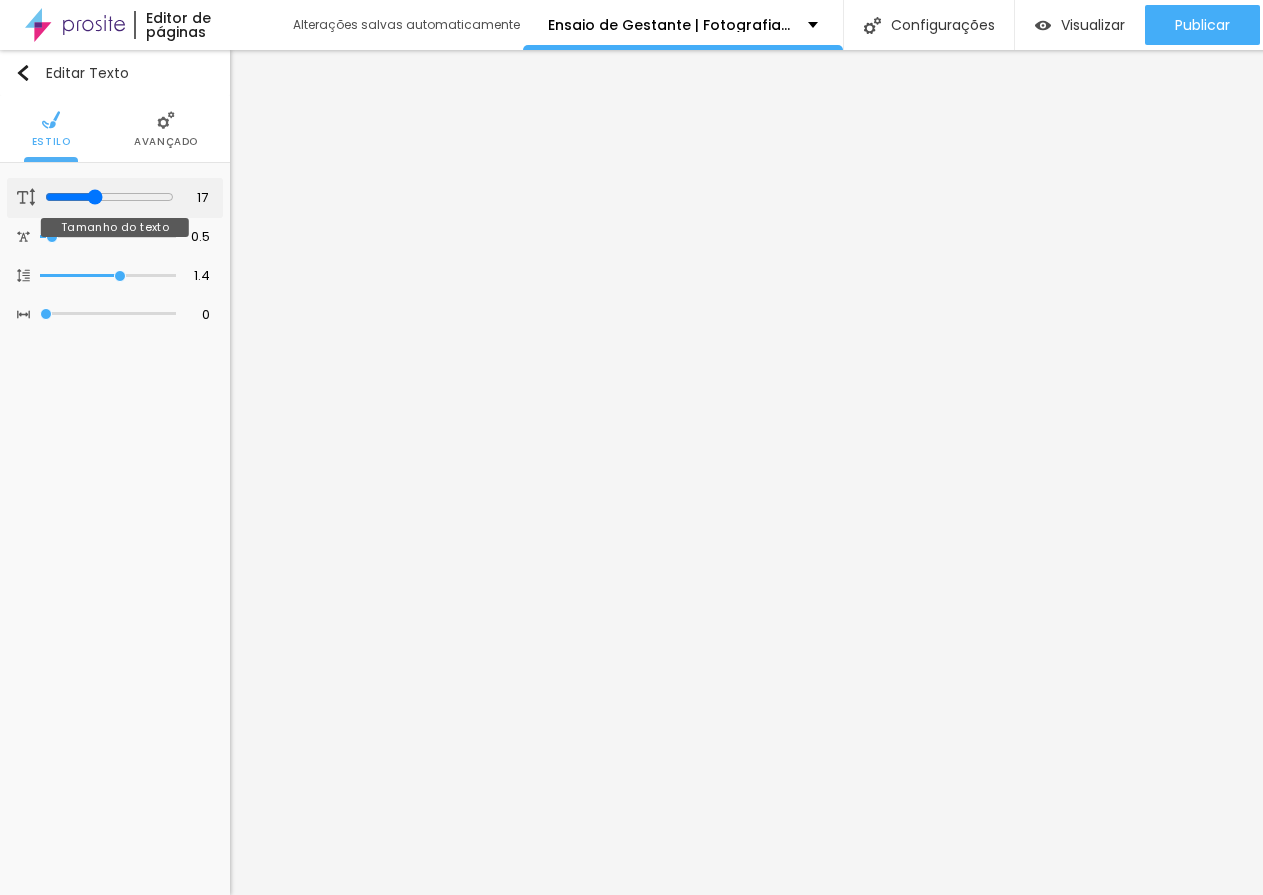 type on "18" 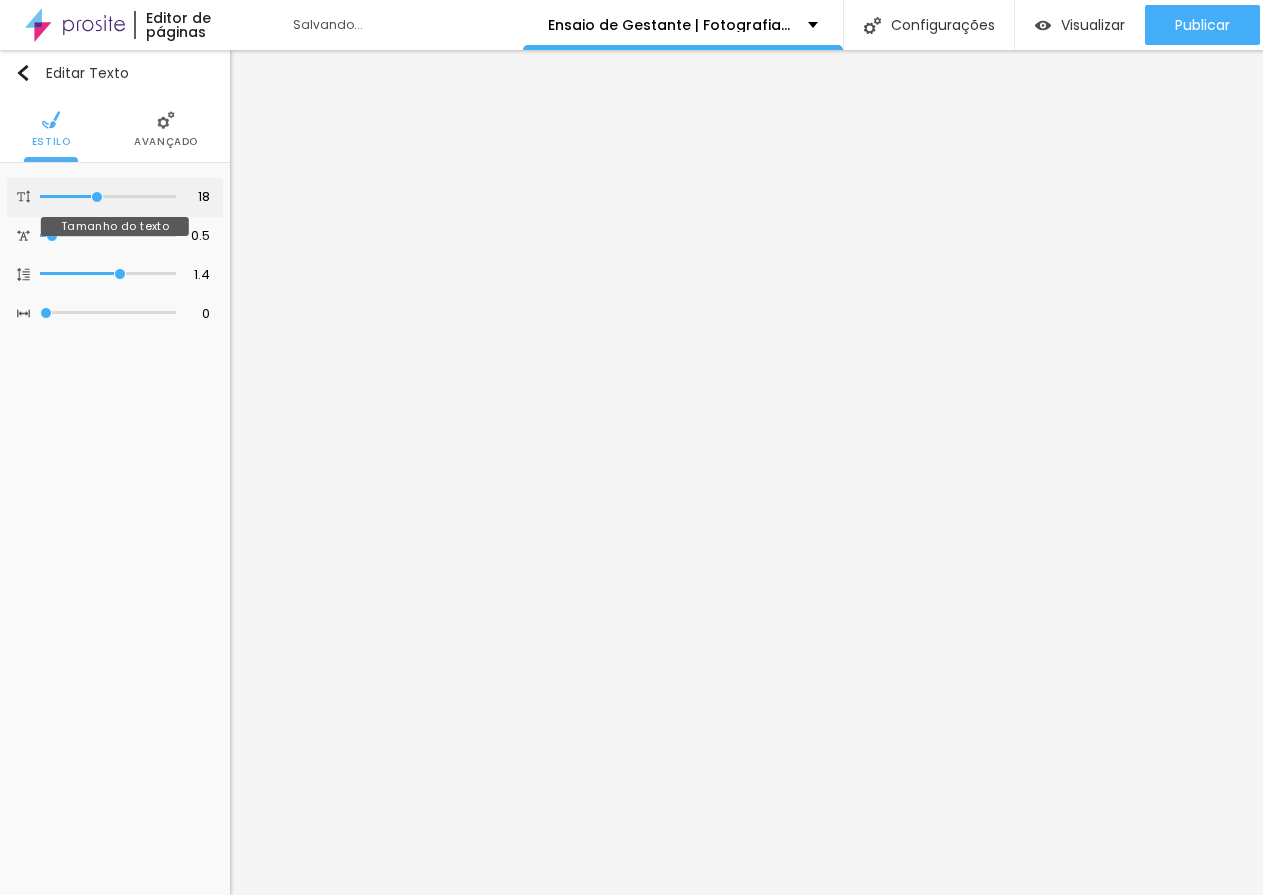 type on "18" 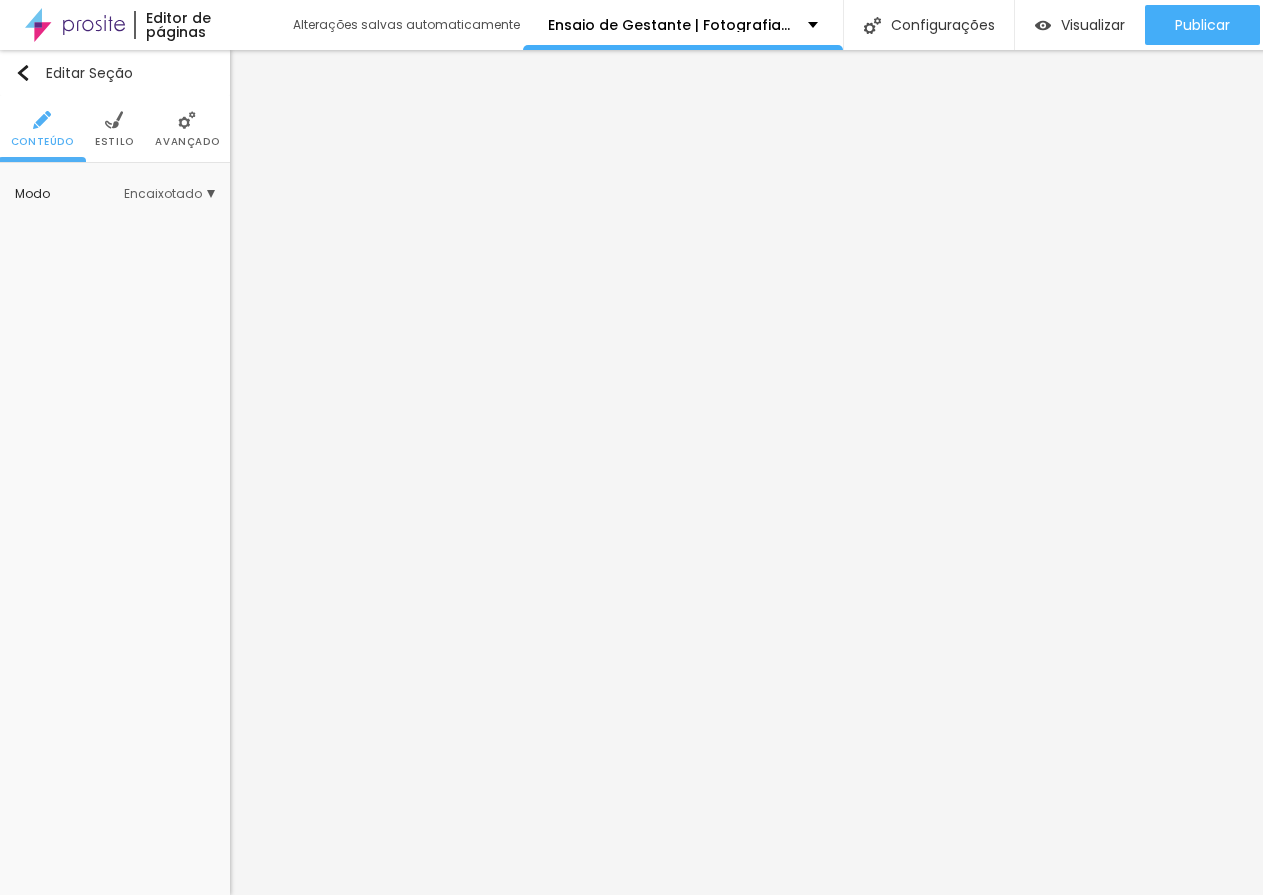 click on "Estilo" at bounding box center (114, 142) 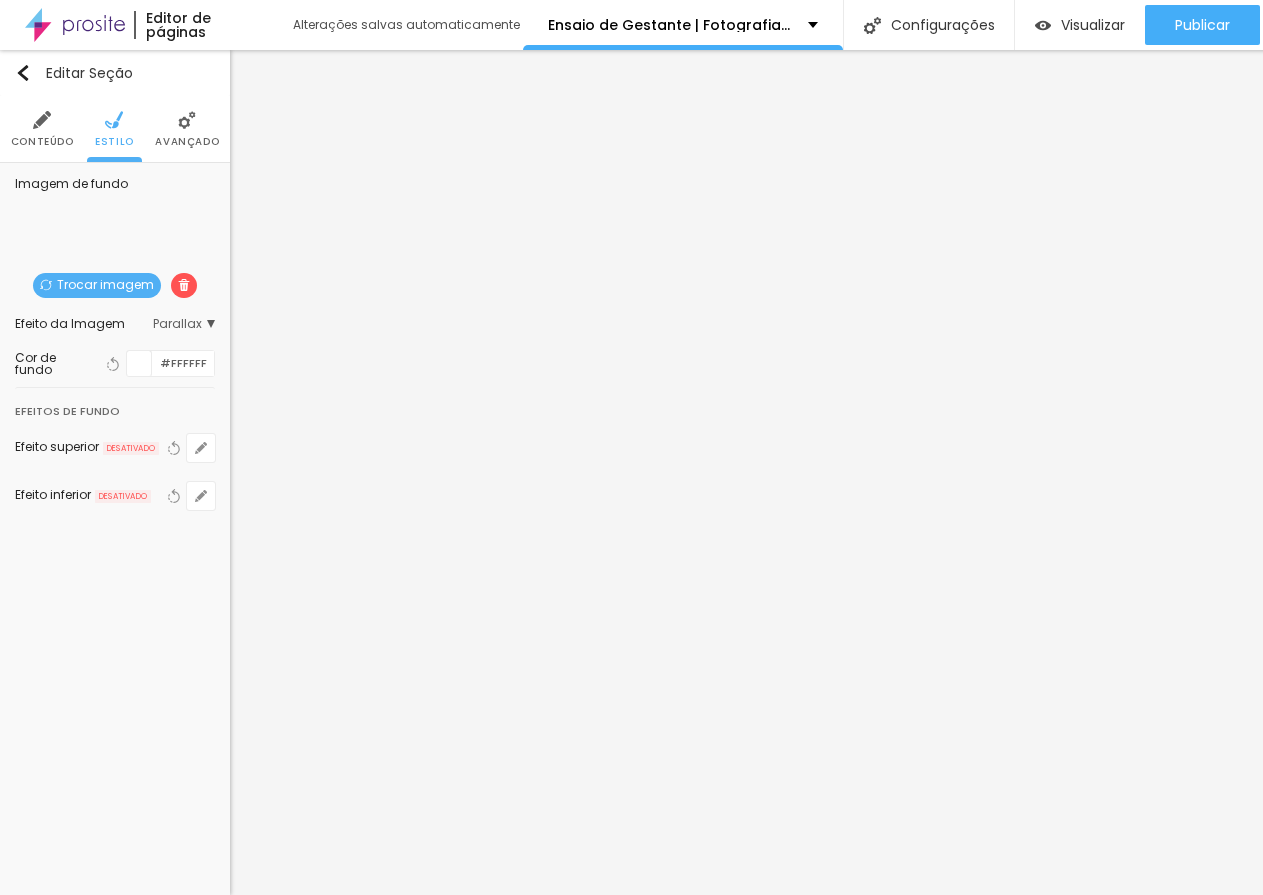 click on "Trocar imagem" at bounding box center [97, 285] 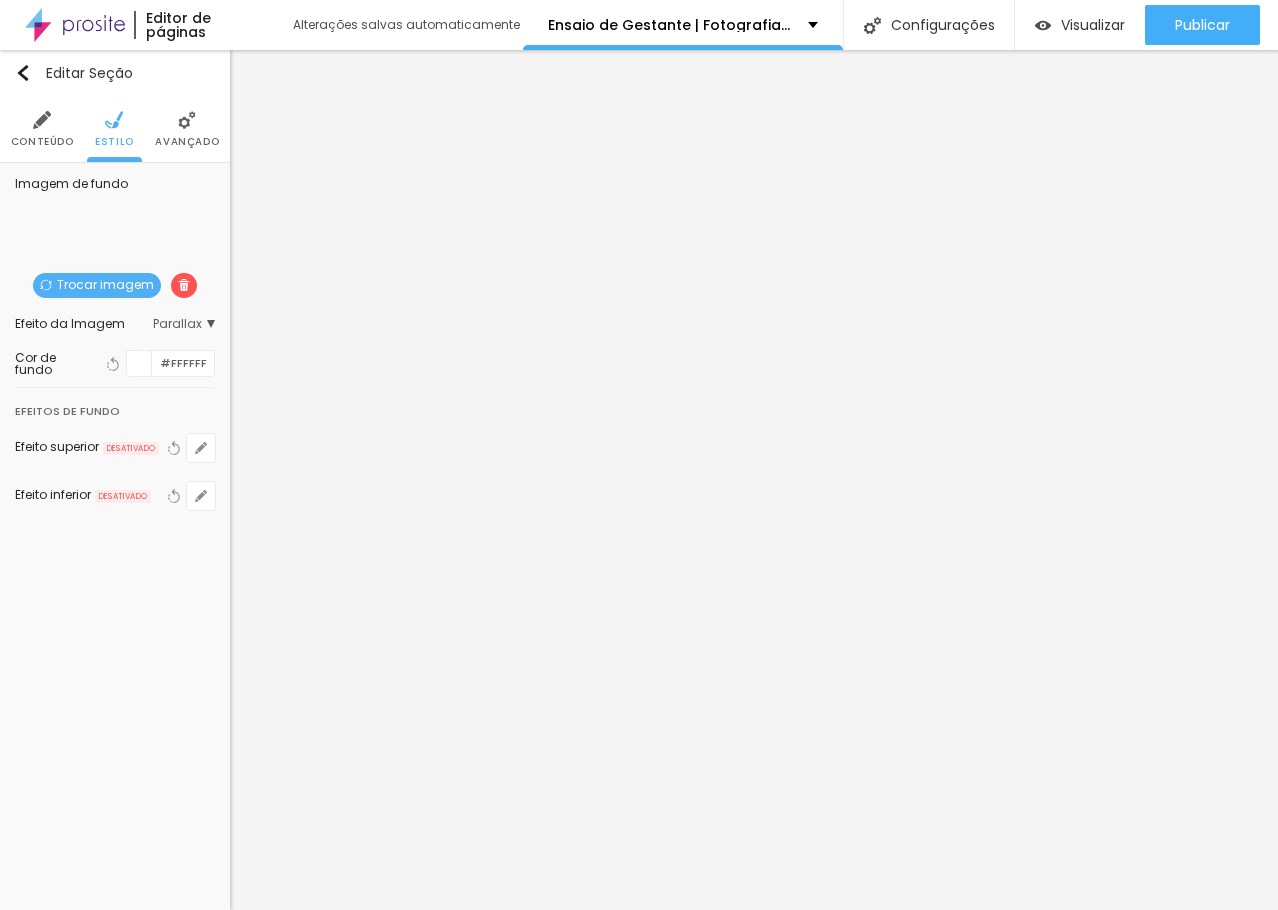 click at bounding box center (639, 1097) 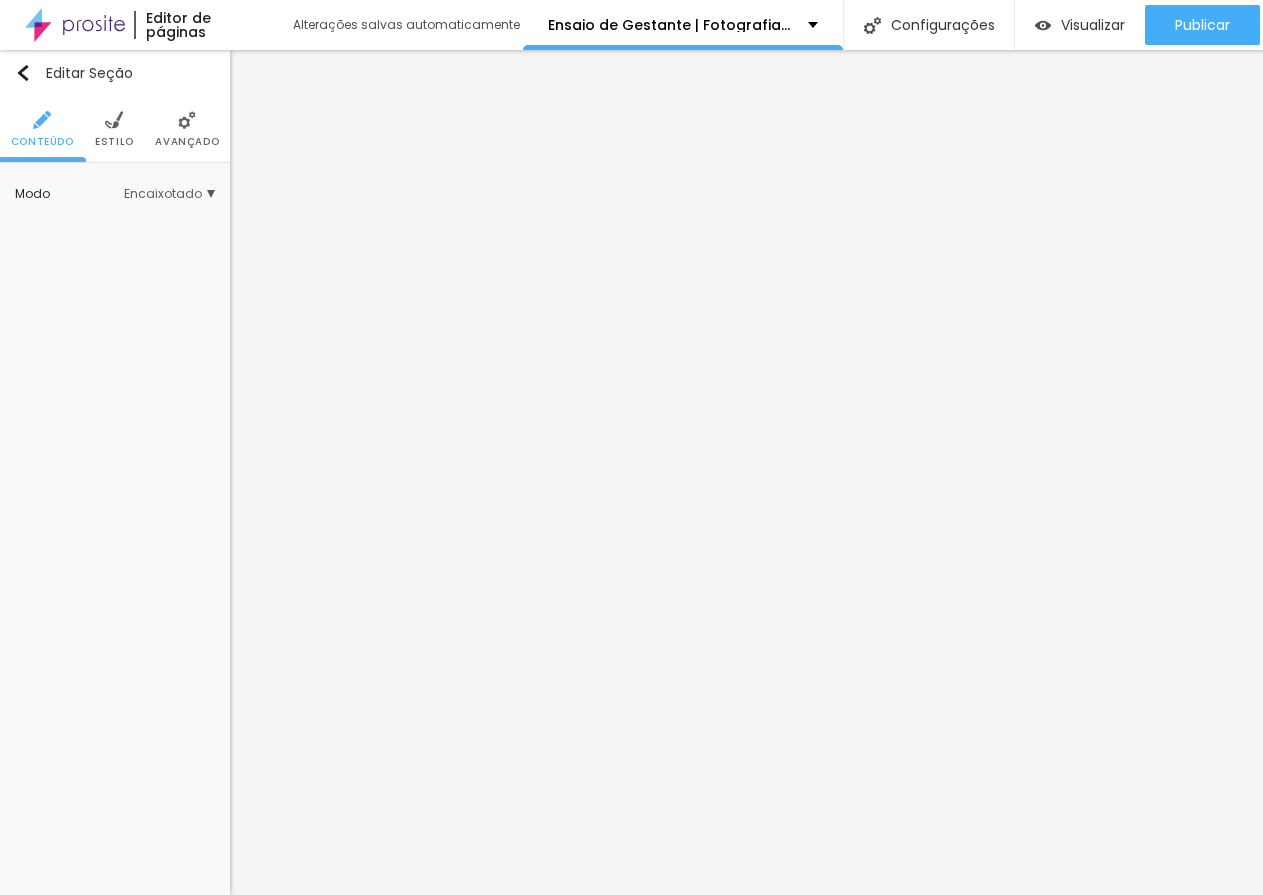 click on "Conteúdo Estilo Avançado" at bounding box center (115, 129) 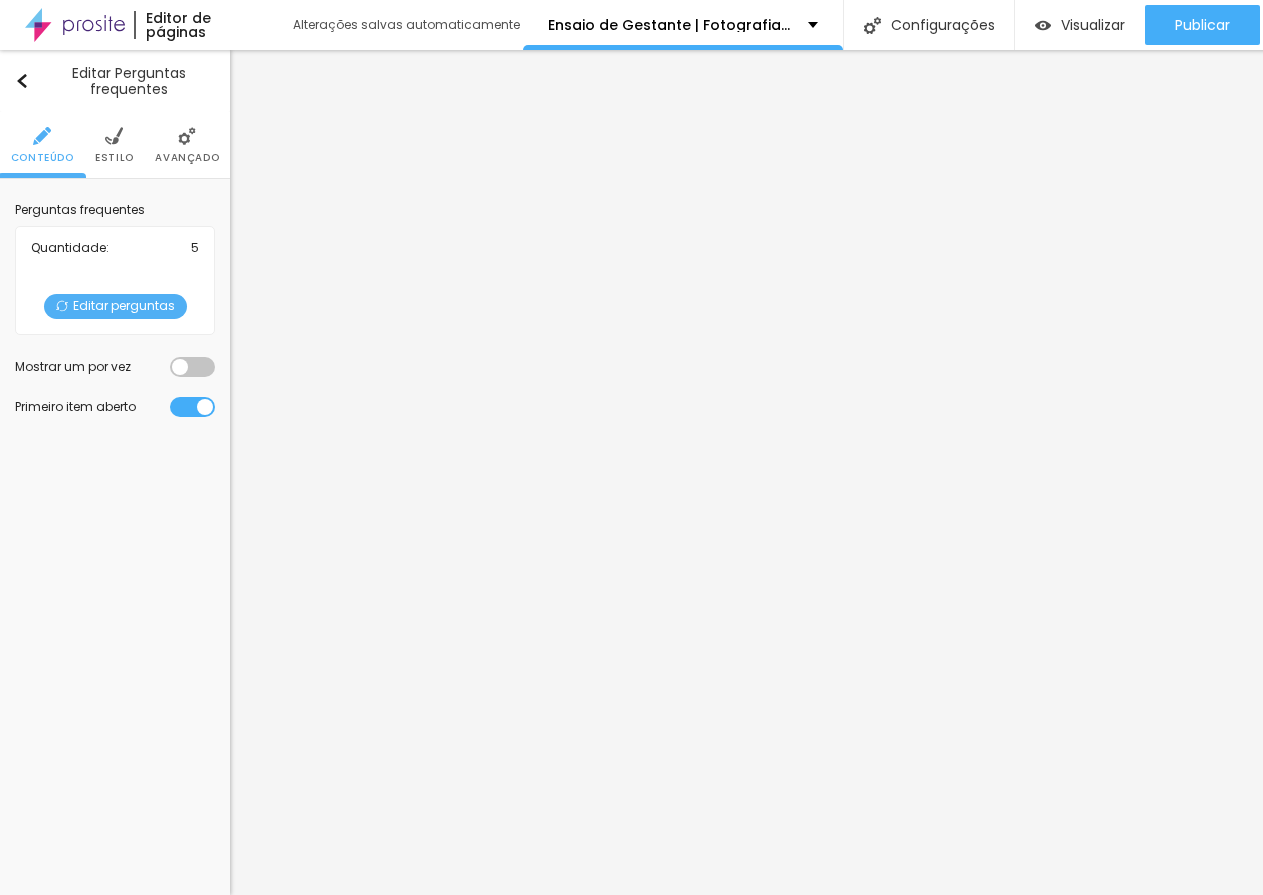 click on "Estilo" at bounding box center (114, 145) 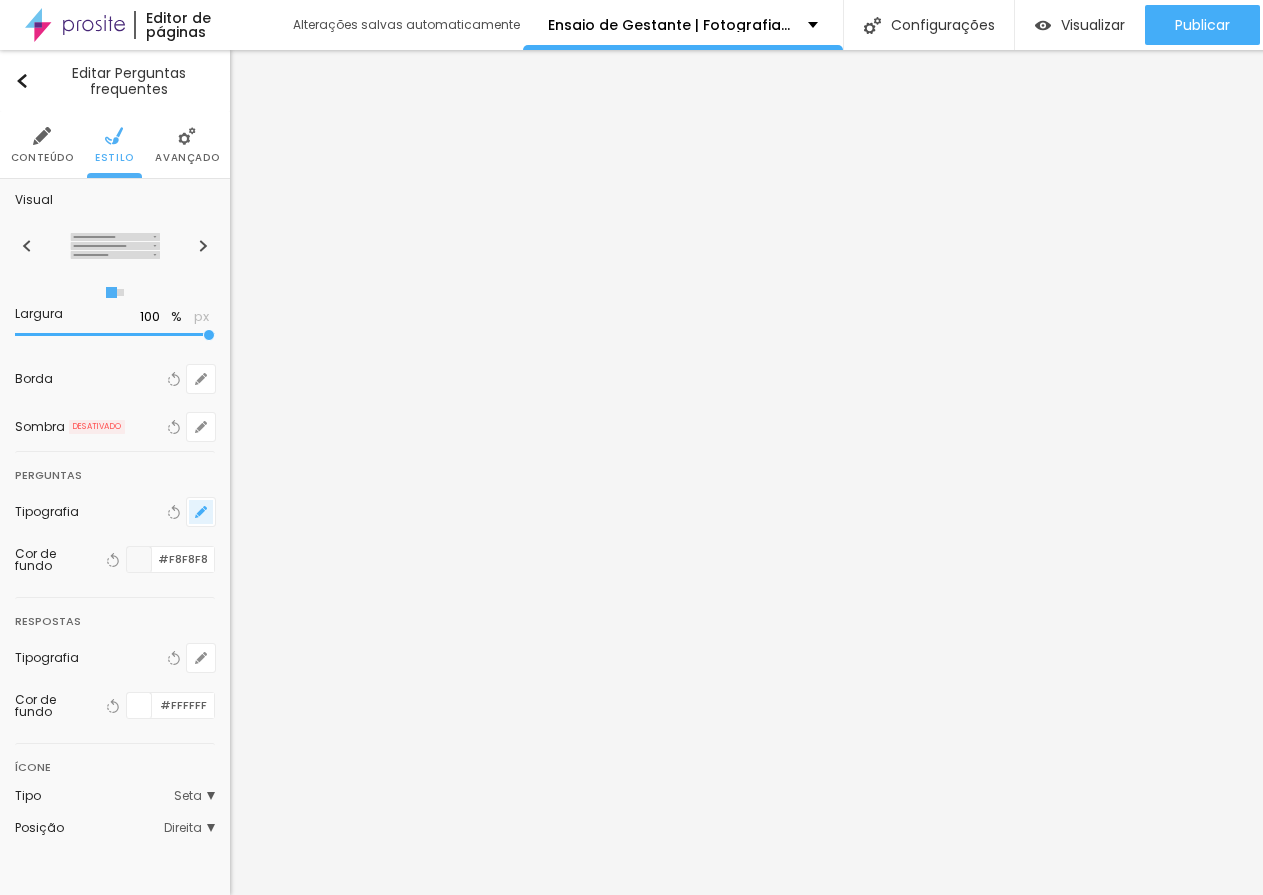 click 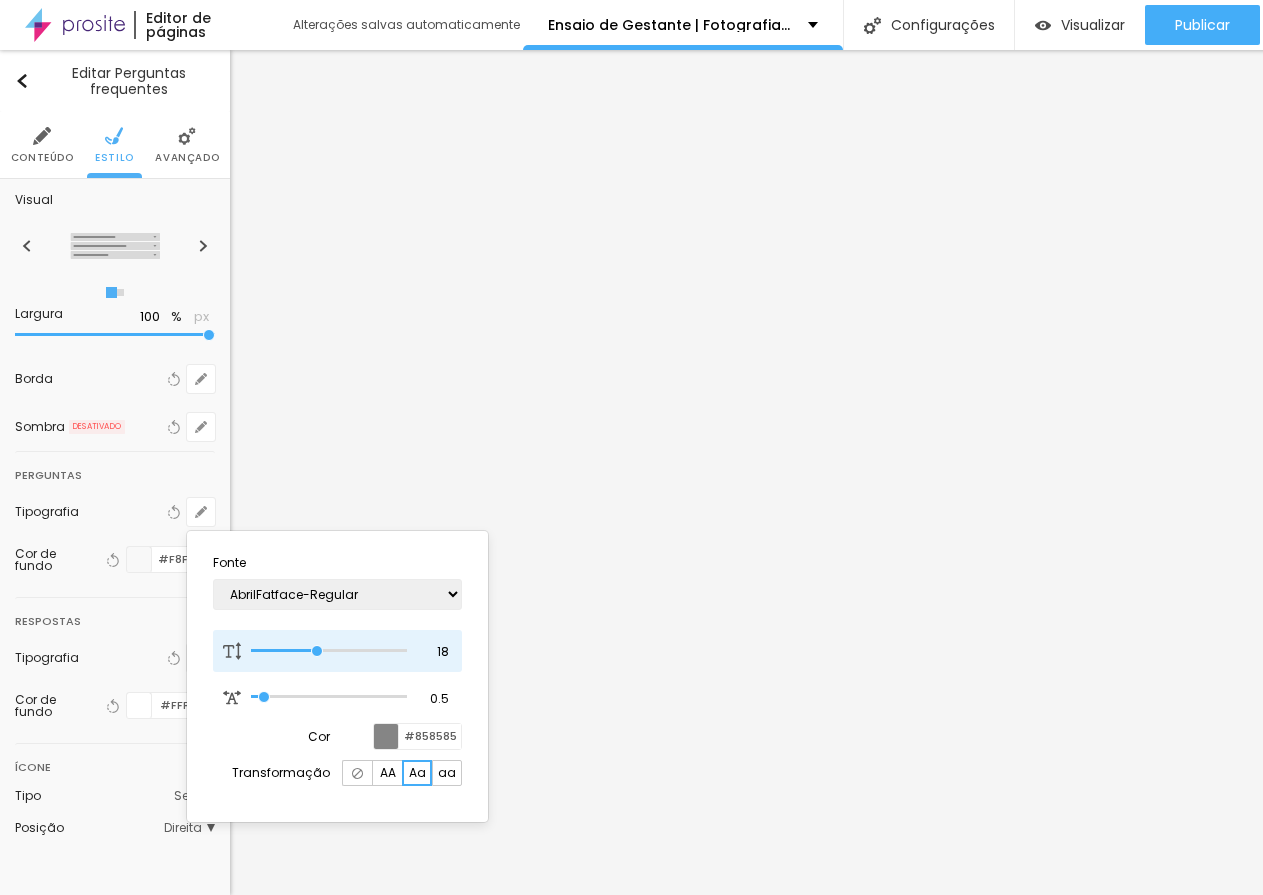 type on "19" 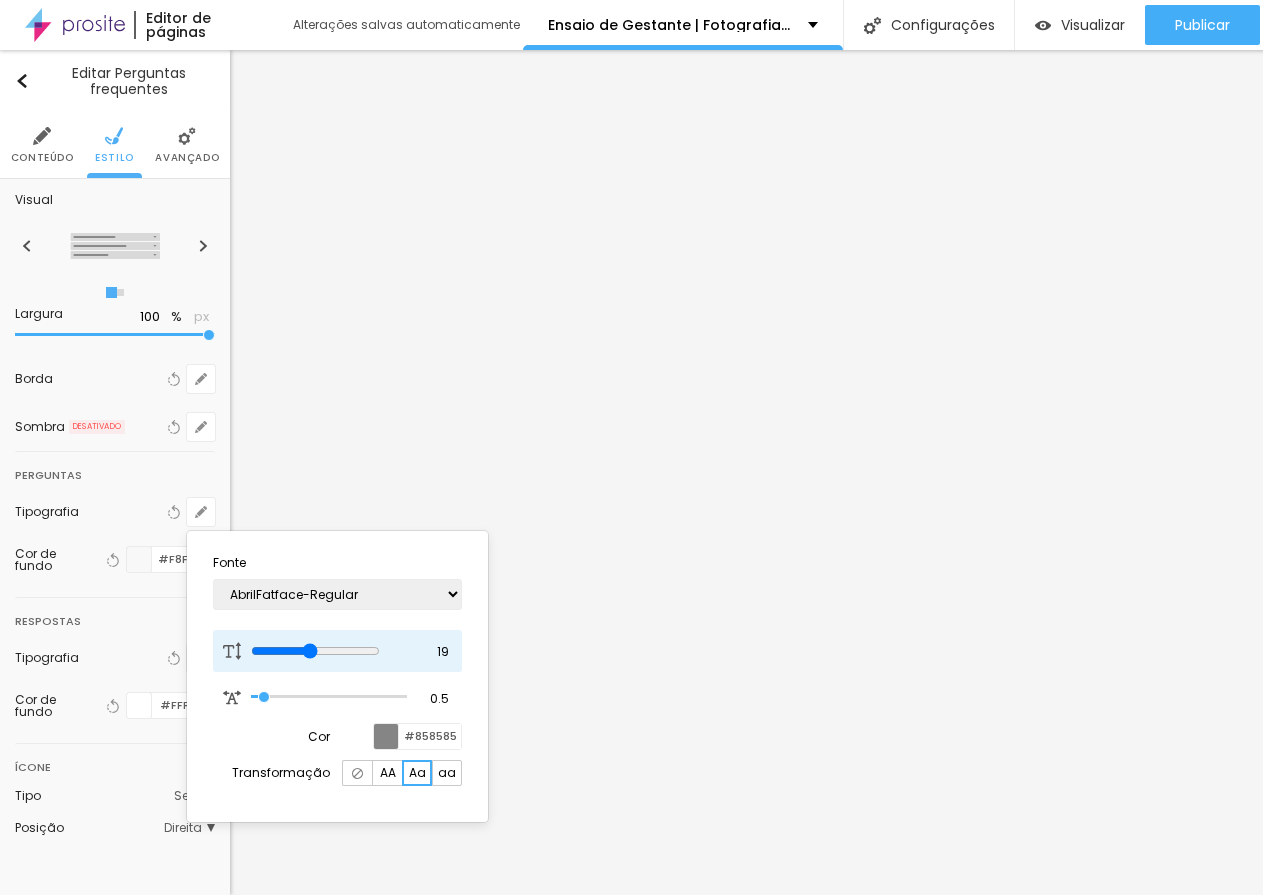 type on "20" 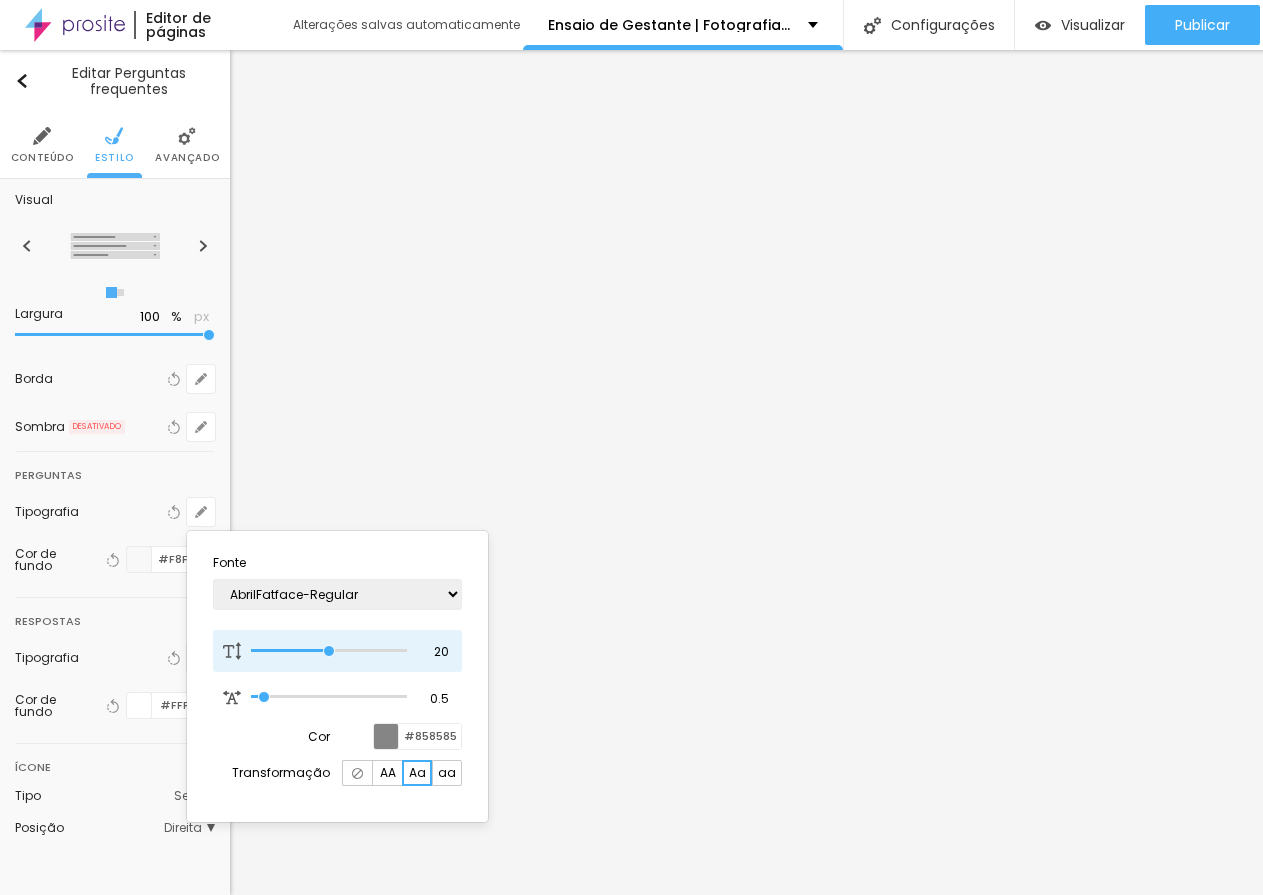 type on "20" 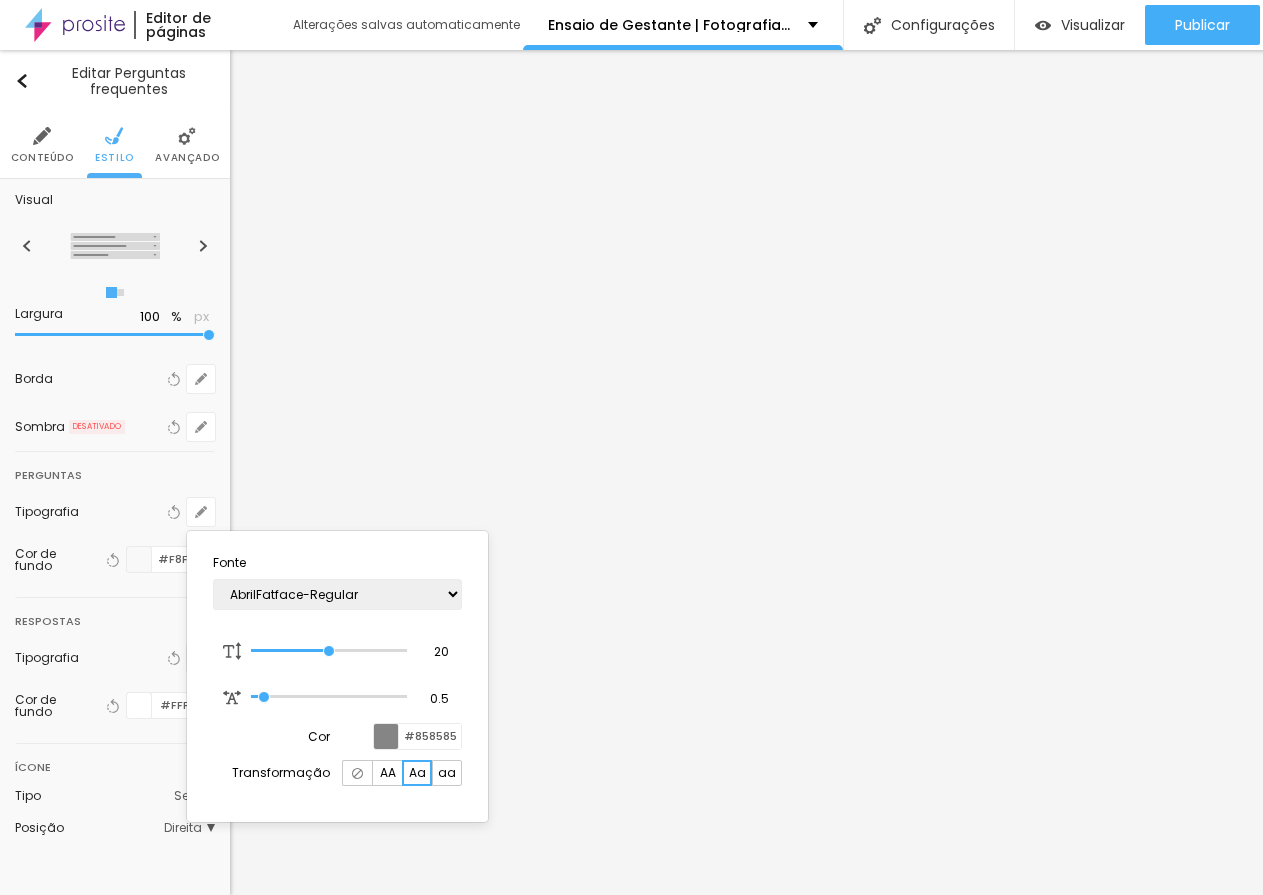 click at bounding box center [631, 447] 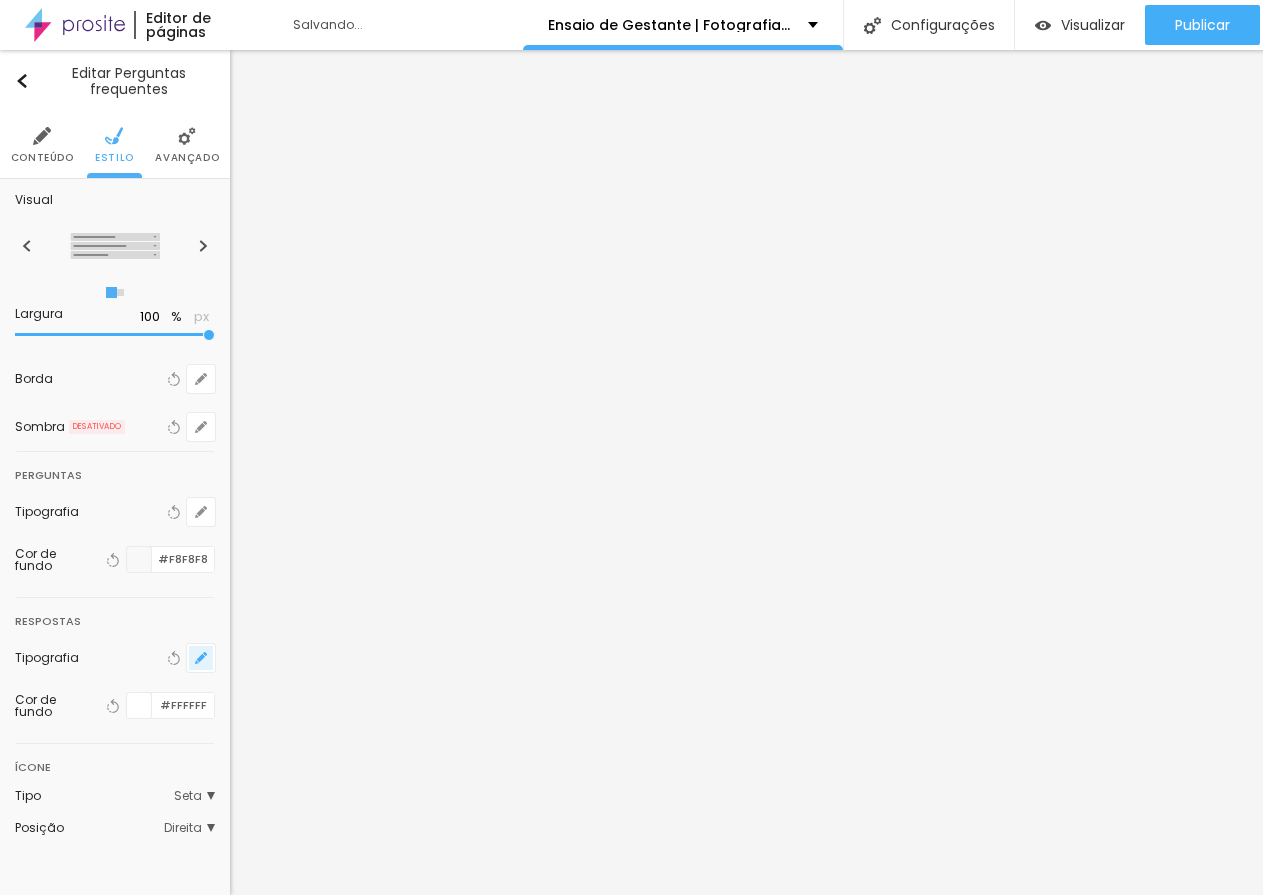 click 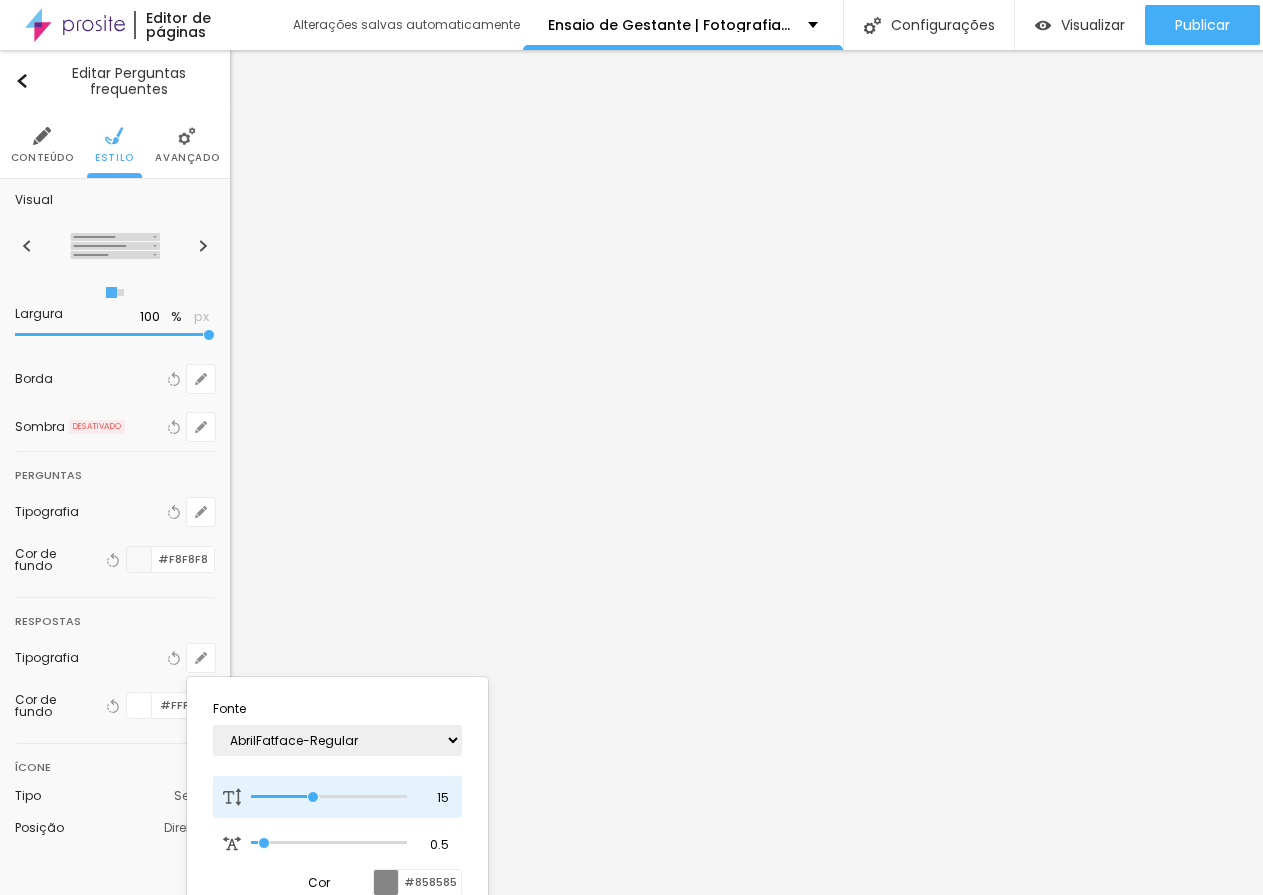 type on "16" 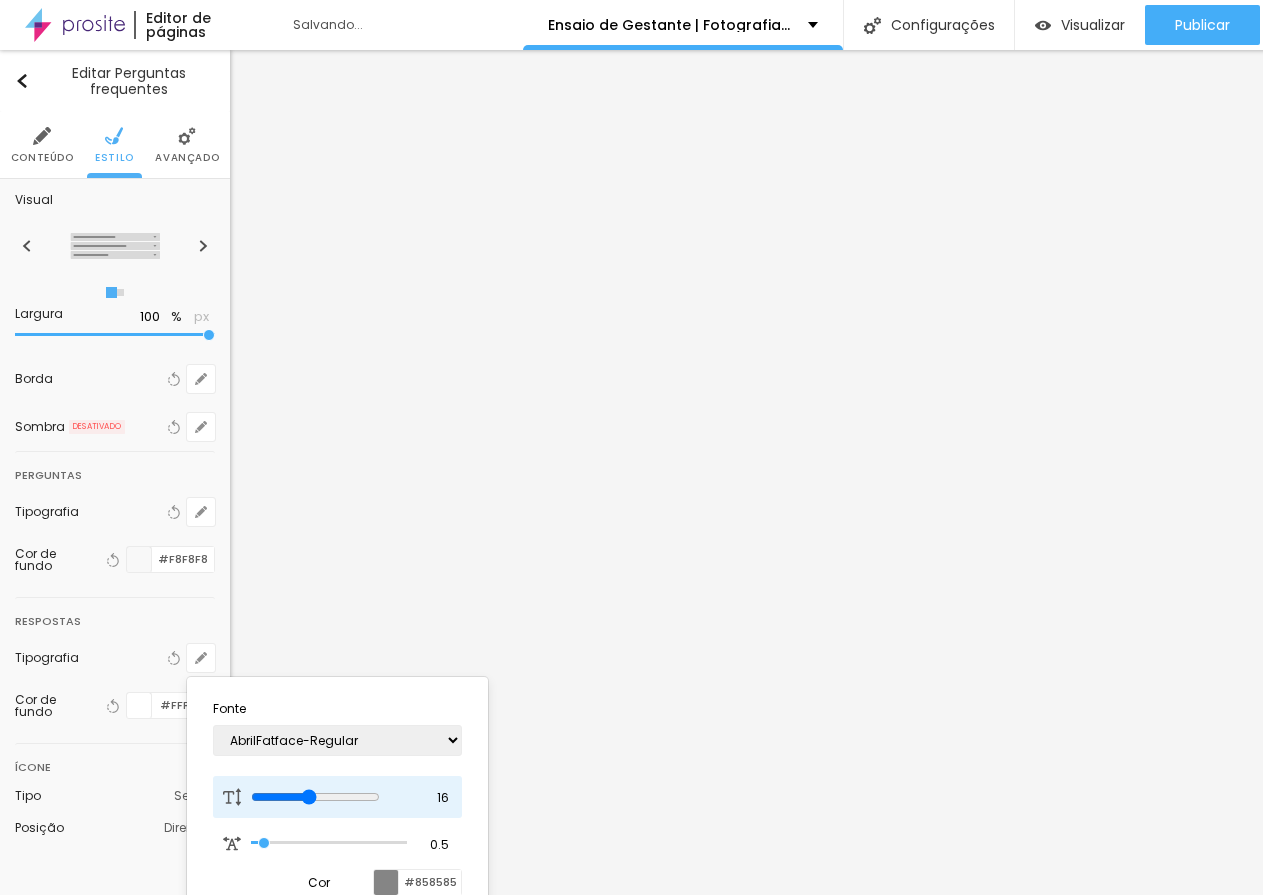 type on "17" 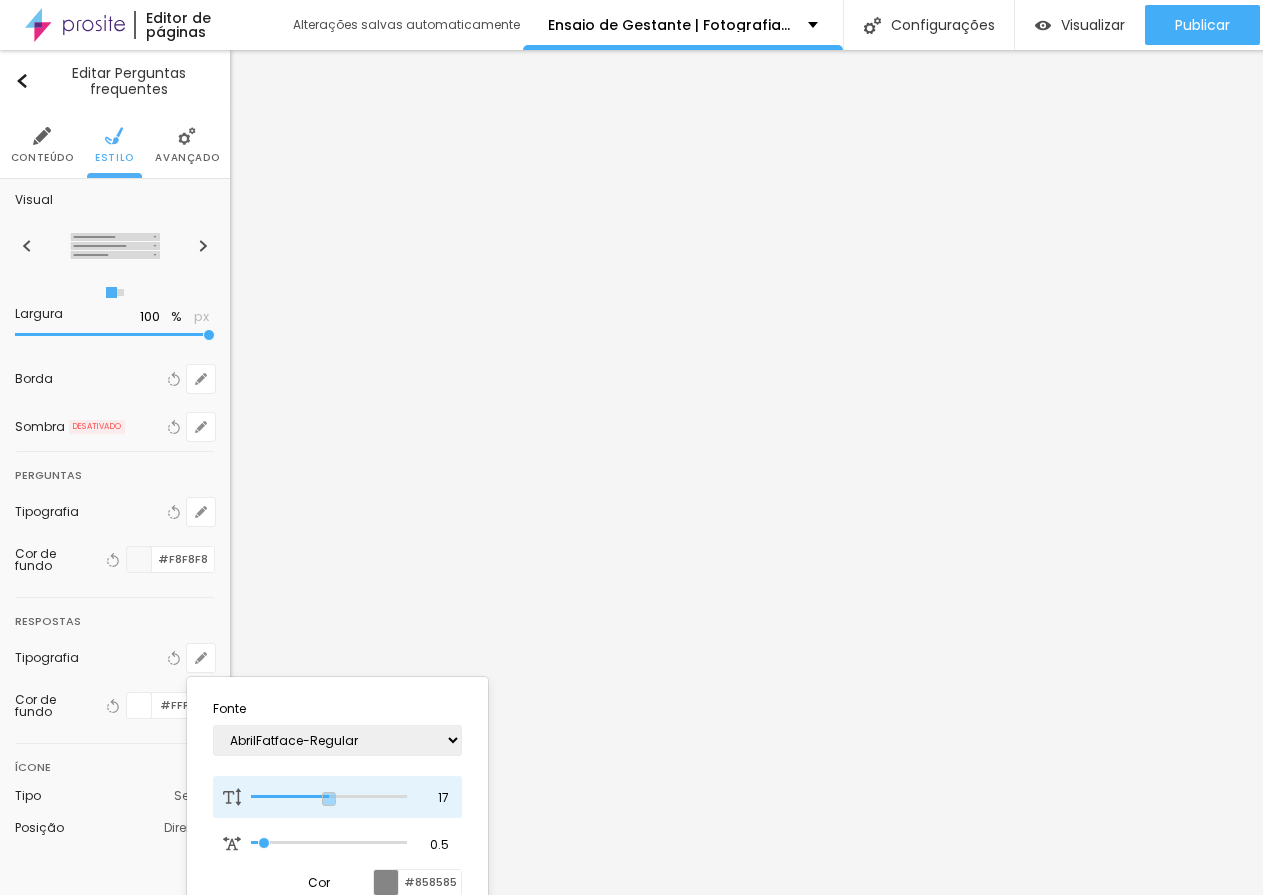 type on "18" 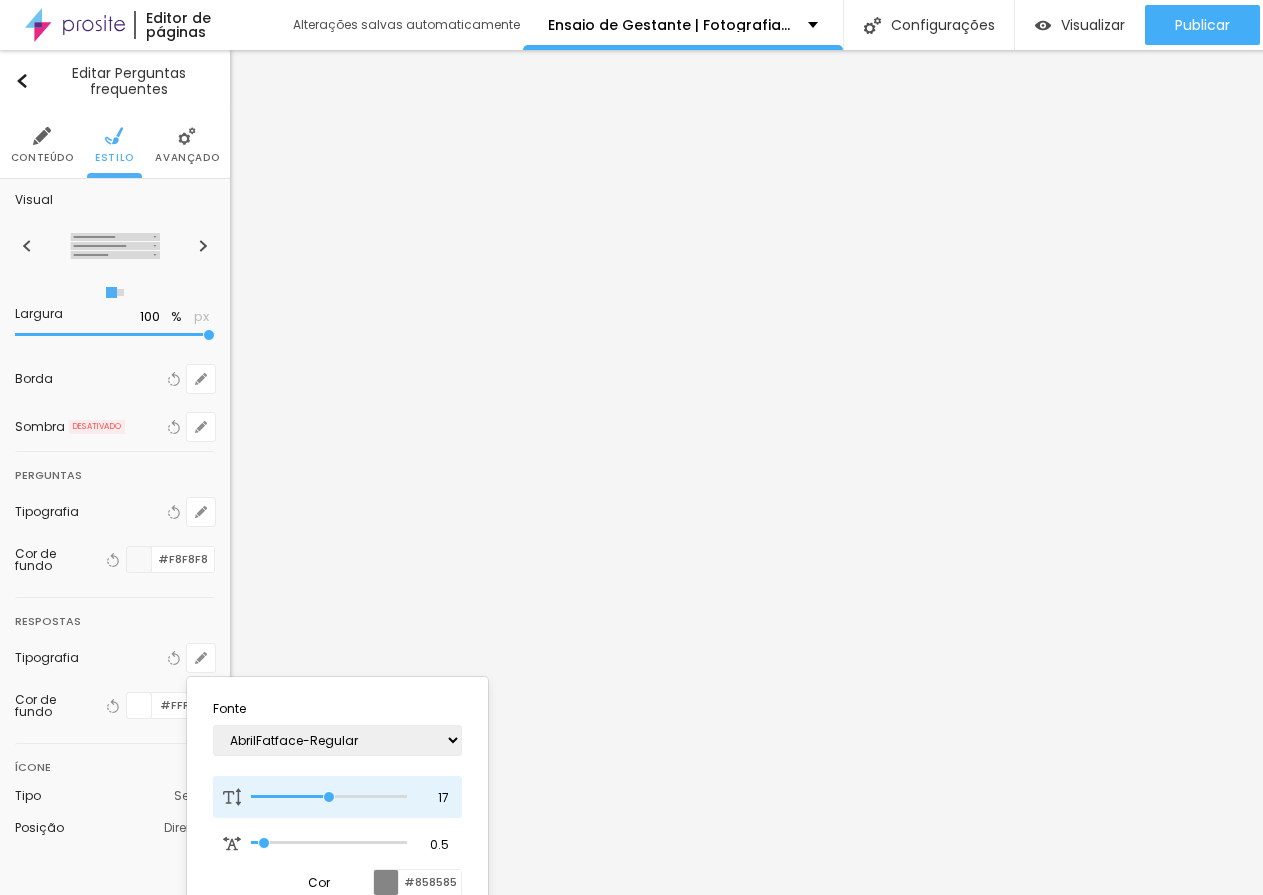 type on "18" 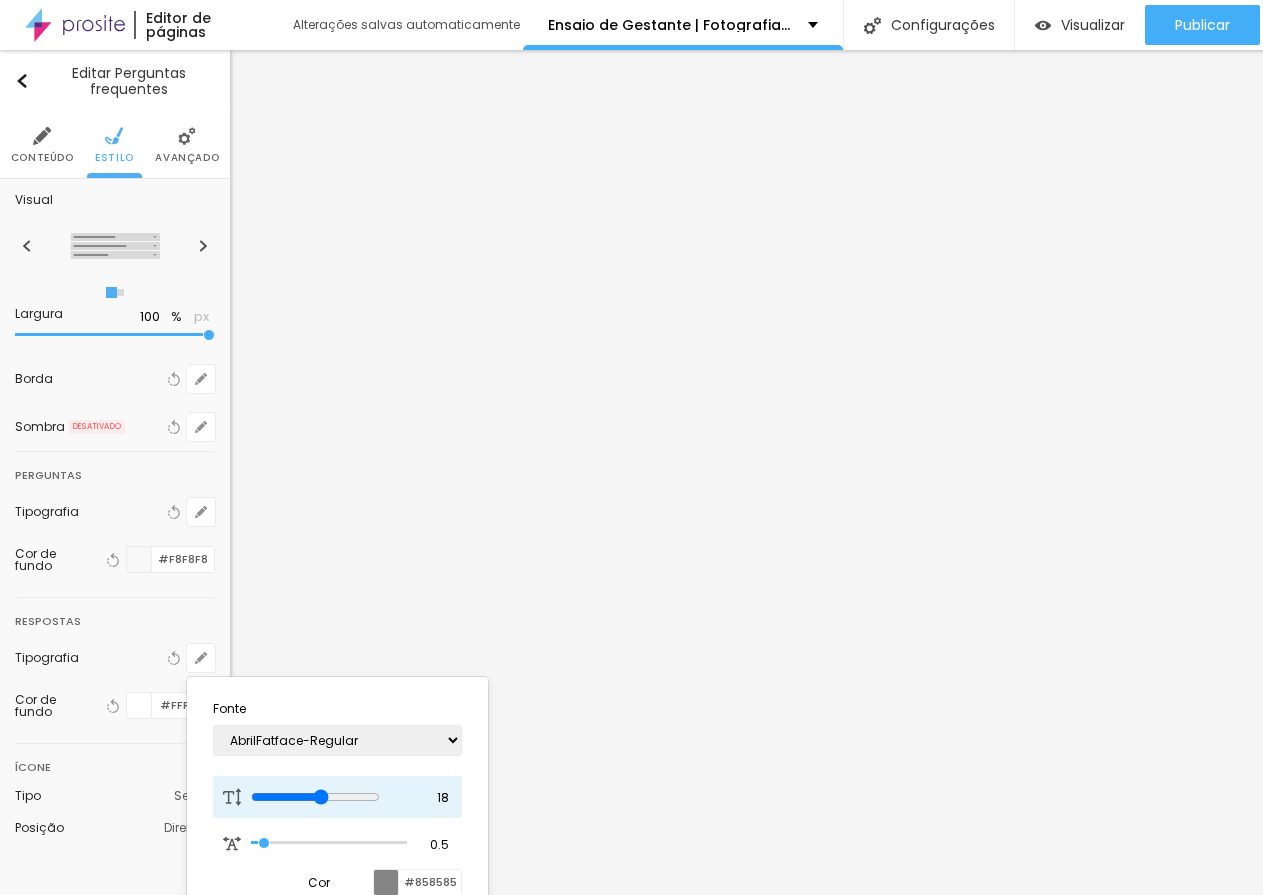 drag, startPoint x: 315, startPoint y: 796, endPoint x: 334, endPoint y: 796, distance: 19 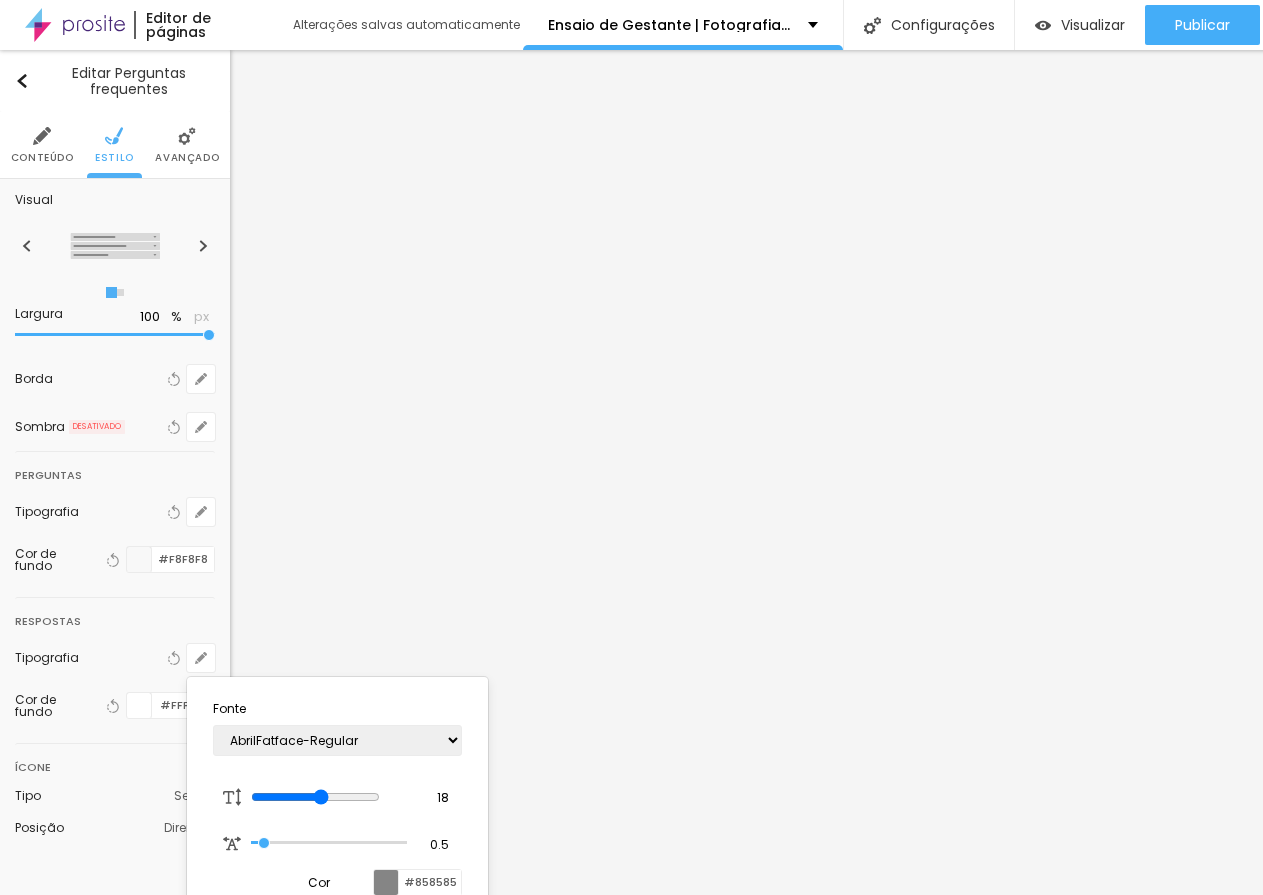 click at bounding box center [631, 447] 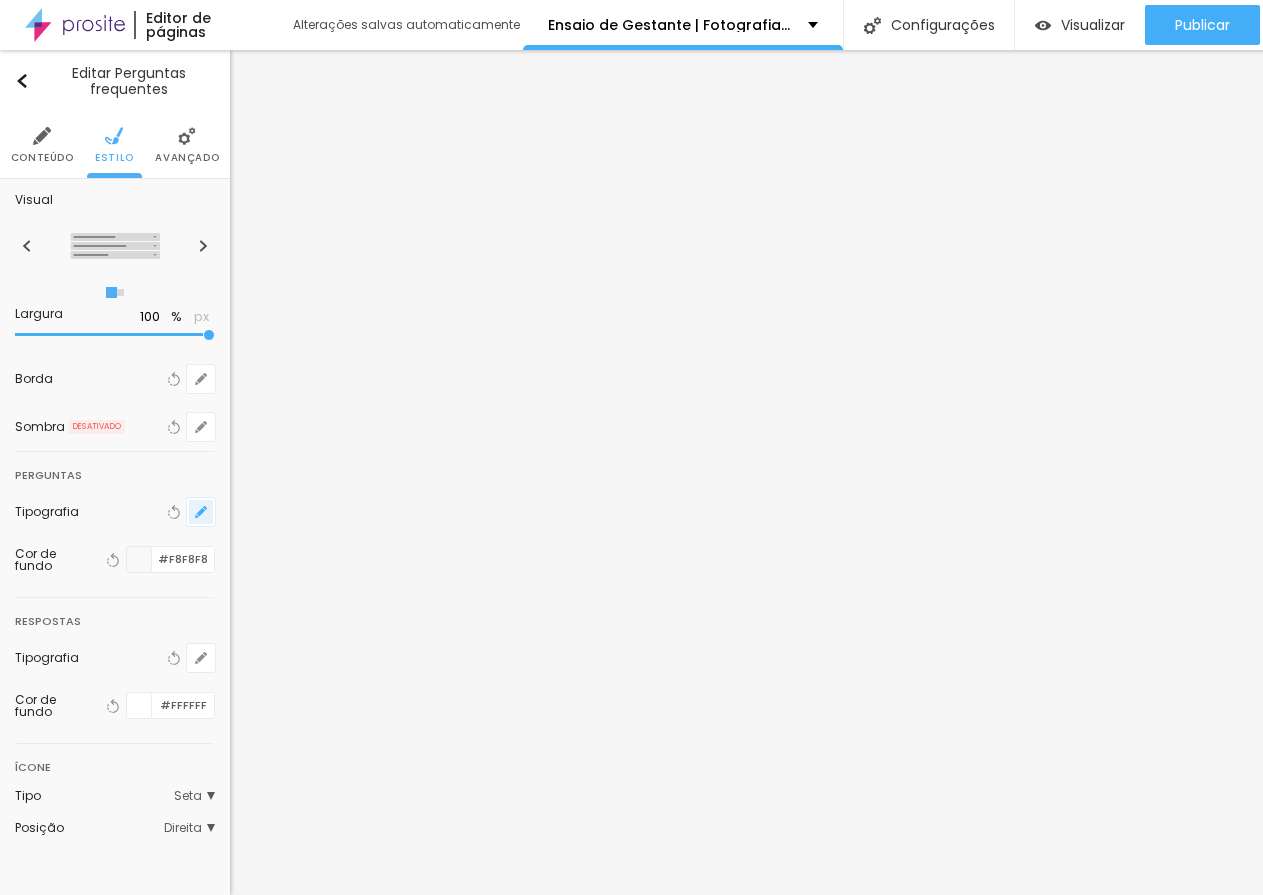 click 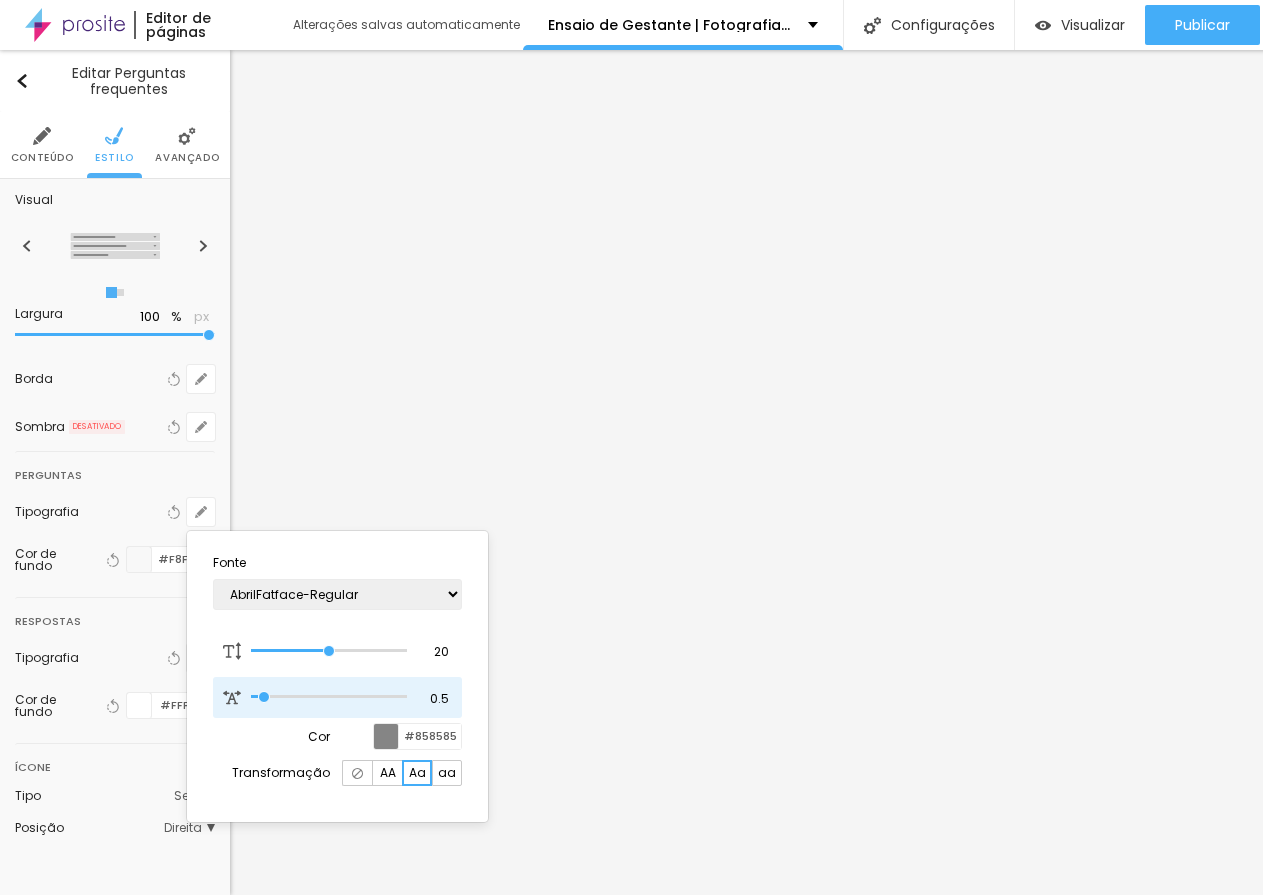 type on "0.9" 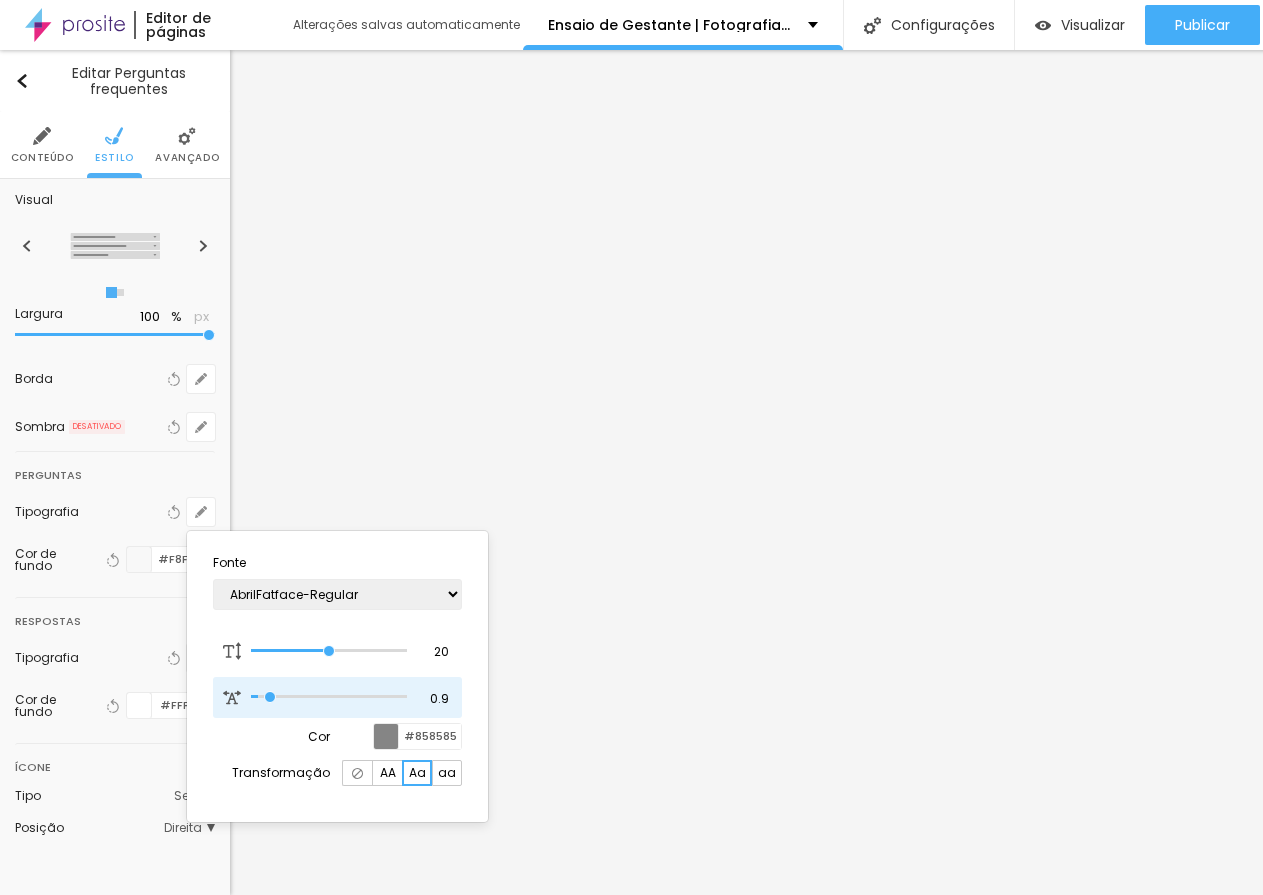 type on "1" 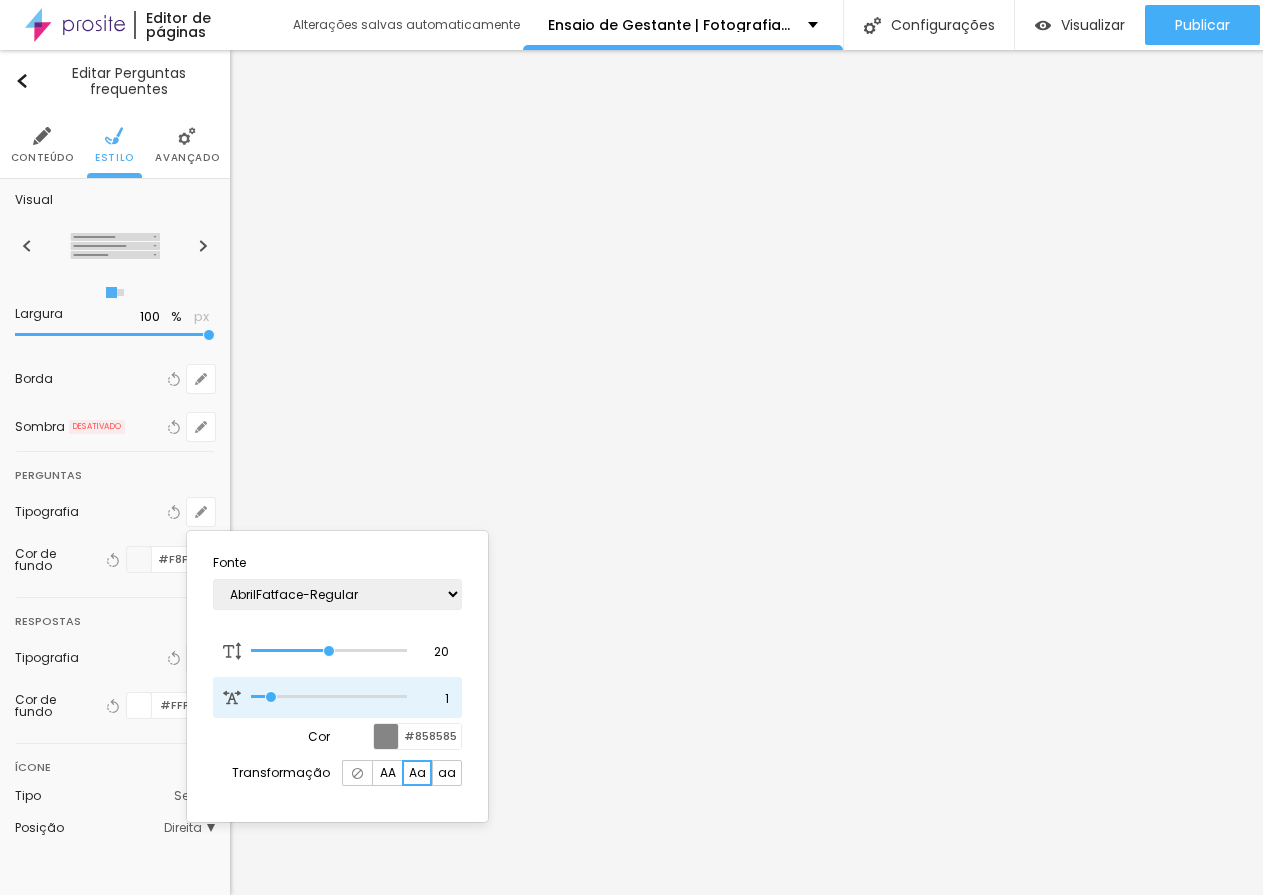 type on "1.1" 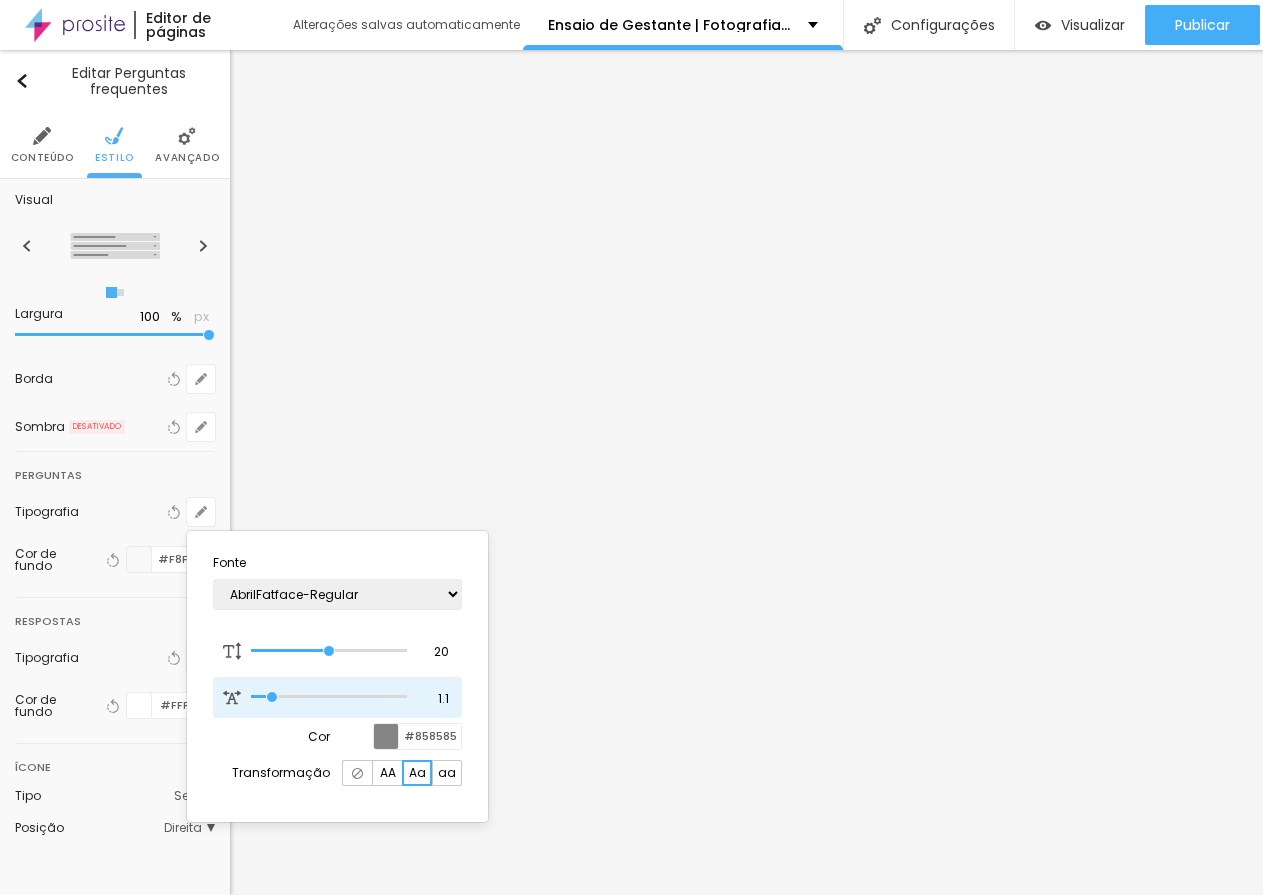 type on "1.2" 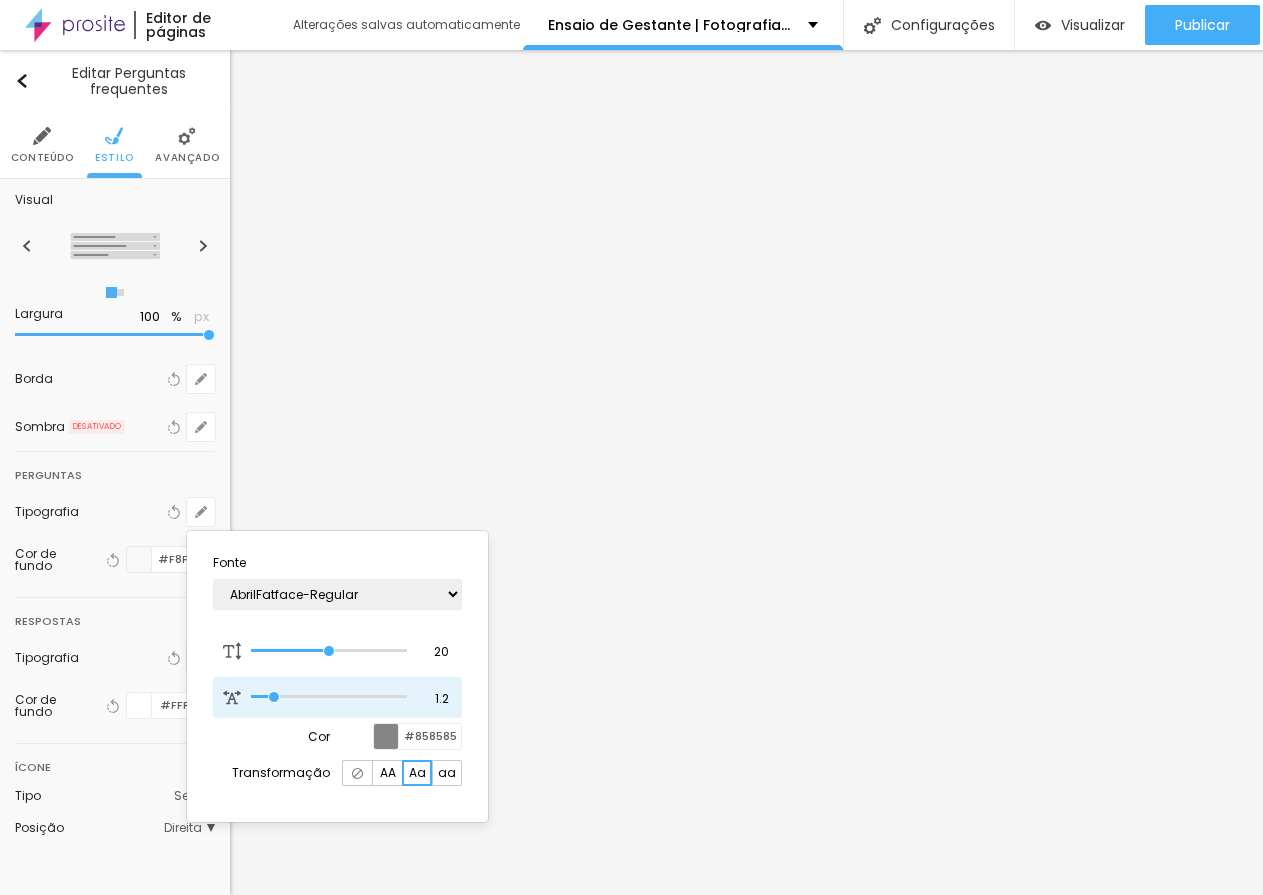 type on "1.1" 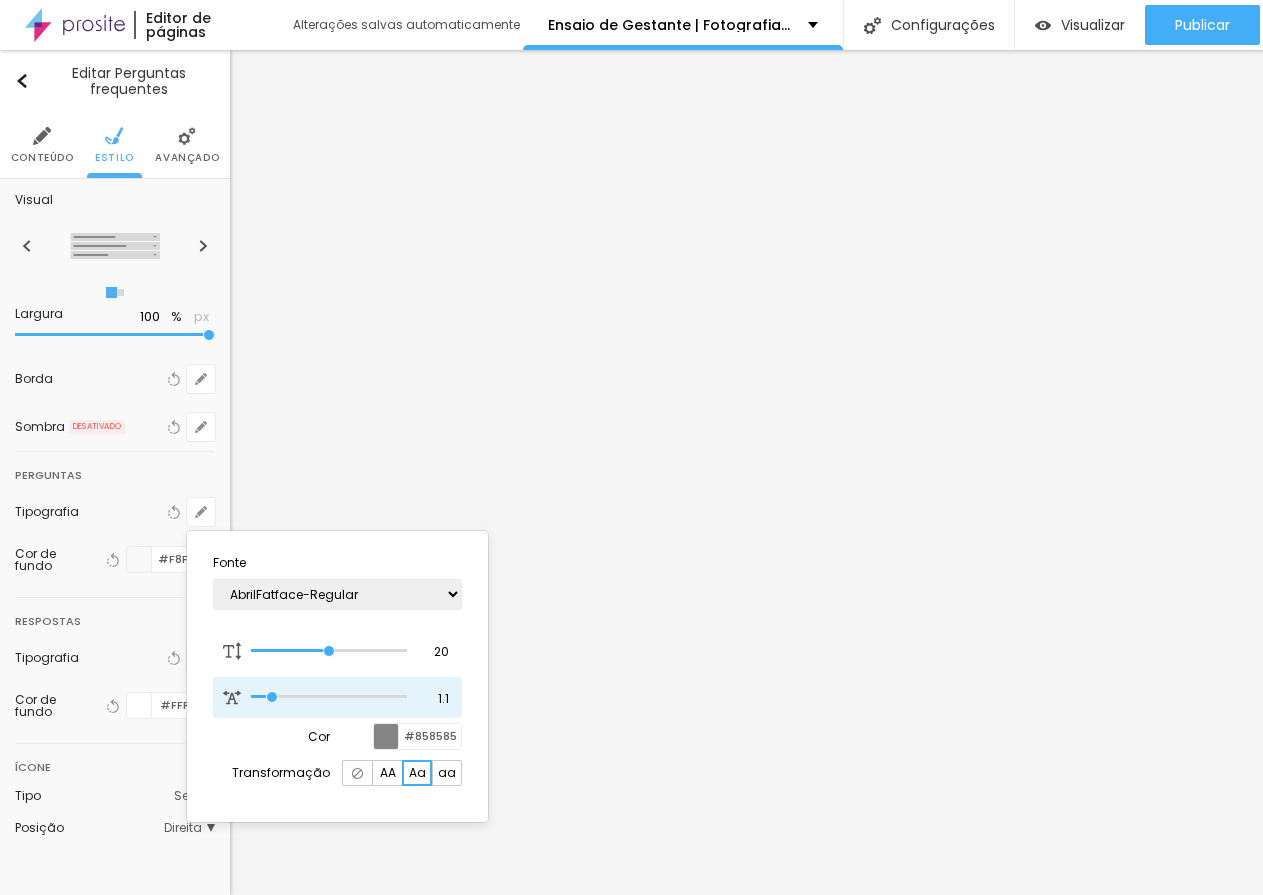 type on "1" 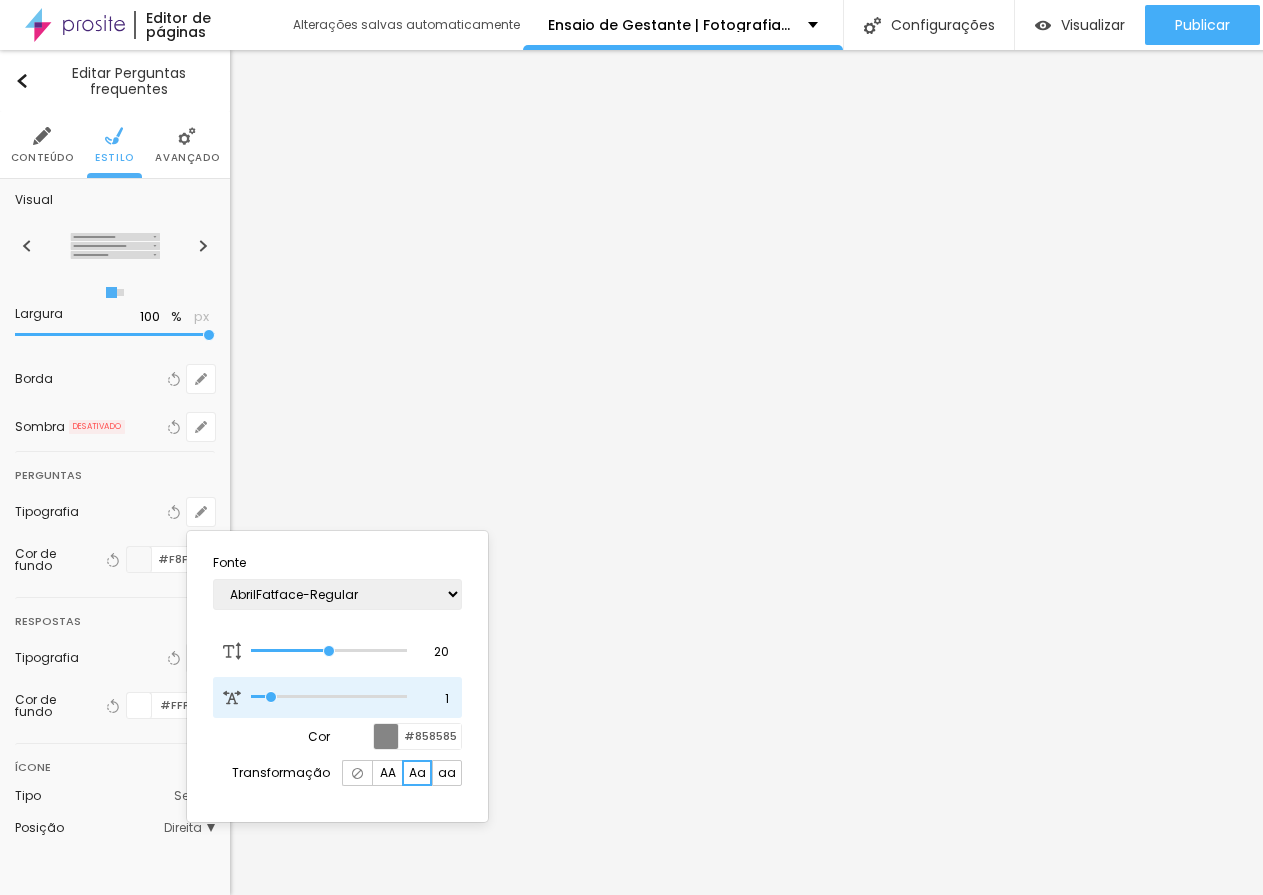 type on "0.9" 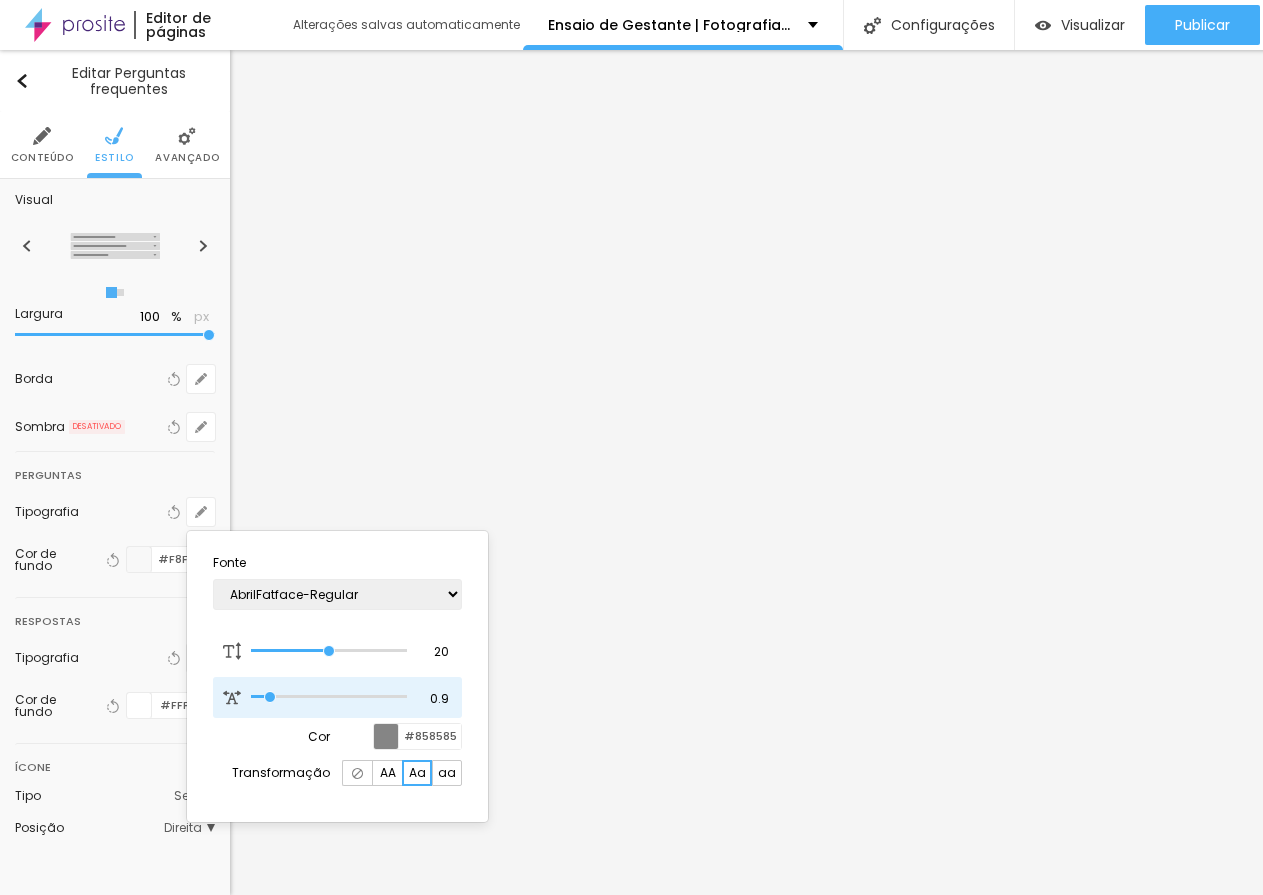 type on "0.8" 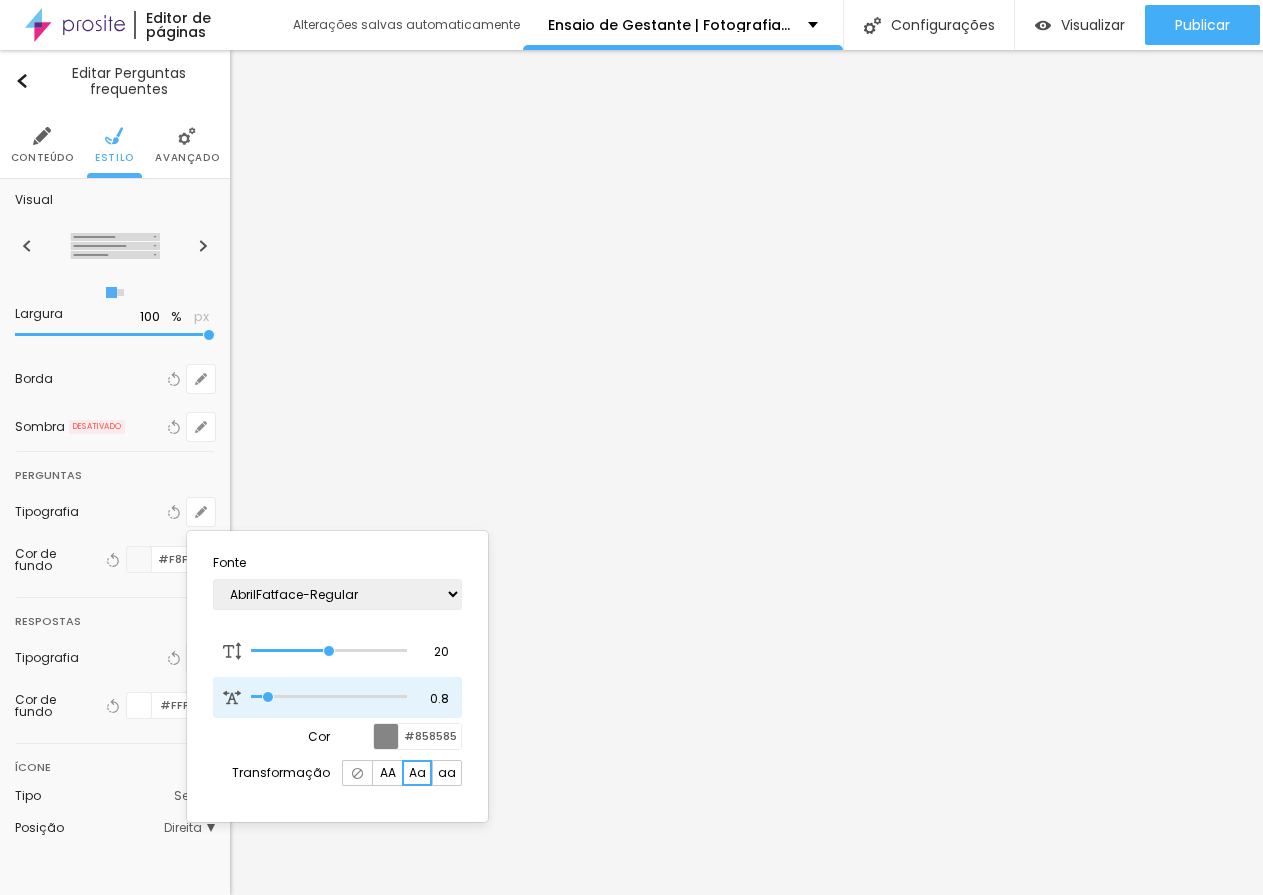 type on "0.8" 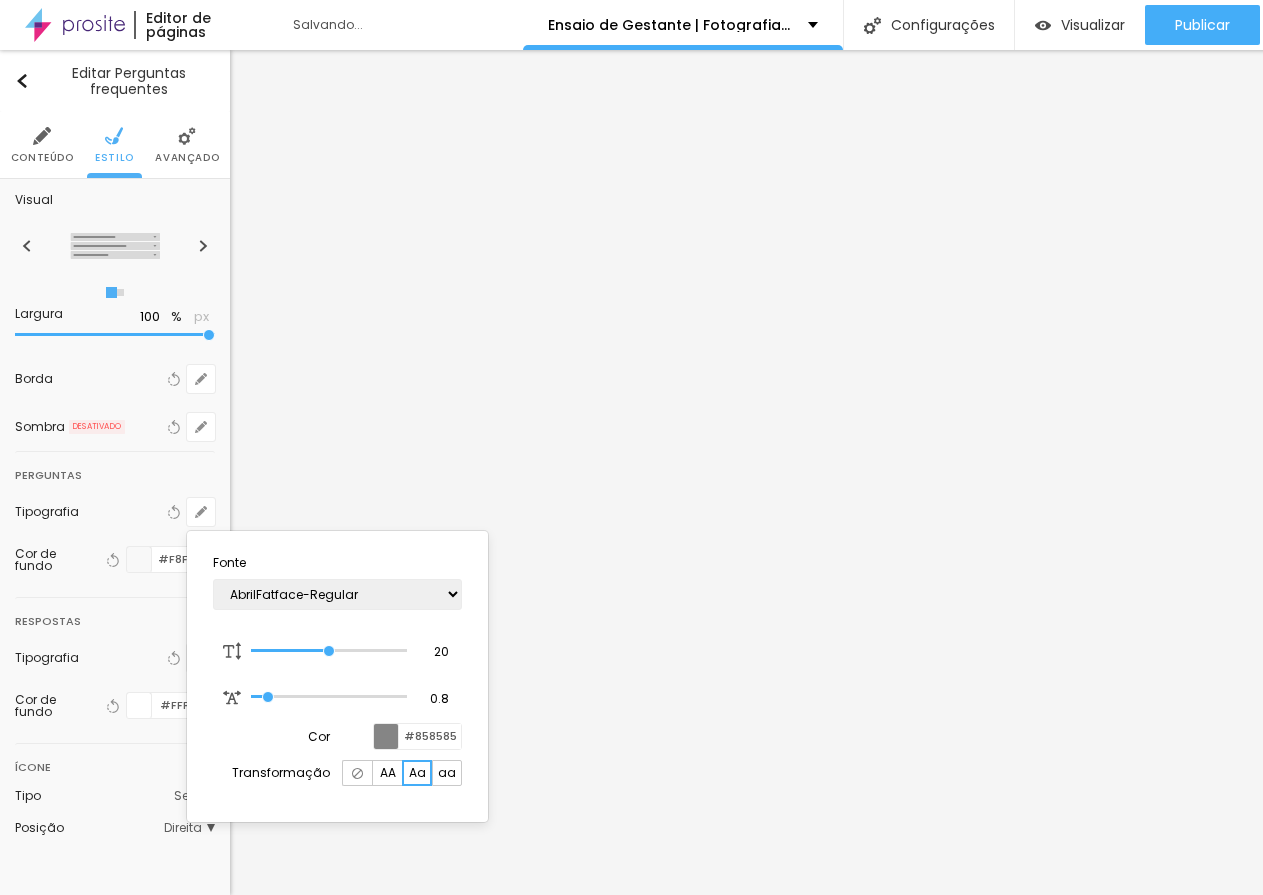 click at bounding box center [631, 447] 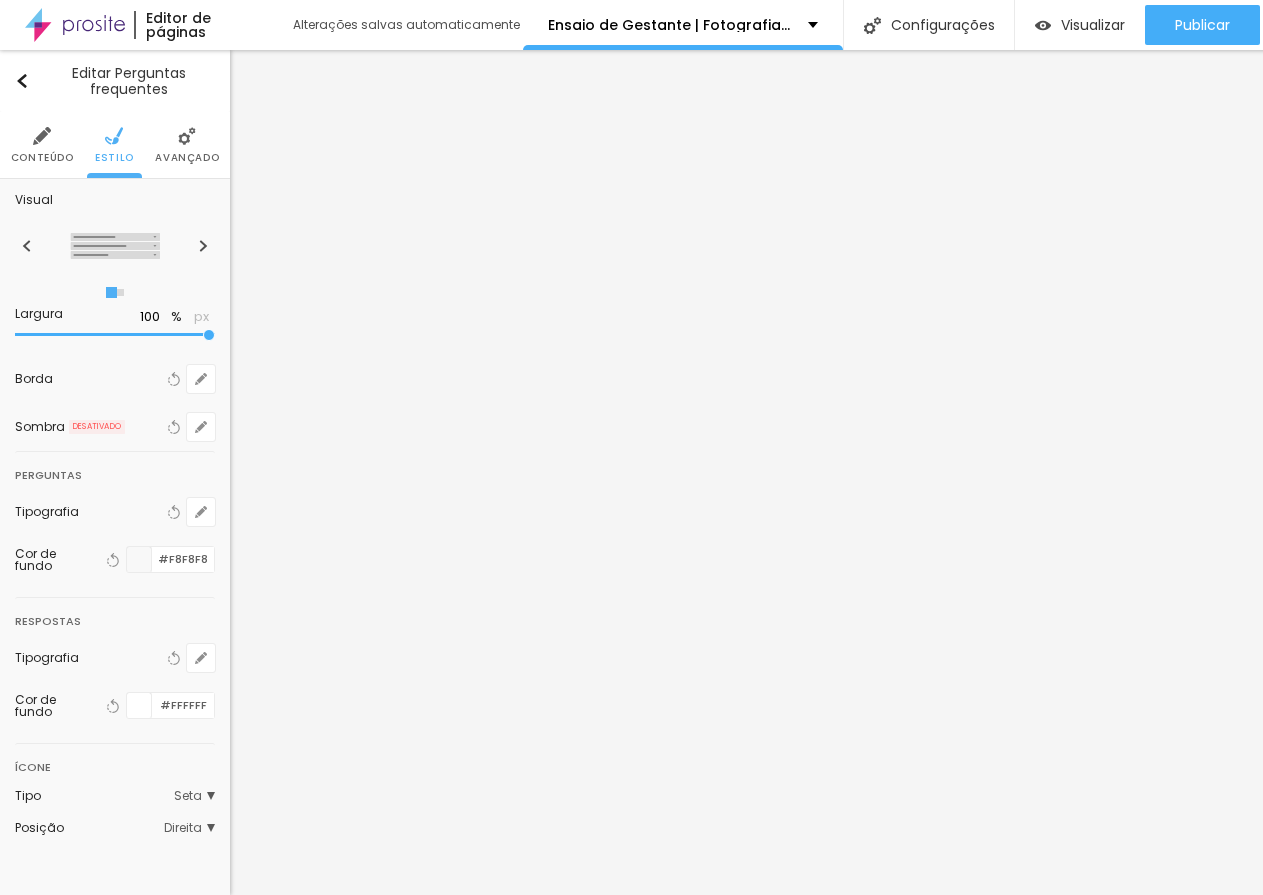 scroll, scrollTop: 15, scrollLeft: 0, axis: vertical 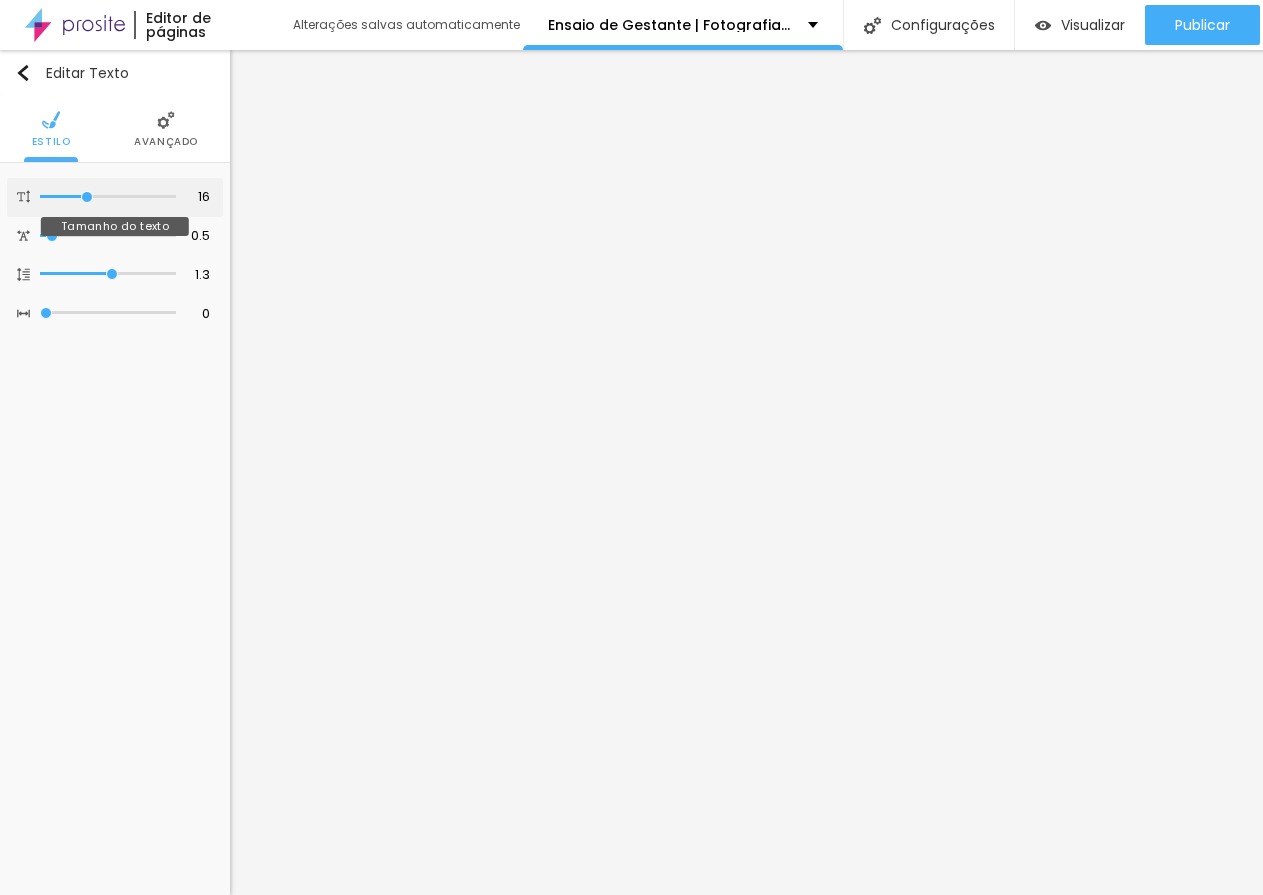 type on "17" 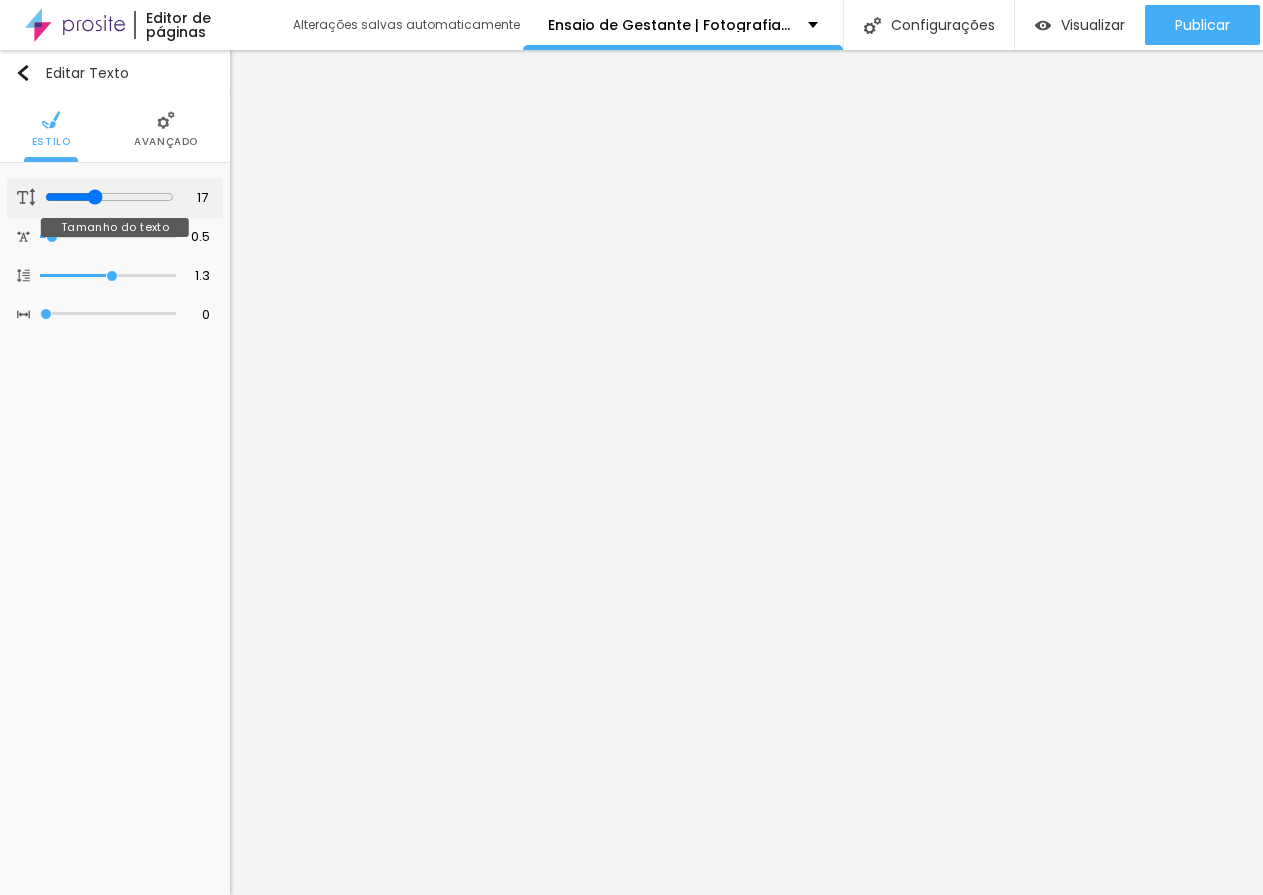 type on "18" 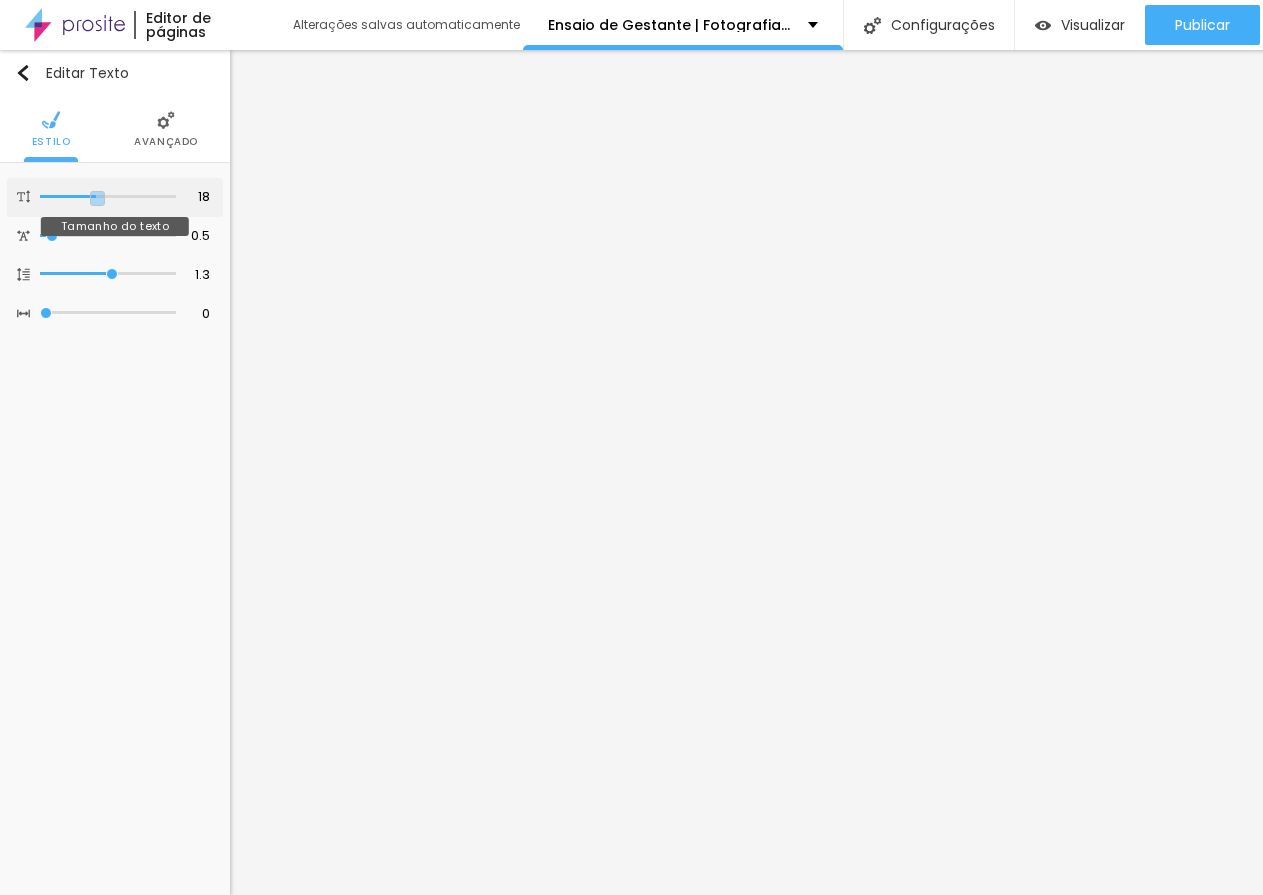 drag, startPoint x: 85, startPoint y: 183, endPoint x: 98, endPoint y: 183, distance: 13 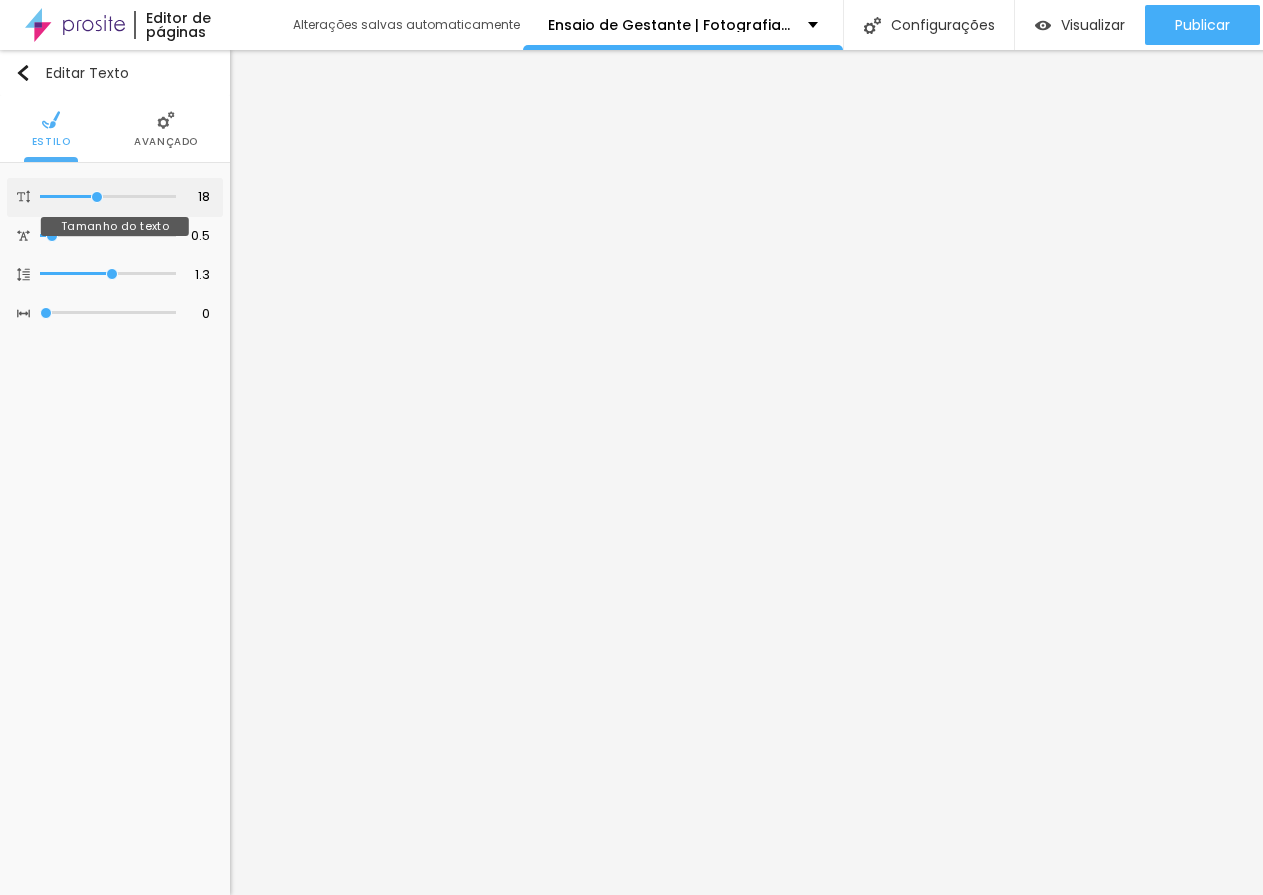 type on "18" 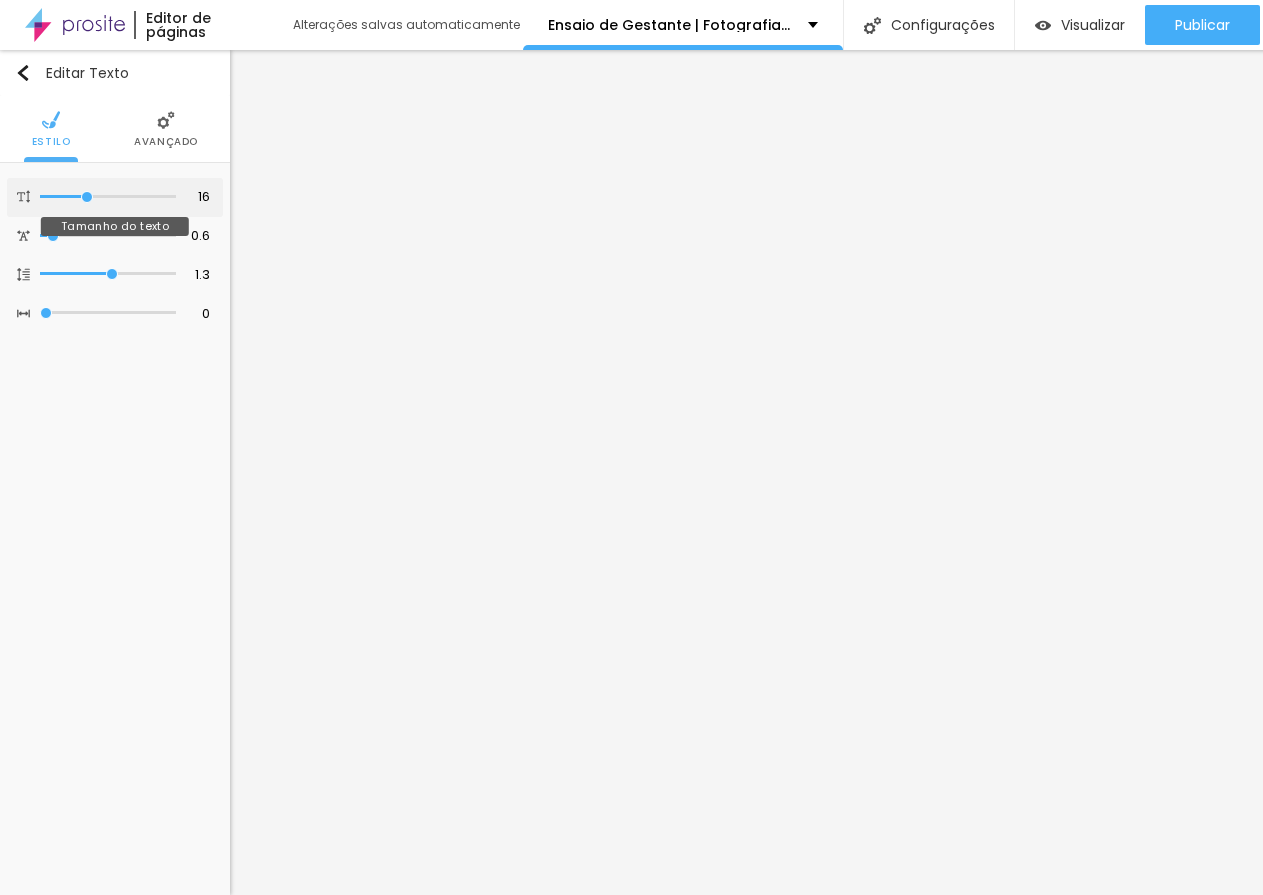 type on "17" 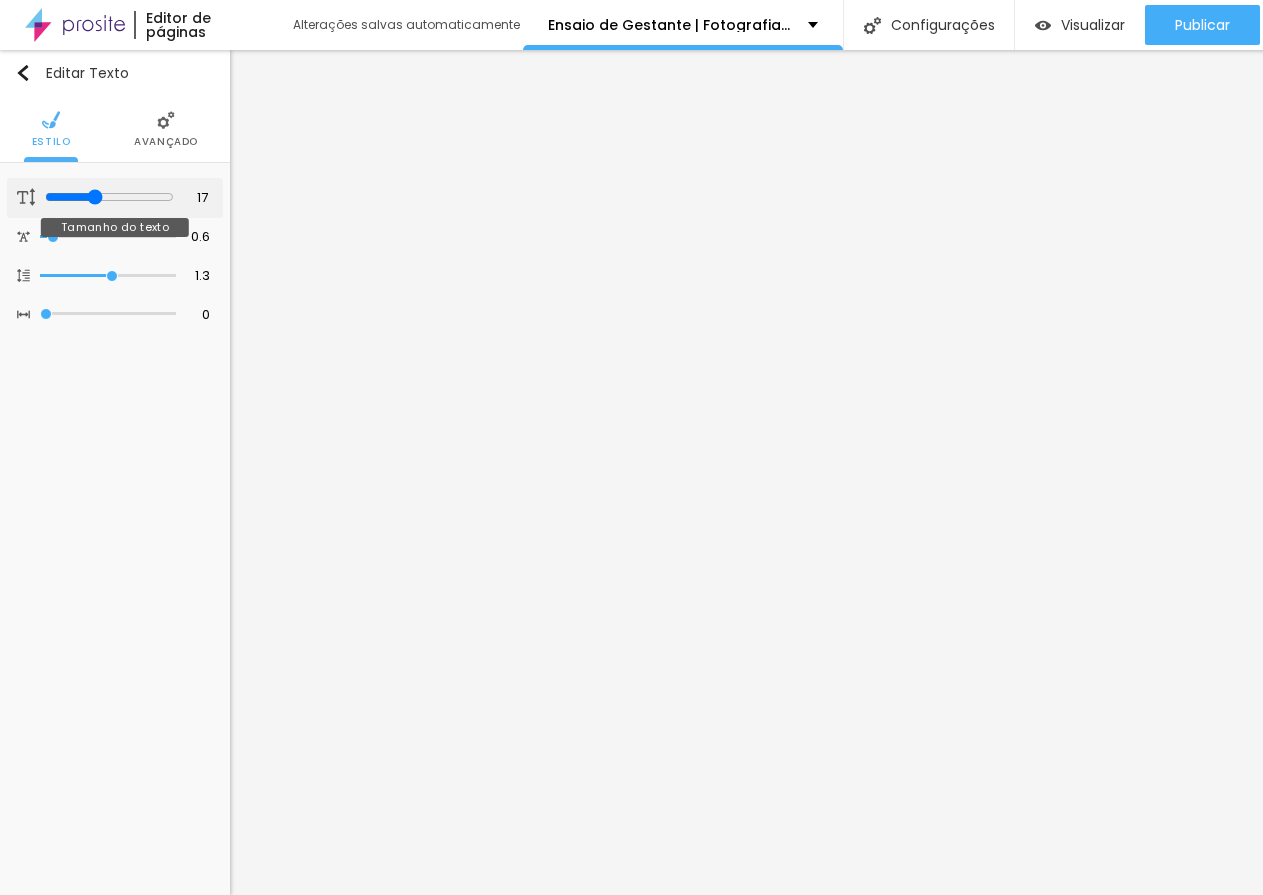 type on "18" 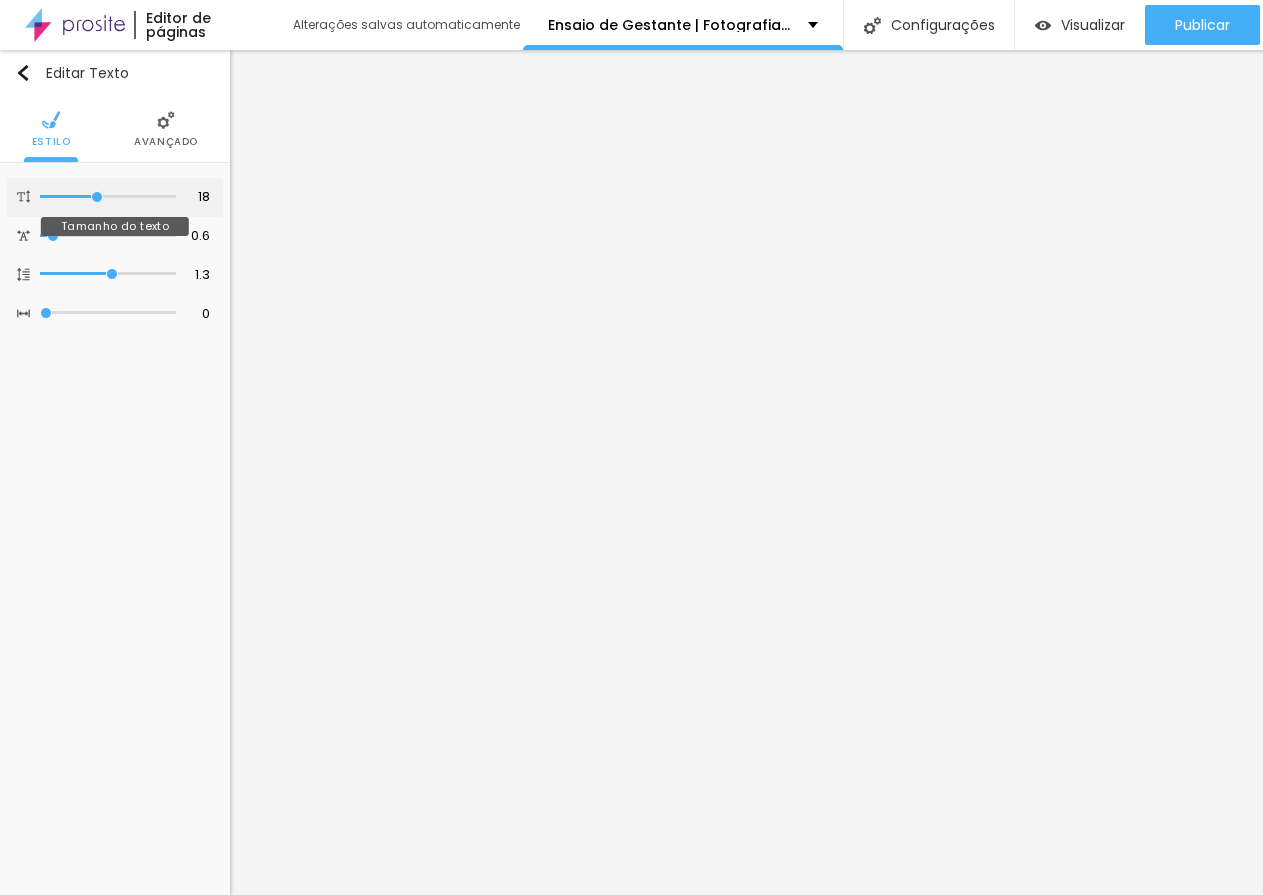 type on "18" 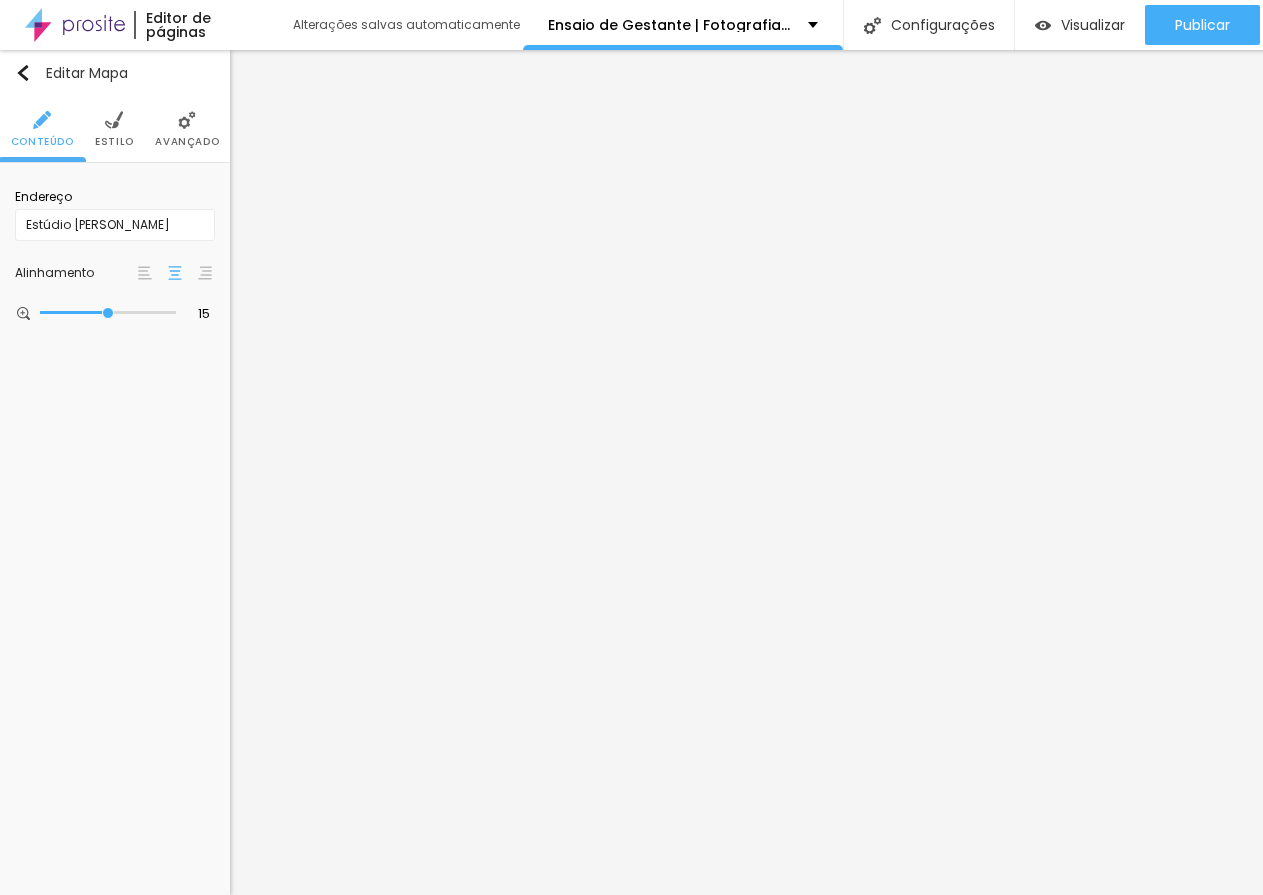 click on "Estilo" at bounding box center (114, 129) 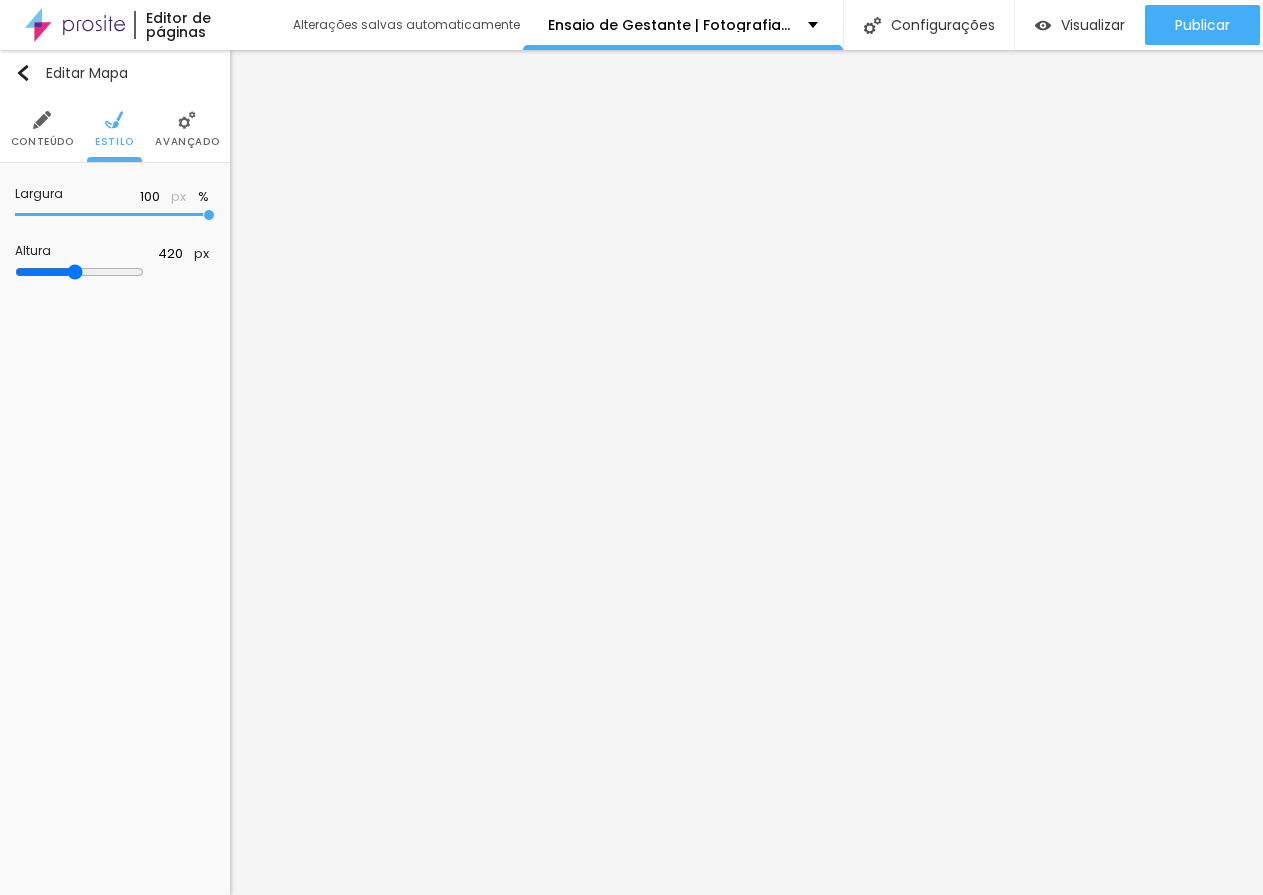 click on "Avançado" at bounding box center [187, 129] 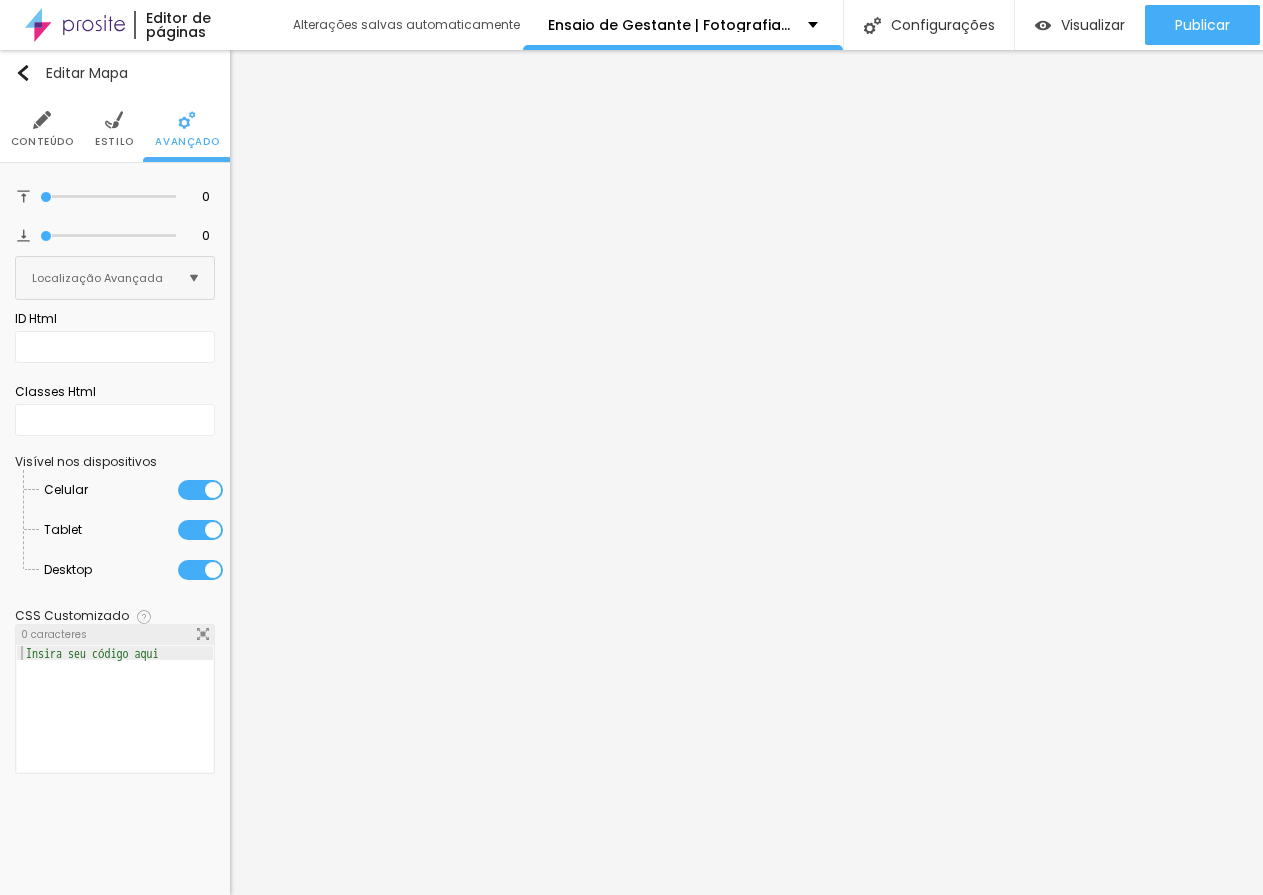 click on "Conteúdo" at bounding box center (42, 142) 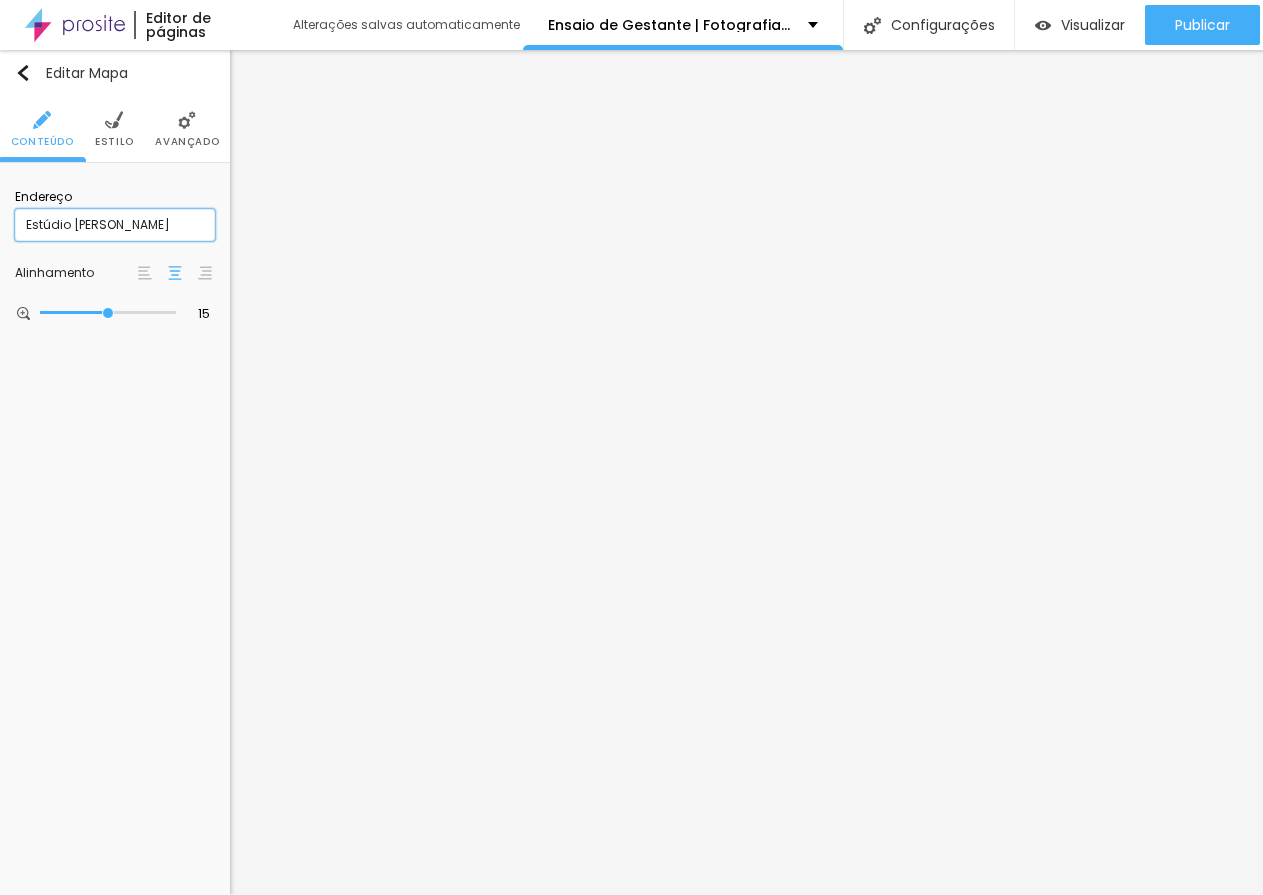 click on "Estúdio [PERSON_NAME]" at bounding box center [115, 225] 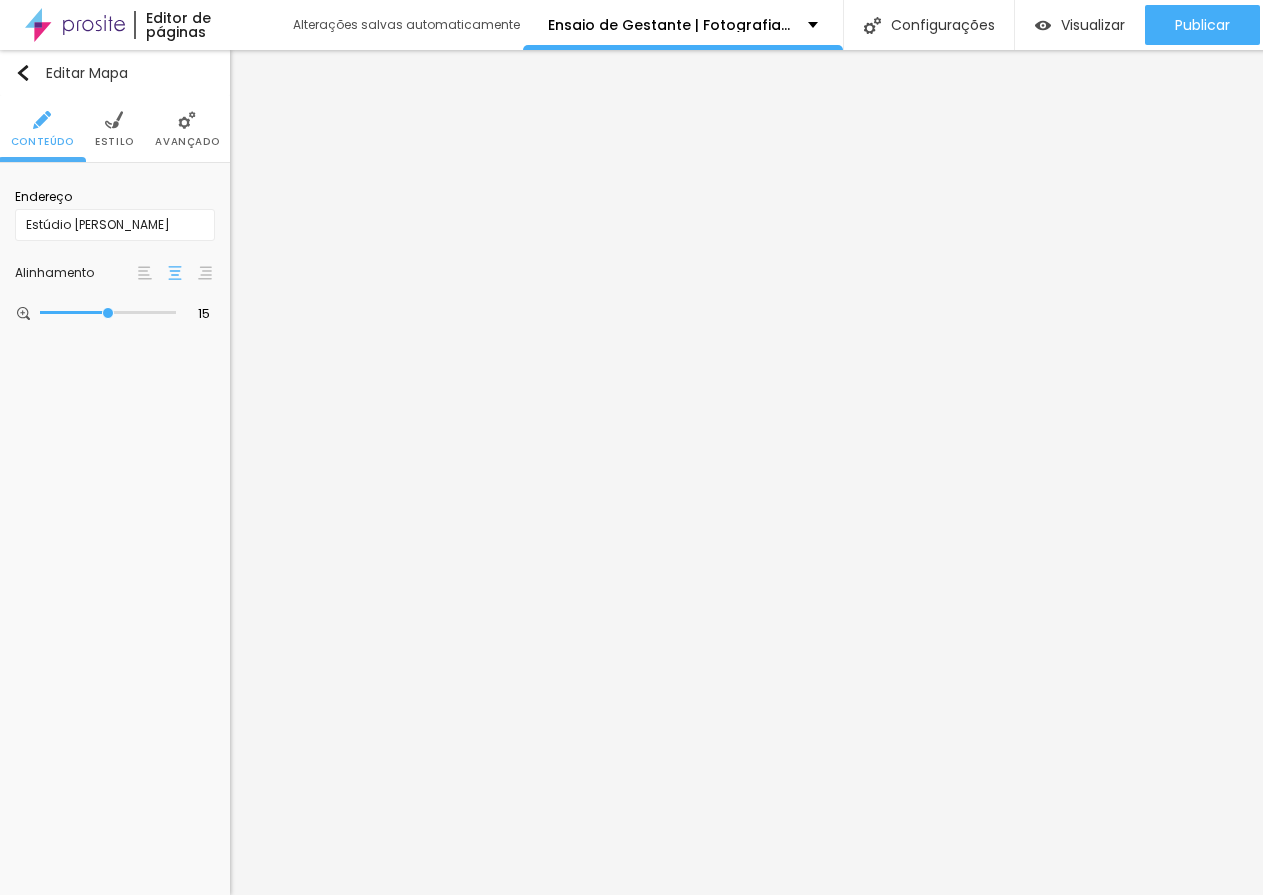click on "Editar Mapa Conteúdo Estilo Avançado Endereço Estúdio [PERSON_NAME] Alinhamento 15 Zoom" at bounding box center (115, 472) 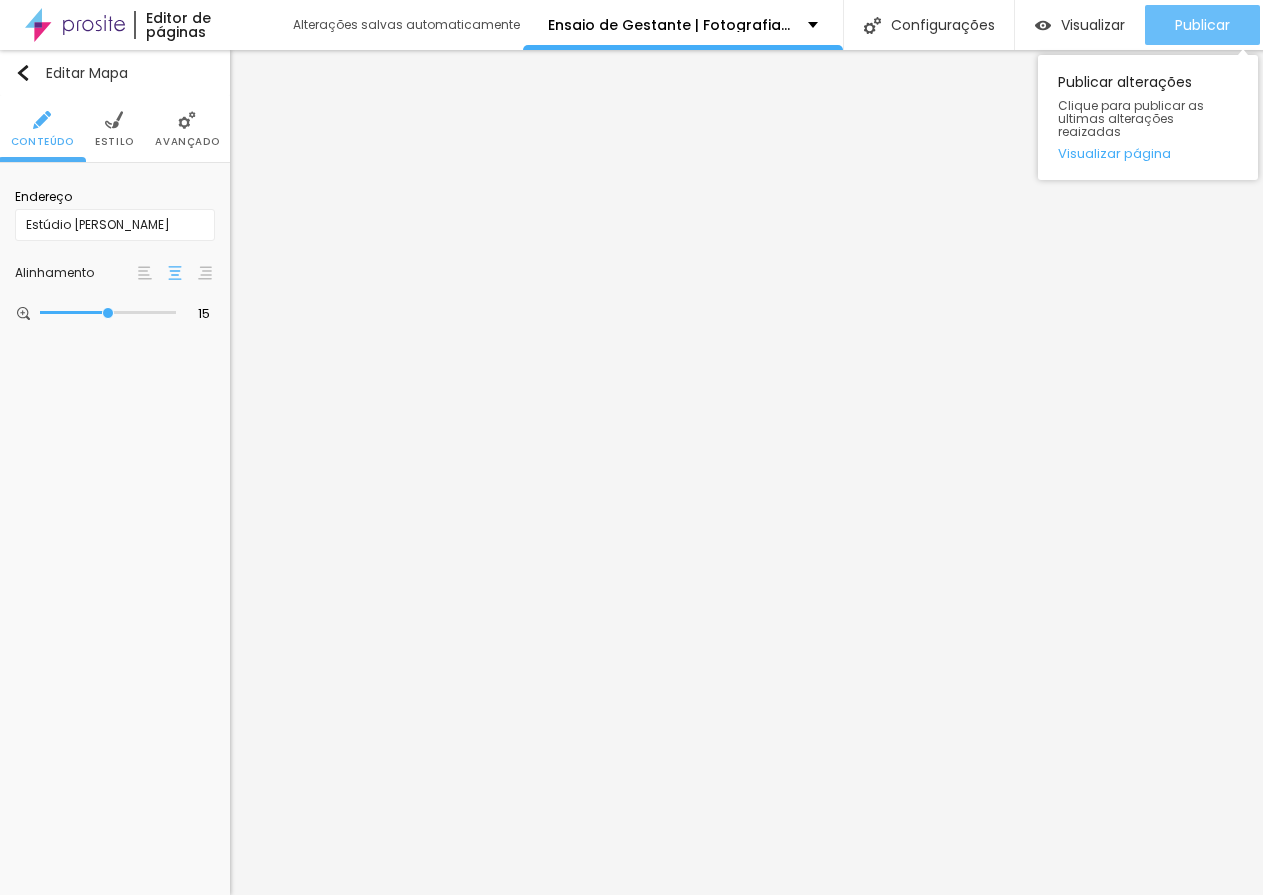 click on "Publicar" at bounding box center (1202, 25) 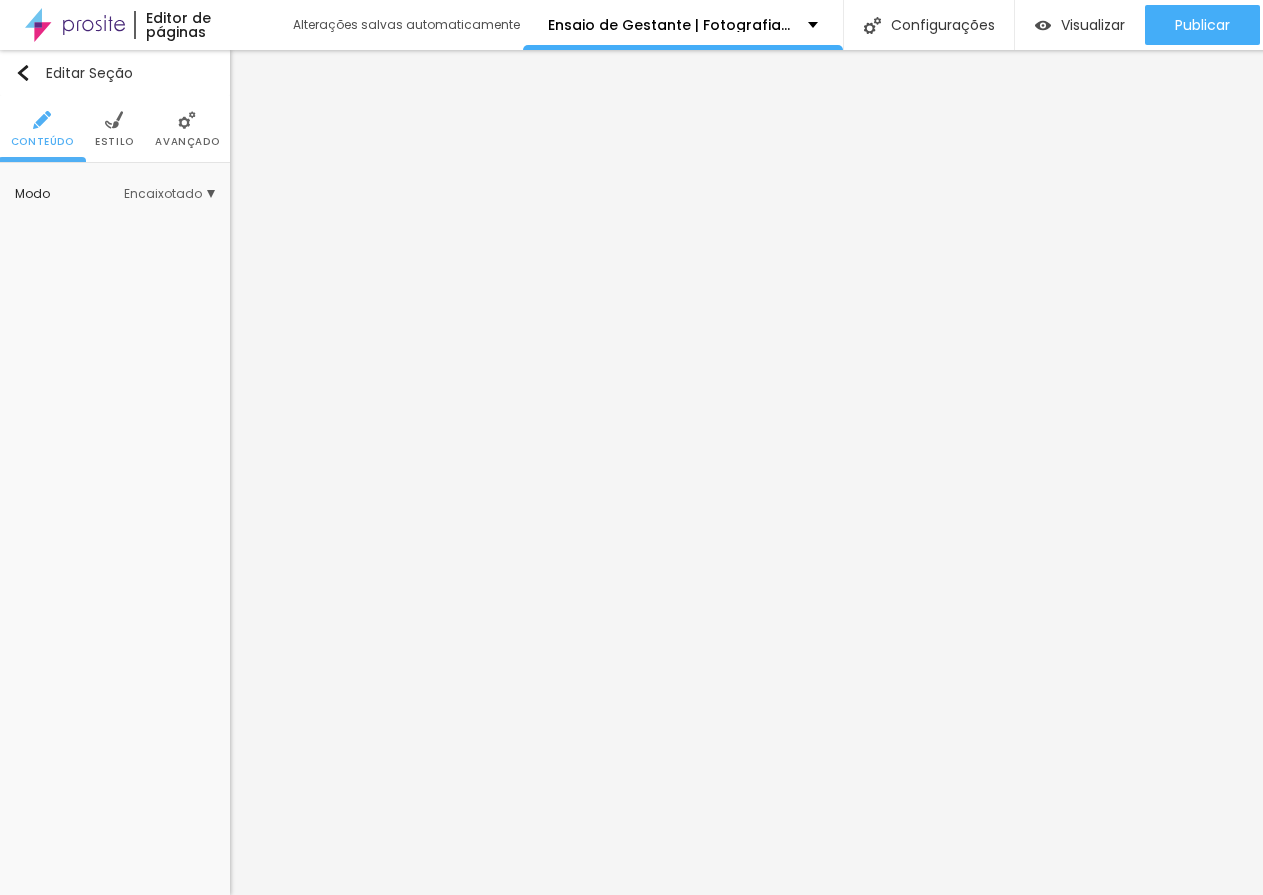 click on "Estilo" at bounding box center [114, 142] 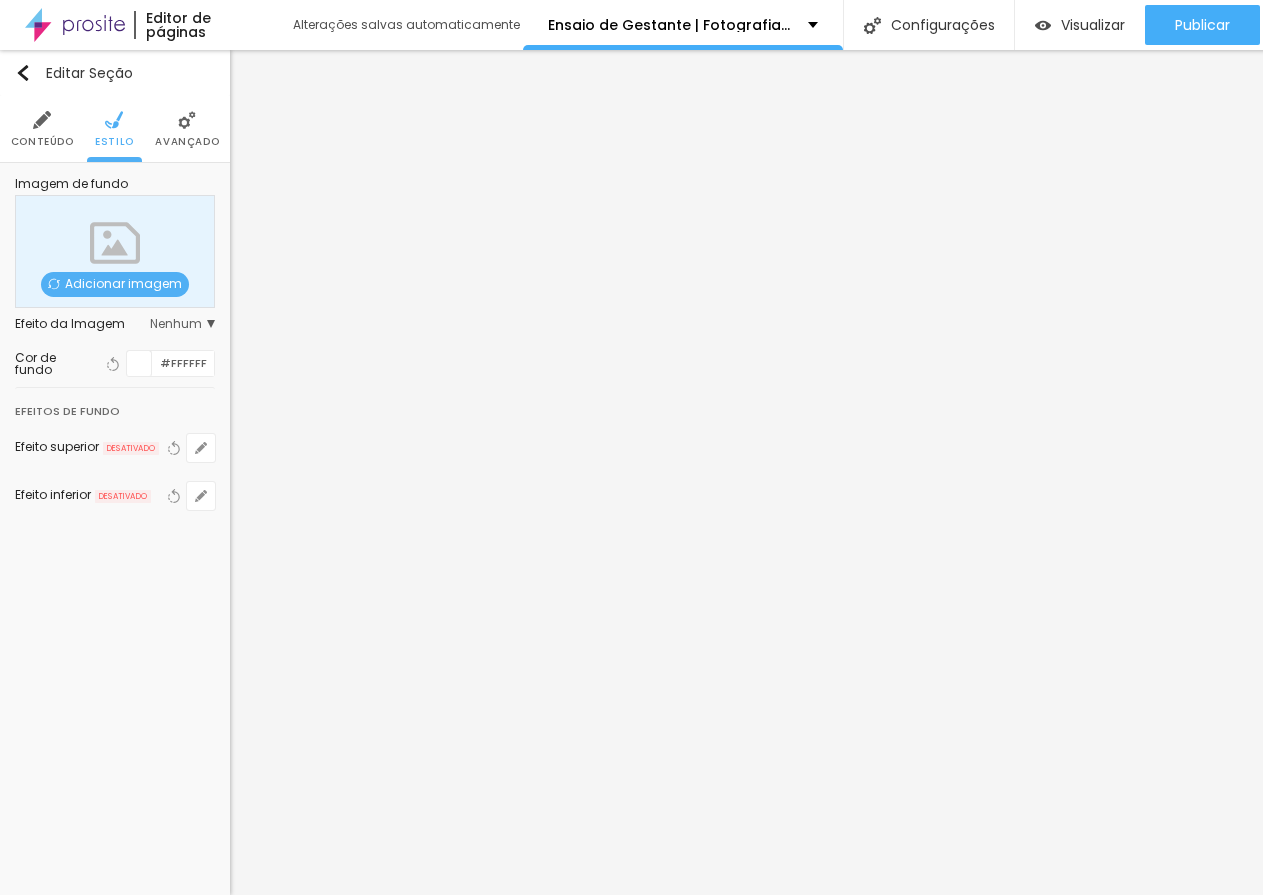 click on "Adicionar imagem" at bounding box center (115, 284) 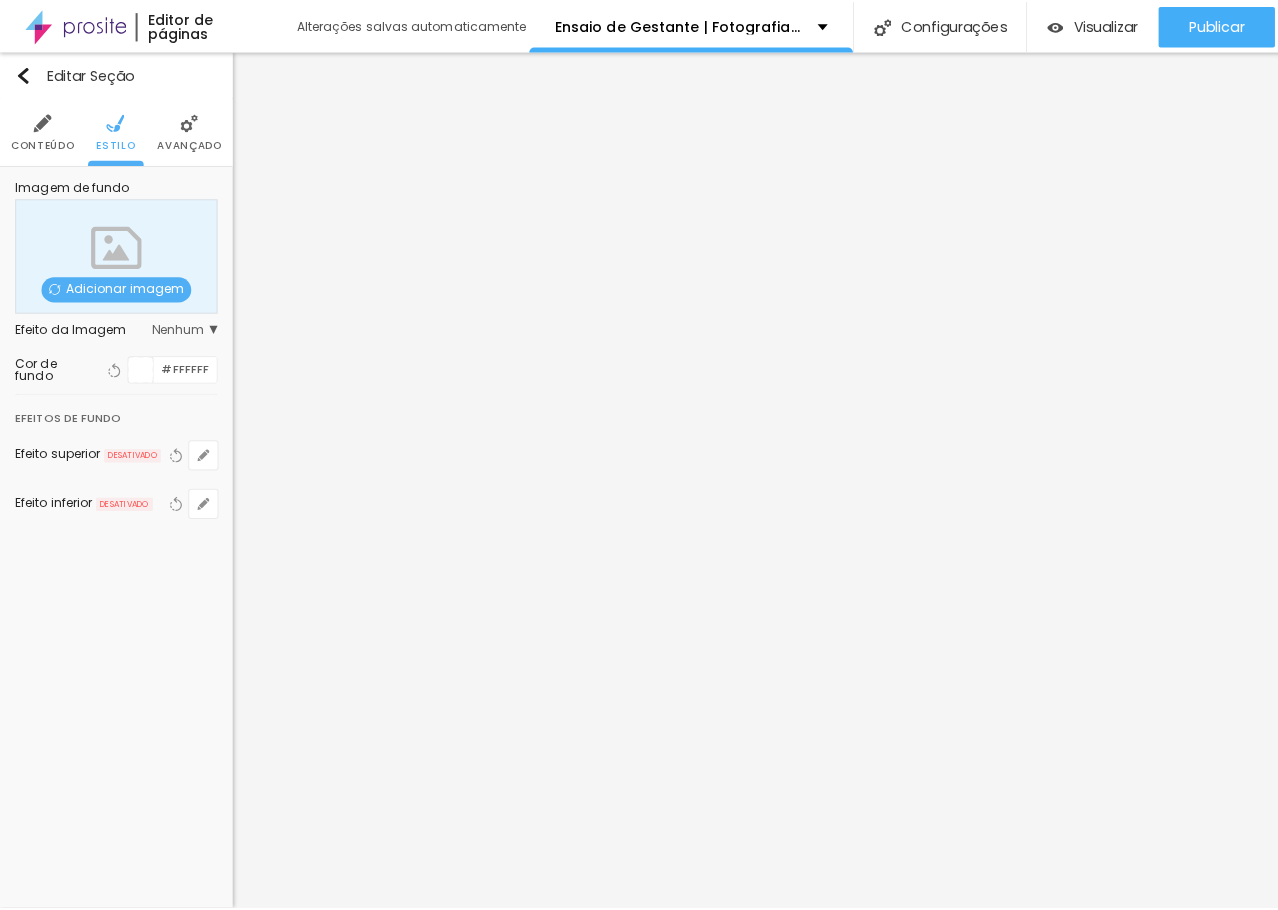scroll, scrollTop: 0, scrollLeft: 0, axis: both 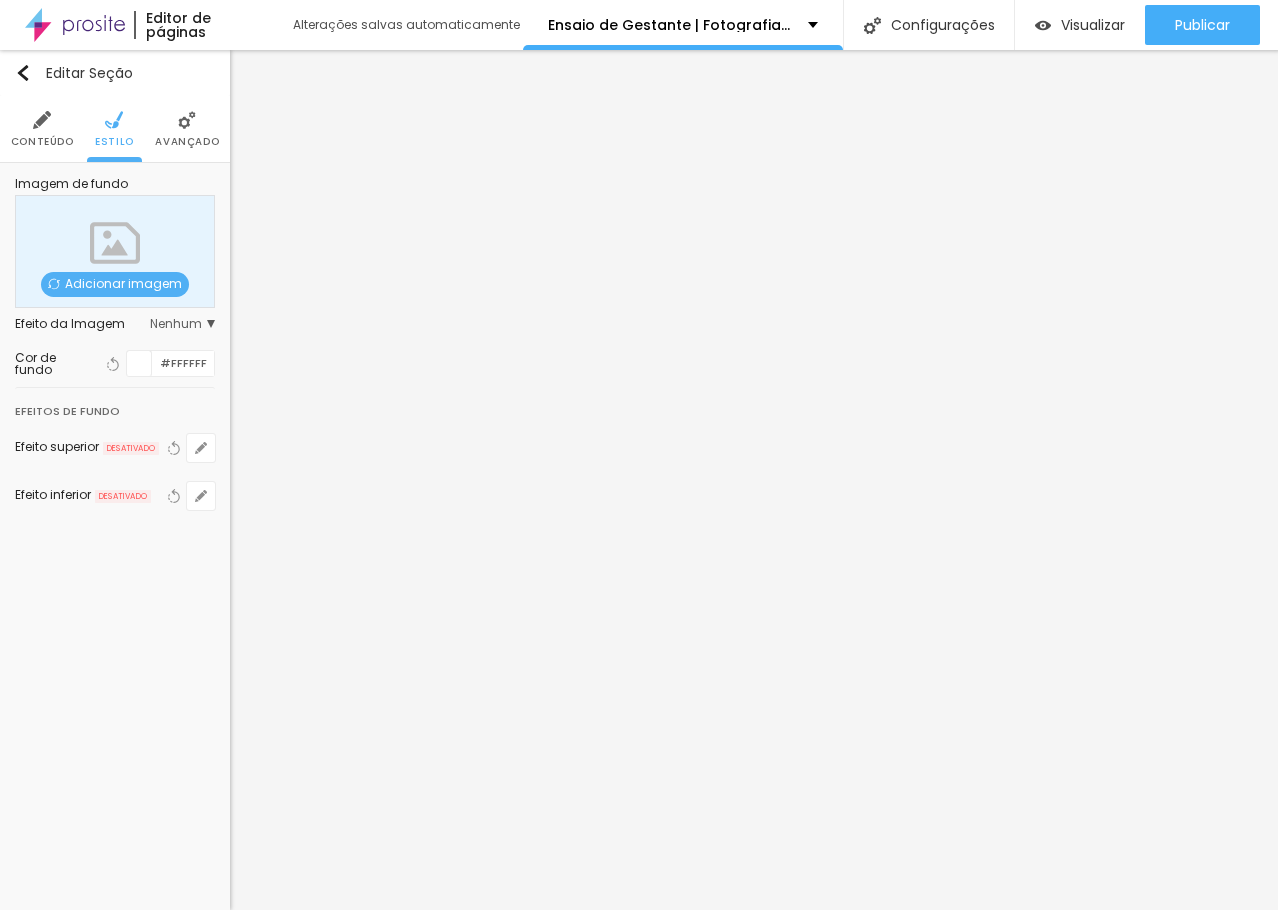 click at bounding box center (639, 1109) 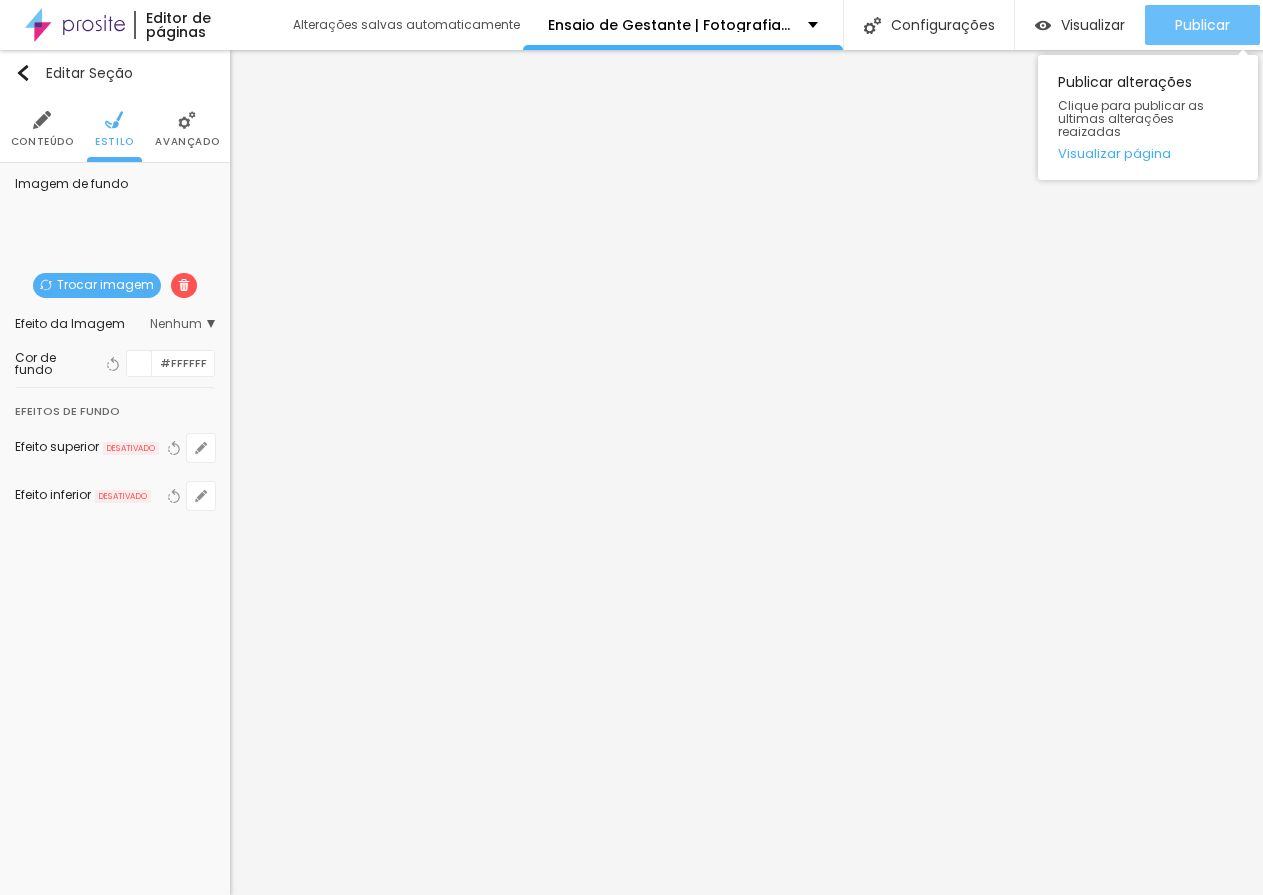 click on "Publicar" at bounding box center [1202, 25] 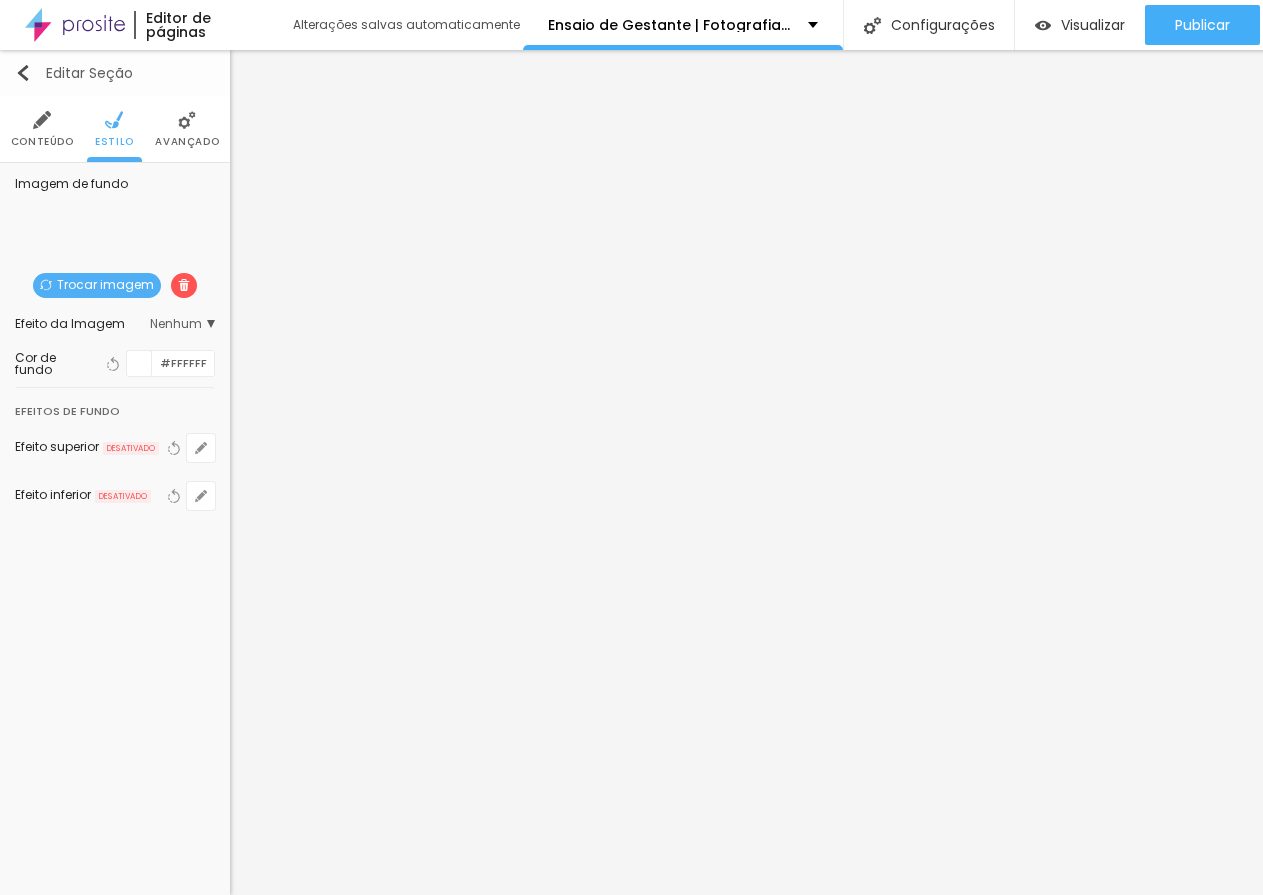 click at bounding box center (23, 73) 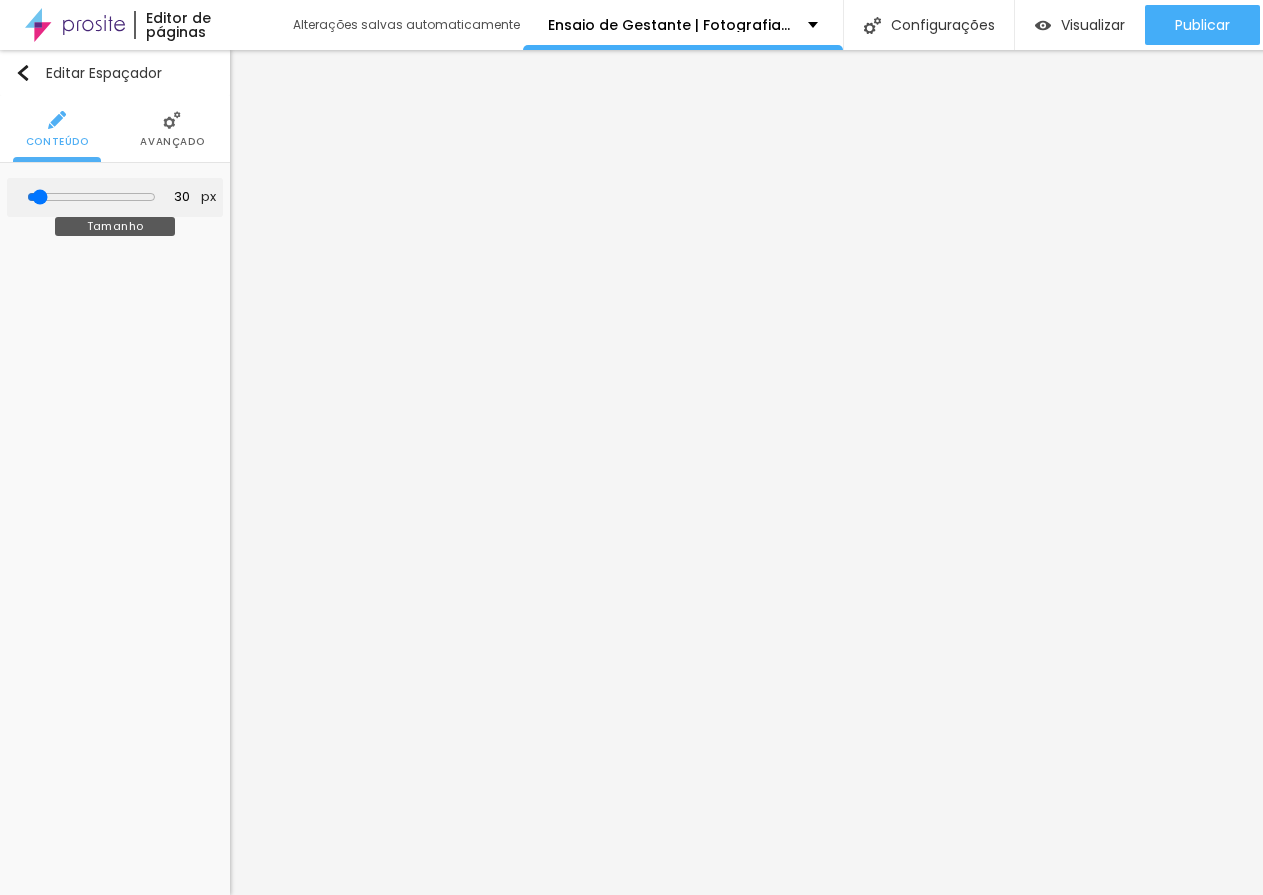 type on "53" 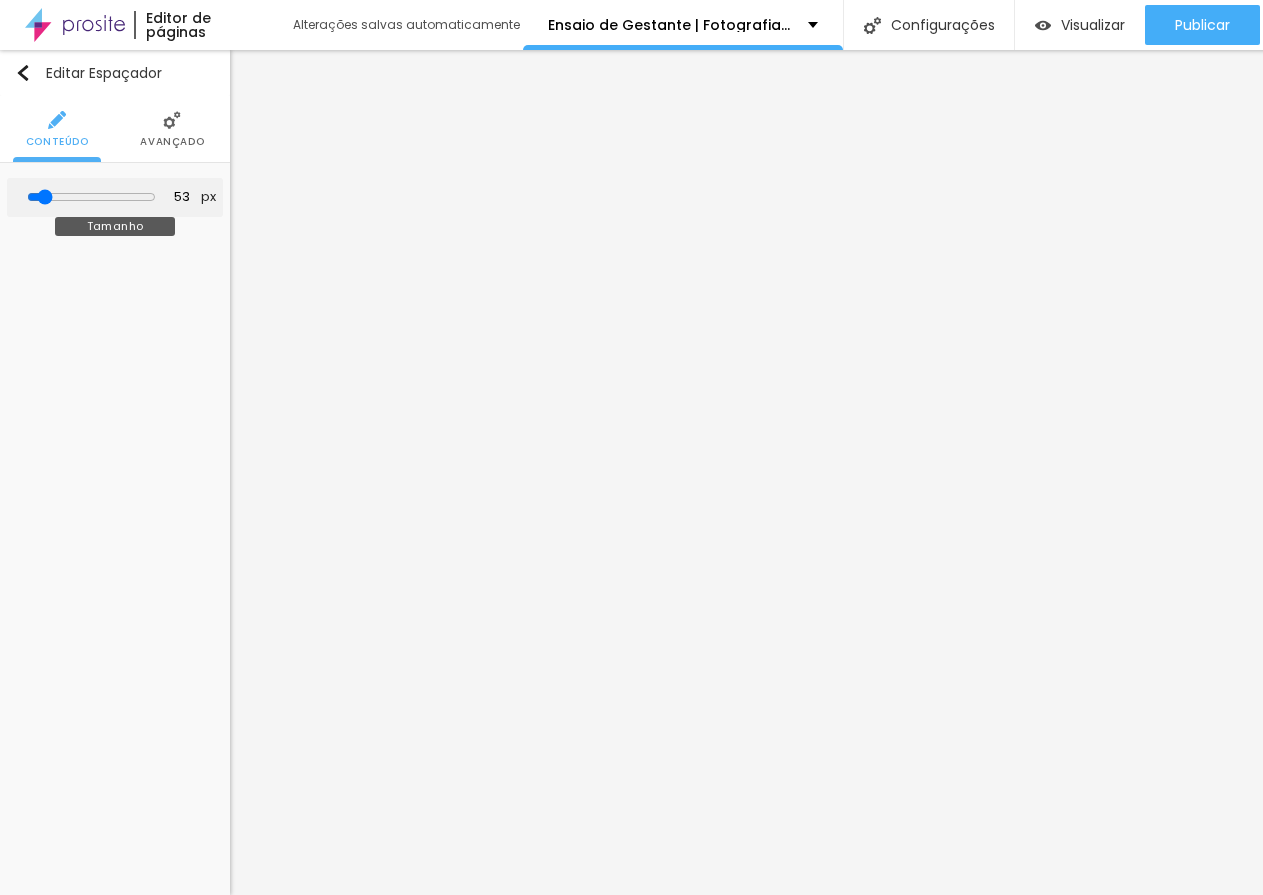 type on "121" 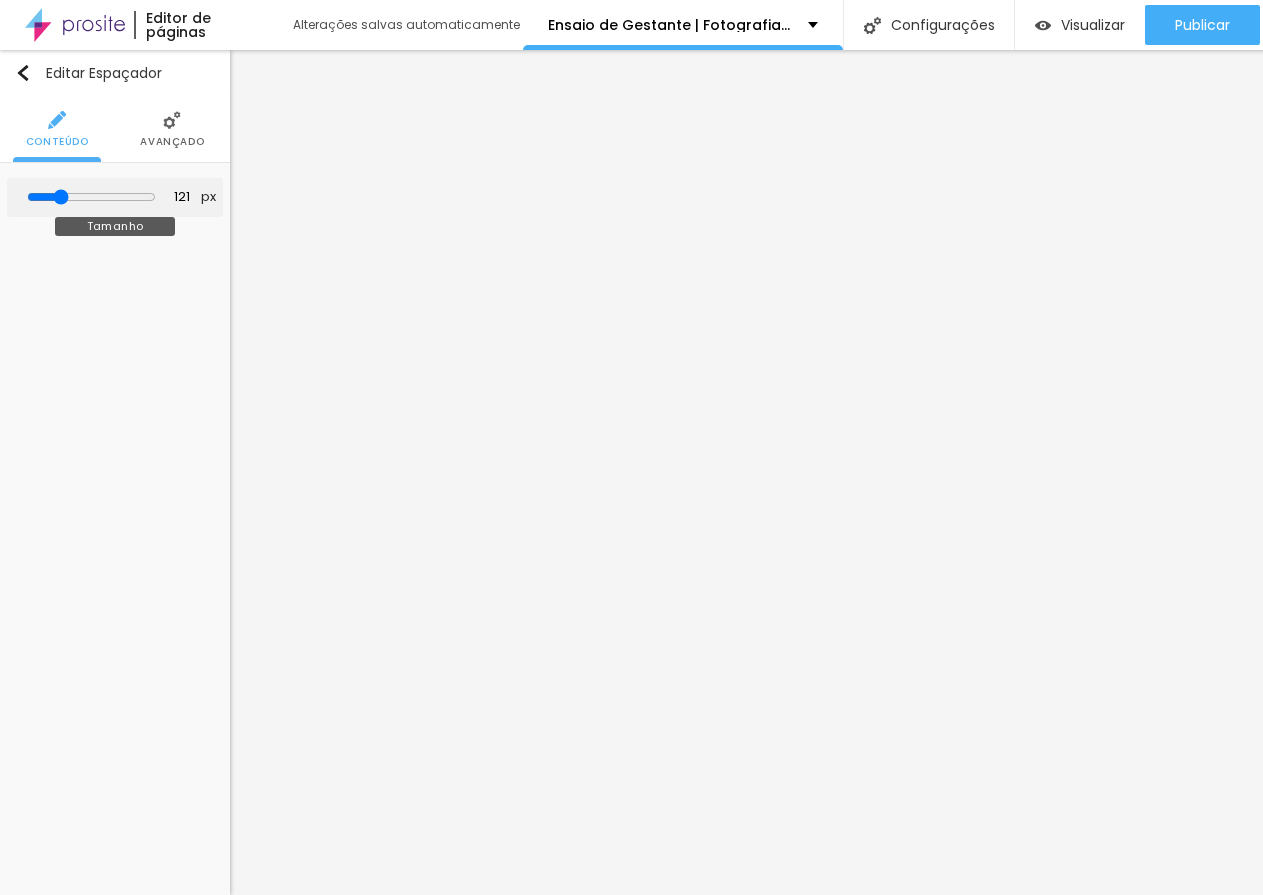 type on "126" 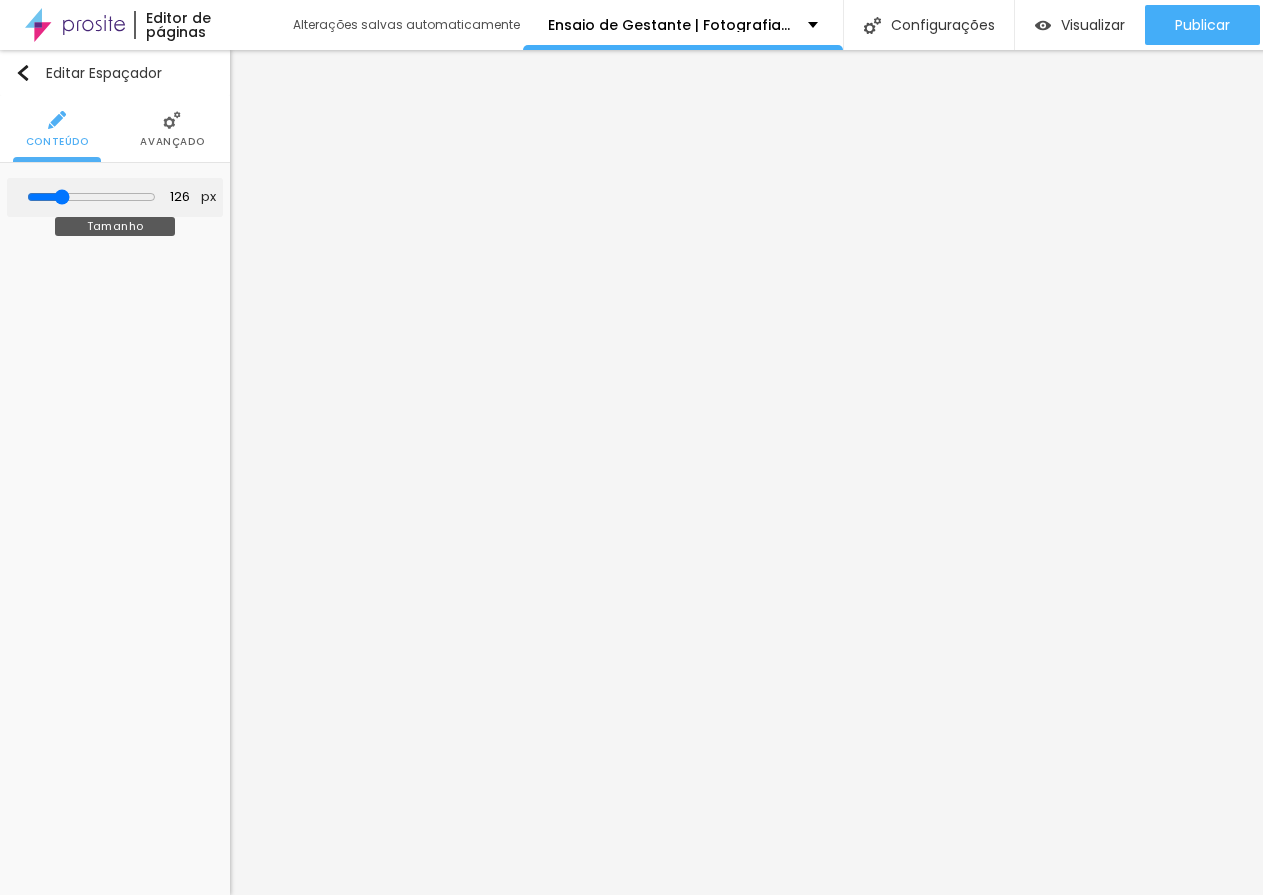 type on "136" 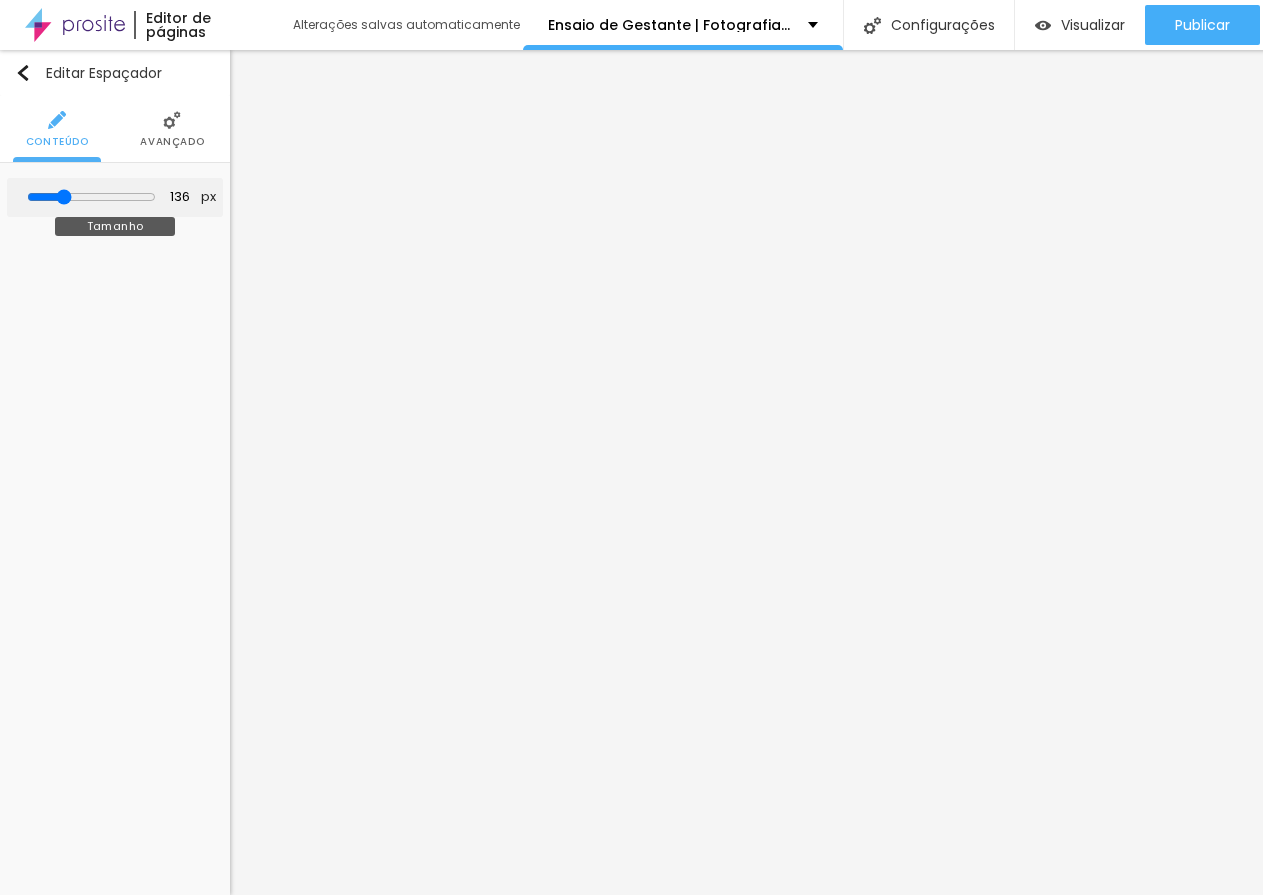 type on "141" 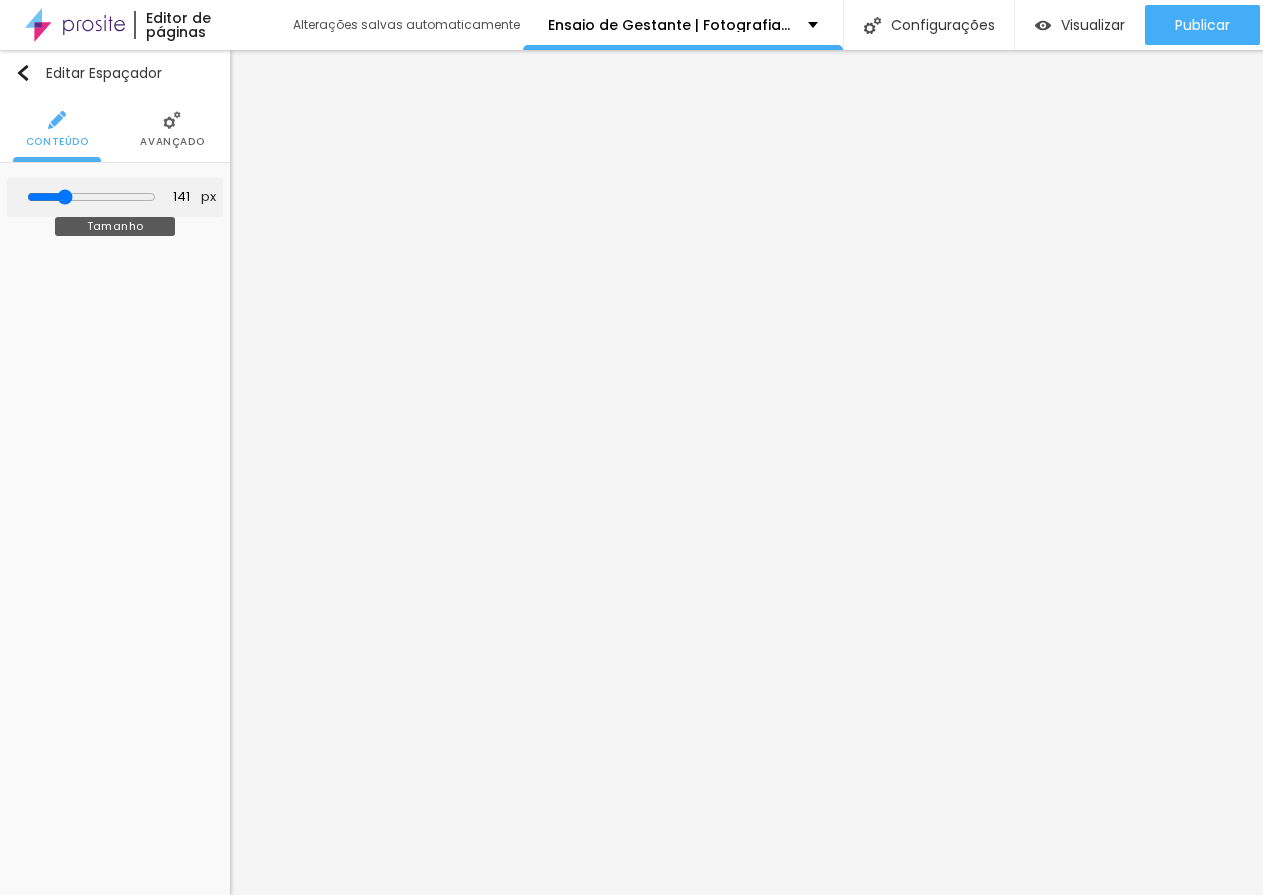 type on "152" 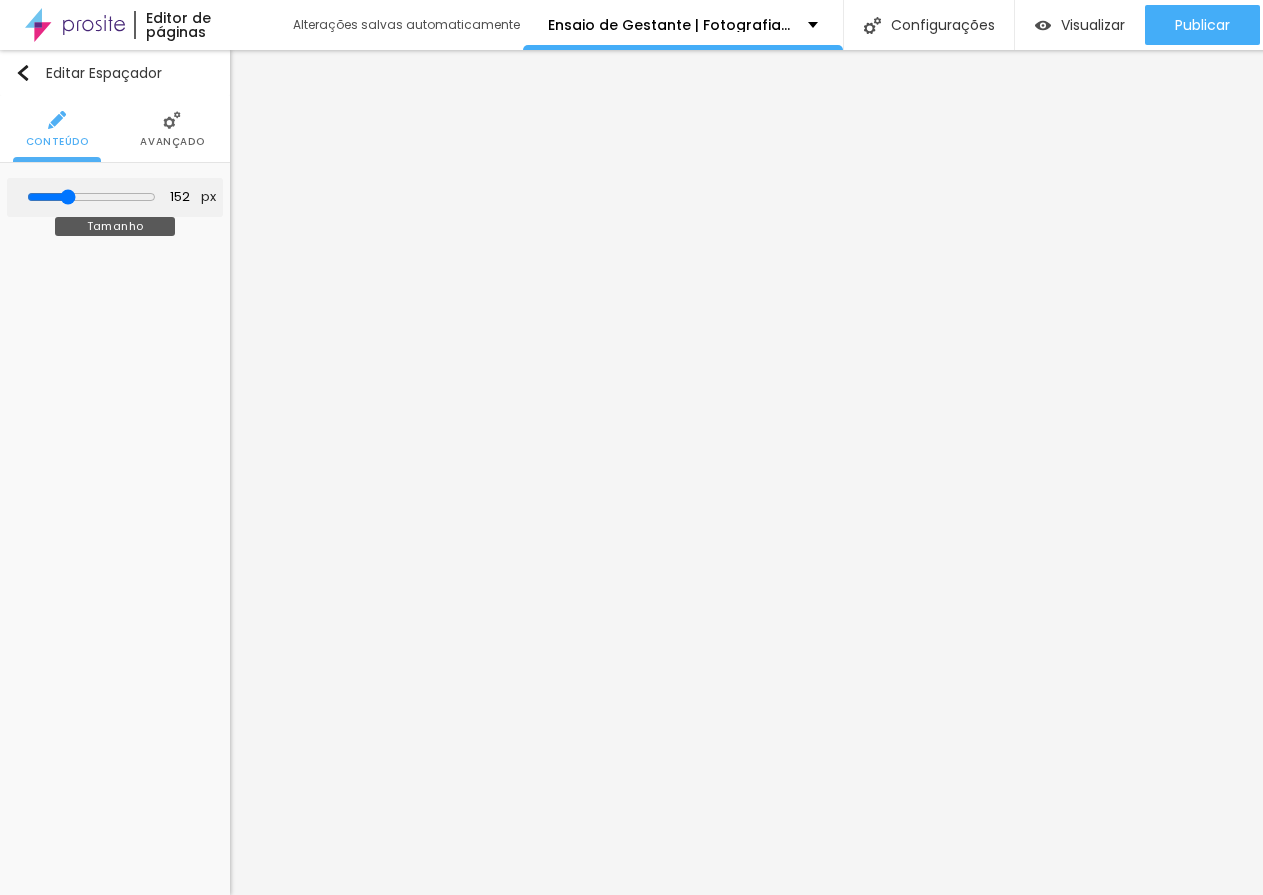 type on "157" 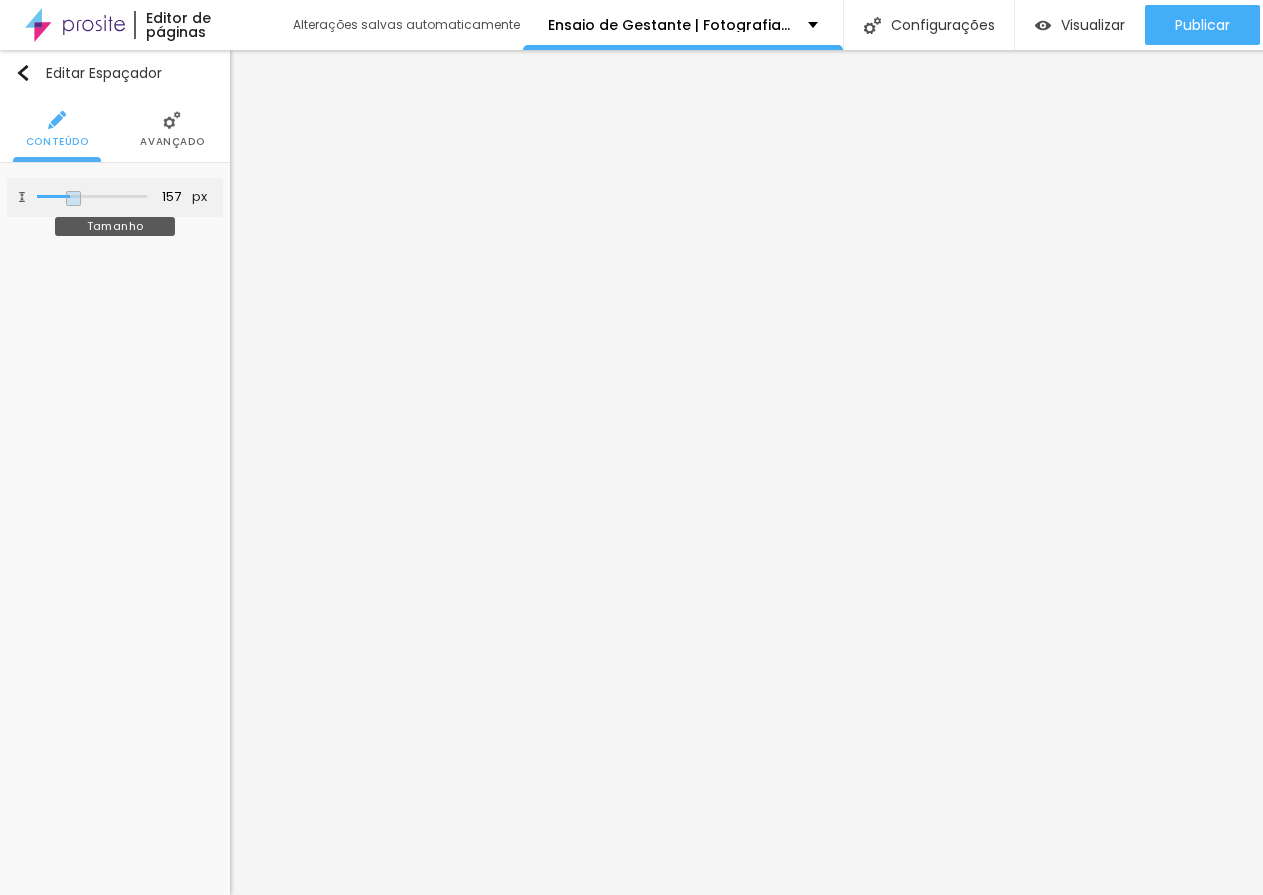 type on "162" 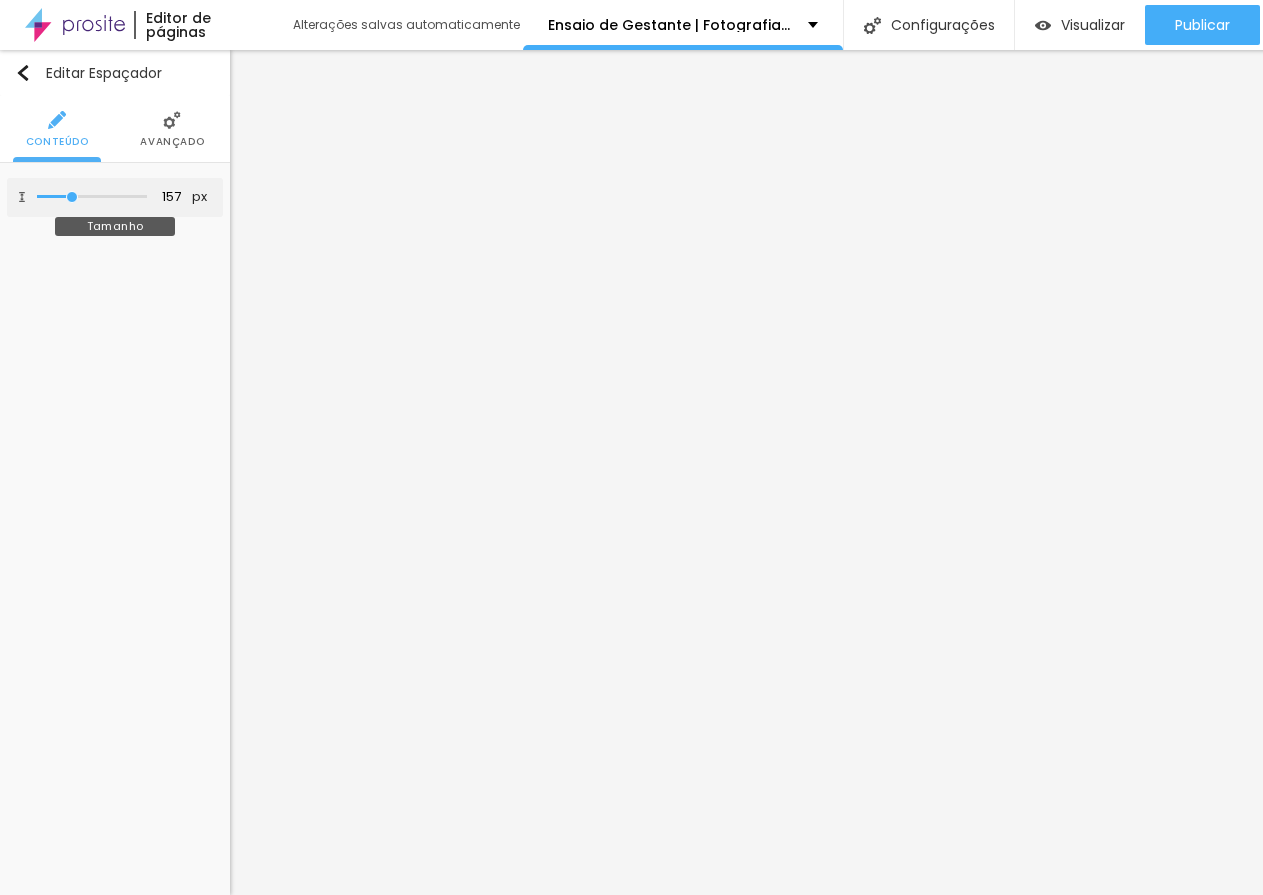 type on "162" 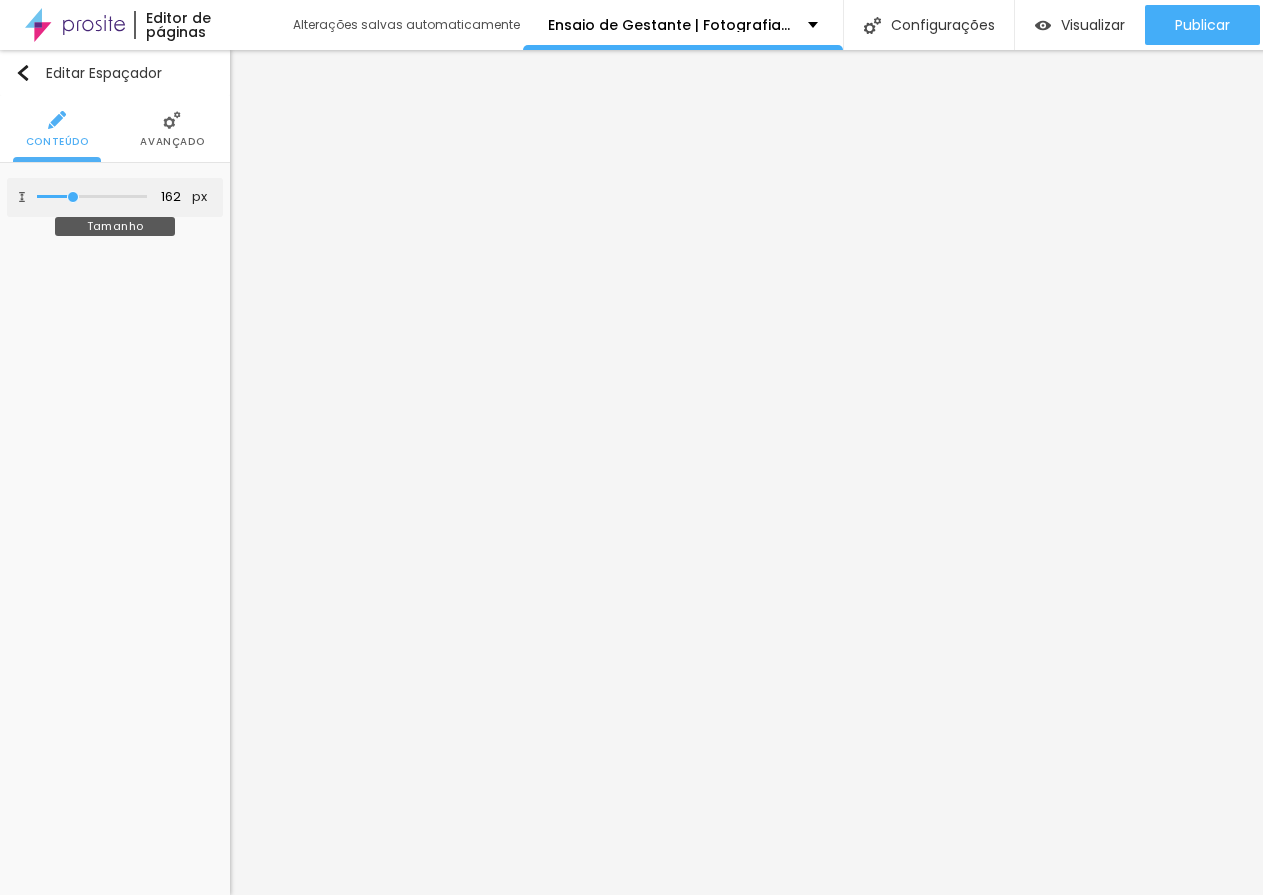 type on "167" 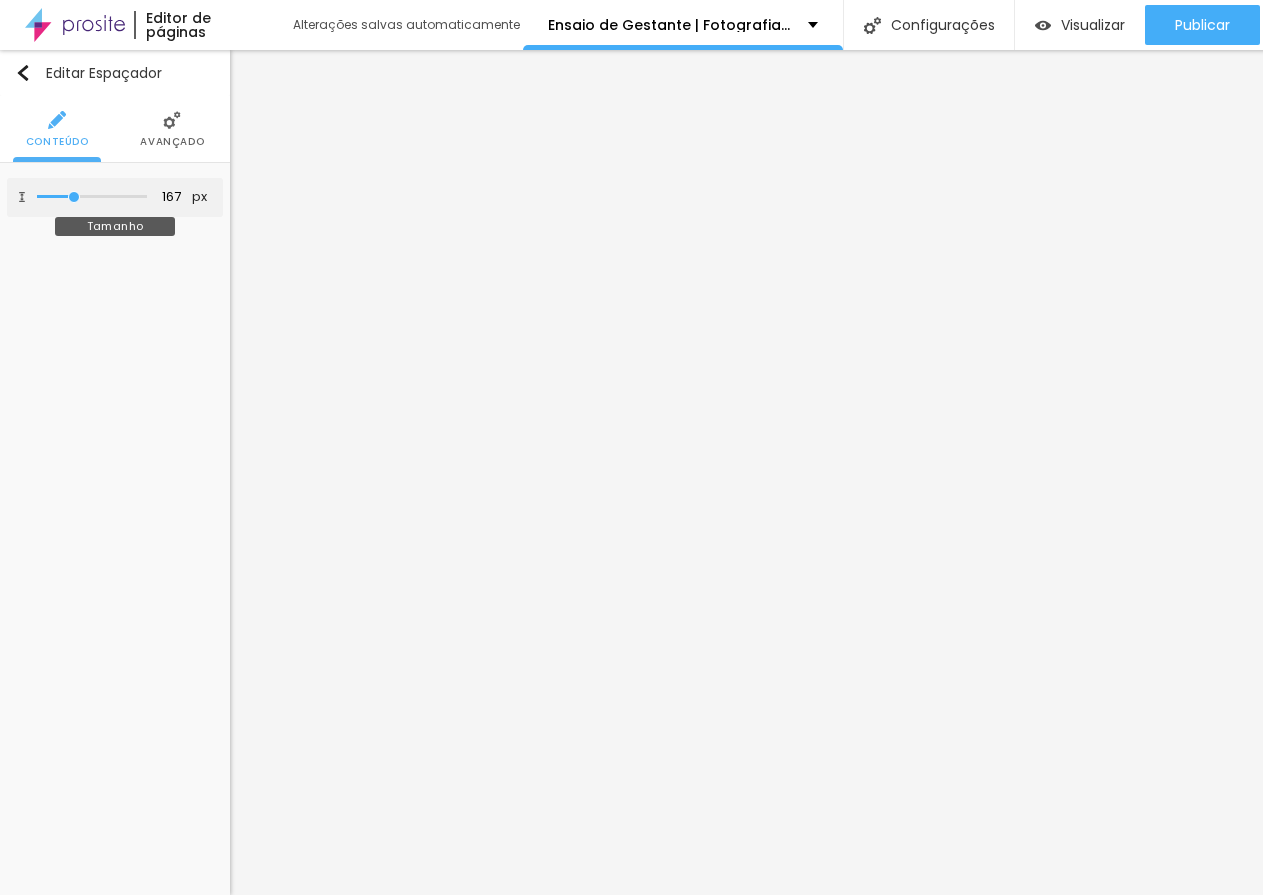 type on "177" 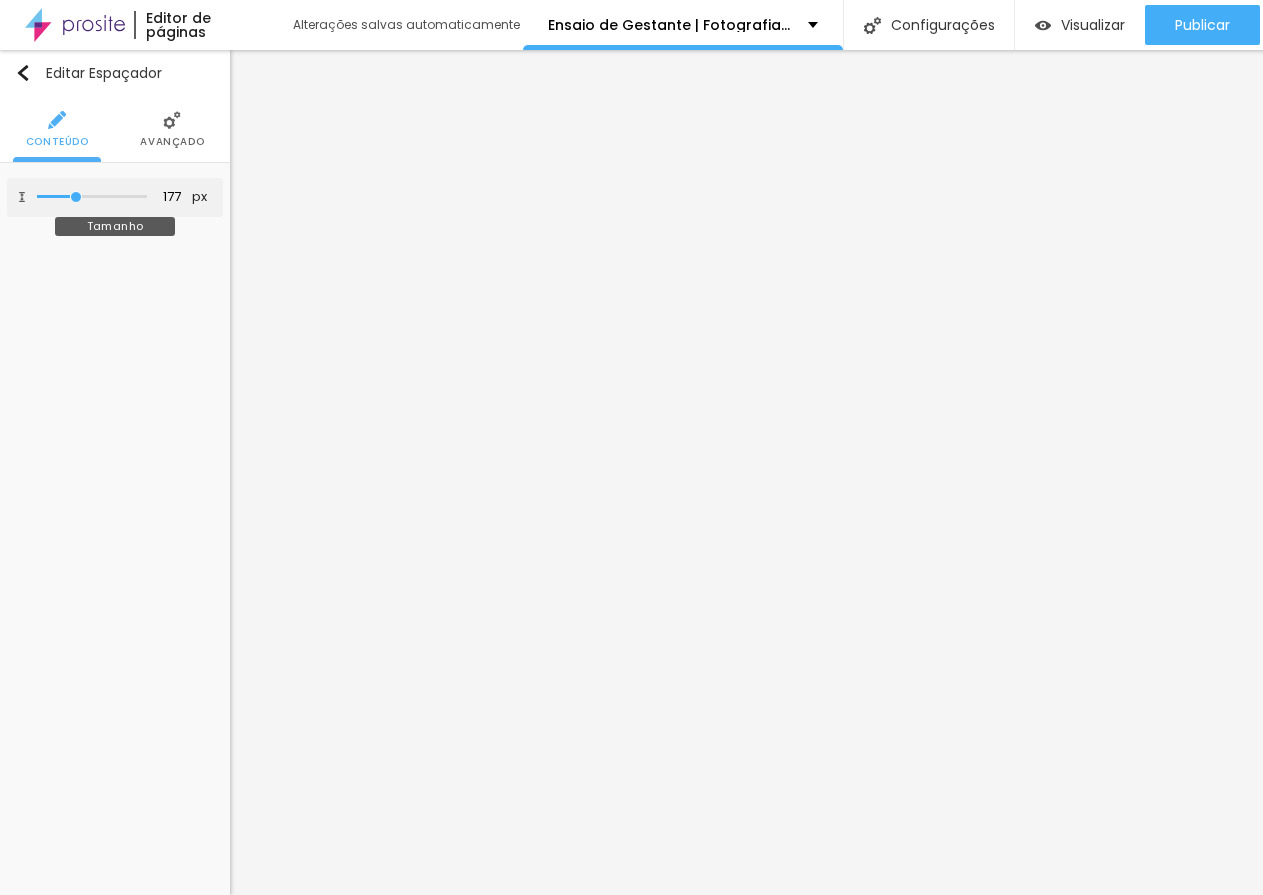 type on "183" 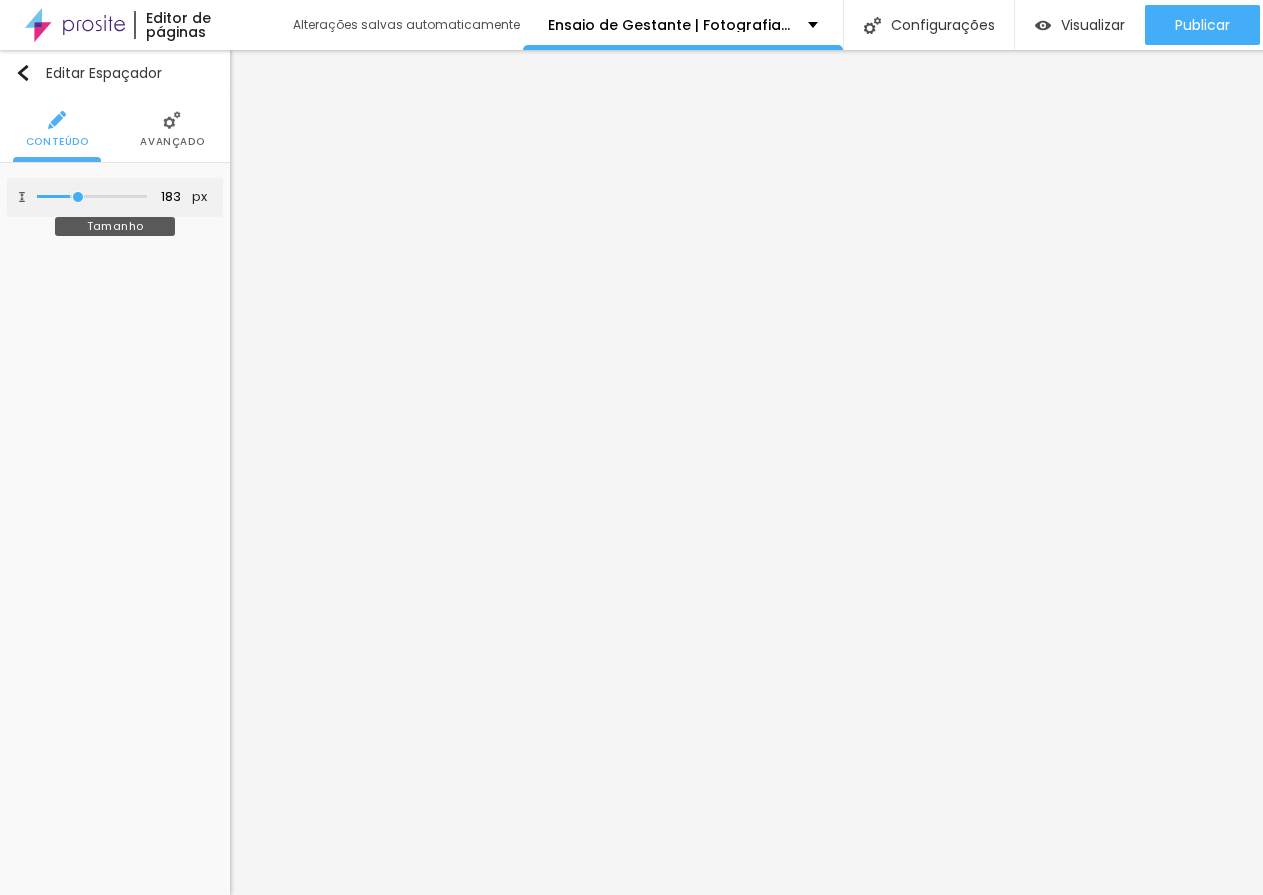 type on "193" 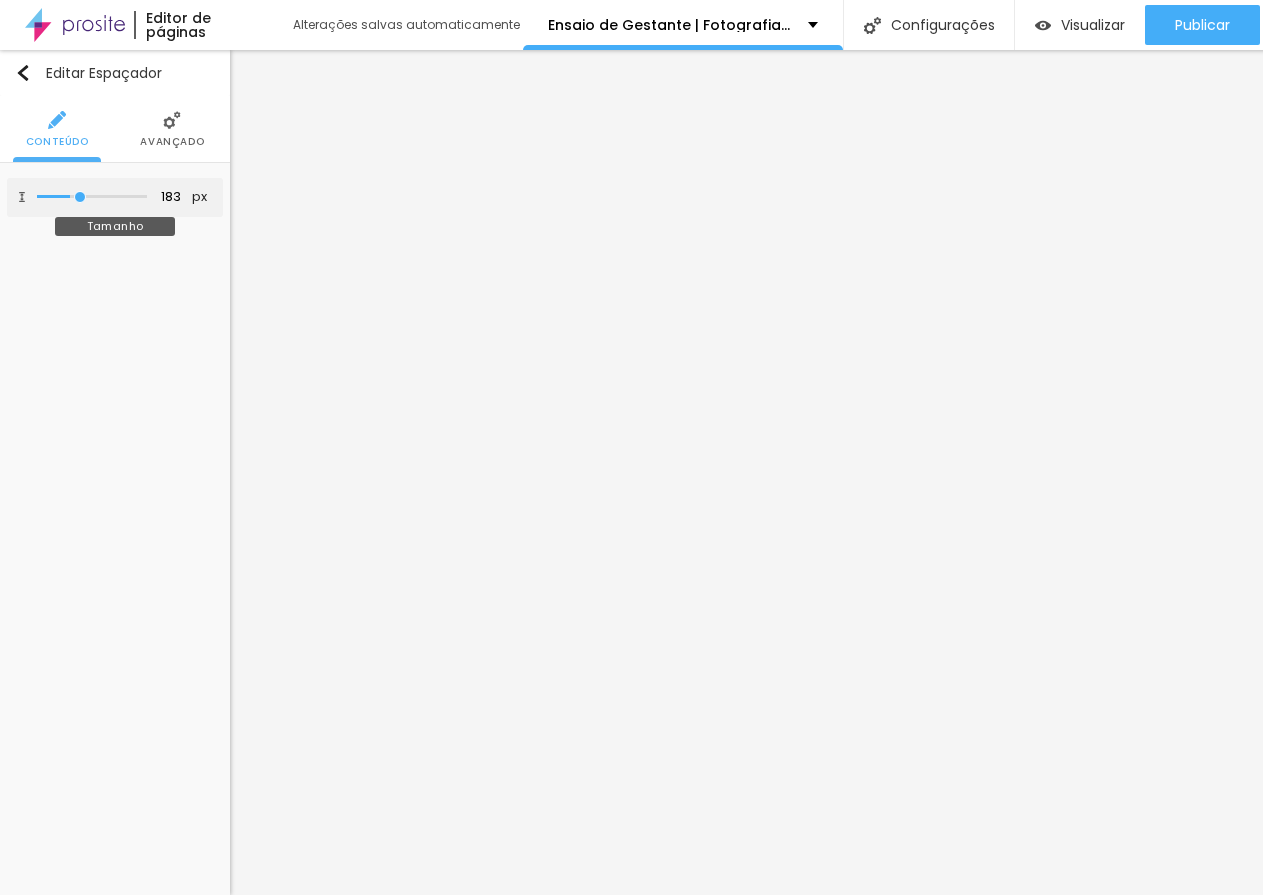 type on "193" 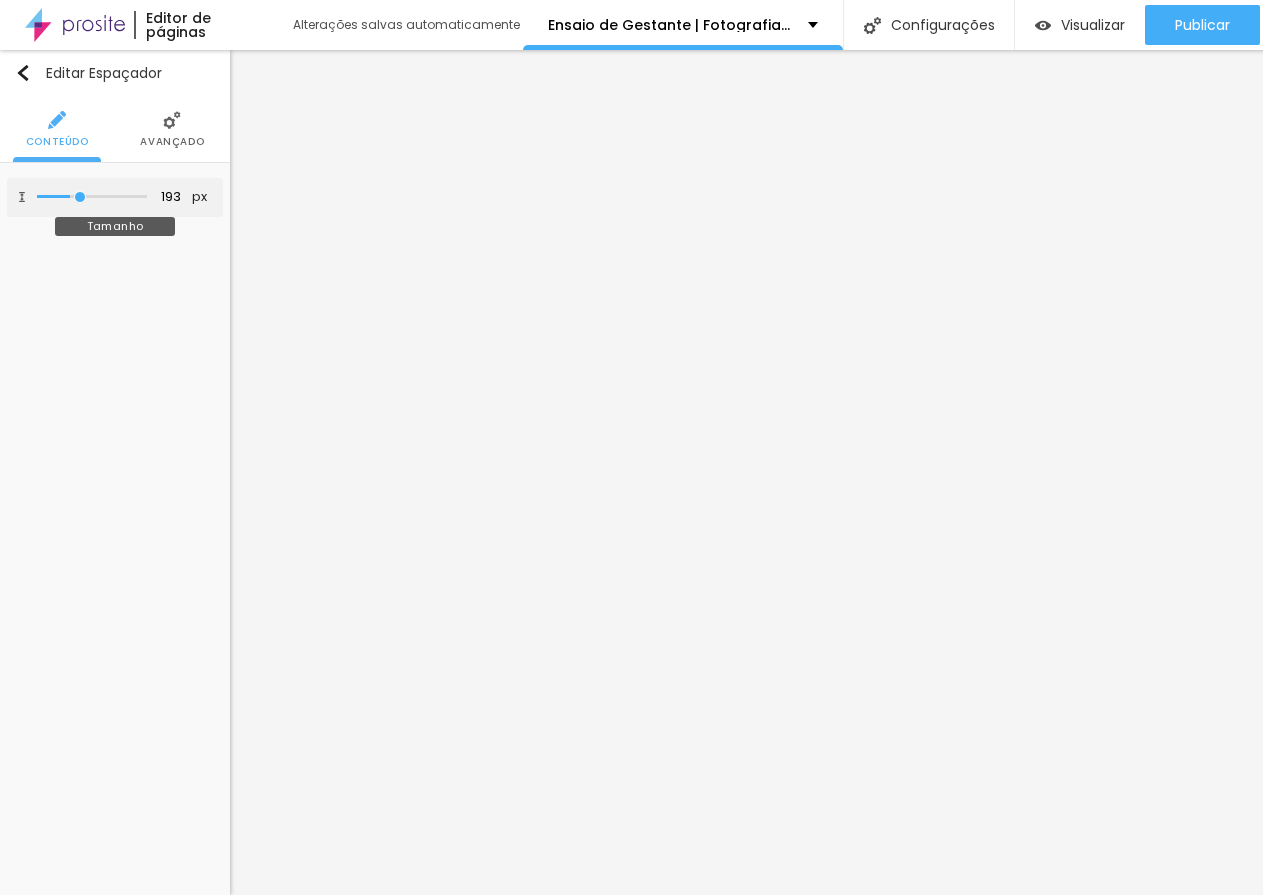 type on "198" 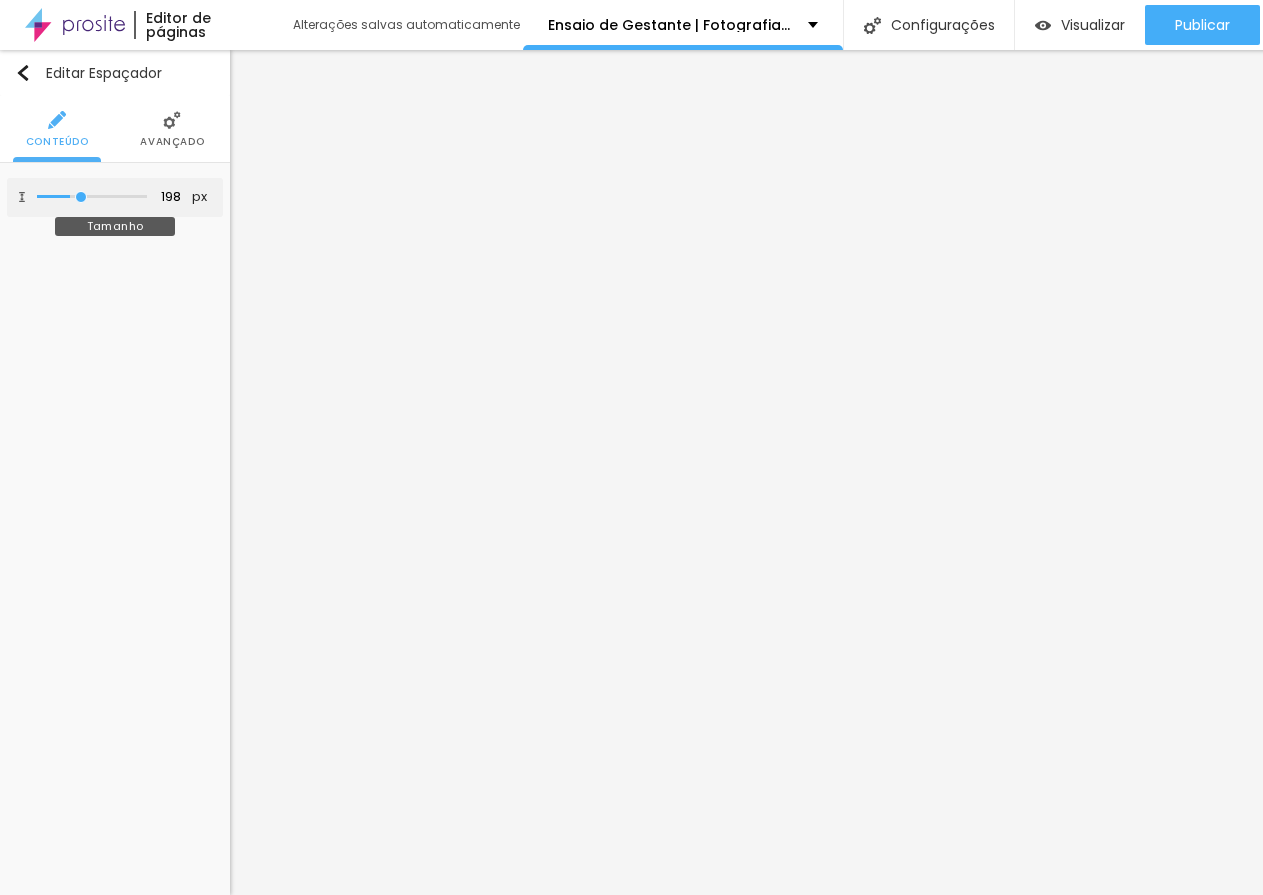 type on "208" 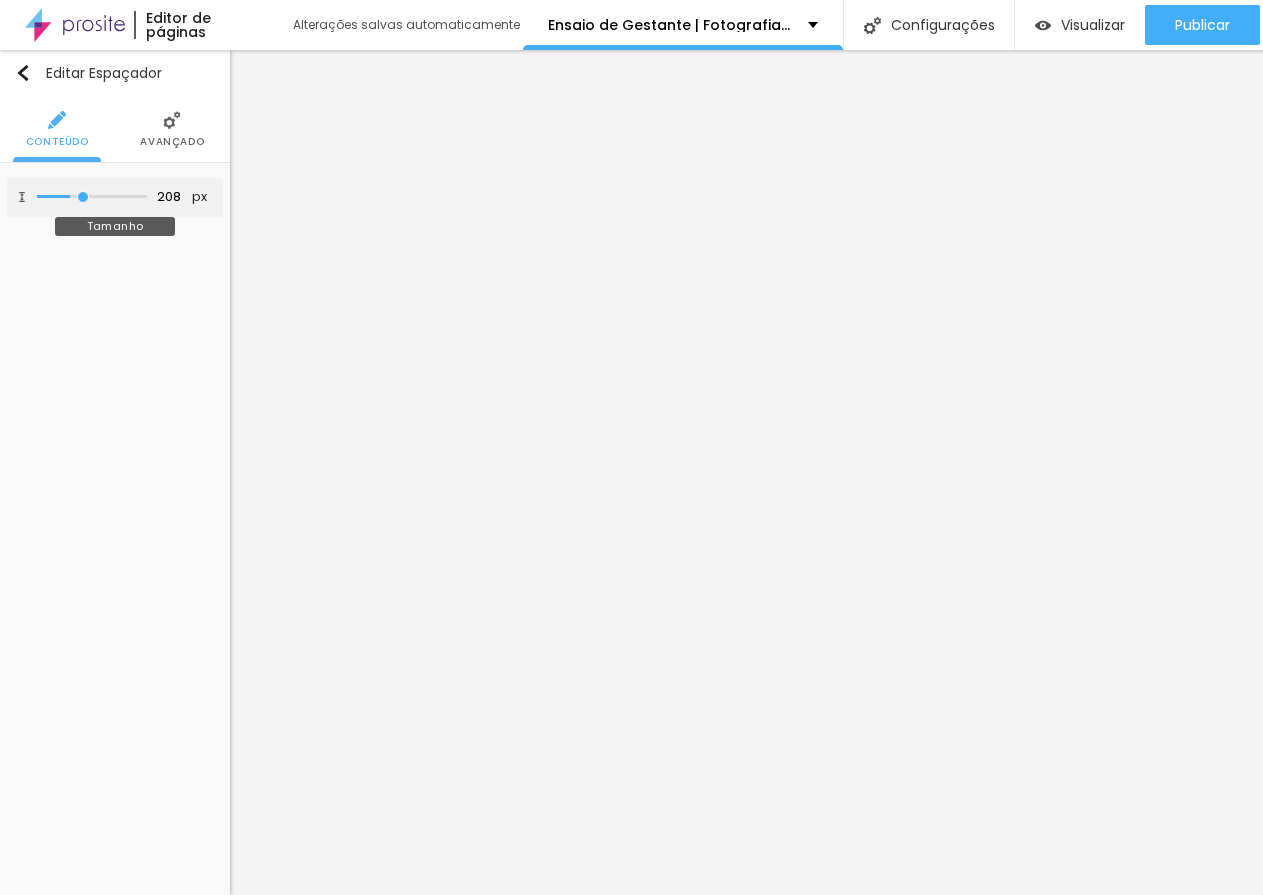 type on "224" 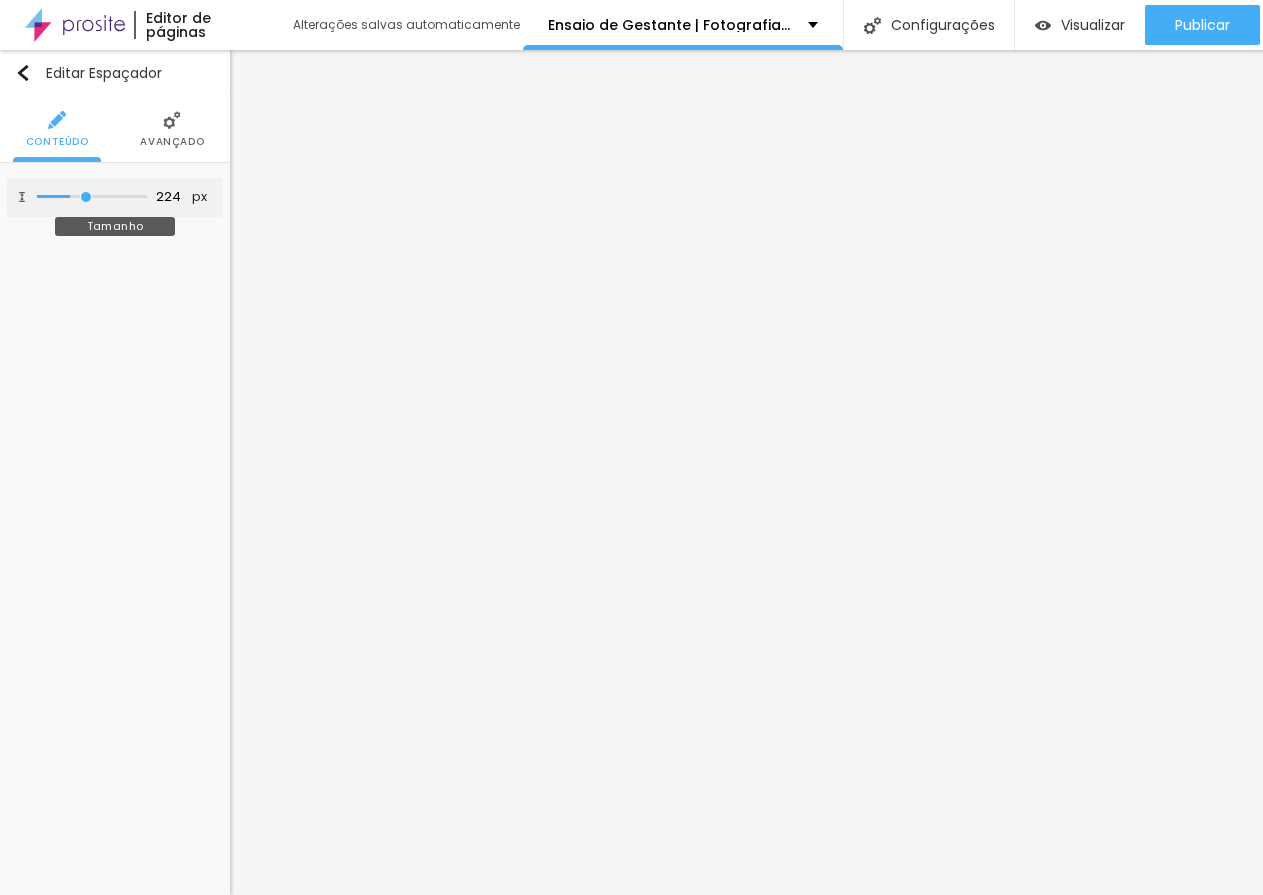 type on "229" 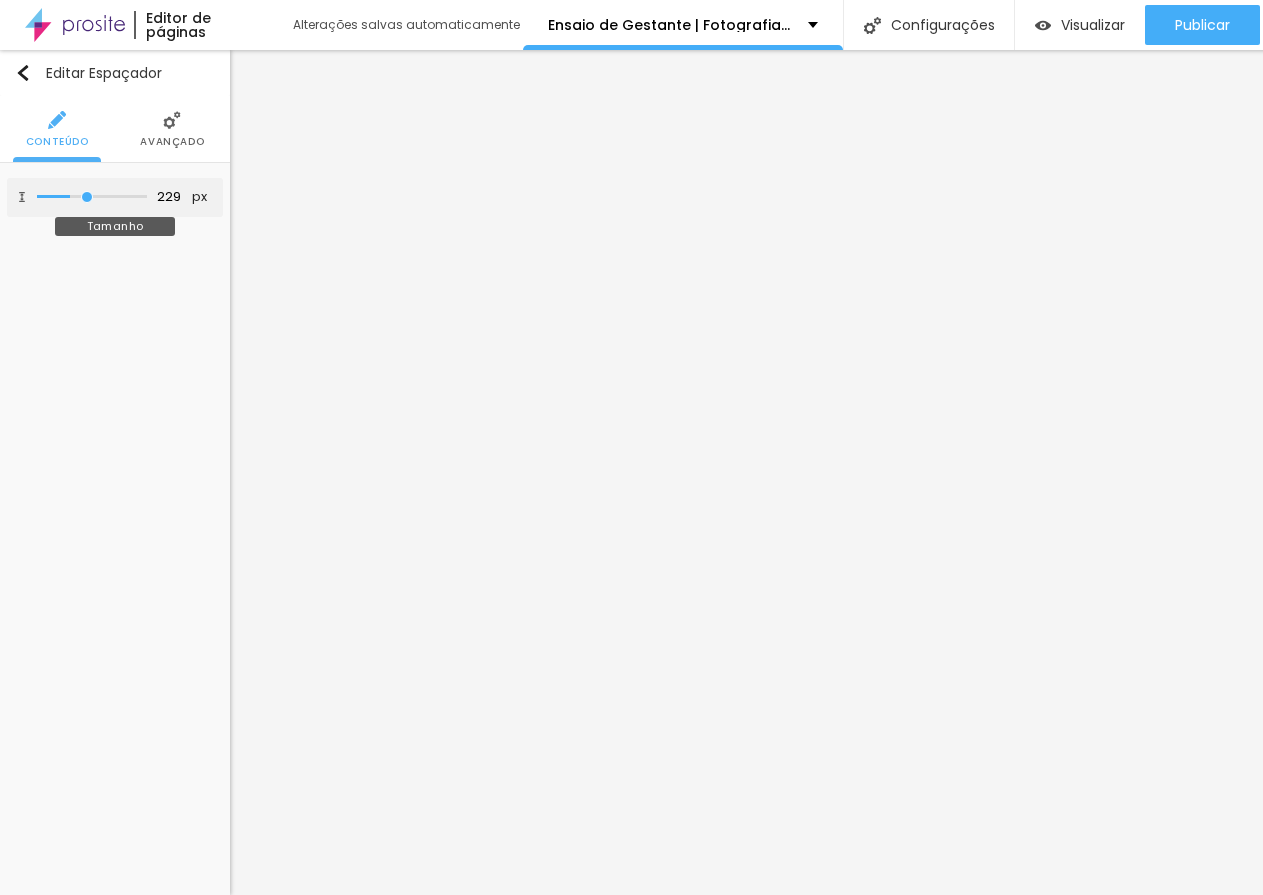type on "234" 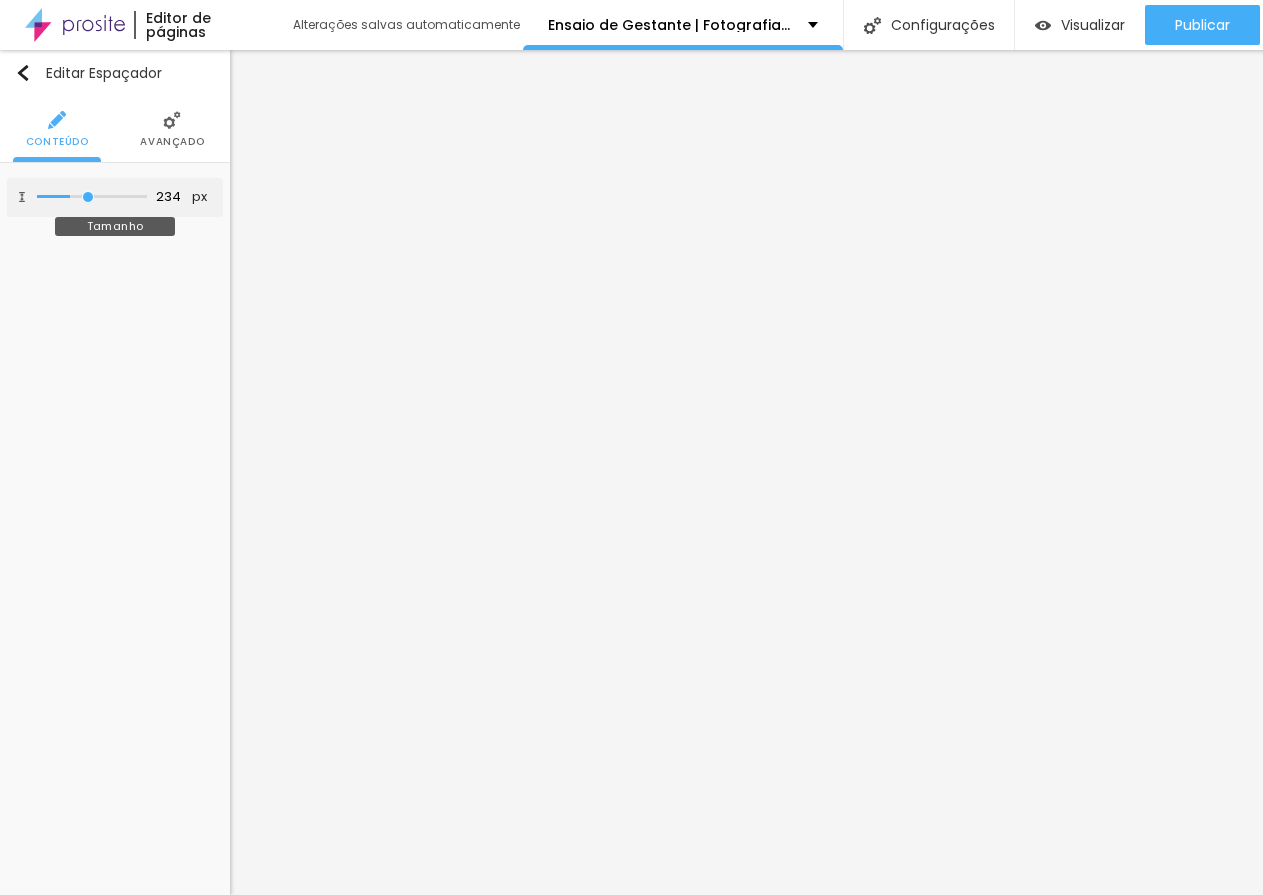 type on "239" 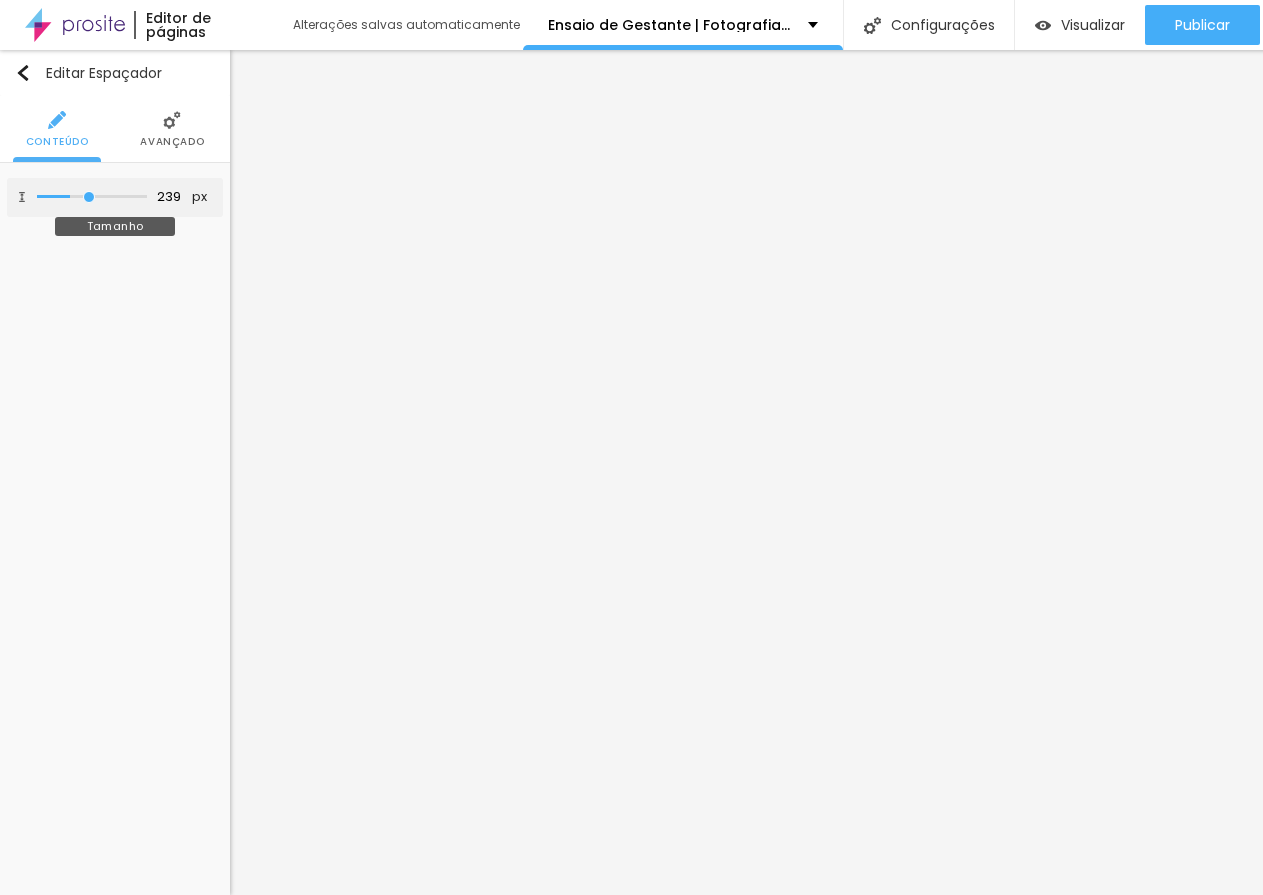 type on "244" 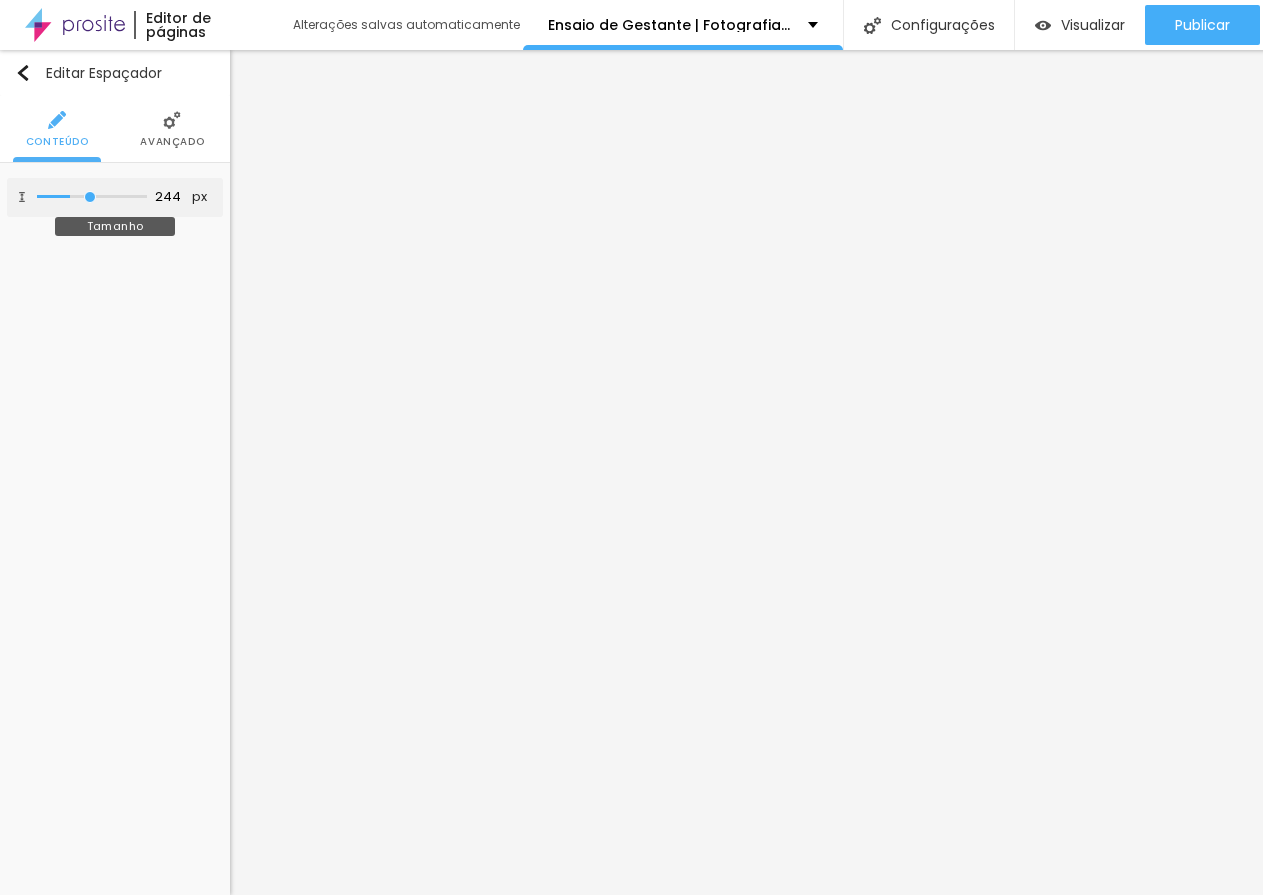 type on "250" 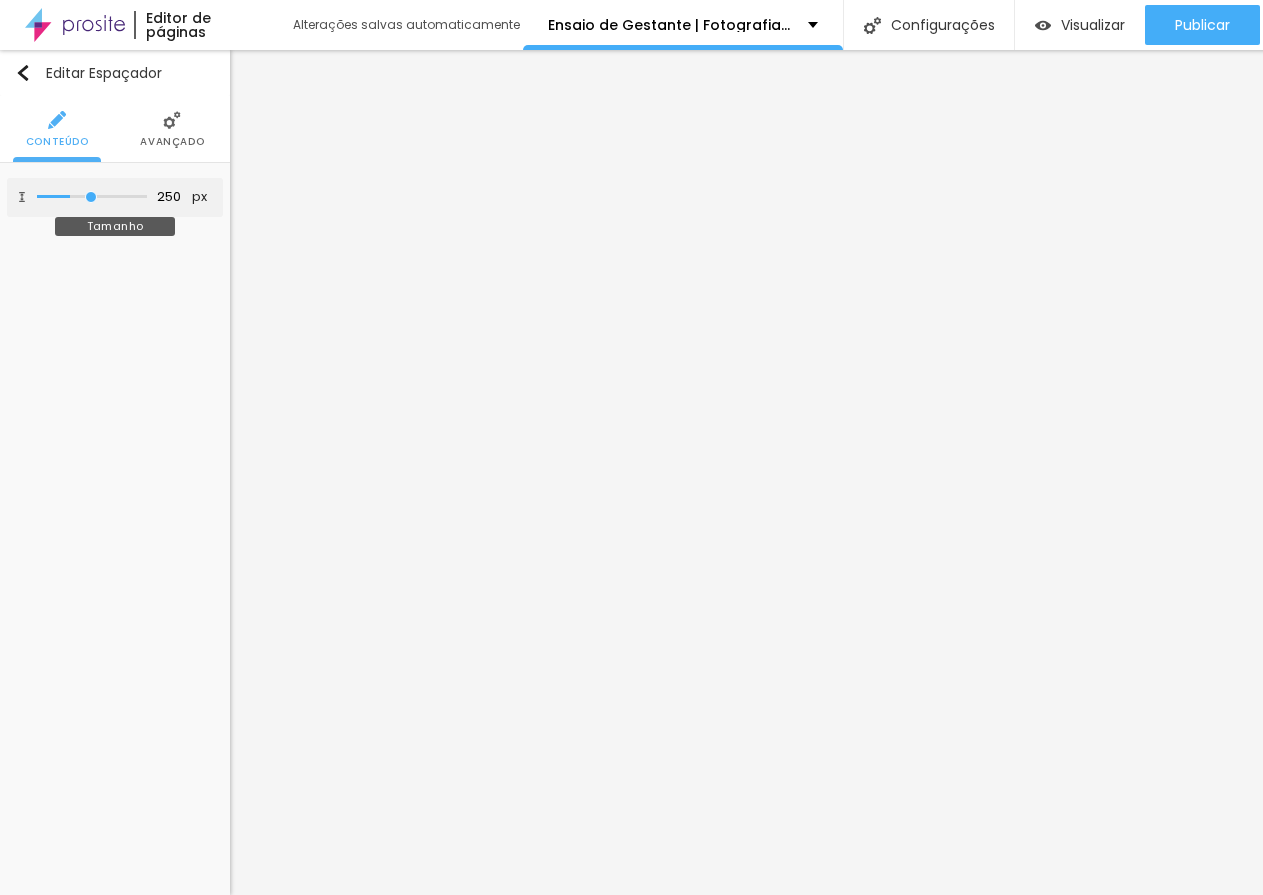 type on "255" 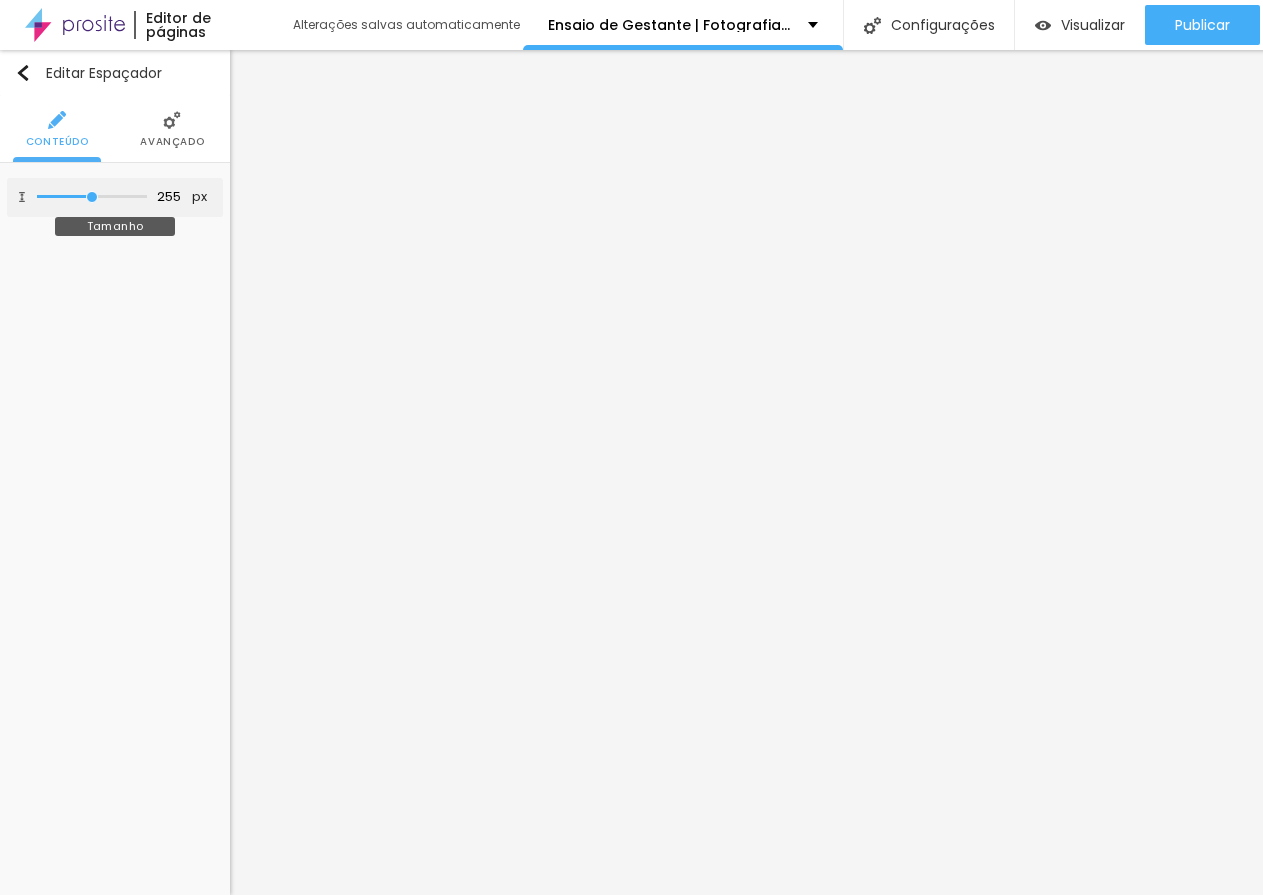 drag, startPoint x: 48, startPoint y: 197, endPoint x: 92, endPoint y: 207, distance: 45.122055 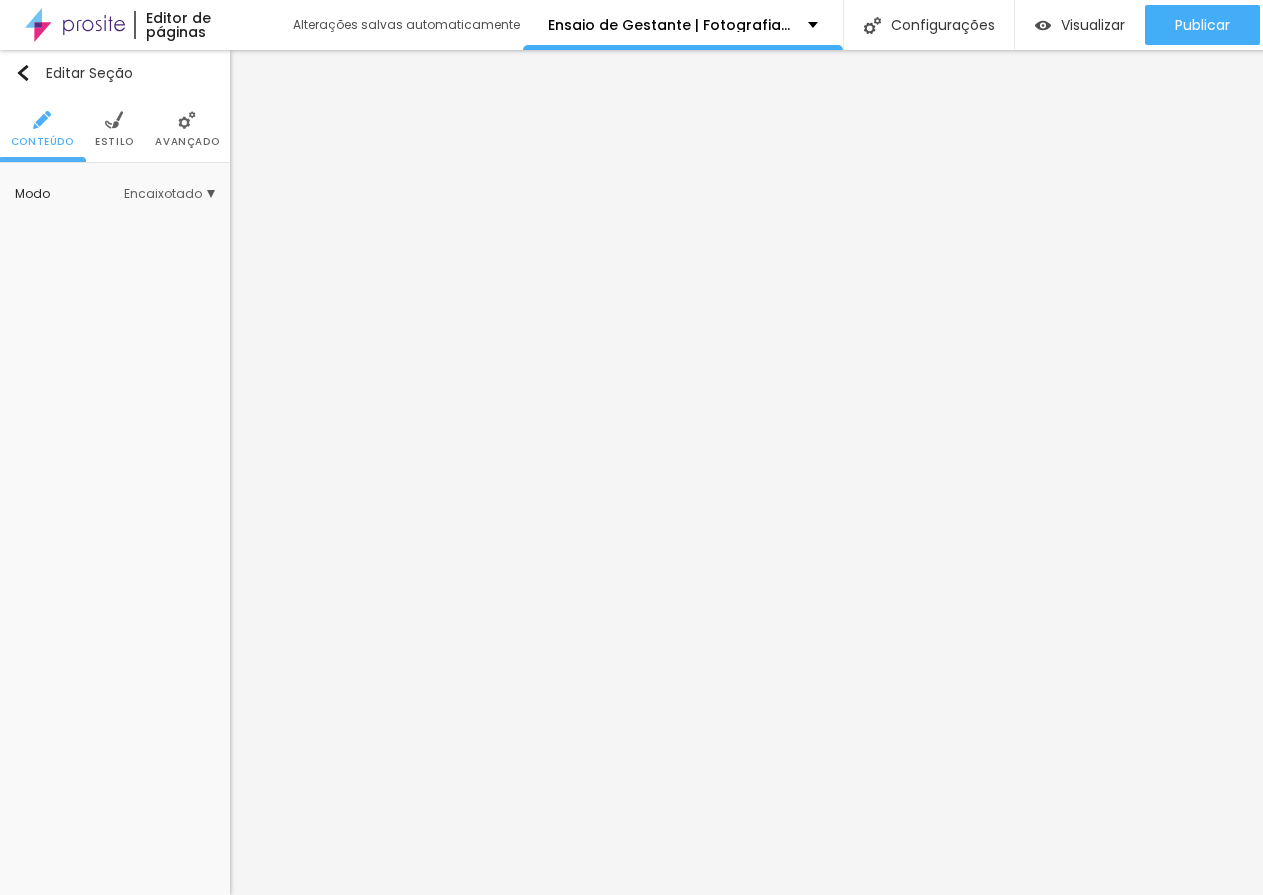 click at bounding box center (114, 120) 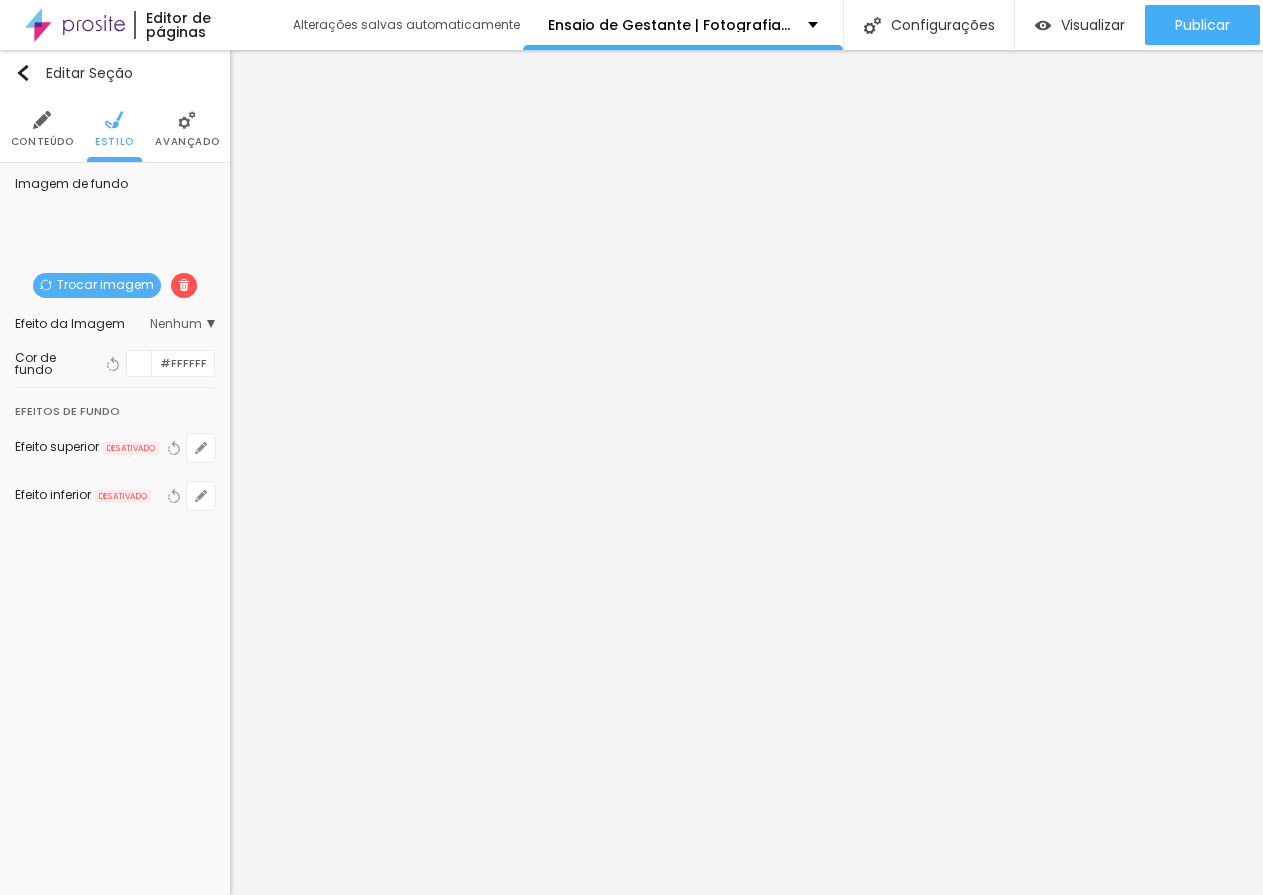 click on "Avançado" at bounding box center (187, 142) 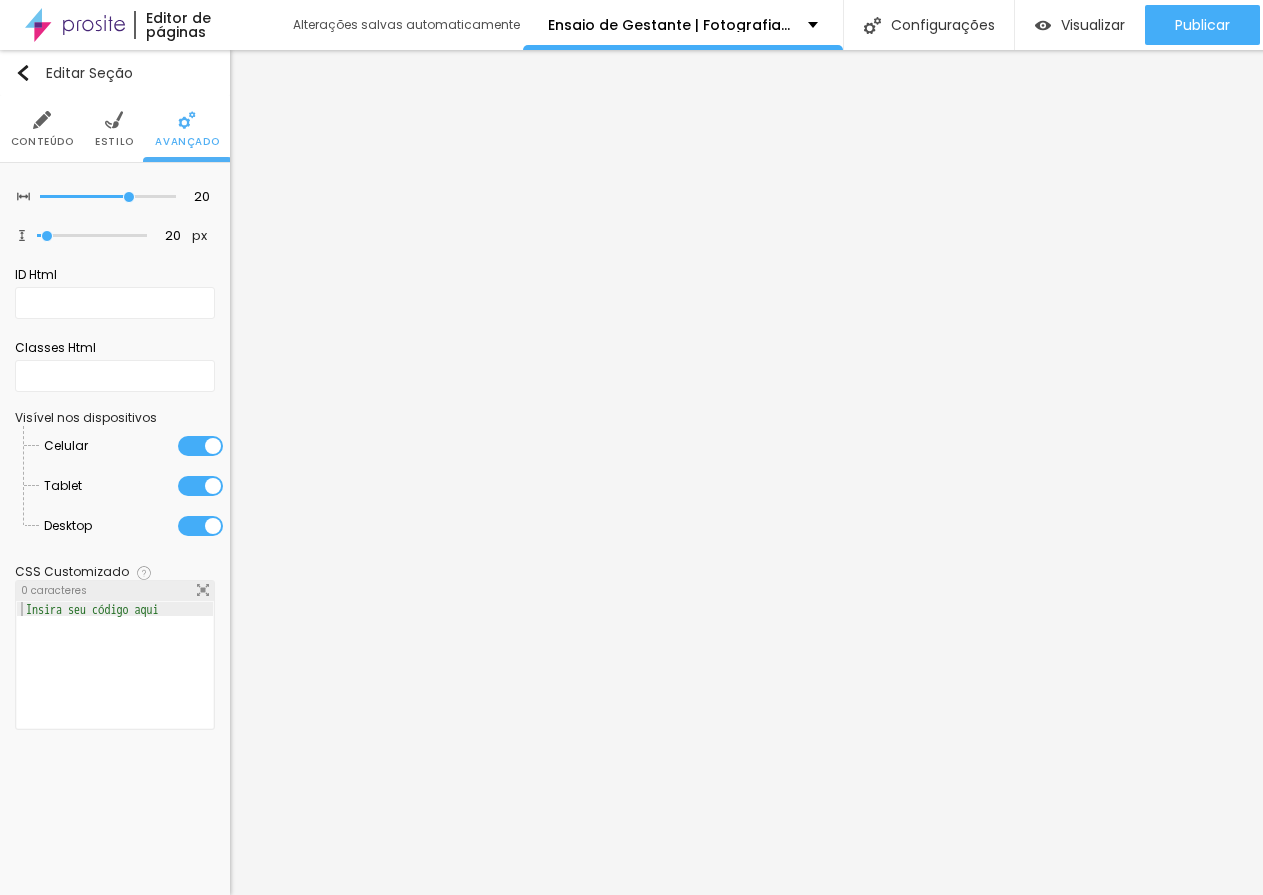 click at bounding box center [200, 526] 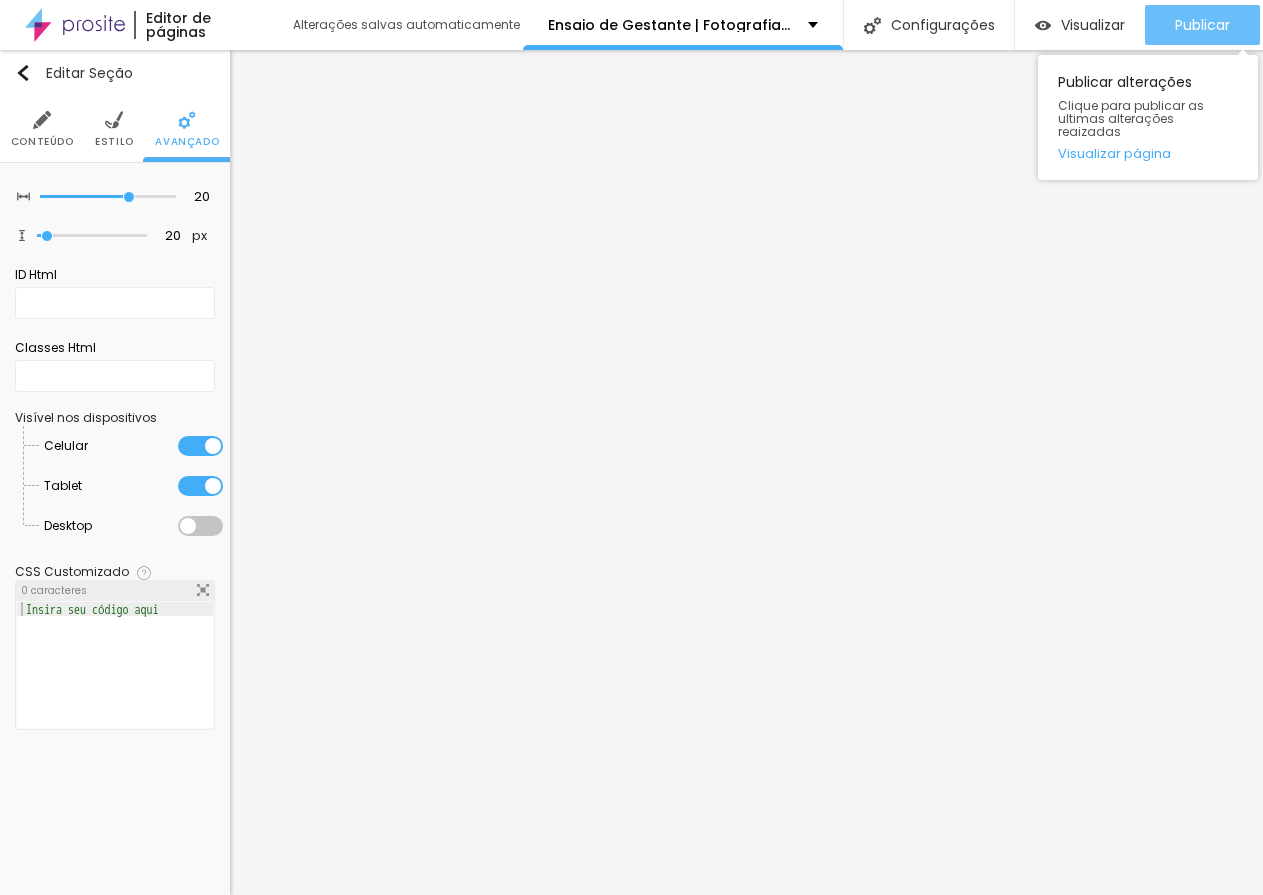 click on "Publicar" at bounding box center [1202, 25] 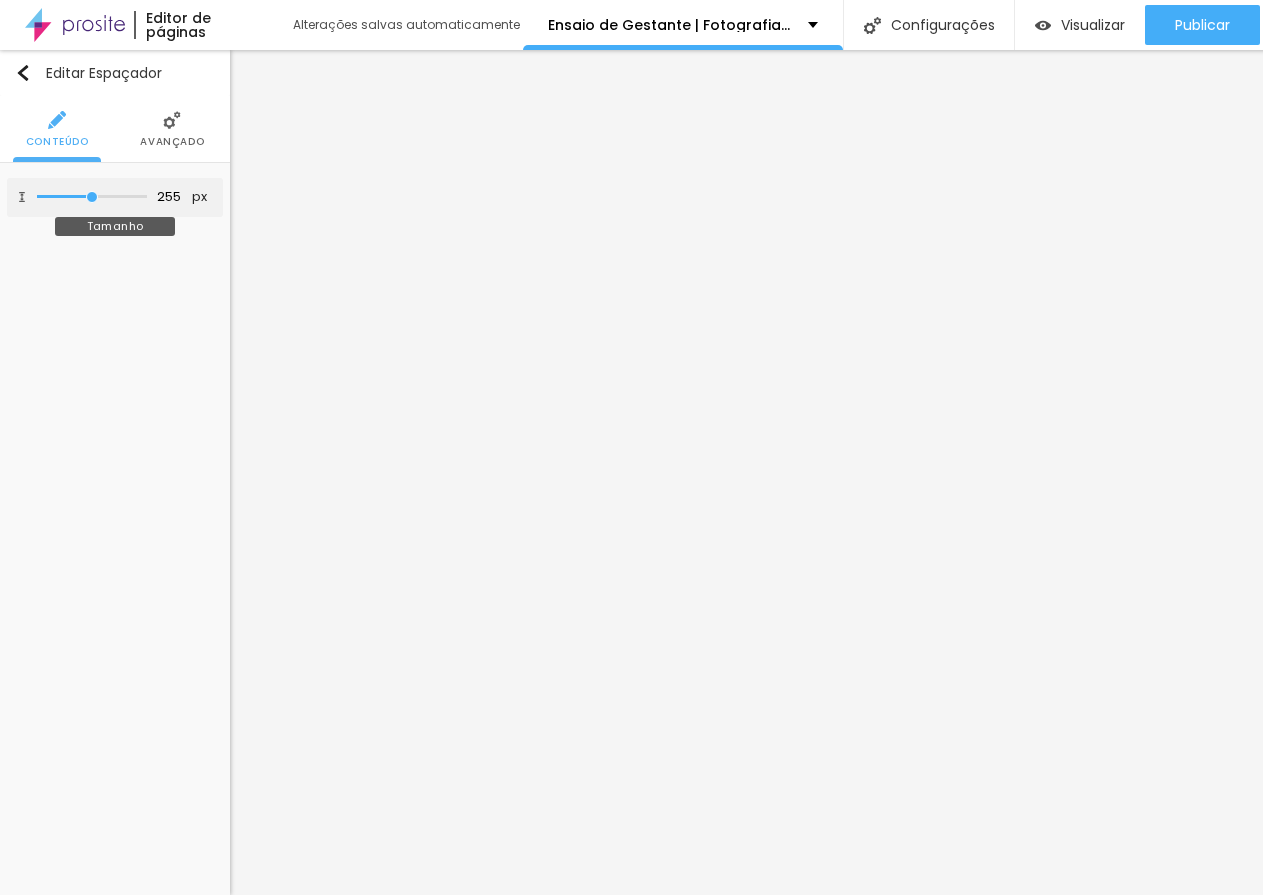type on "260" 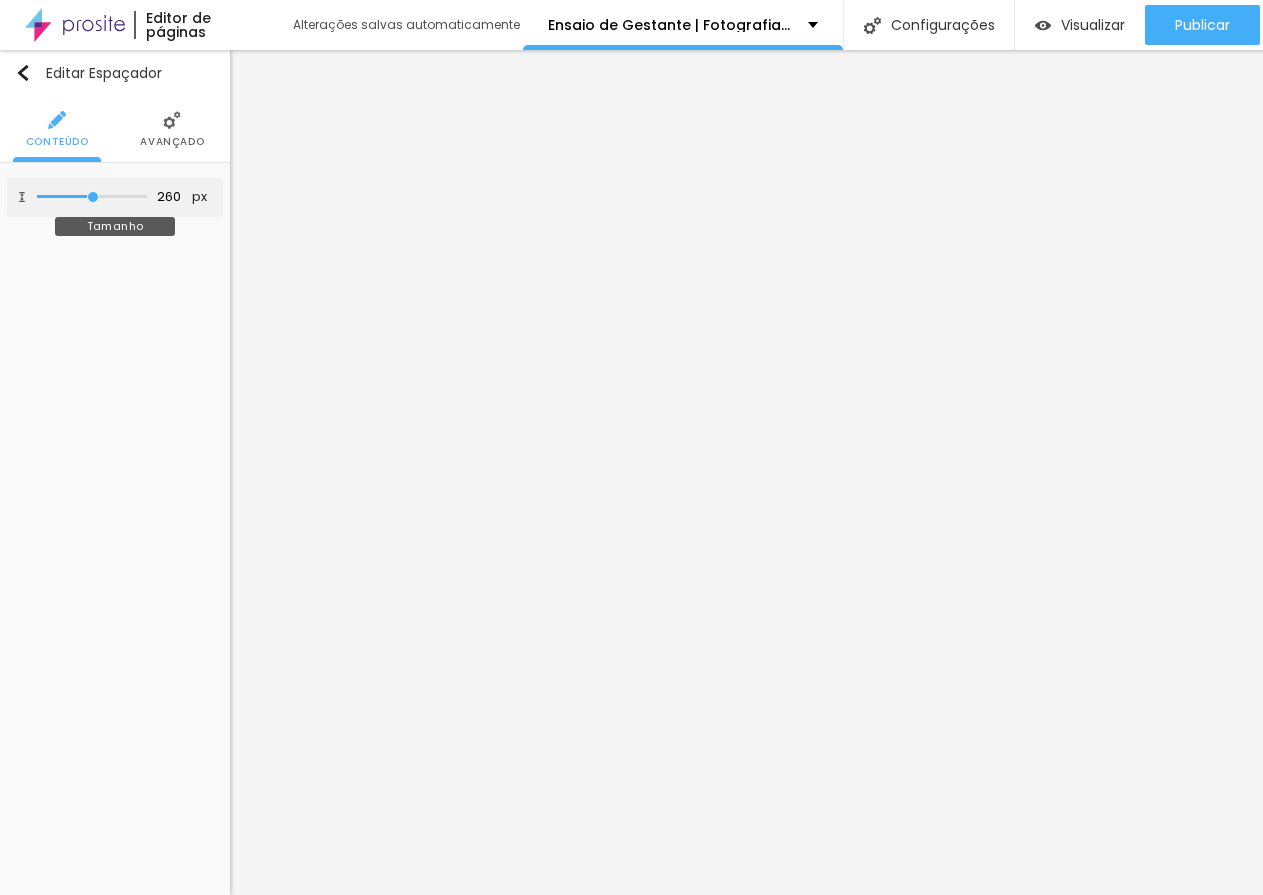 type on "270" 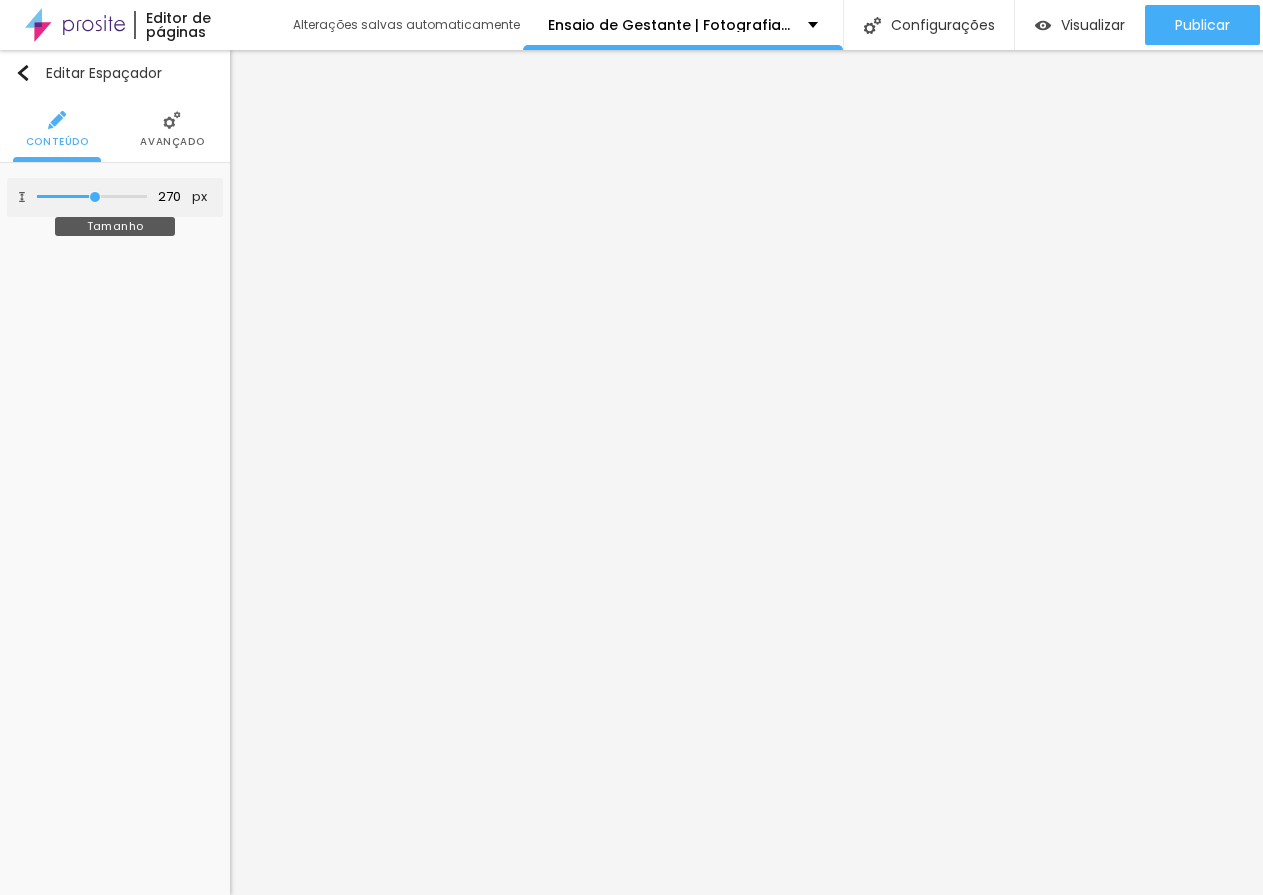 type on "275" 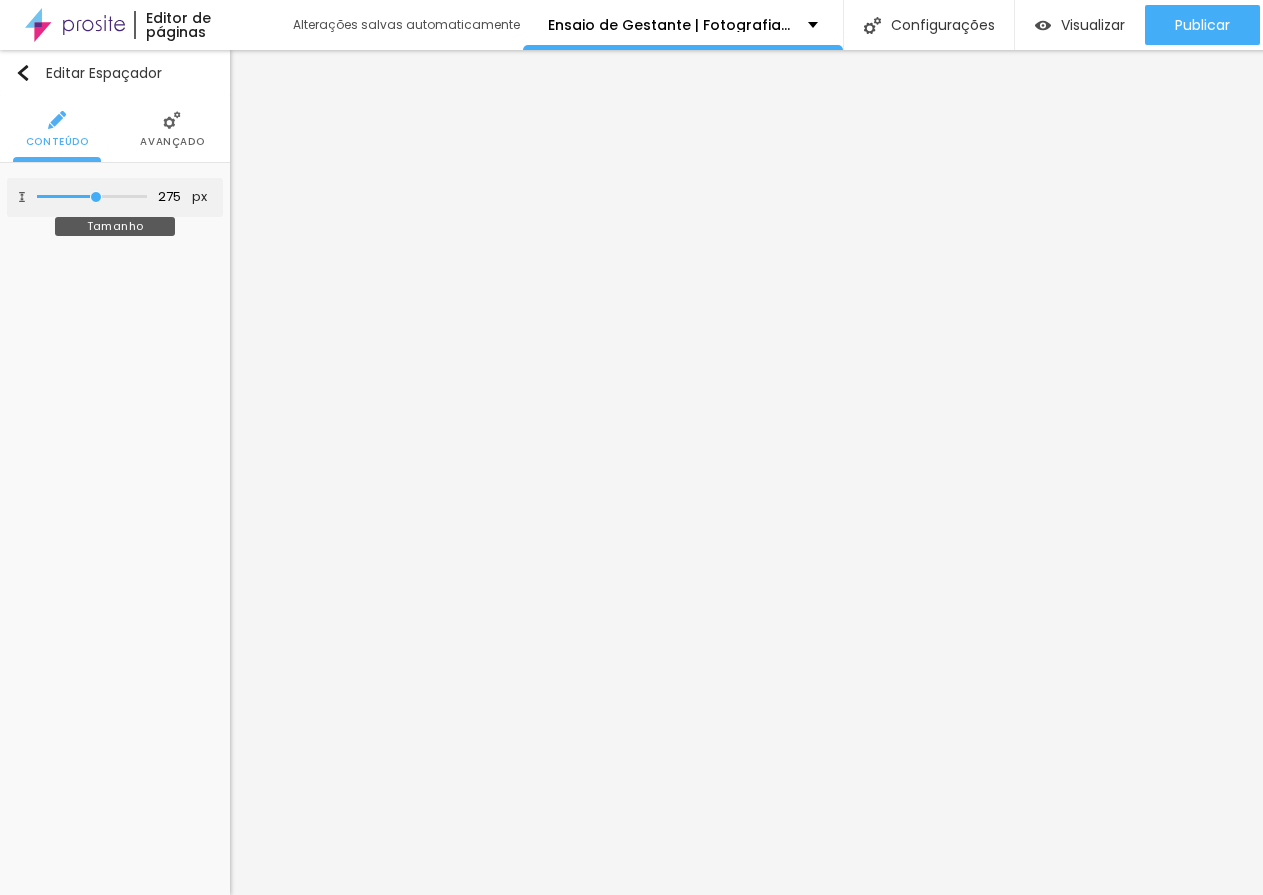 type on "281" 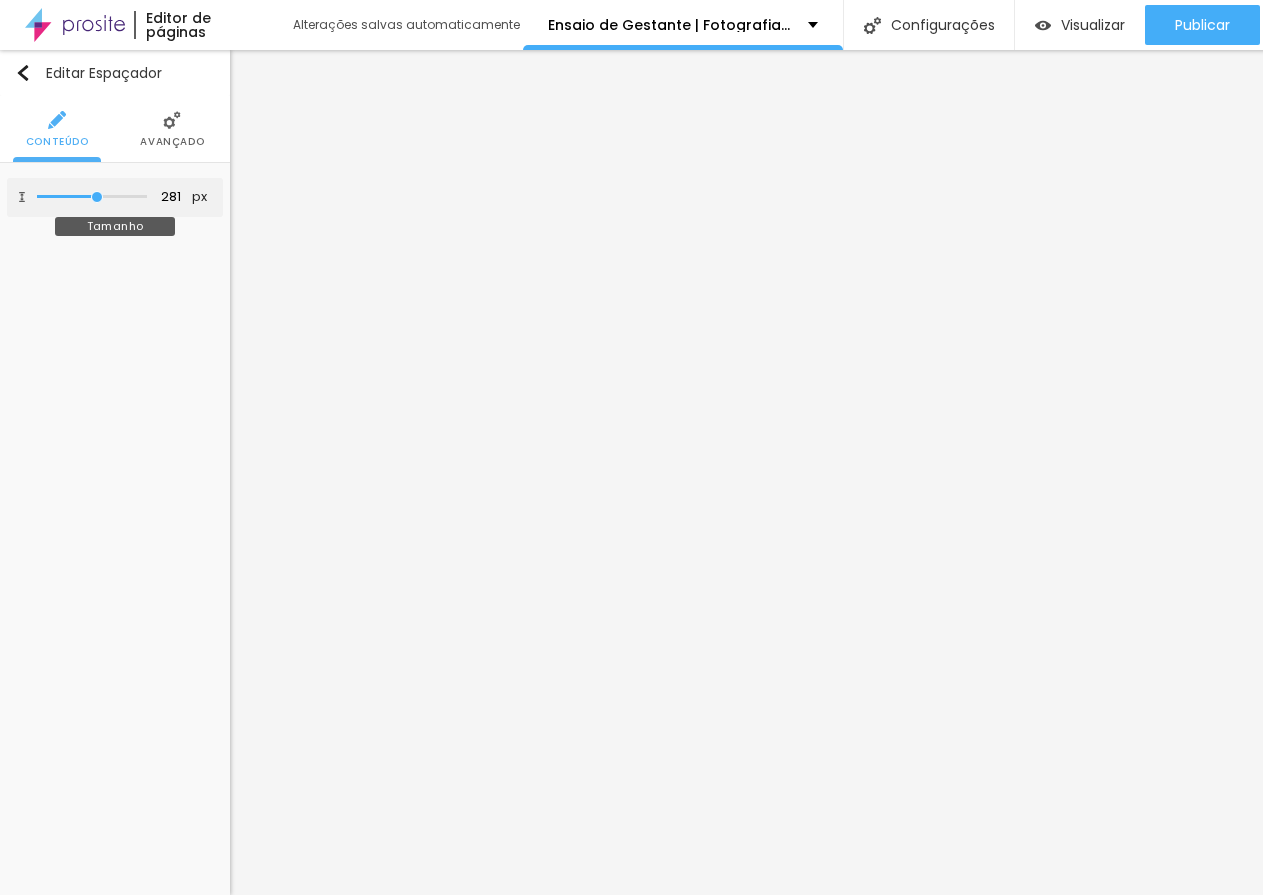 type on "286" 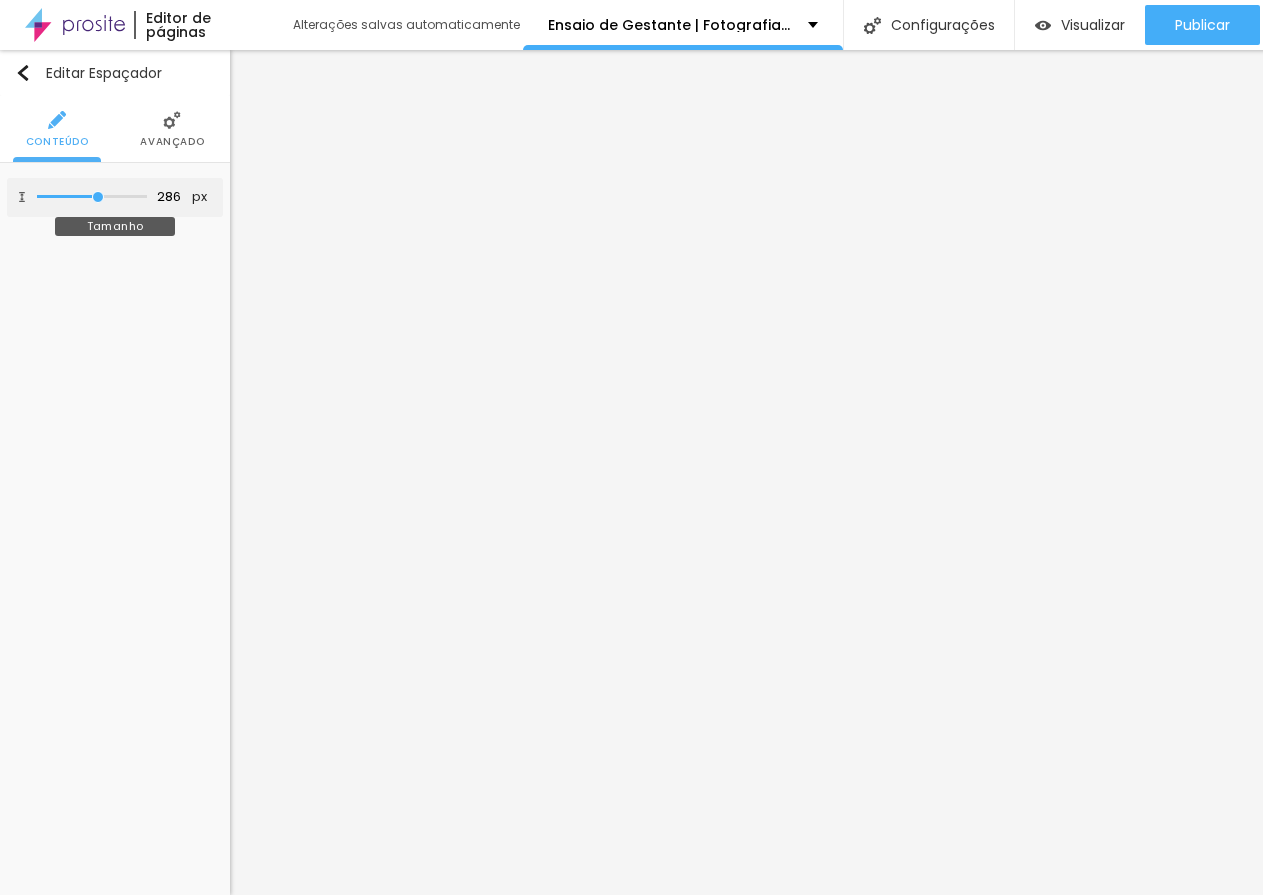 type on "291" 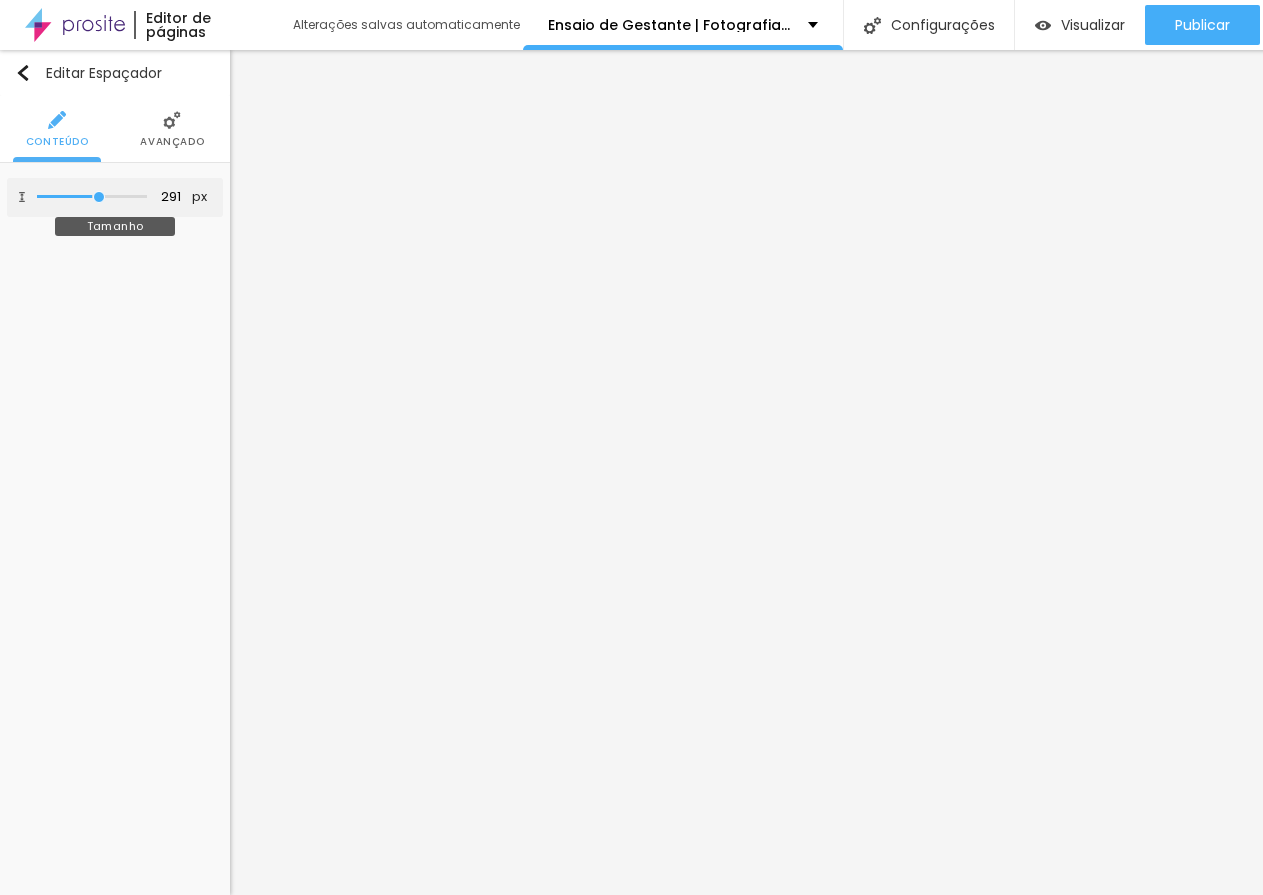 type on "296" 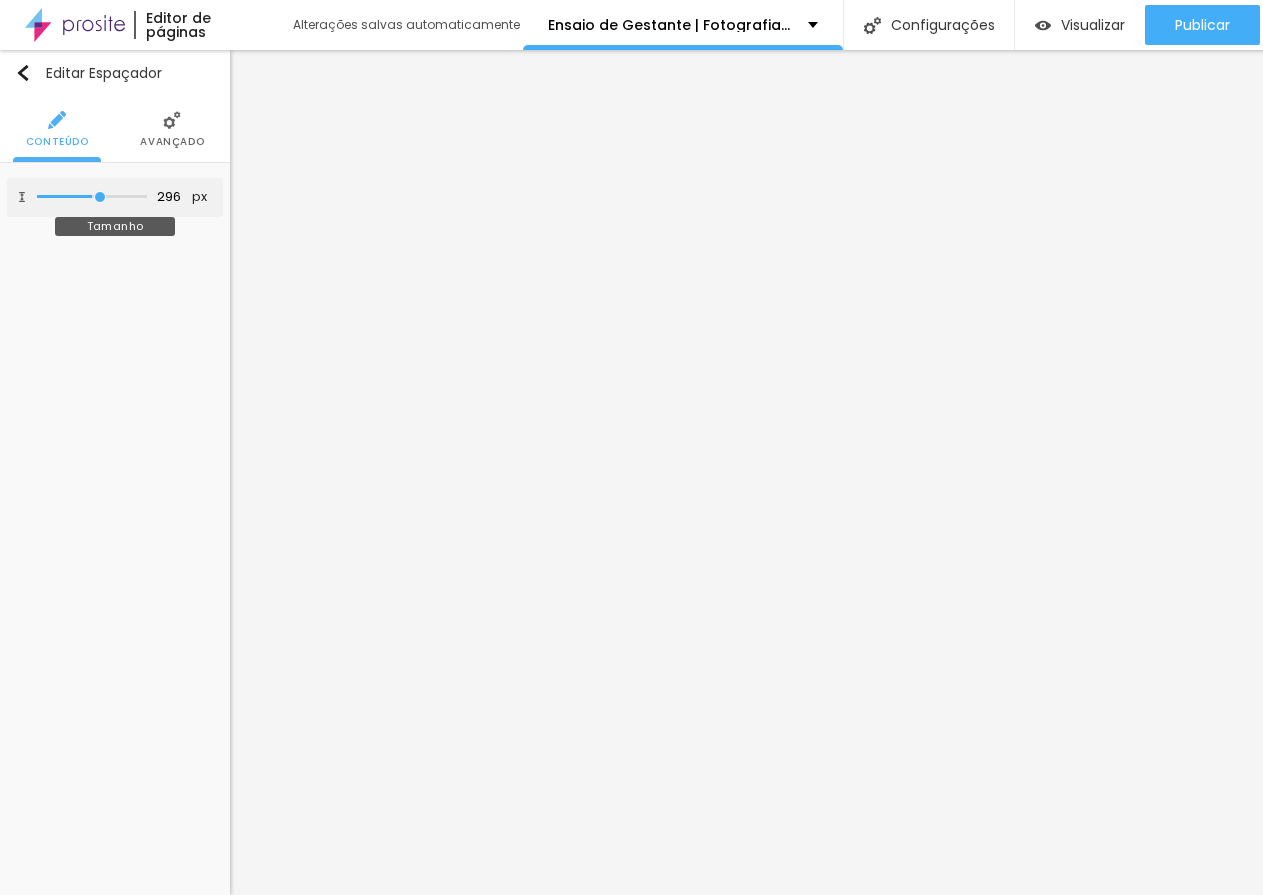 type on "301" 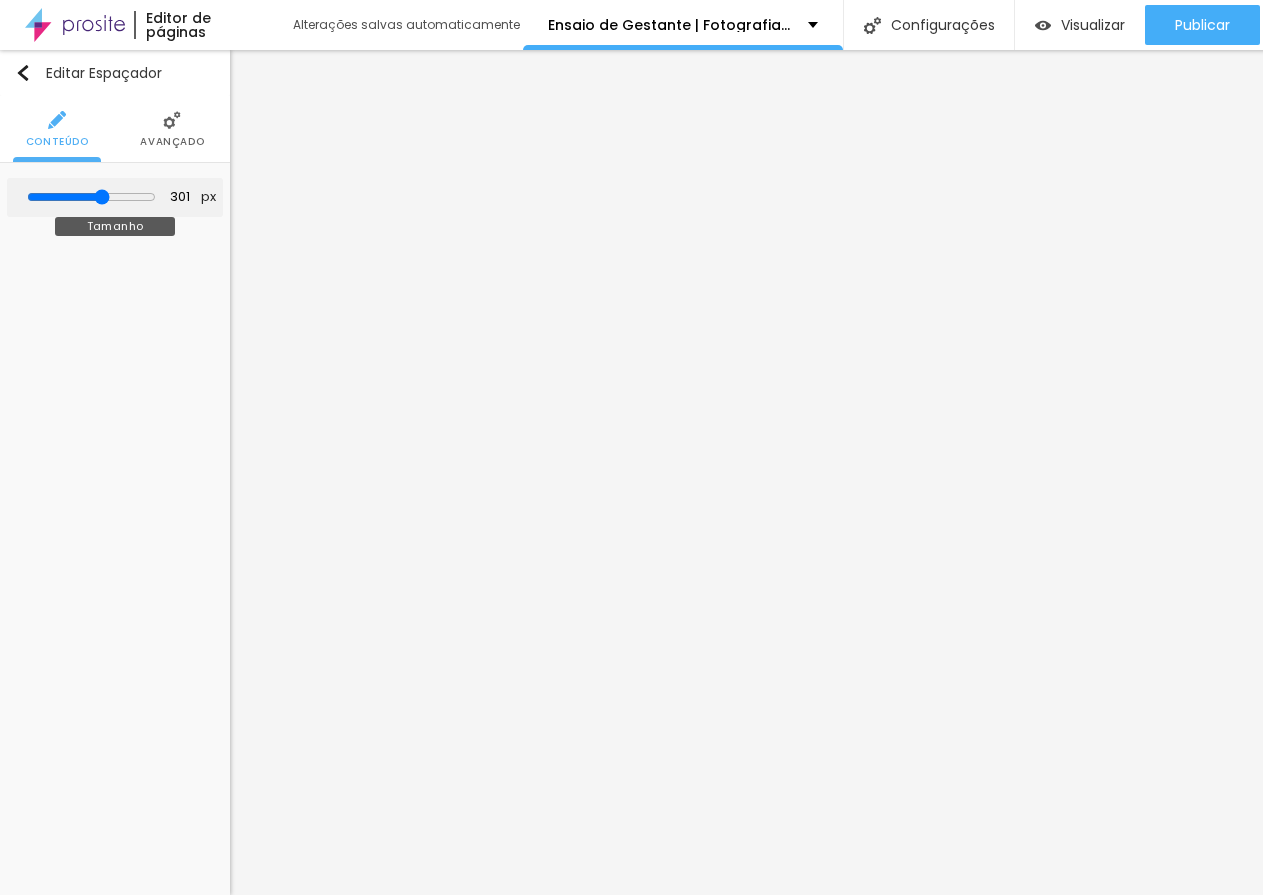 type on "306" 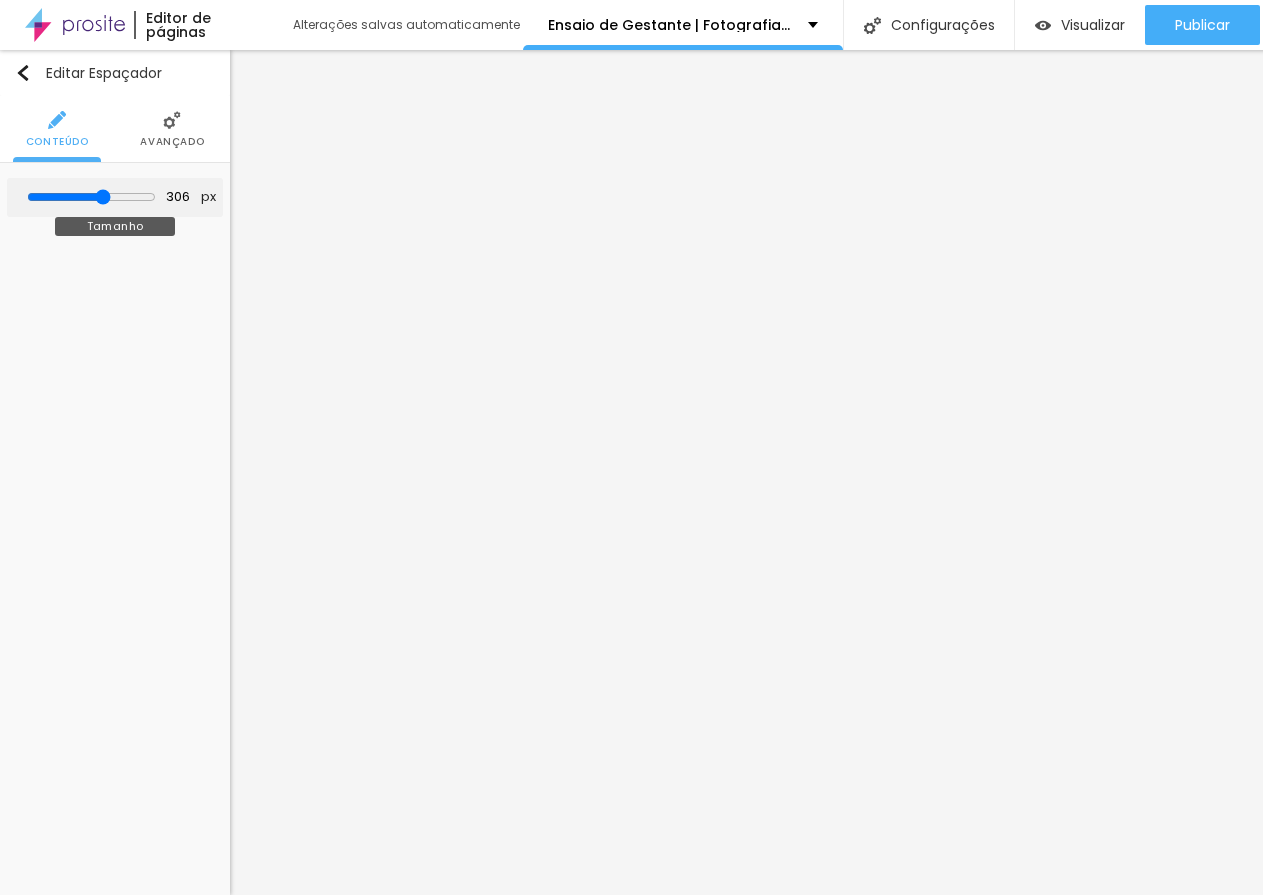 type on "312" 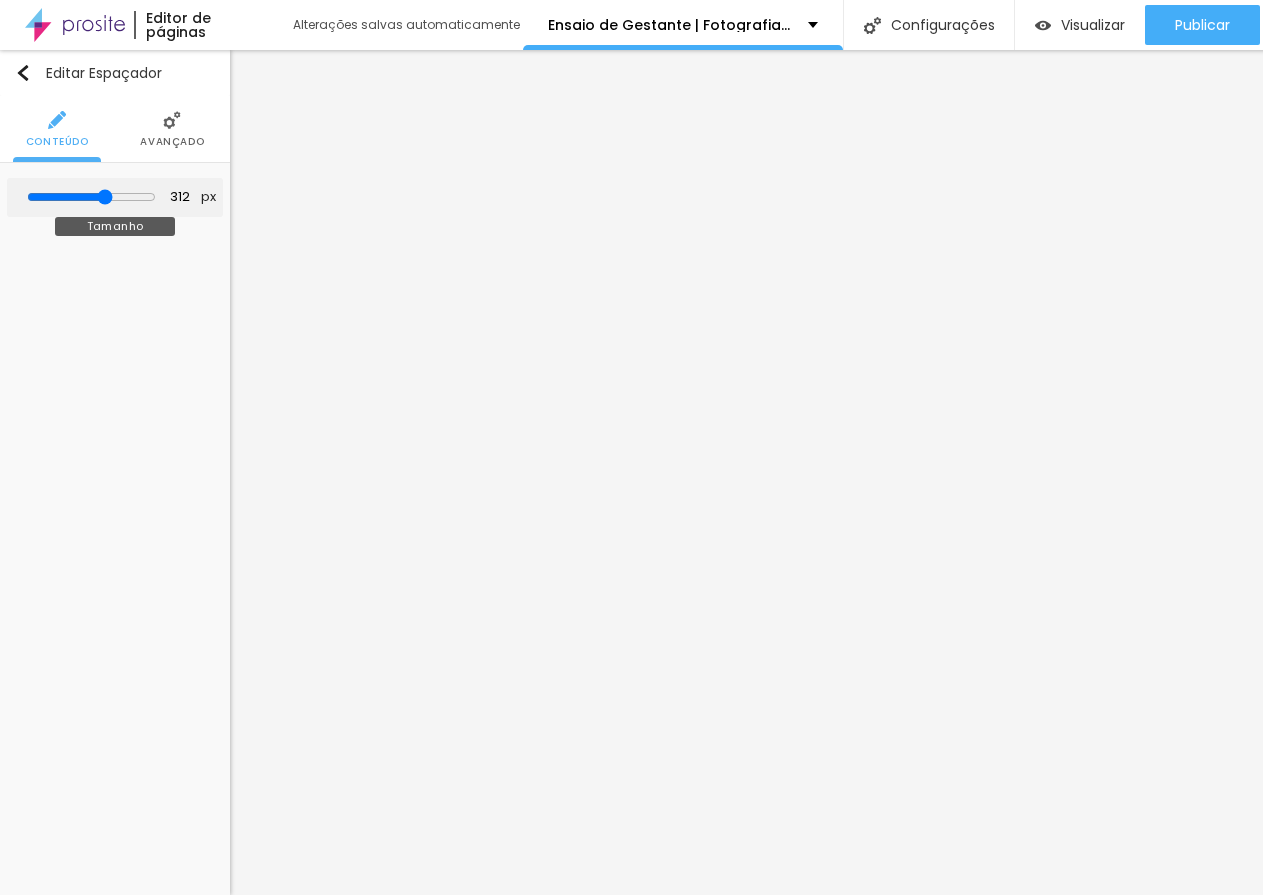 type on "317" 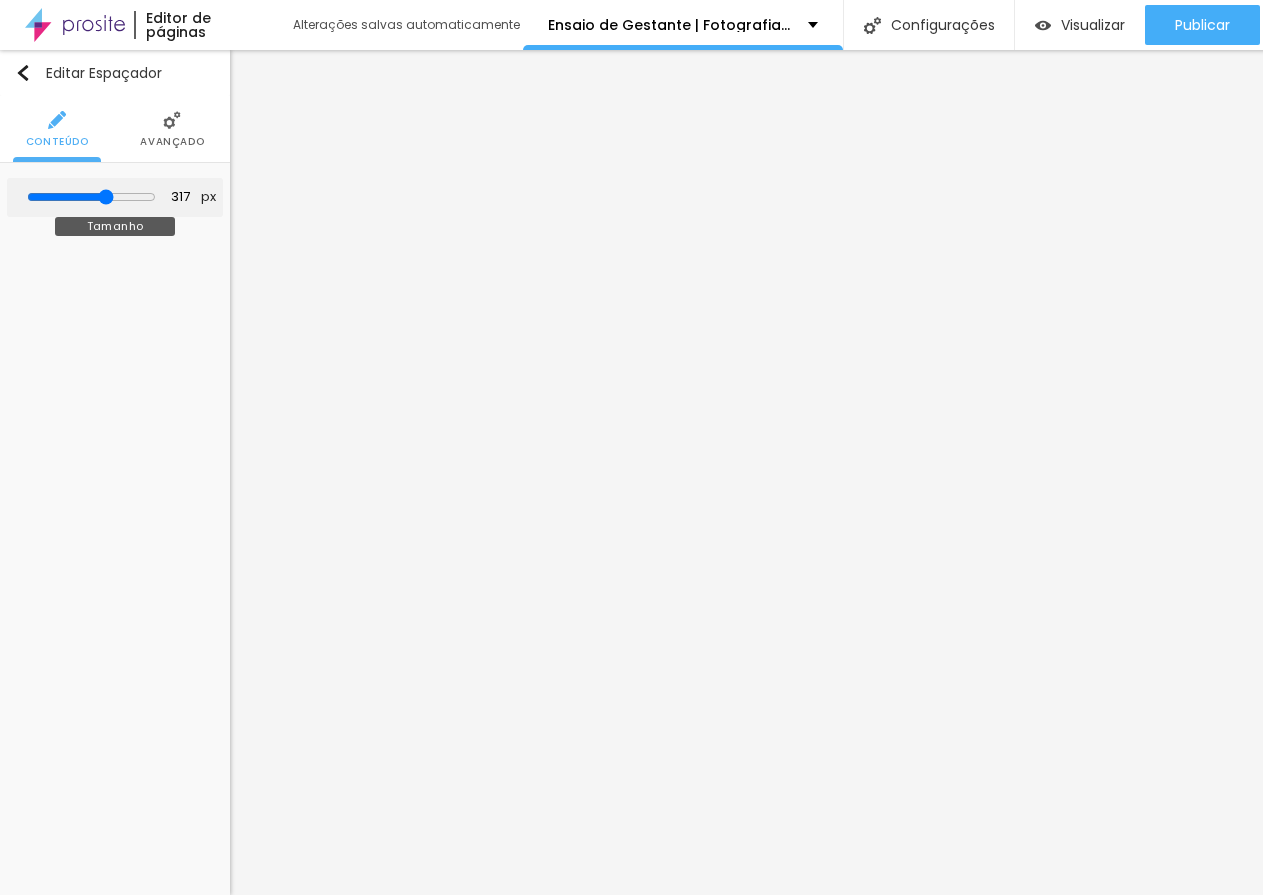 type on "322" 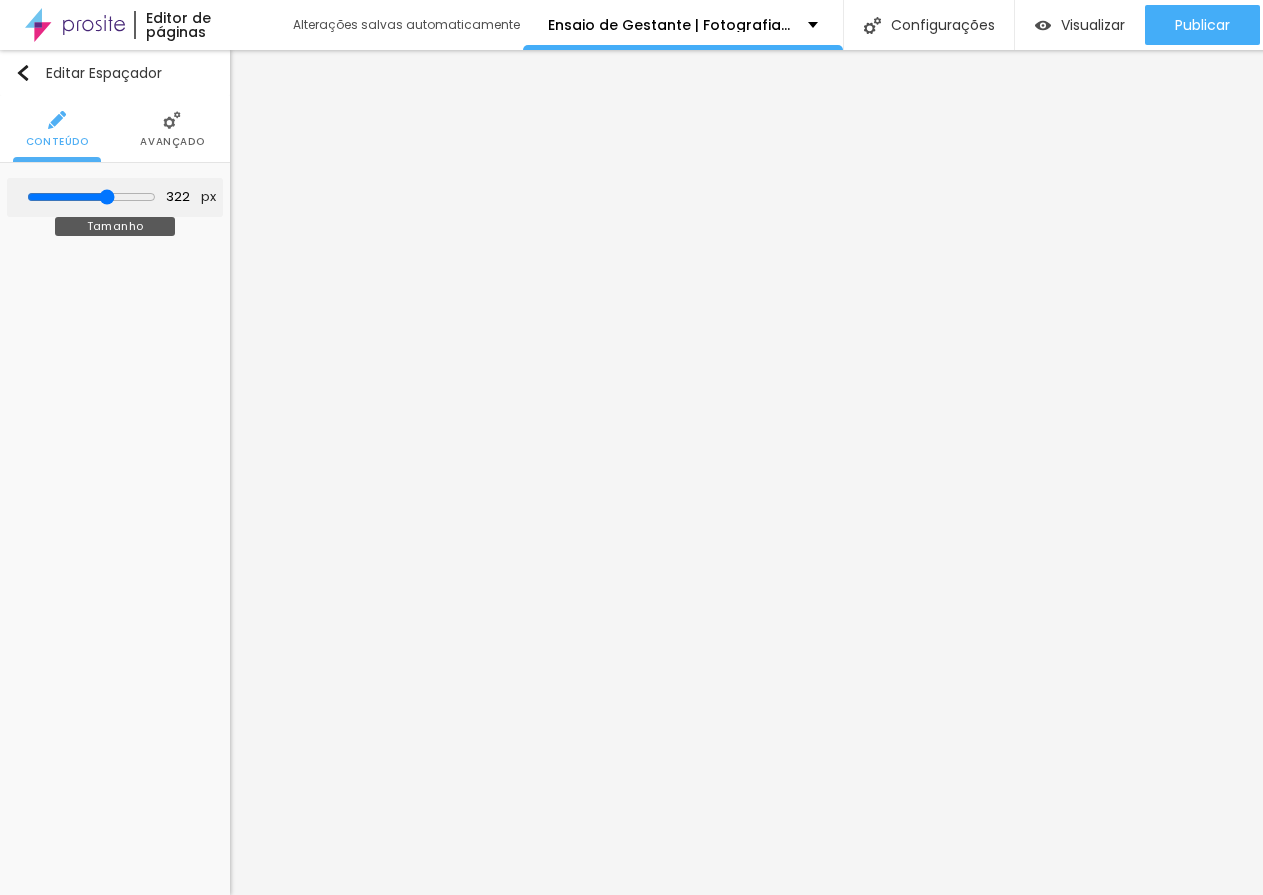 type on "332" 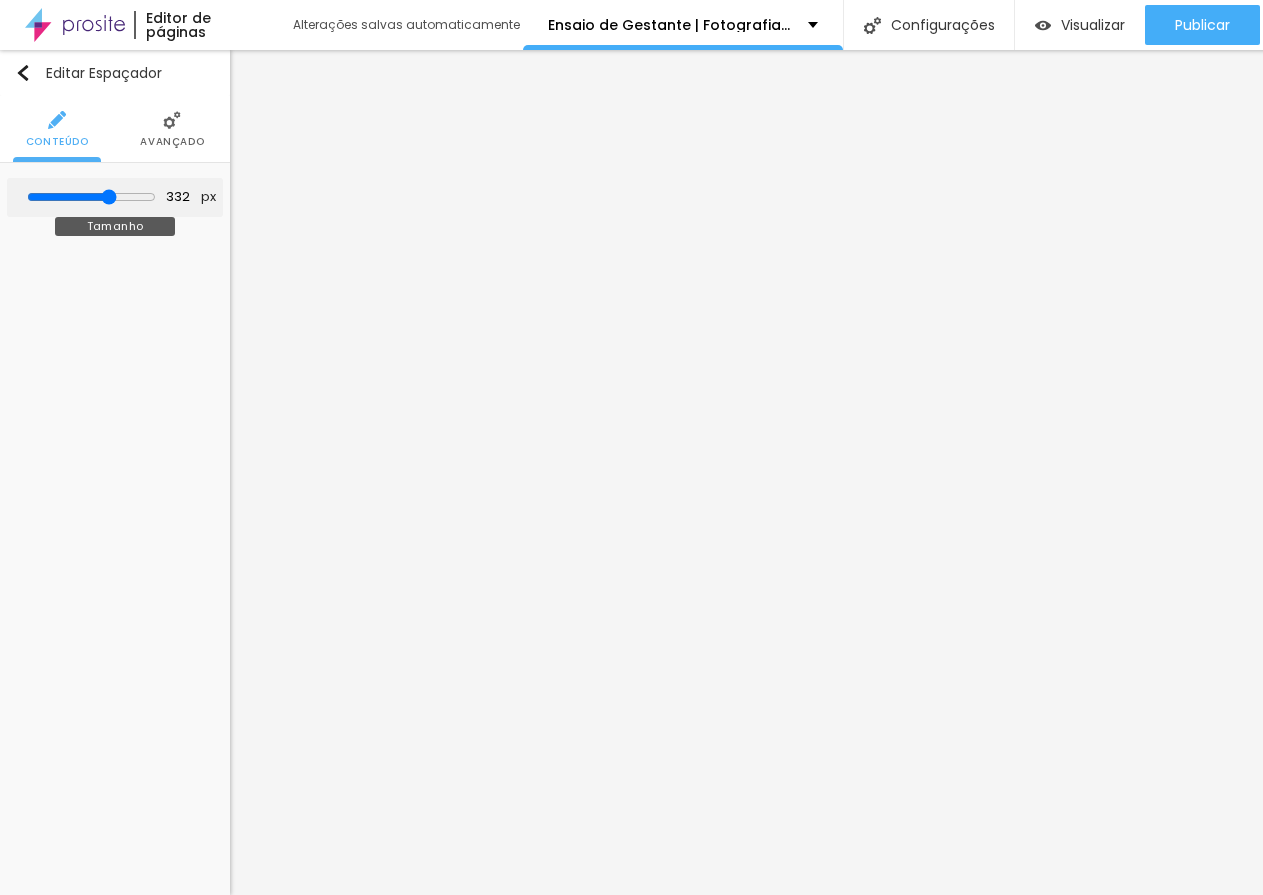 type on "343" 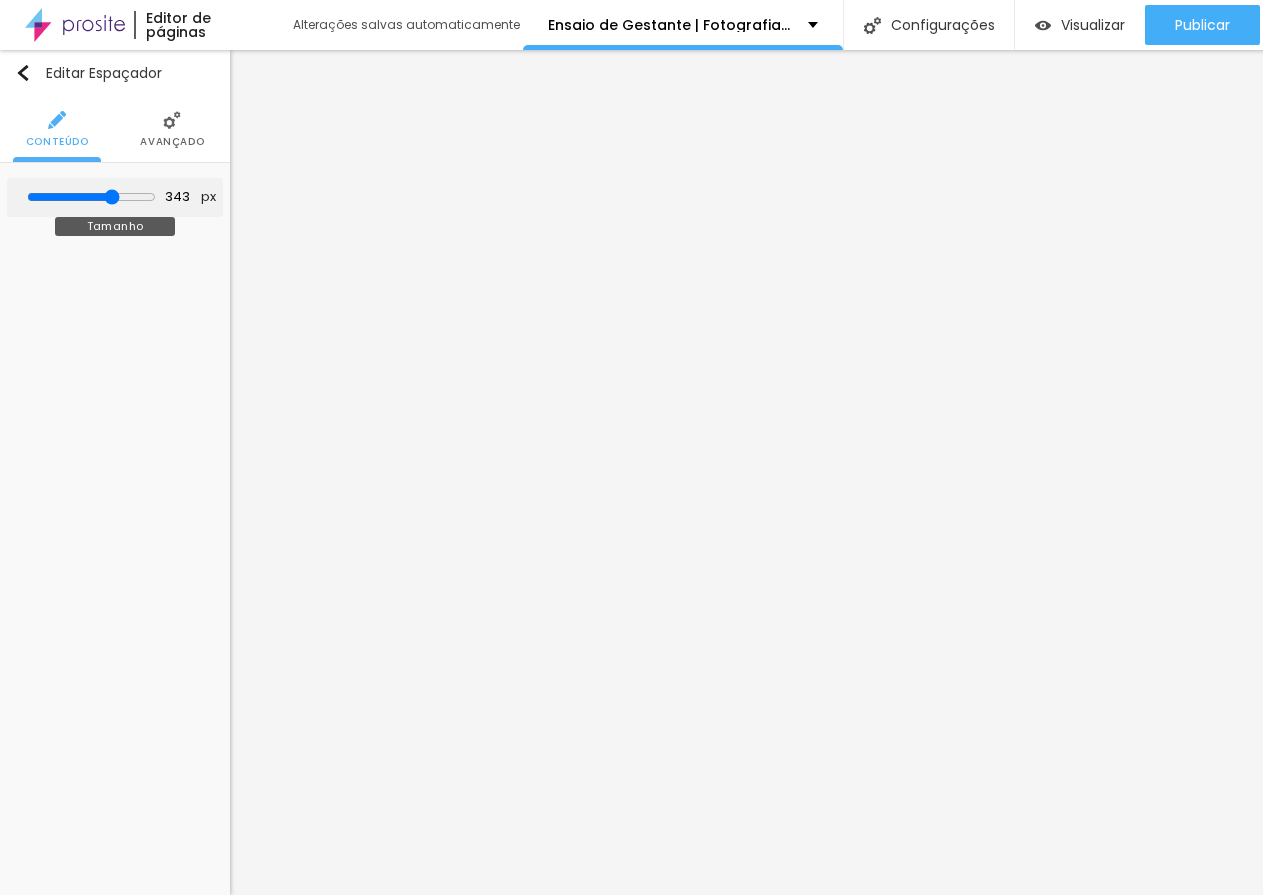 type on "348" 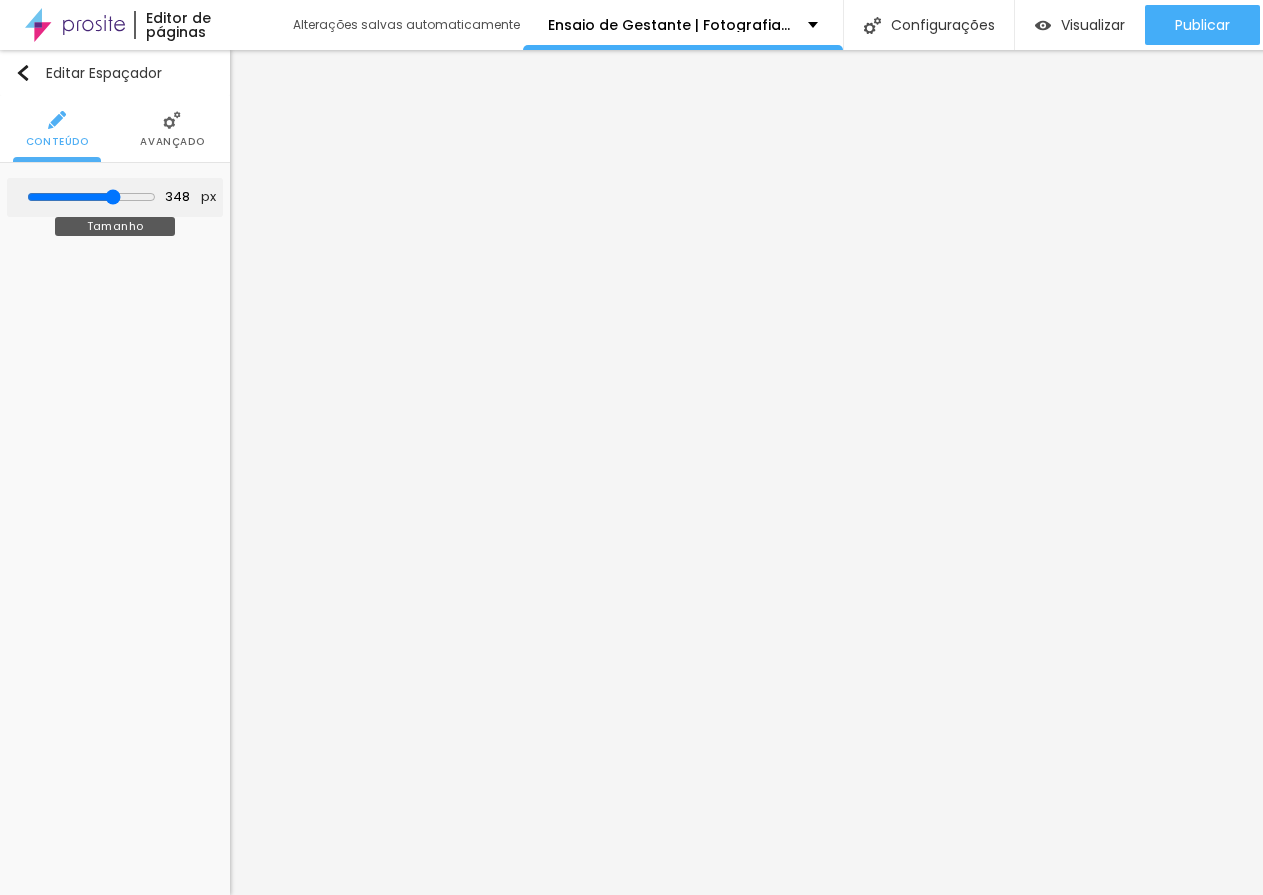 type on "353" 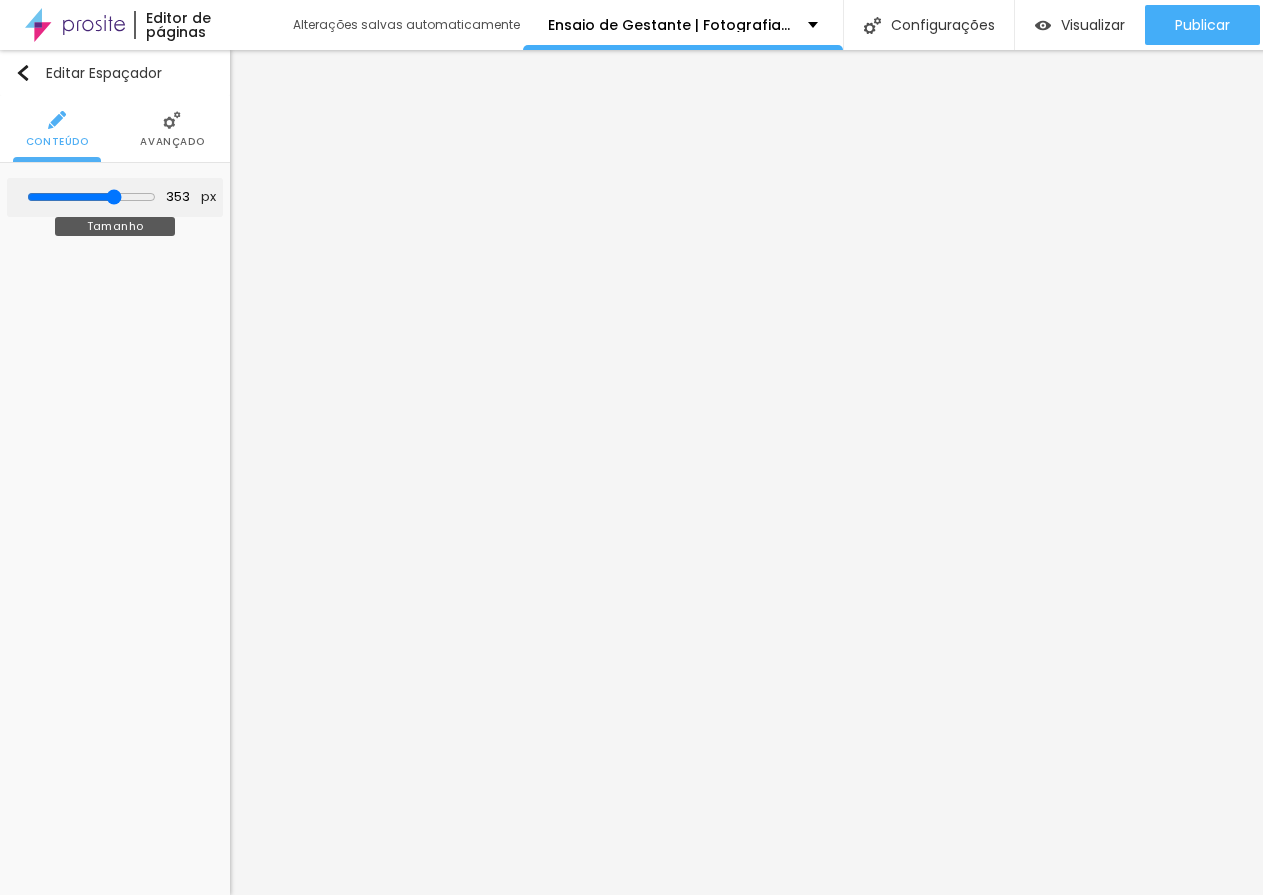 type on "363" 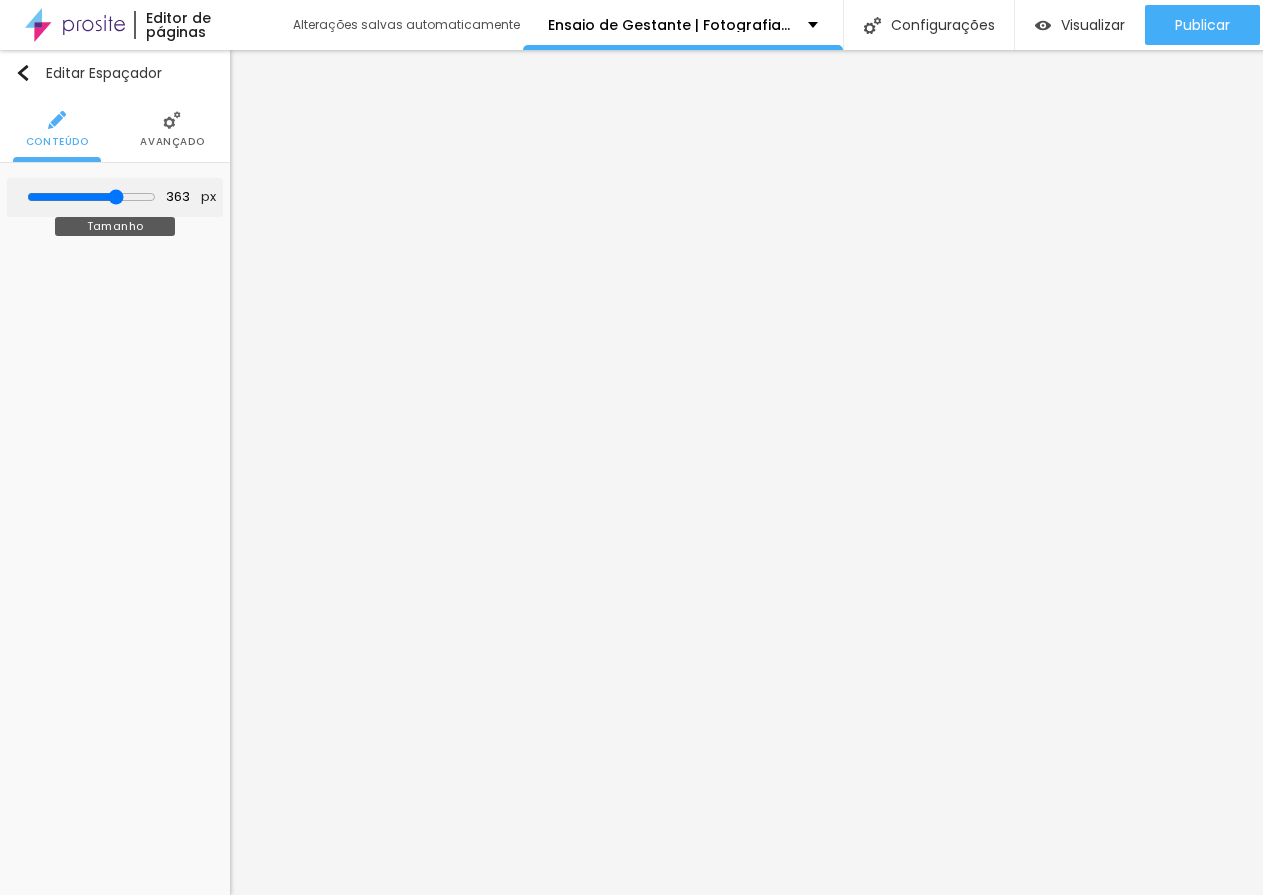 type on "368" 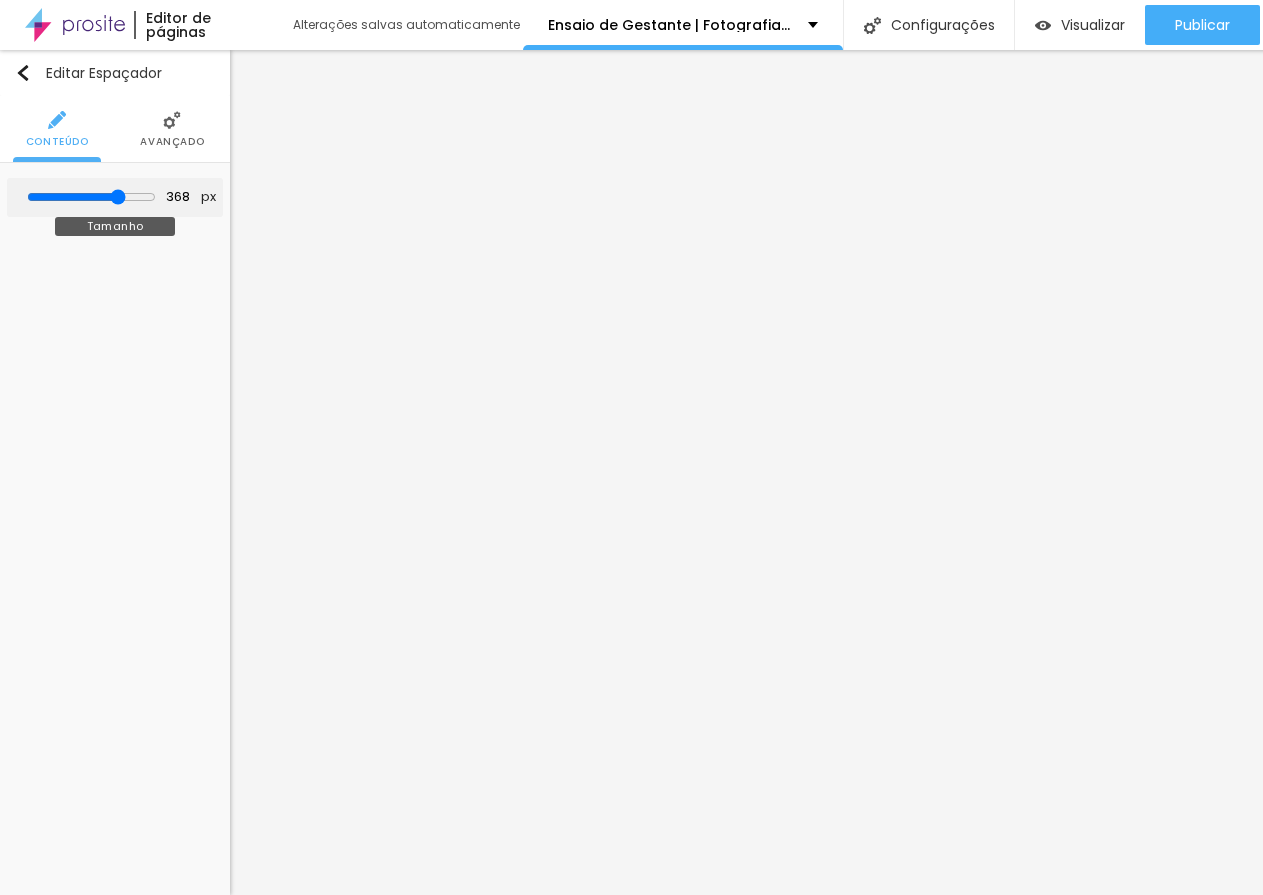 type on "374" 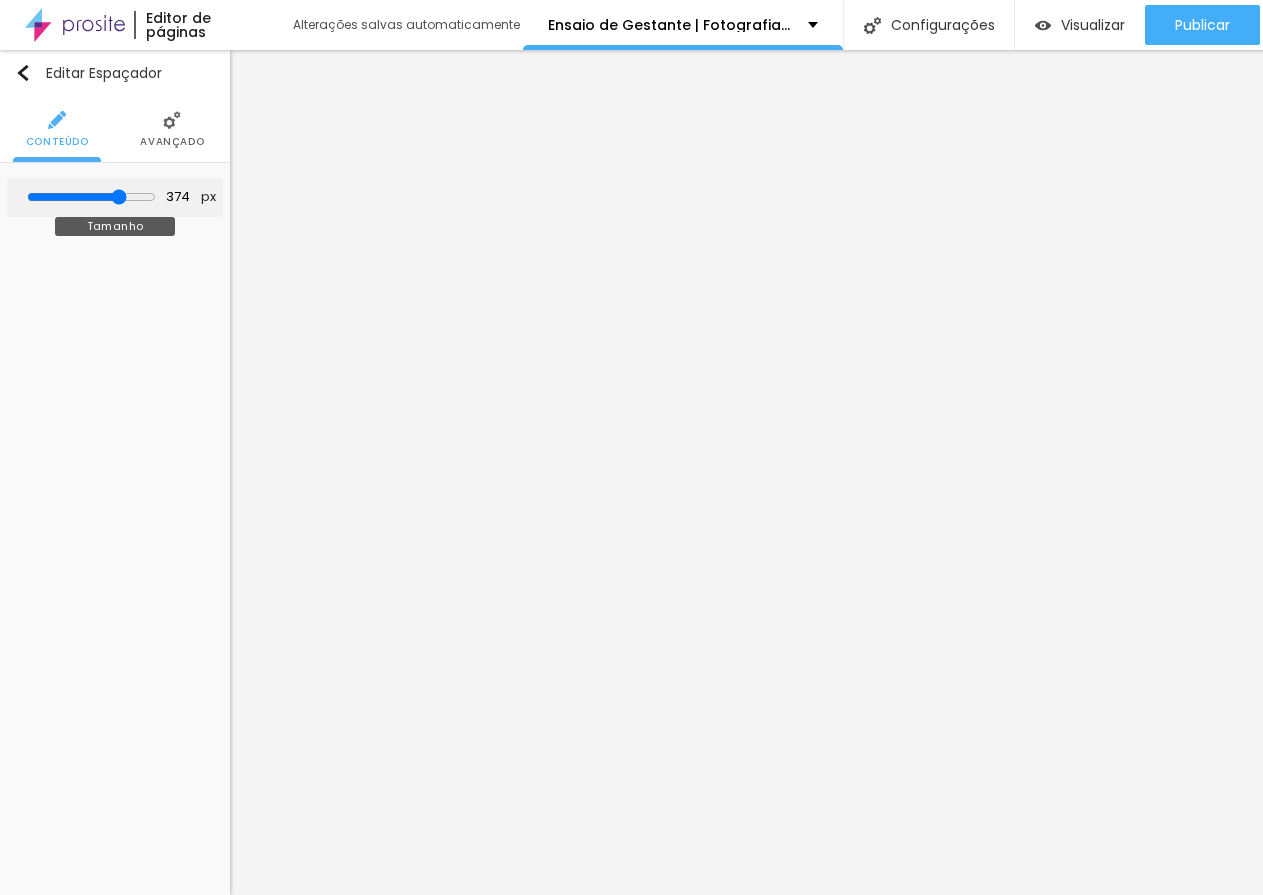 type on "379" 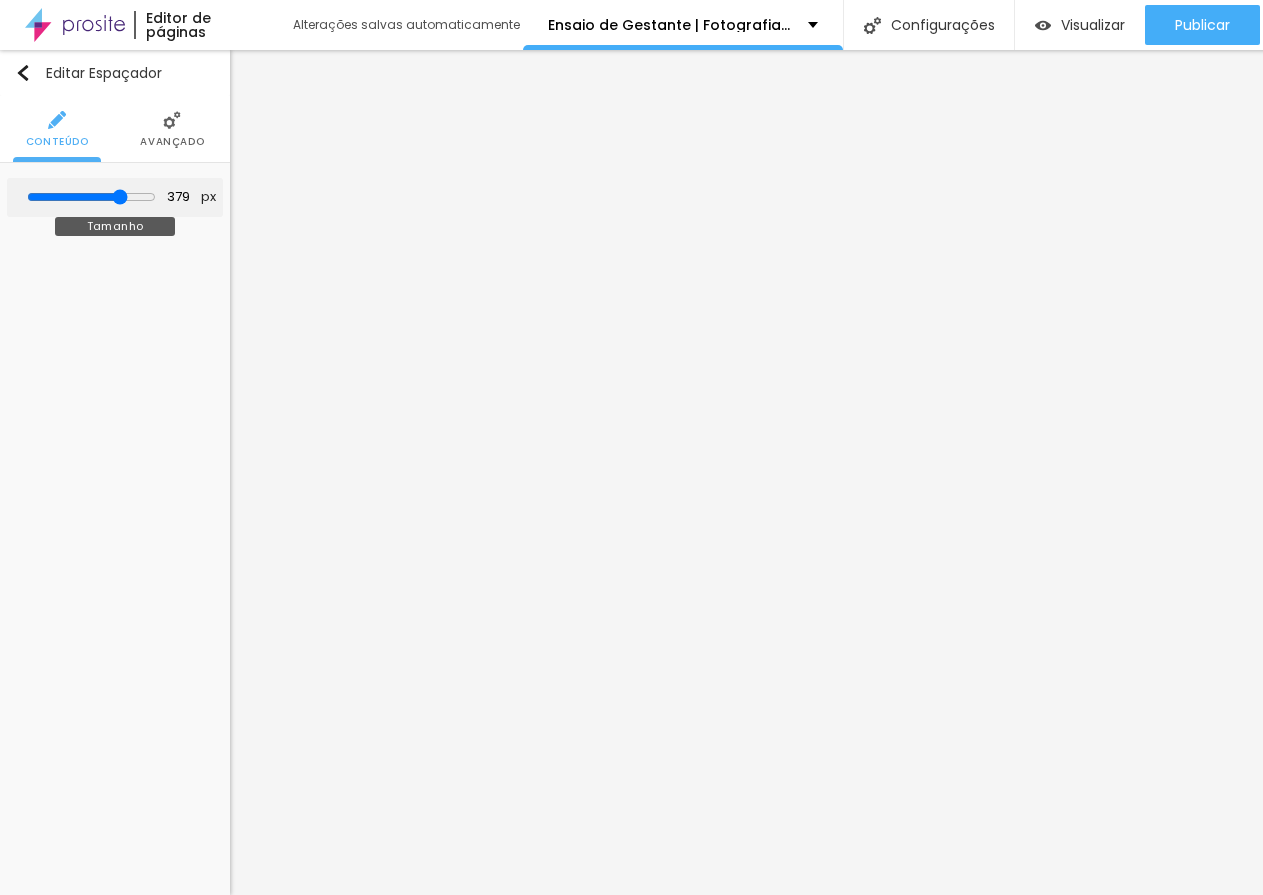 type on "384" 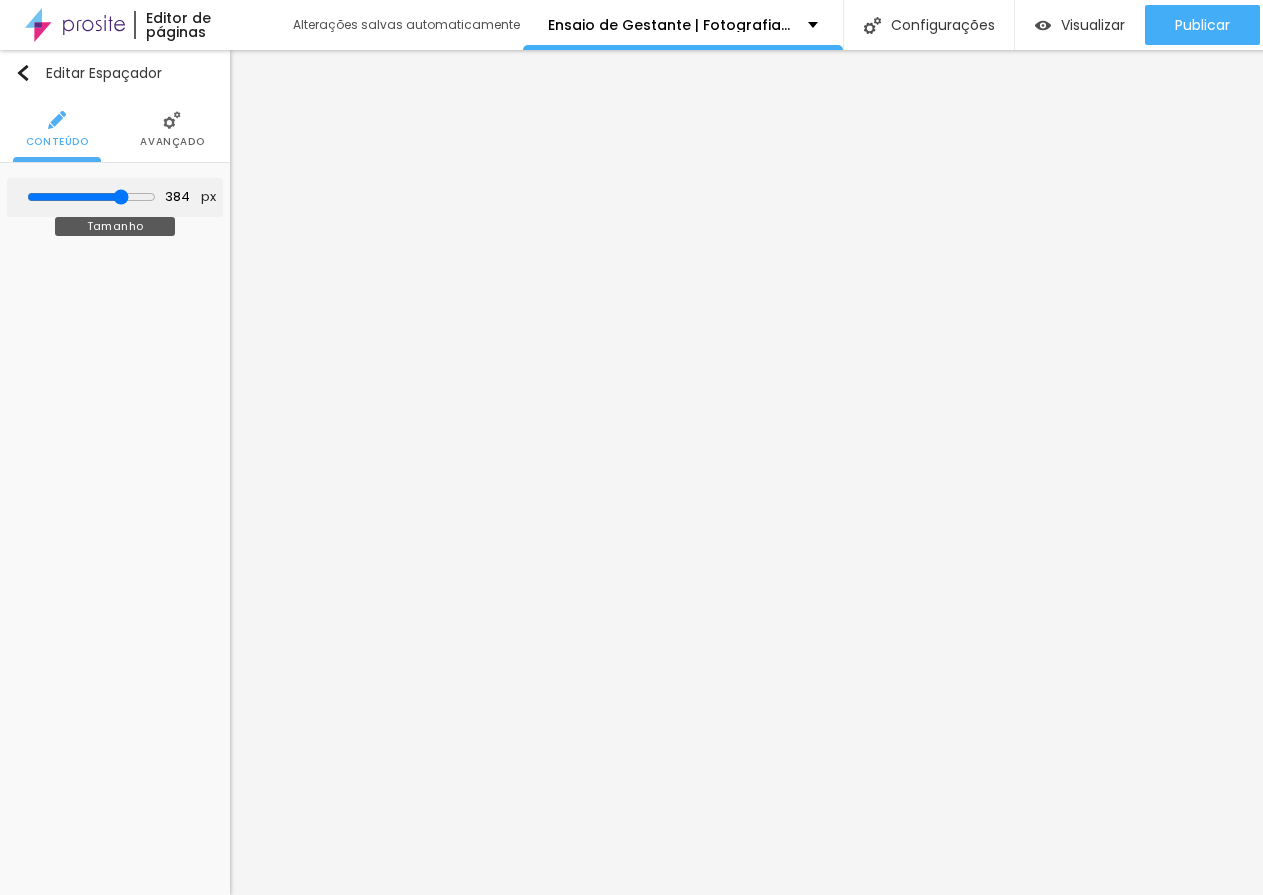 type on "389" 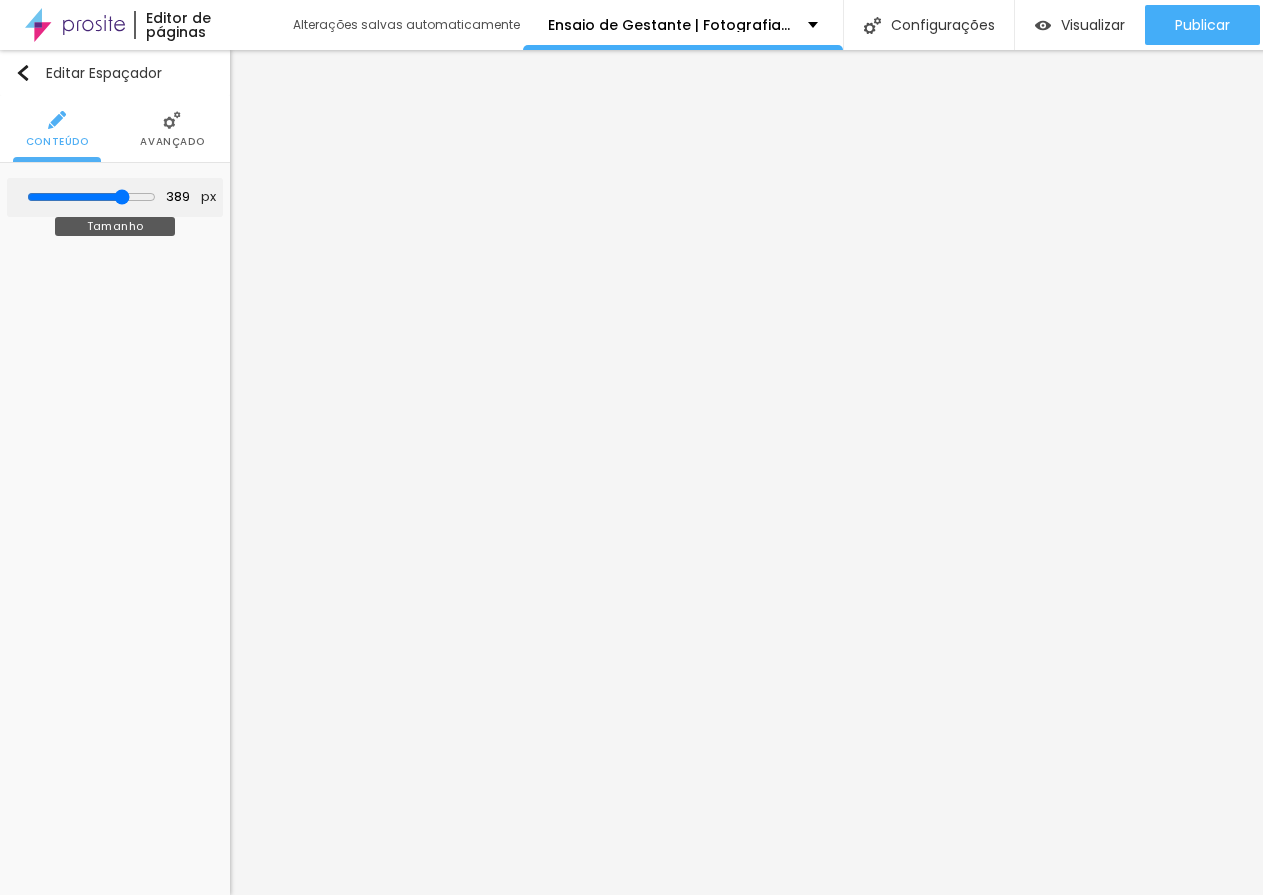 type on "394" 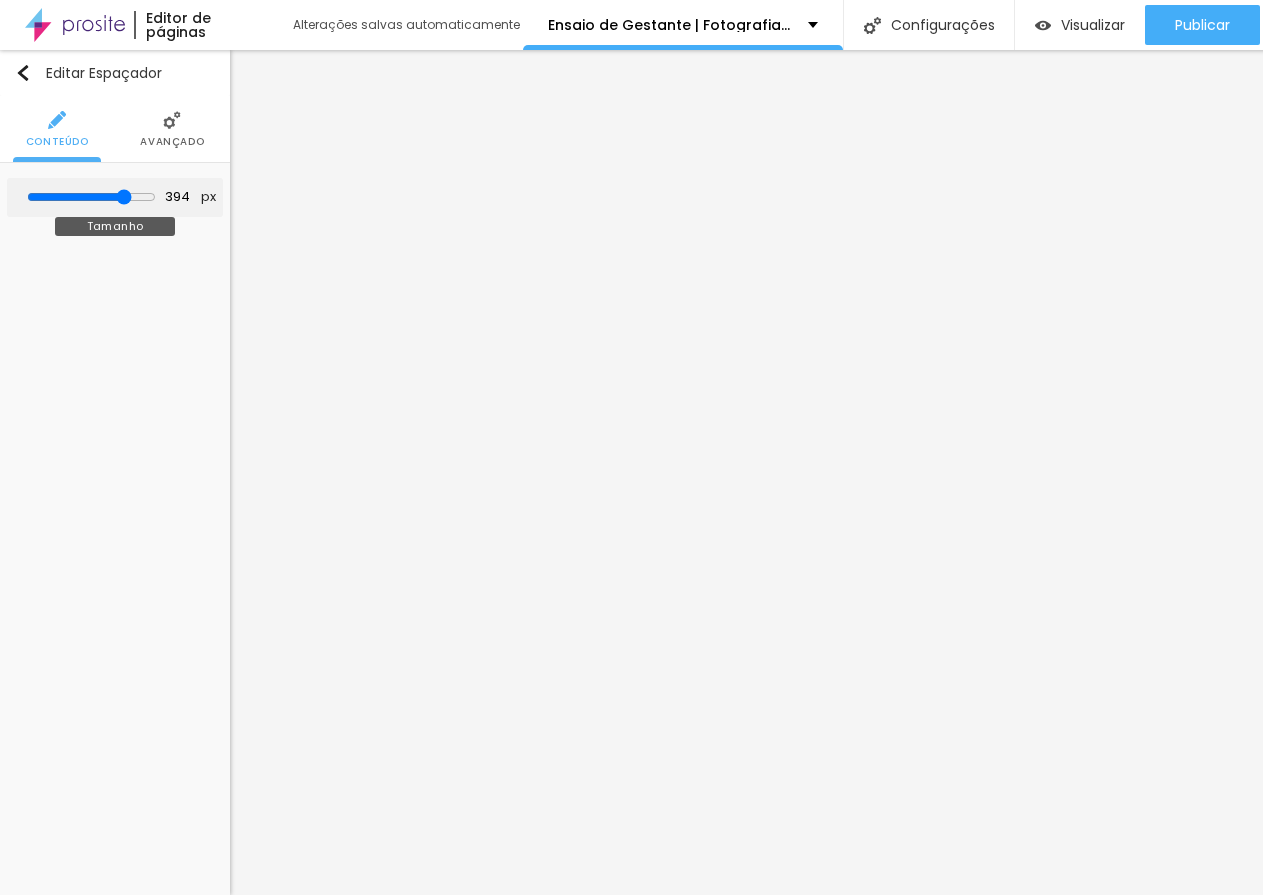 type on "399" 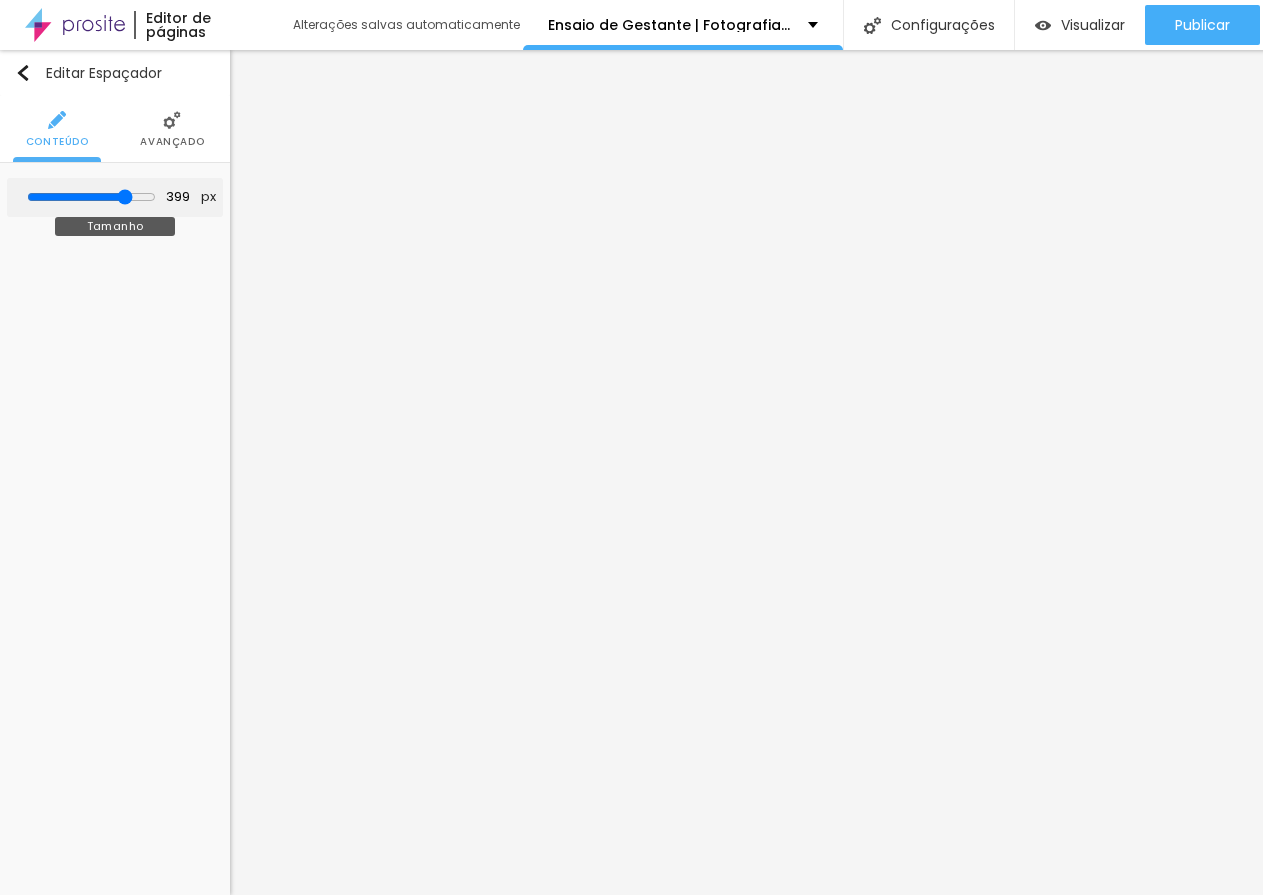 type on "405" 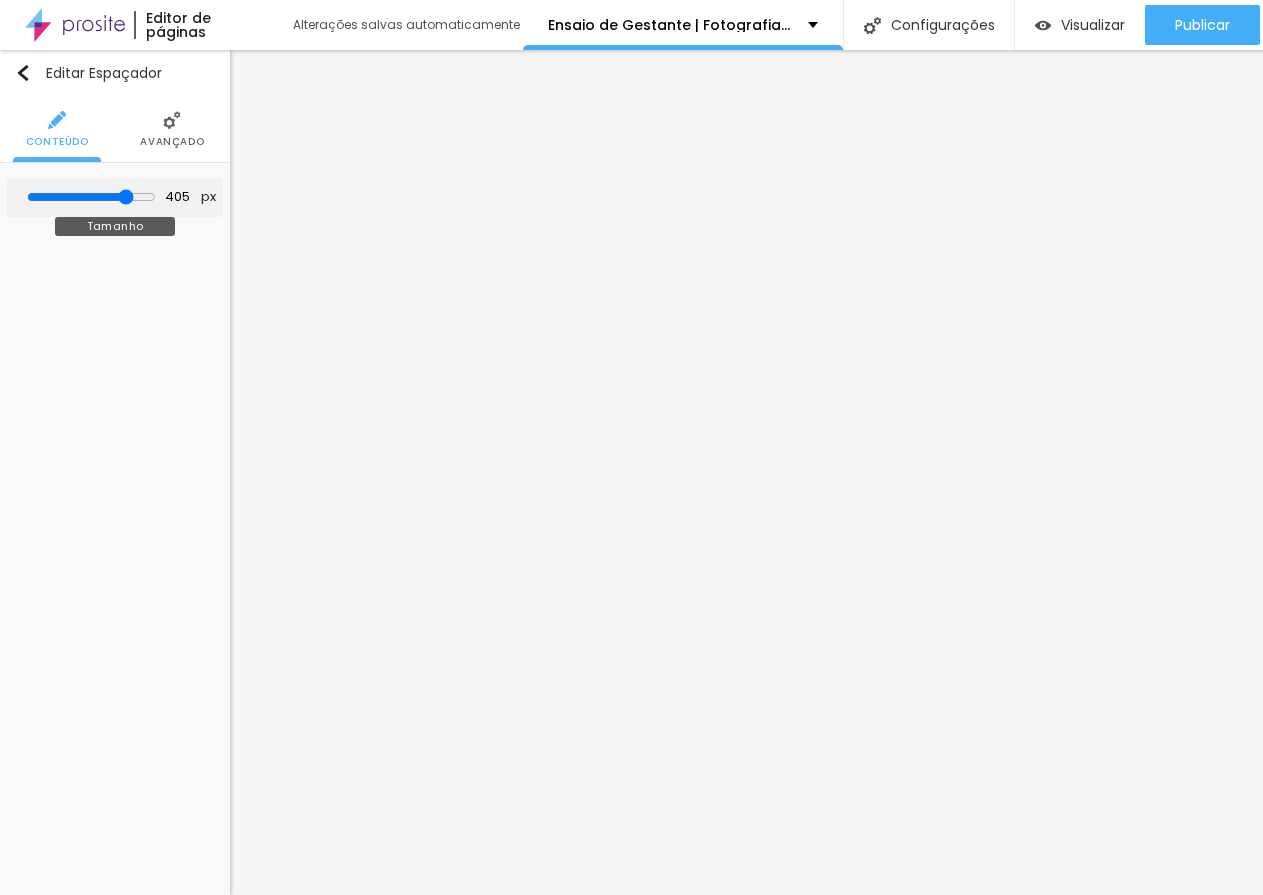 type on "410" 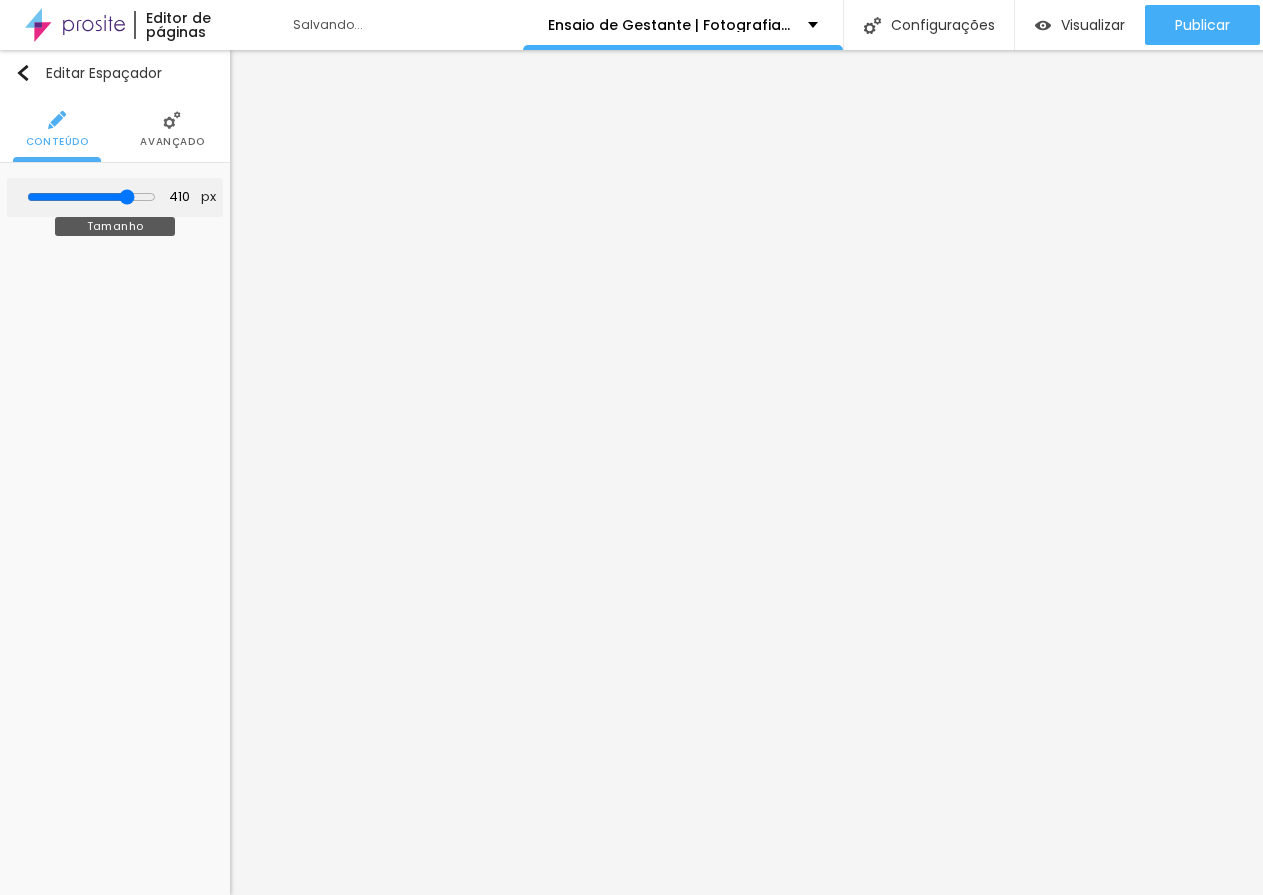 type on "415" 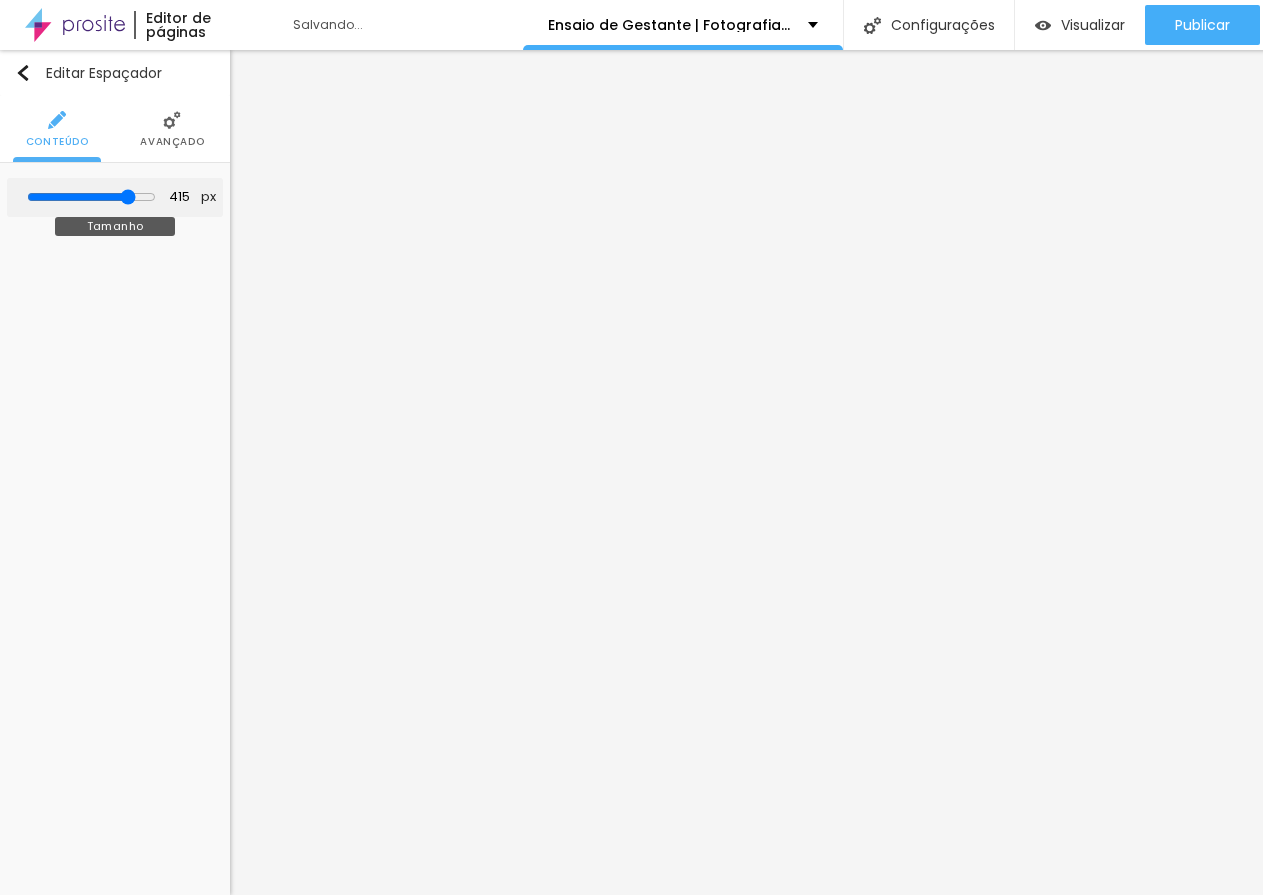 type on "420" 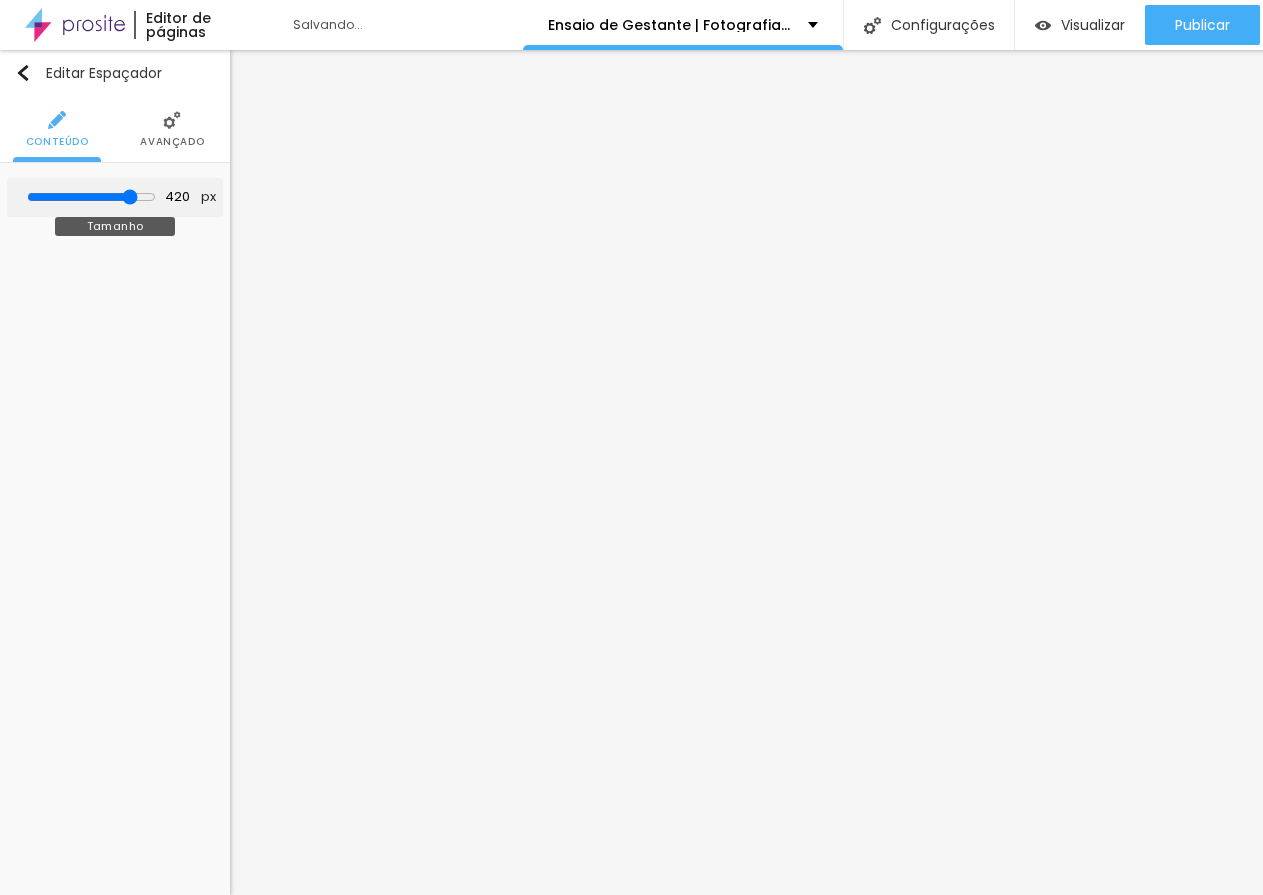 type on "425" 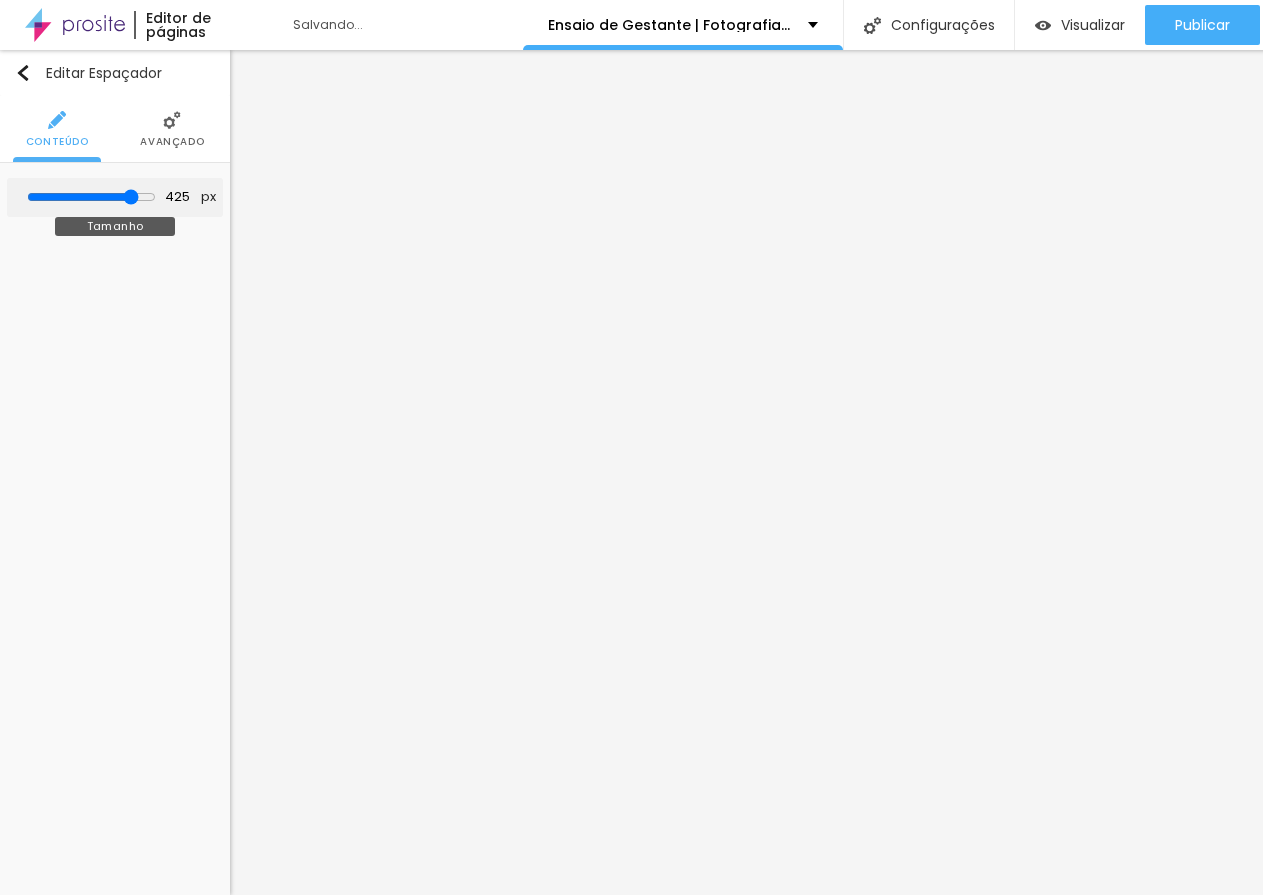 type on "430" 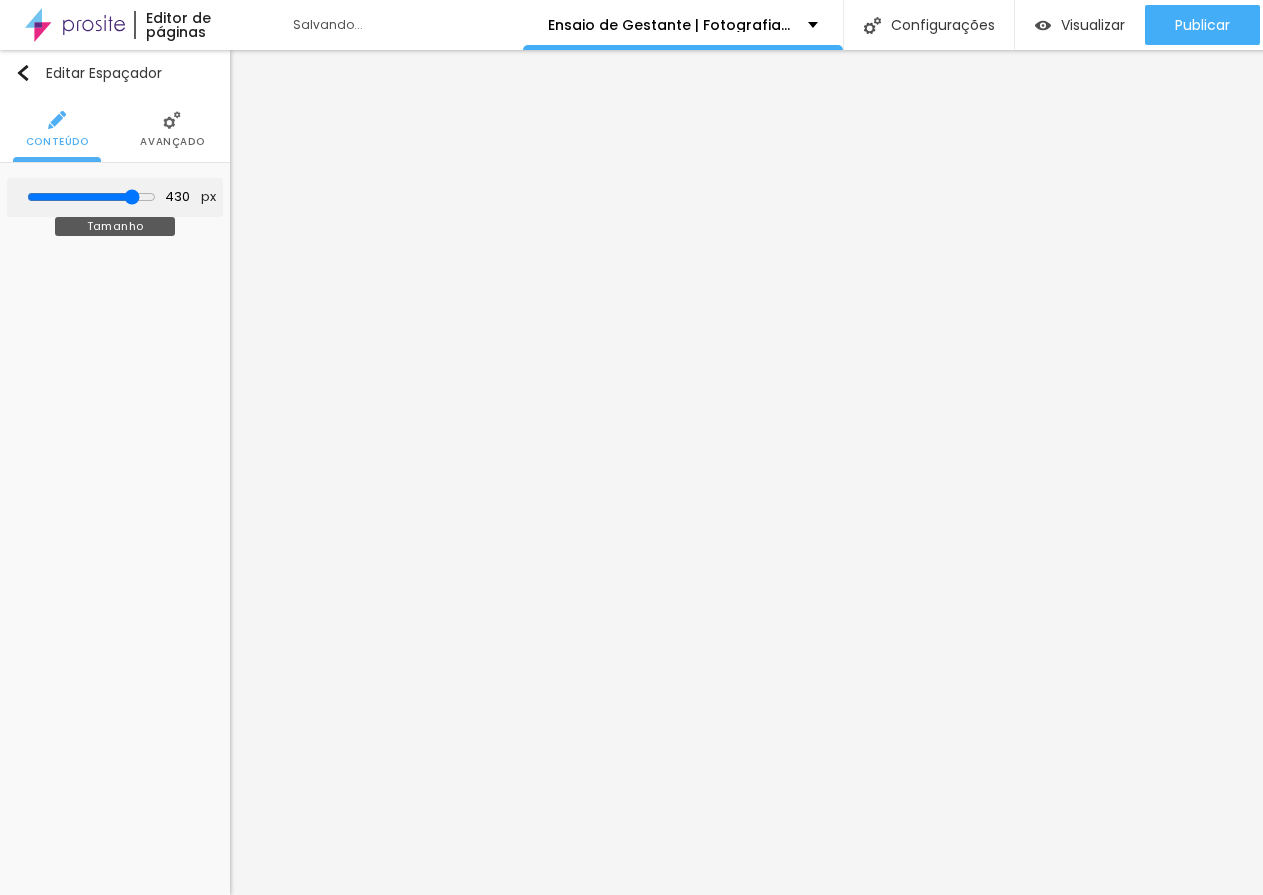 type on "436" 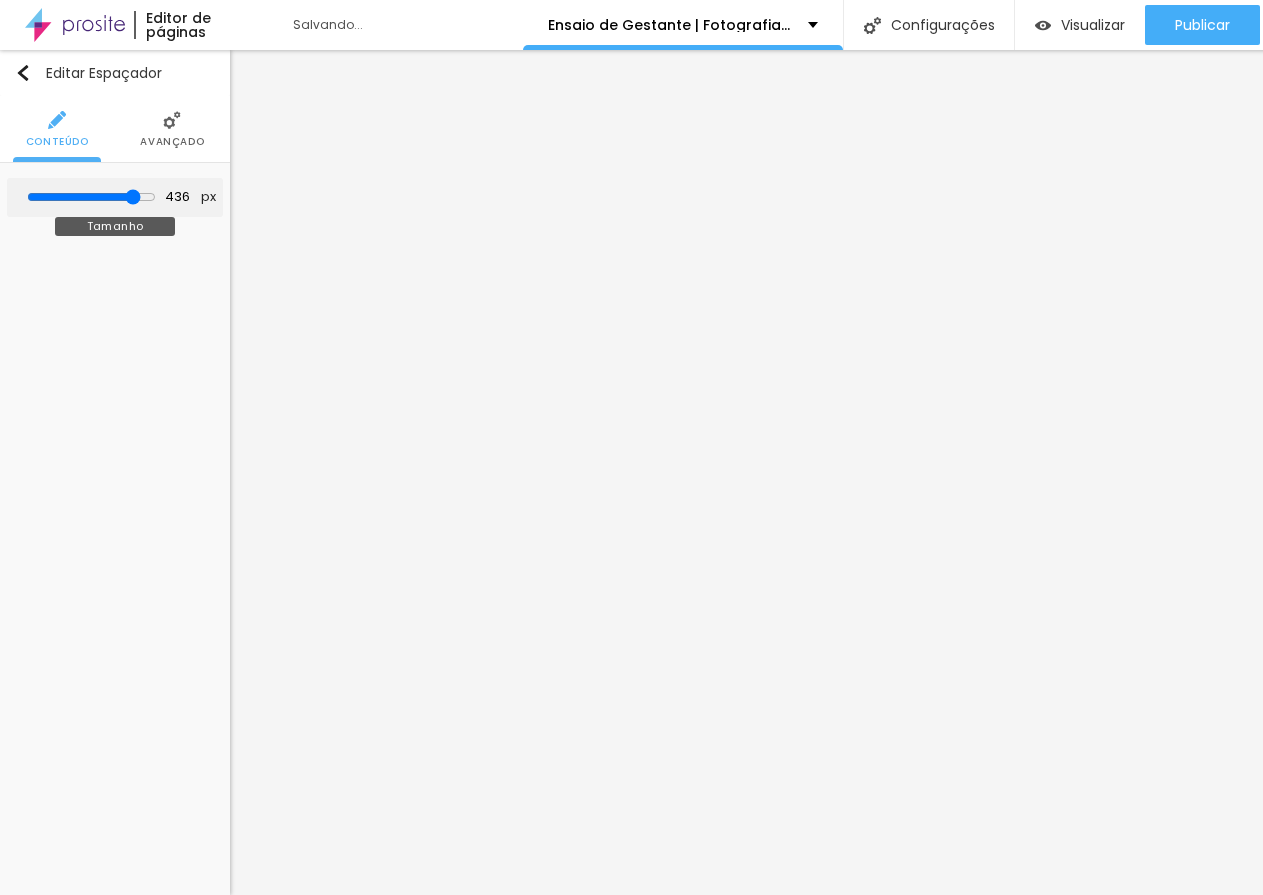 type on "446" 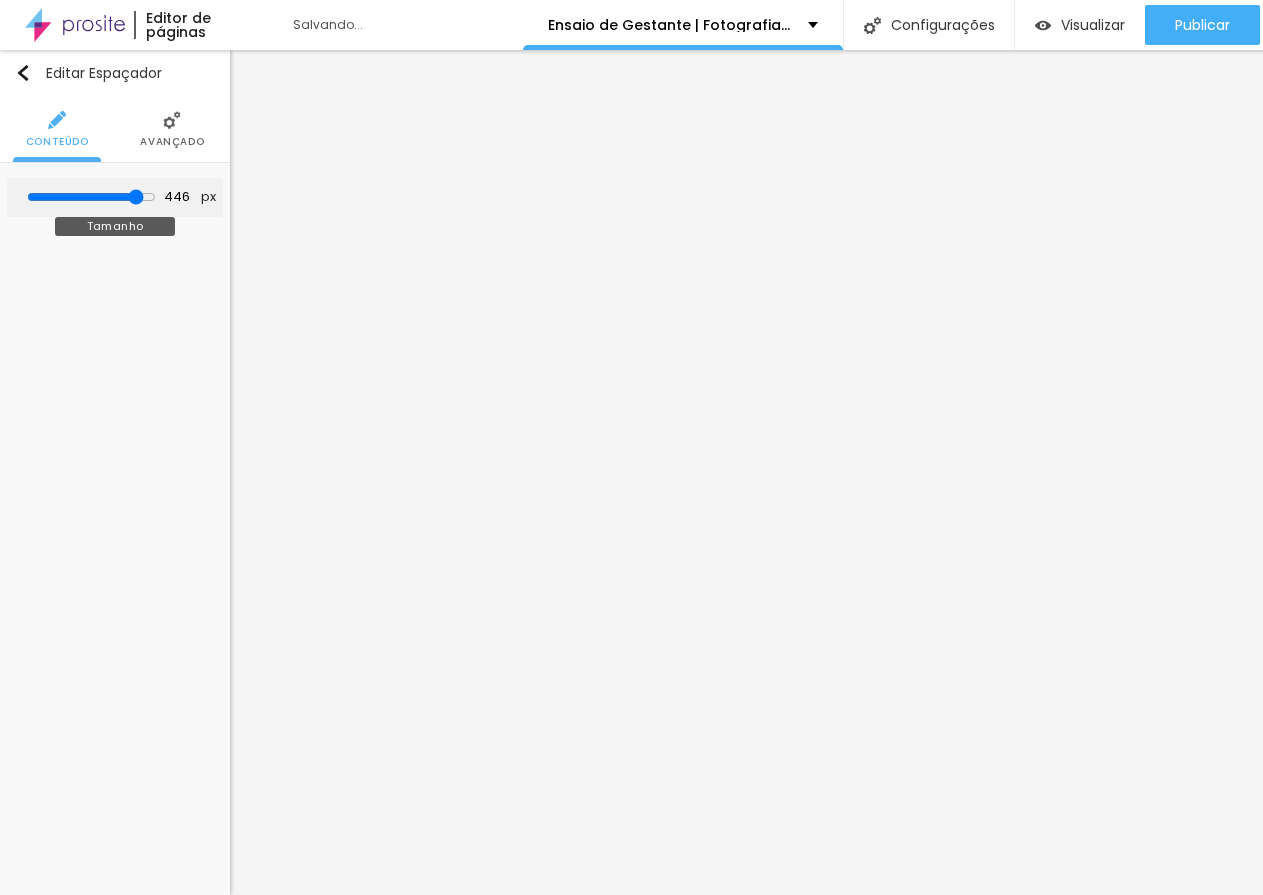 type on "451" 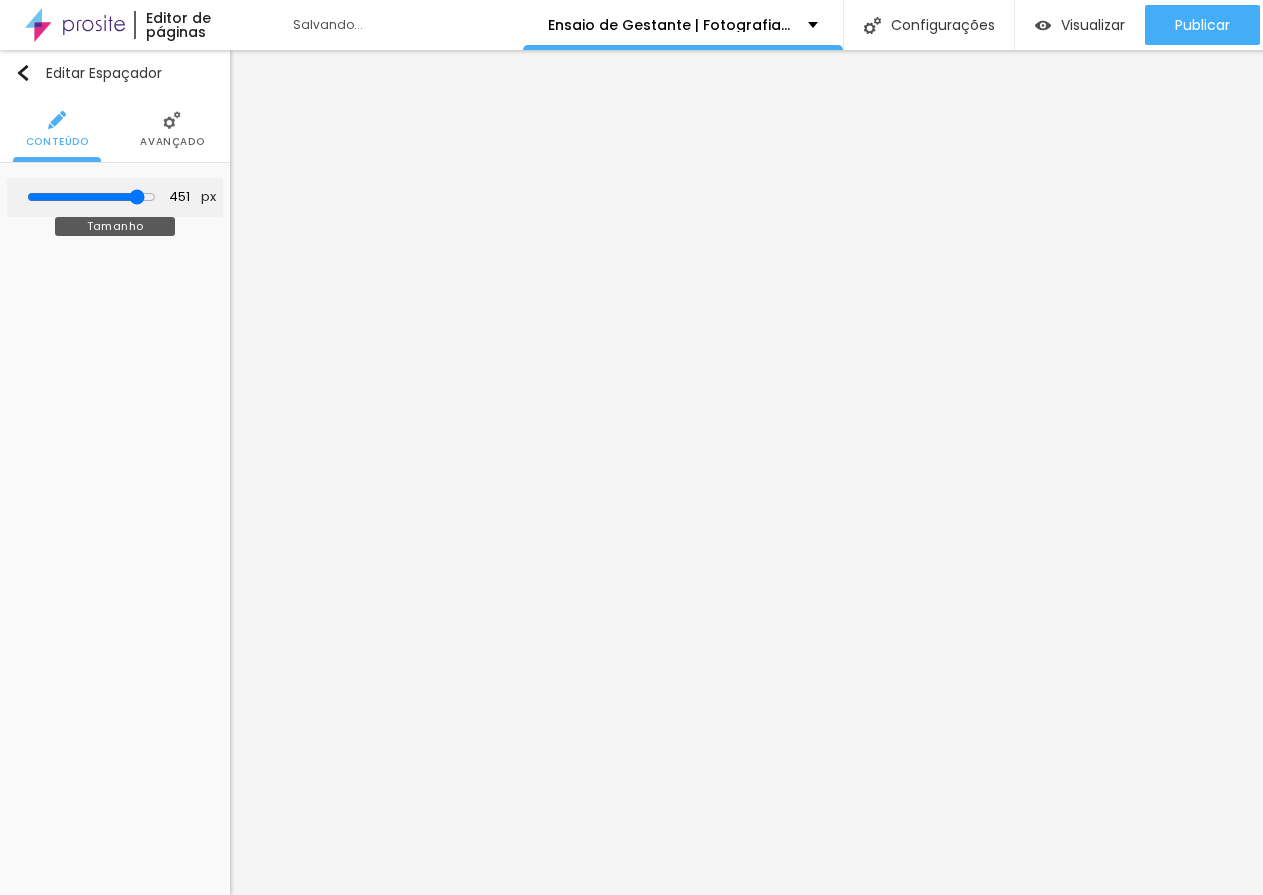 type on "456" 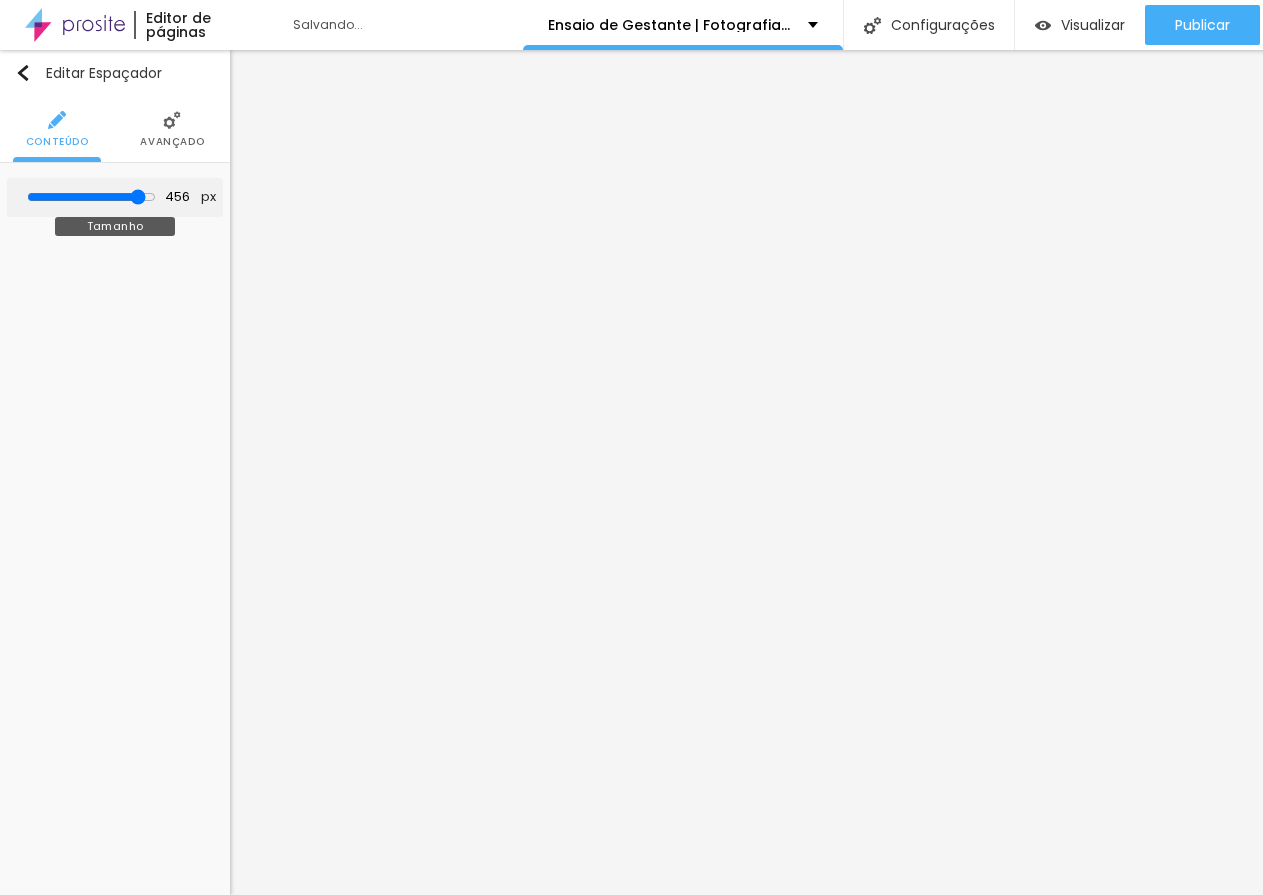 type on "461" 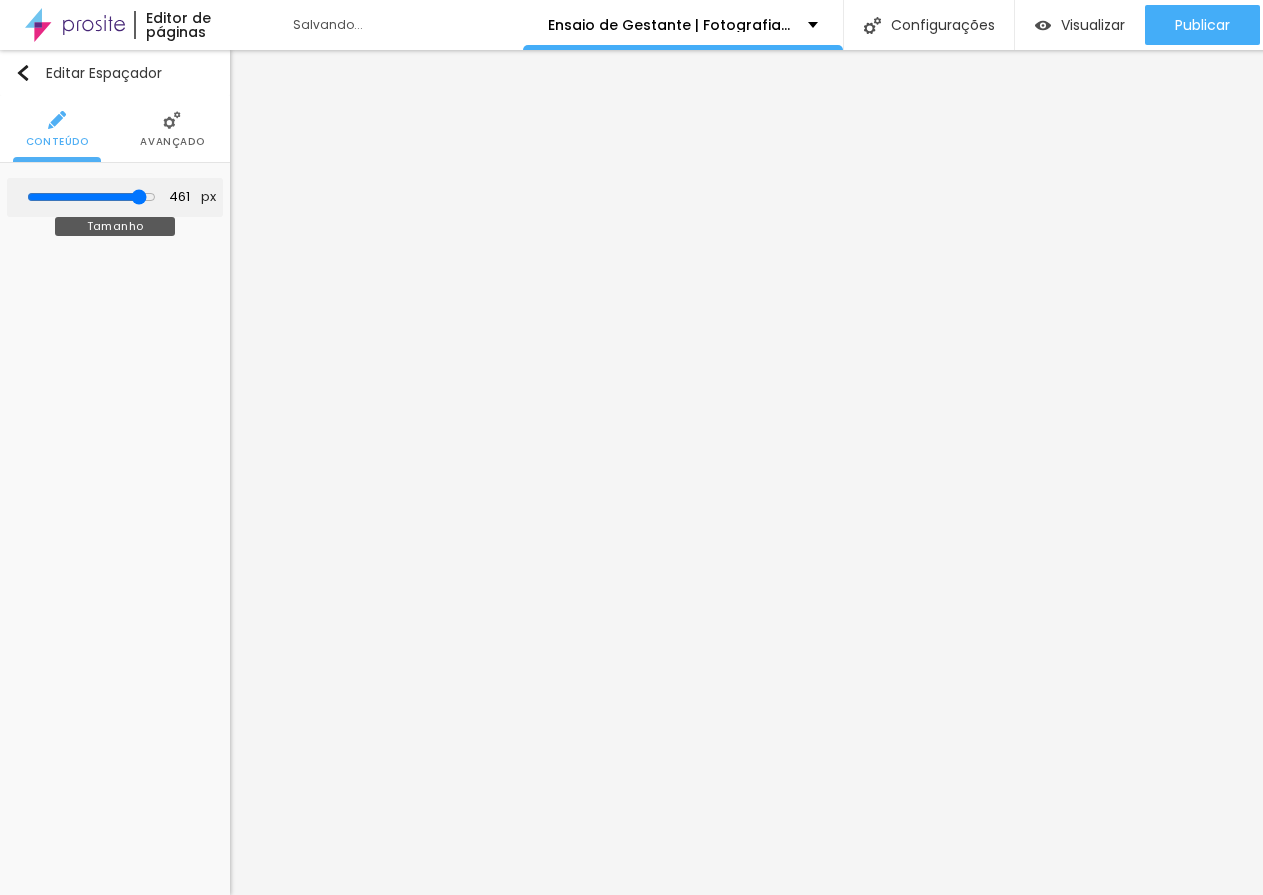 type on "467" 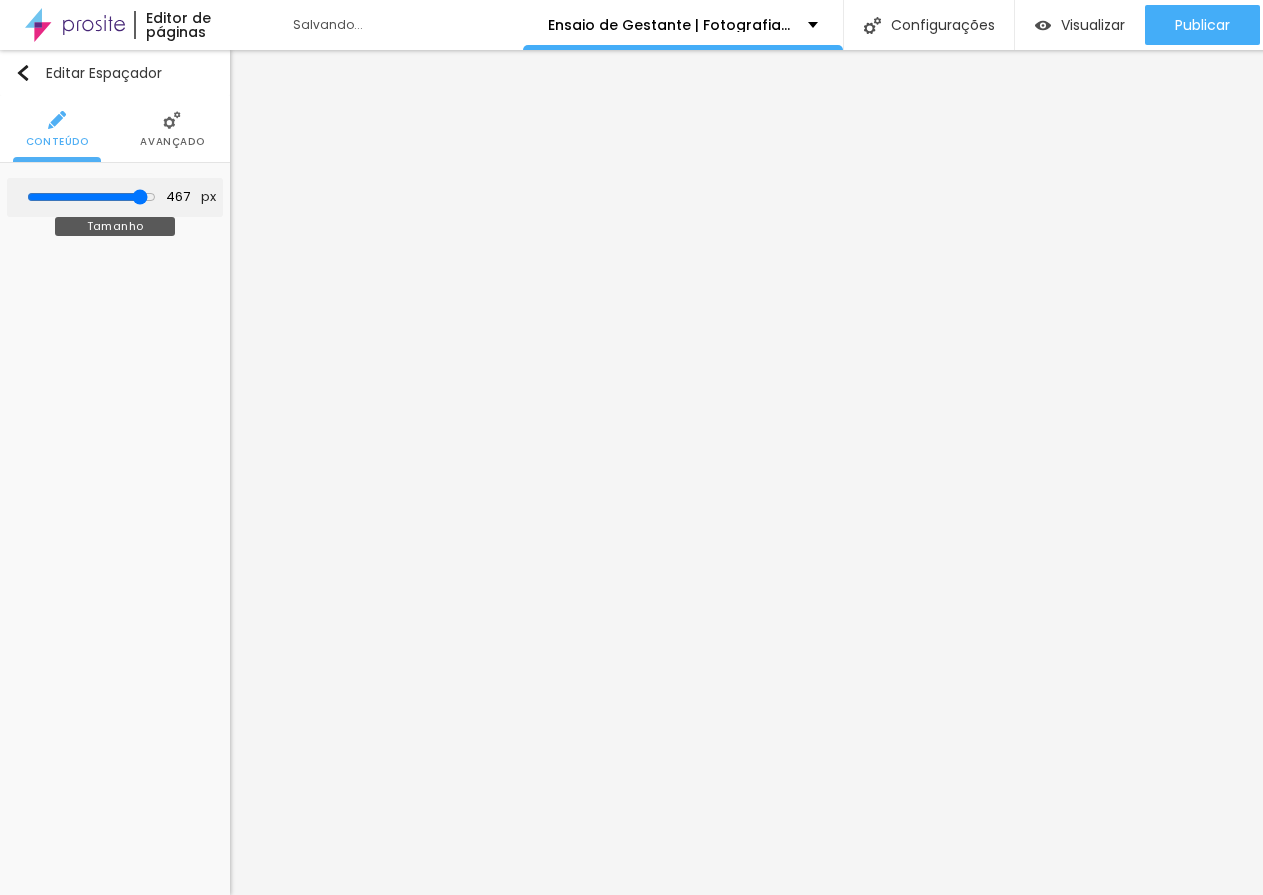 drag, startPoint x: 92, startPoint y: 203, endPoint x: 133, endPoint y: 209, distance: 41.4367 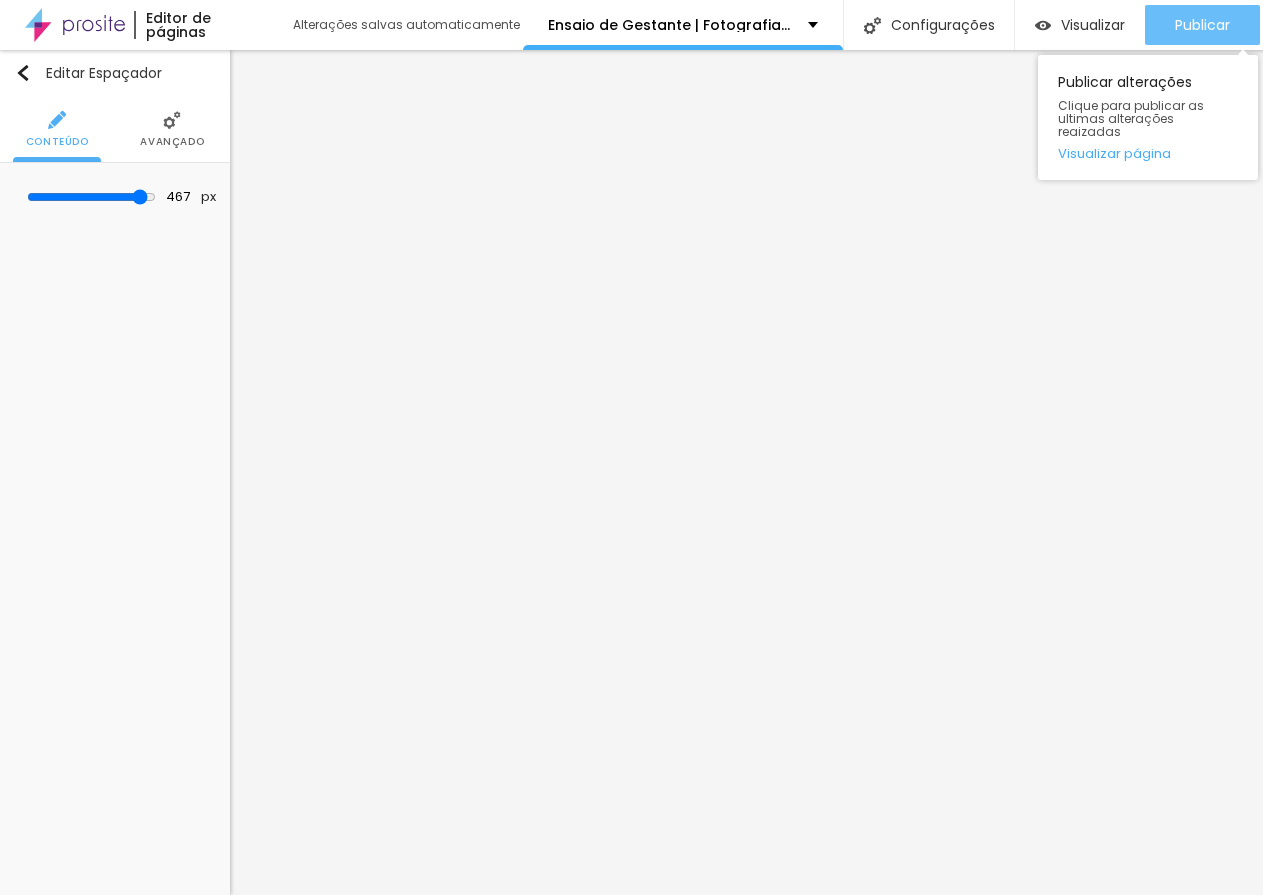 click on "Publicar" at bounding box center (1202, 25) 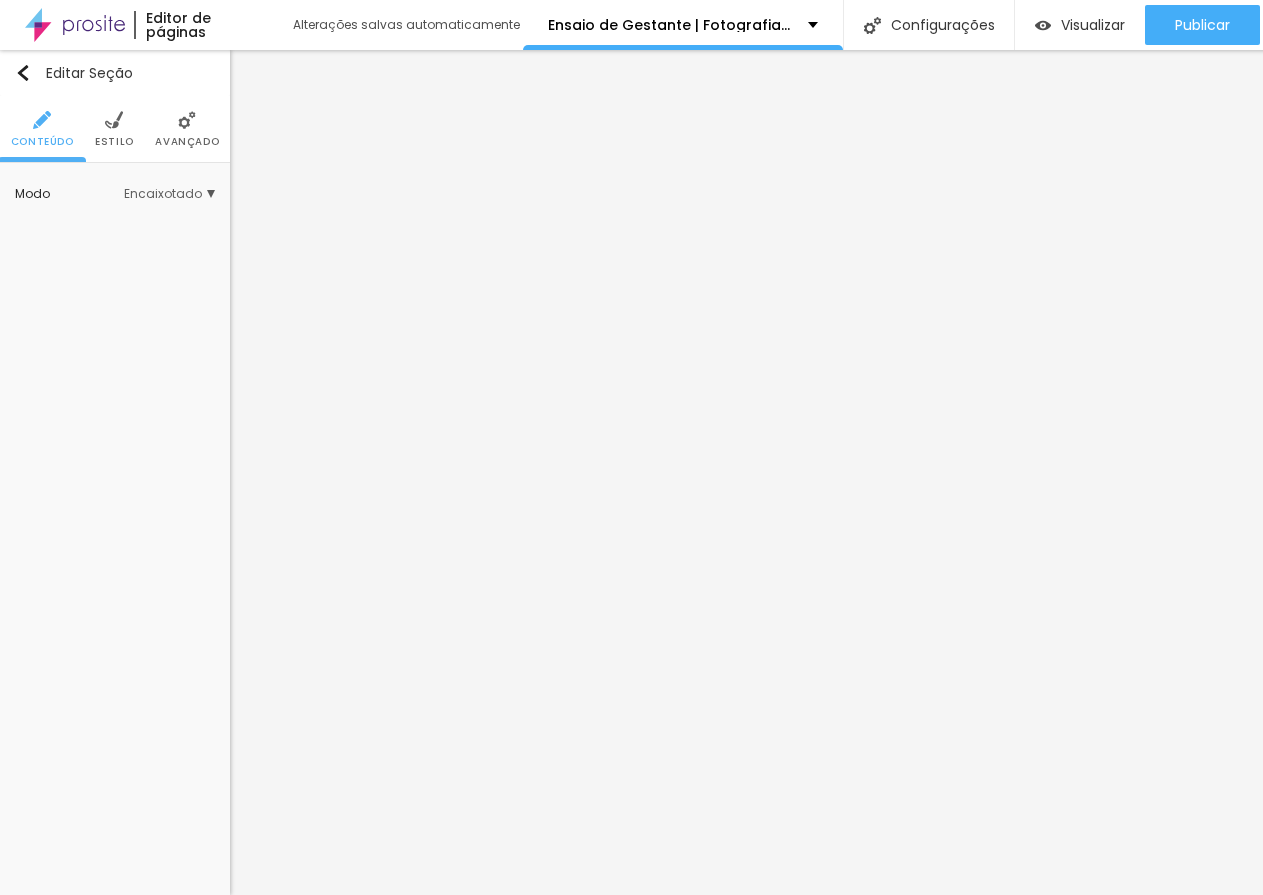 click on "Estilo" at bounding box center (114, 129) 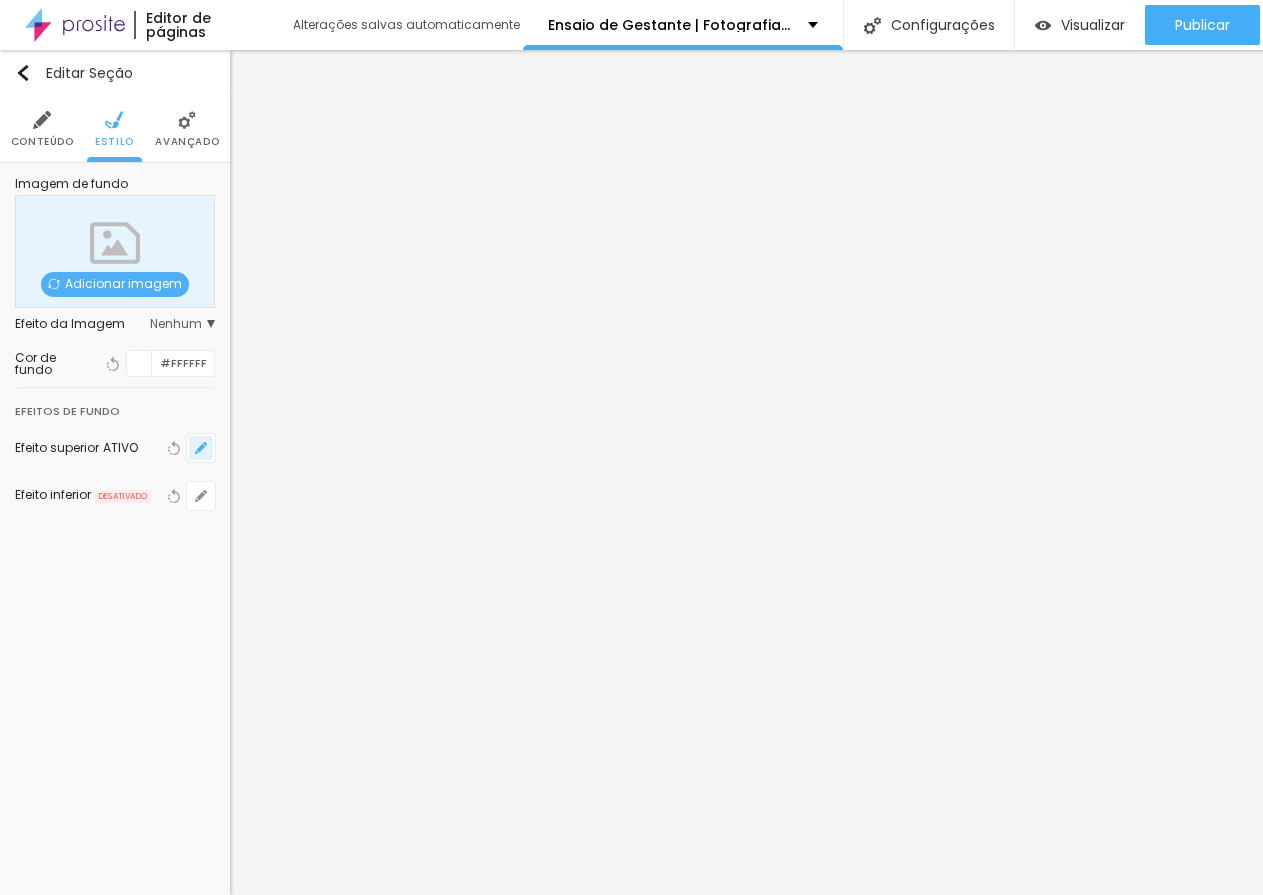 click 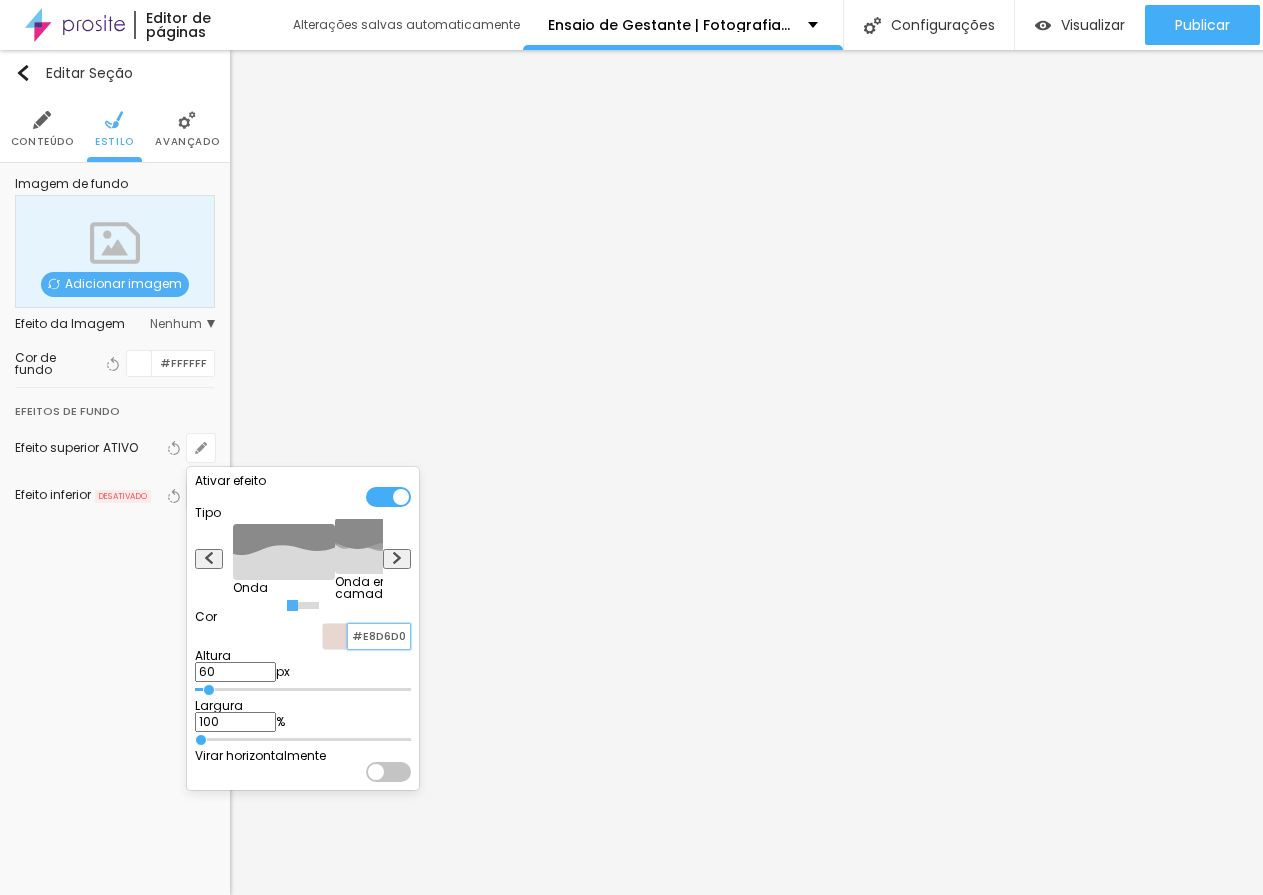 click on "#E8D6D0" at bounding box center (379, 636) 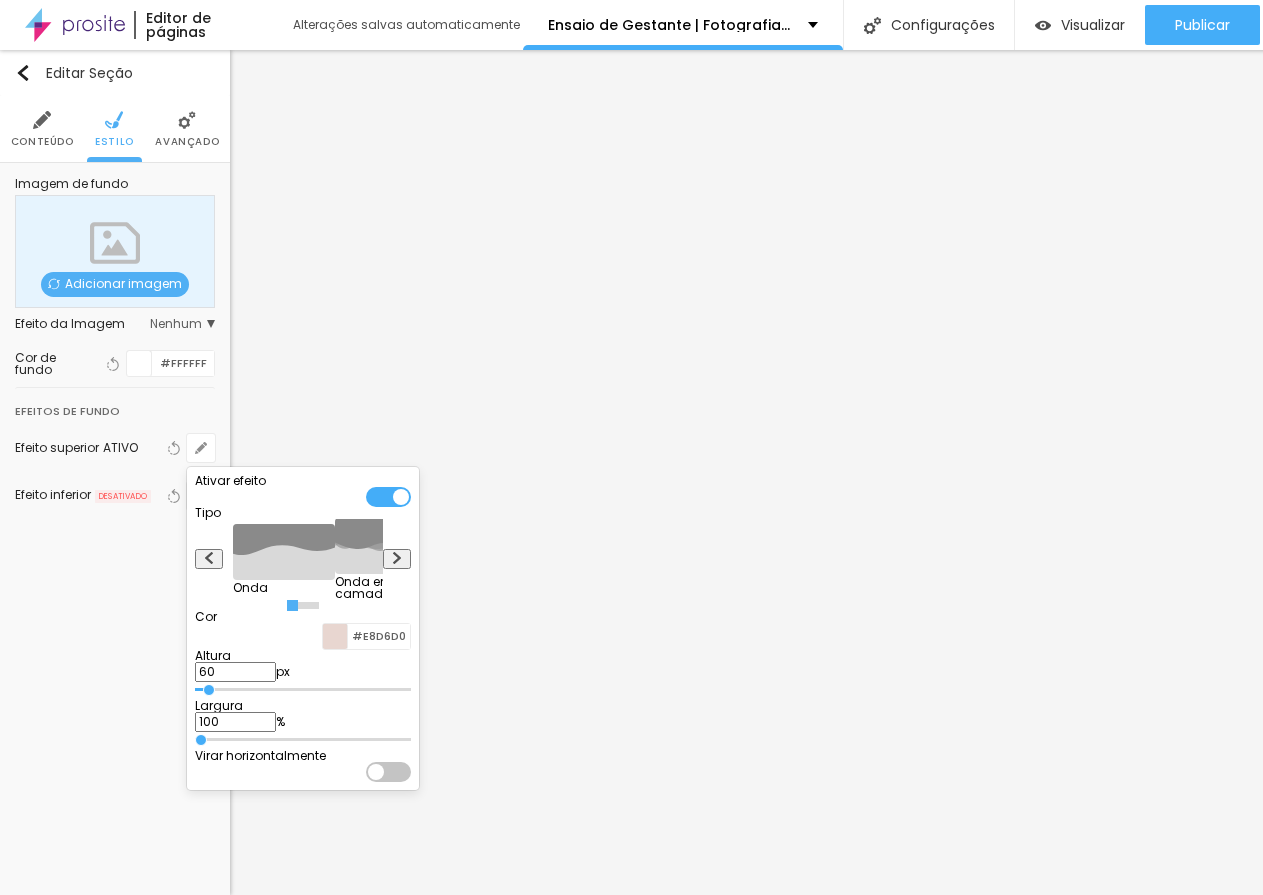 click at bounding box center [631, 447] 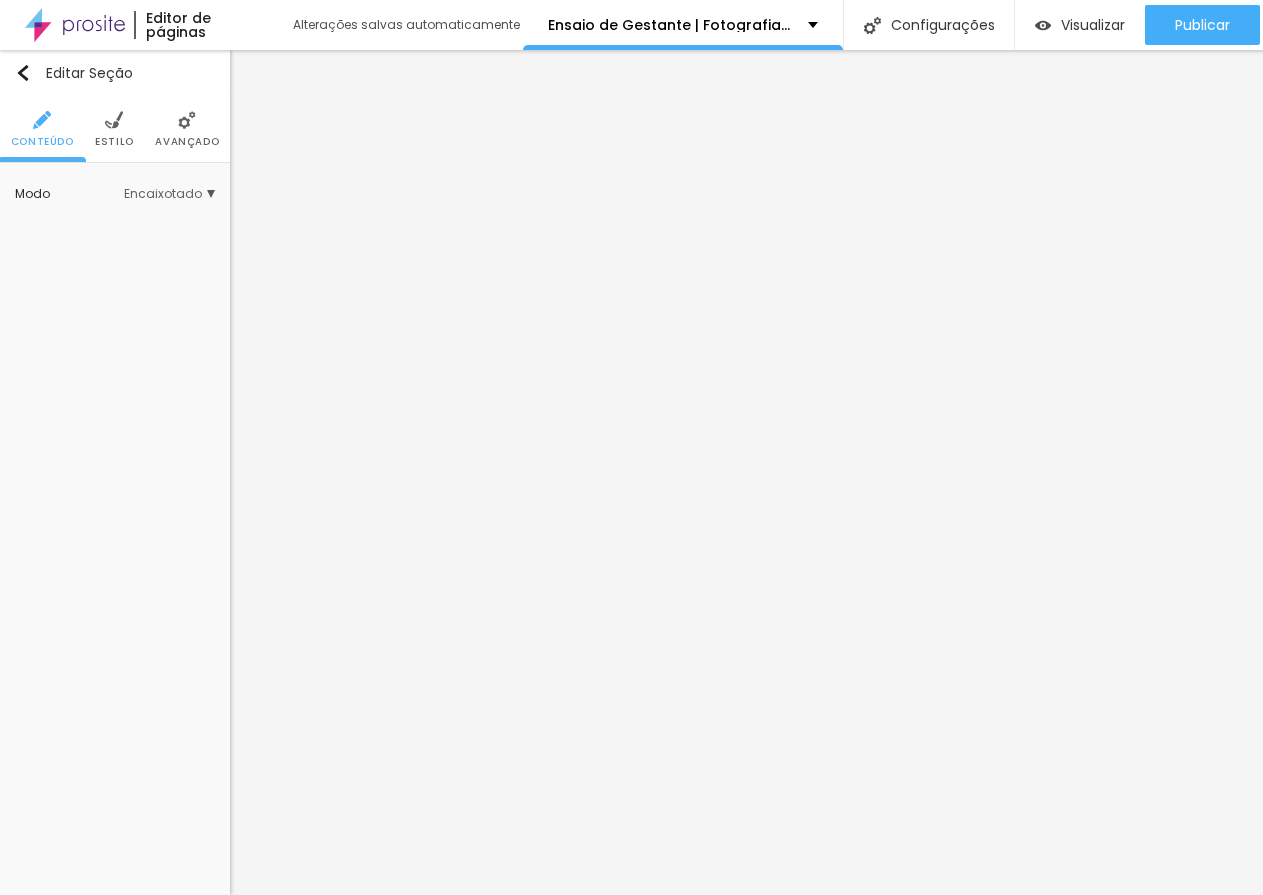 click on "Estilo" at bounding box center [114, 142] 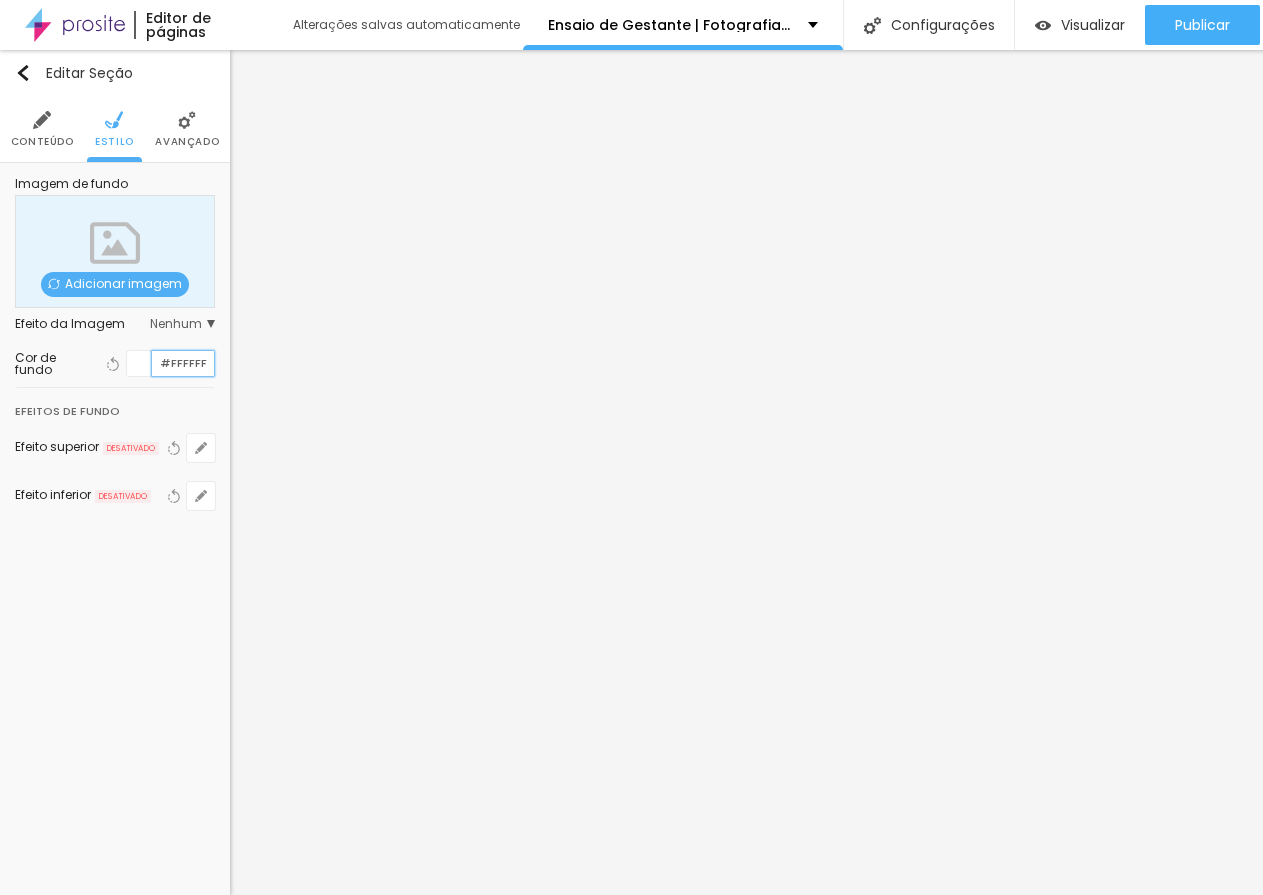 click on "#FFFFFF" at bounding box center (183, 363) 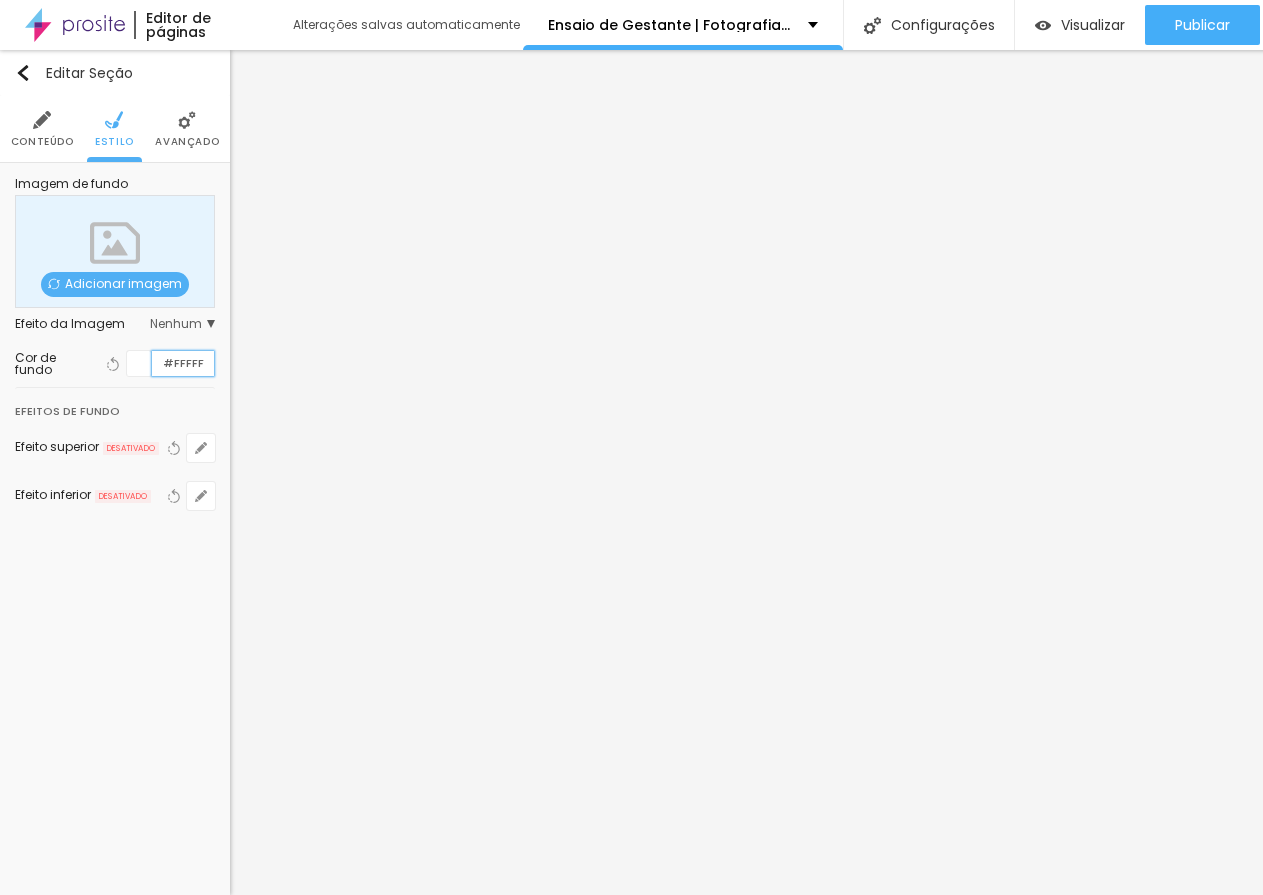 type on "#FFFFFF" 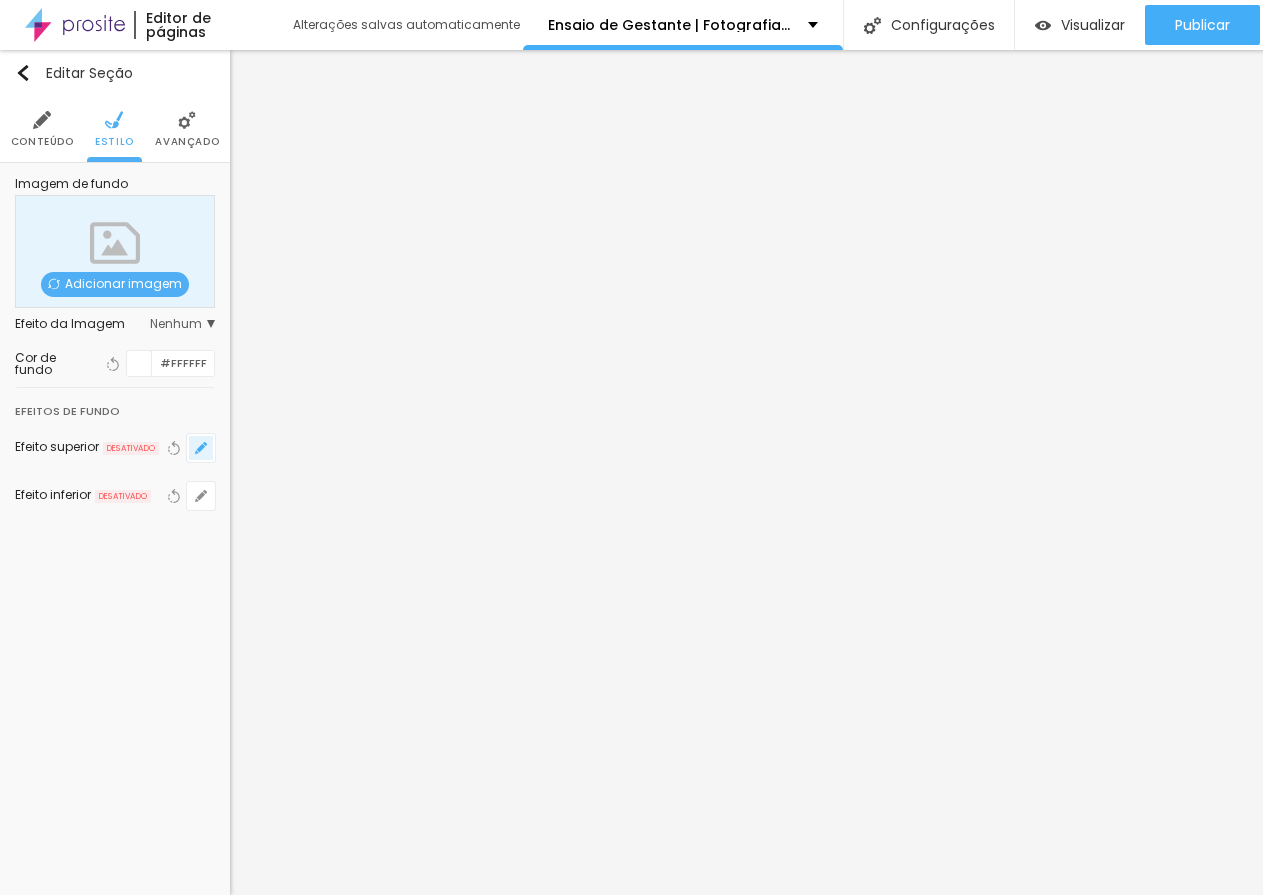click 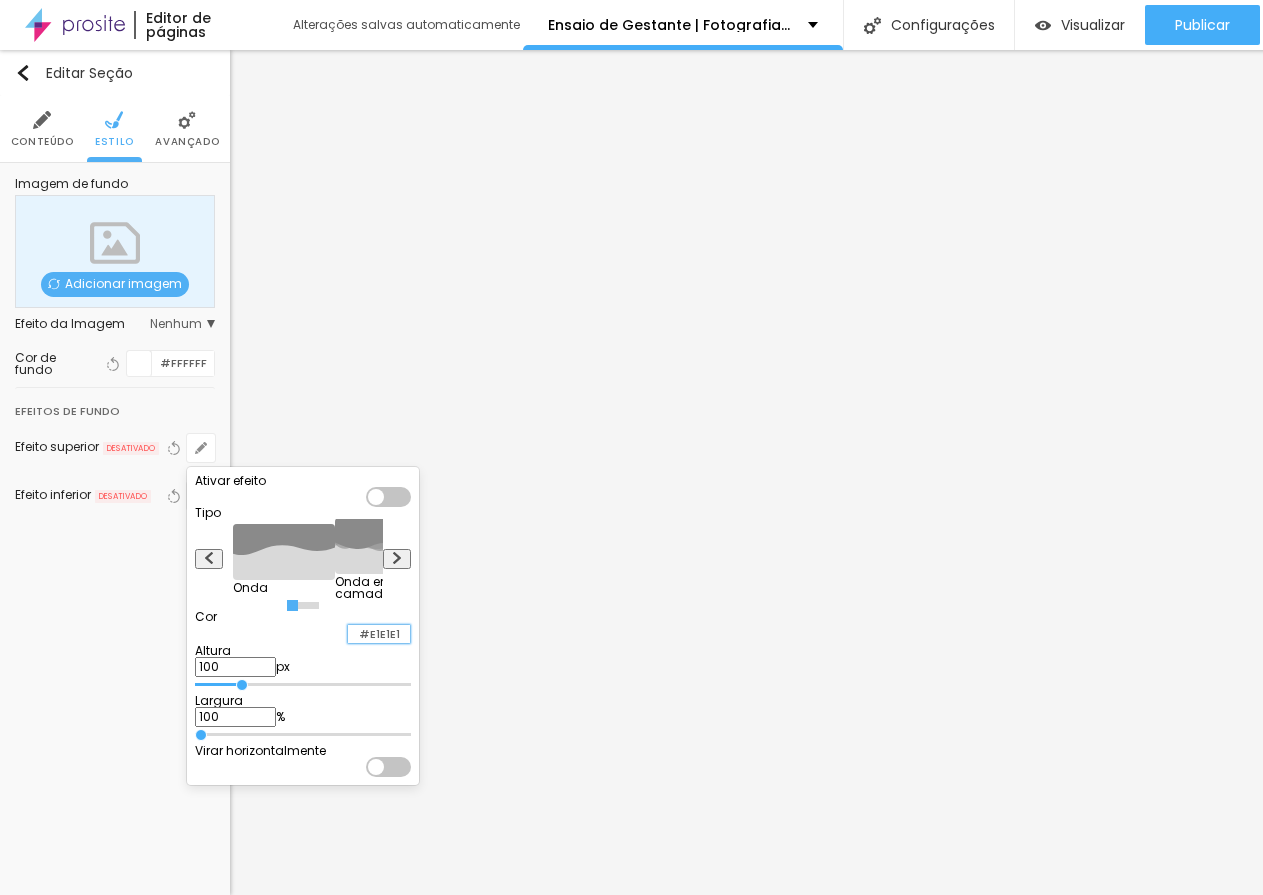 click on "#E1E1E1" at bounding box center [379, 634] 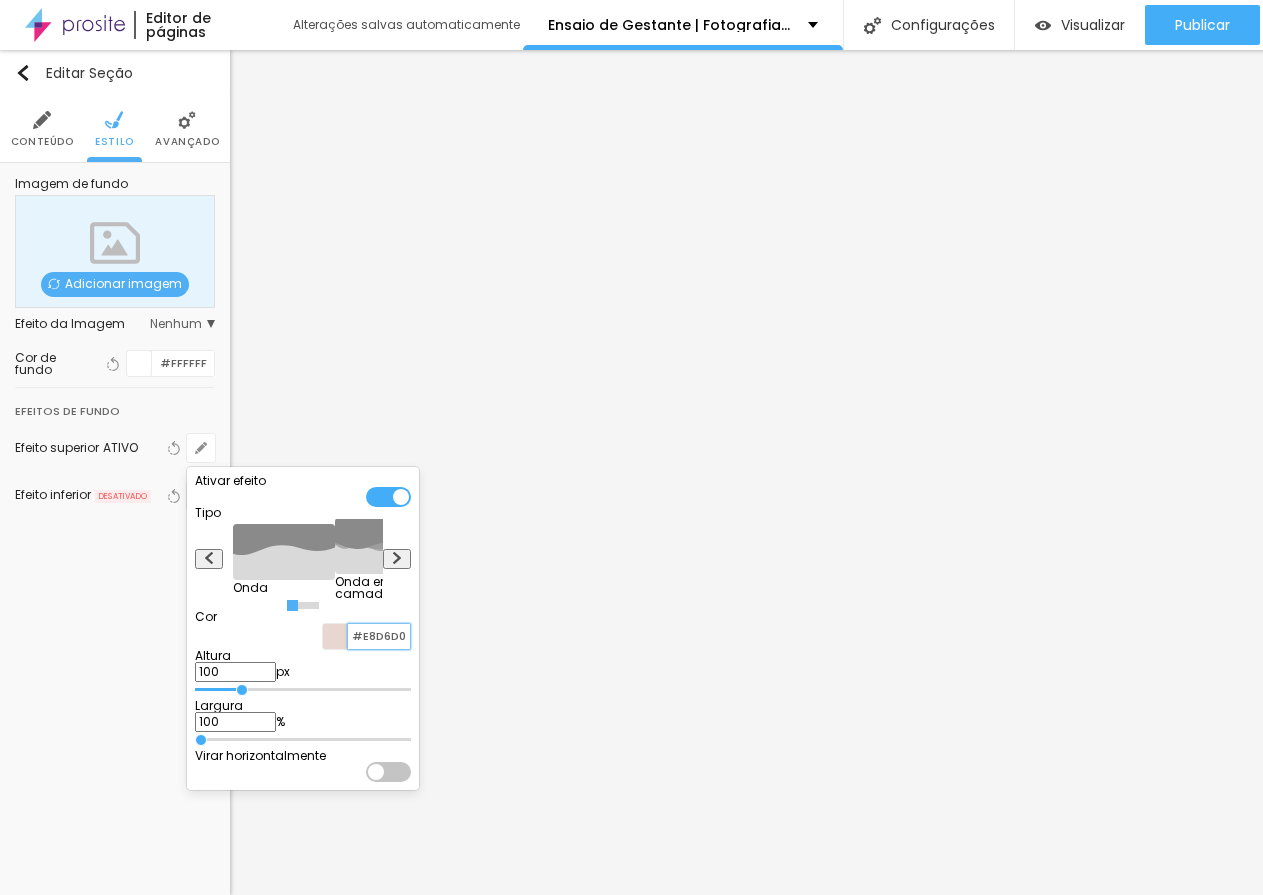 type on "#E8D6D0" 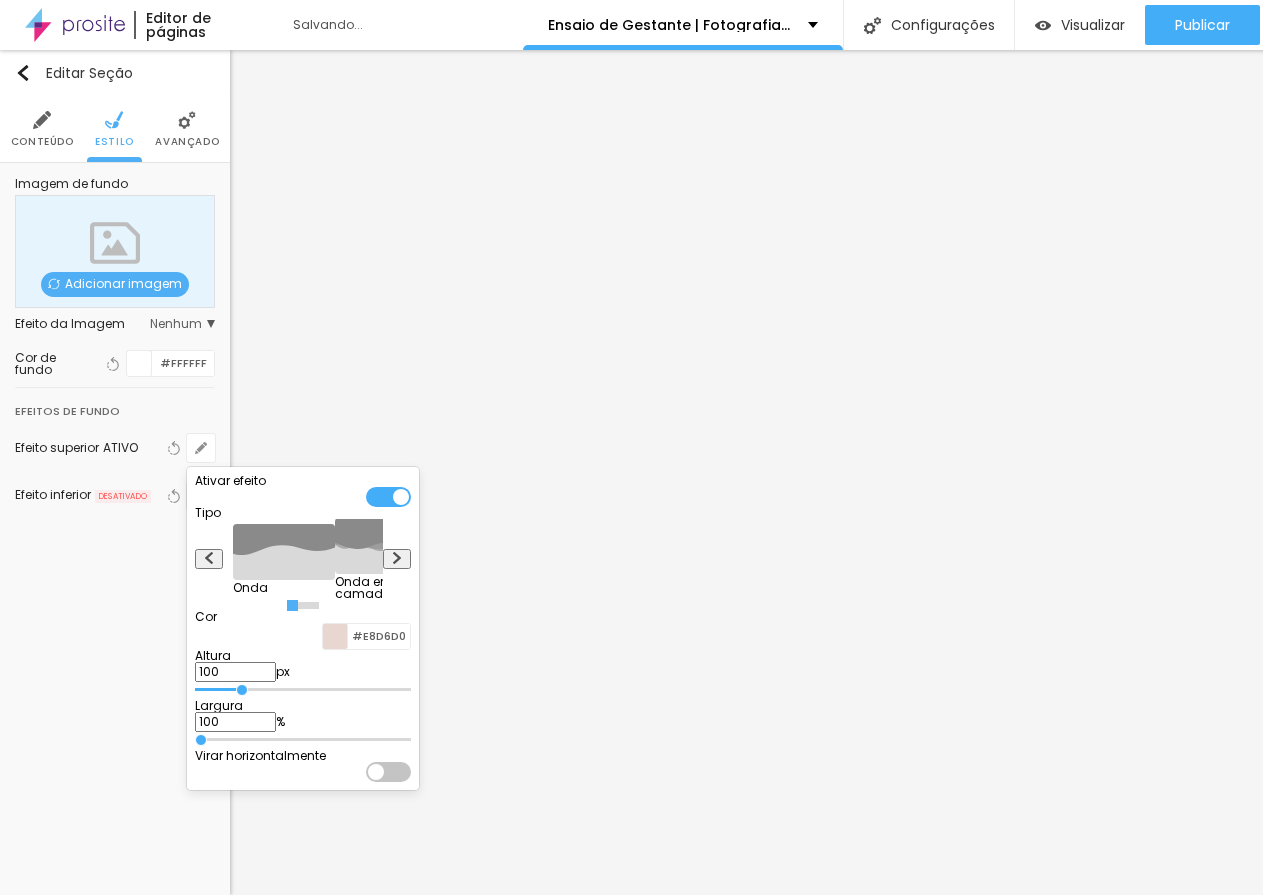 type on "95" 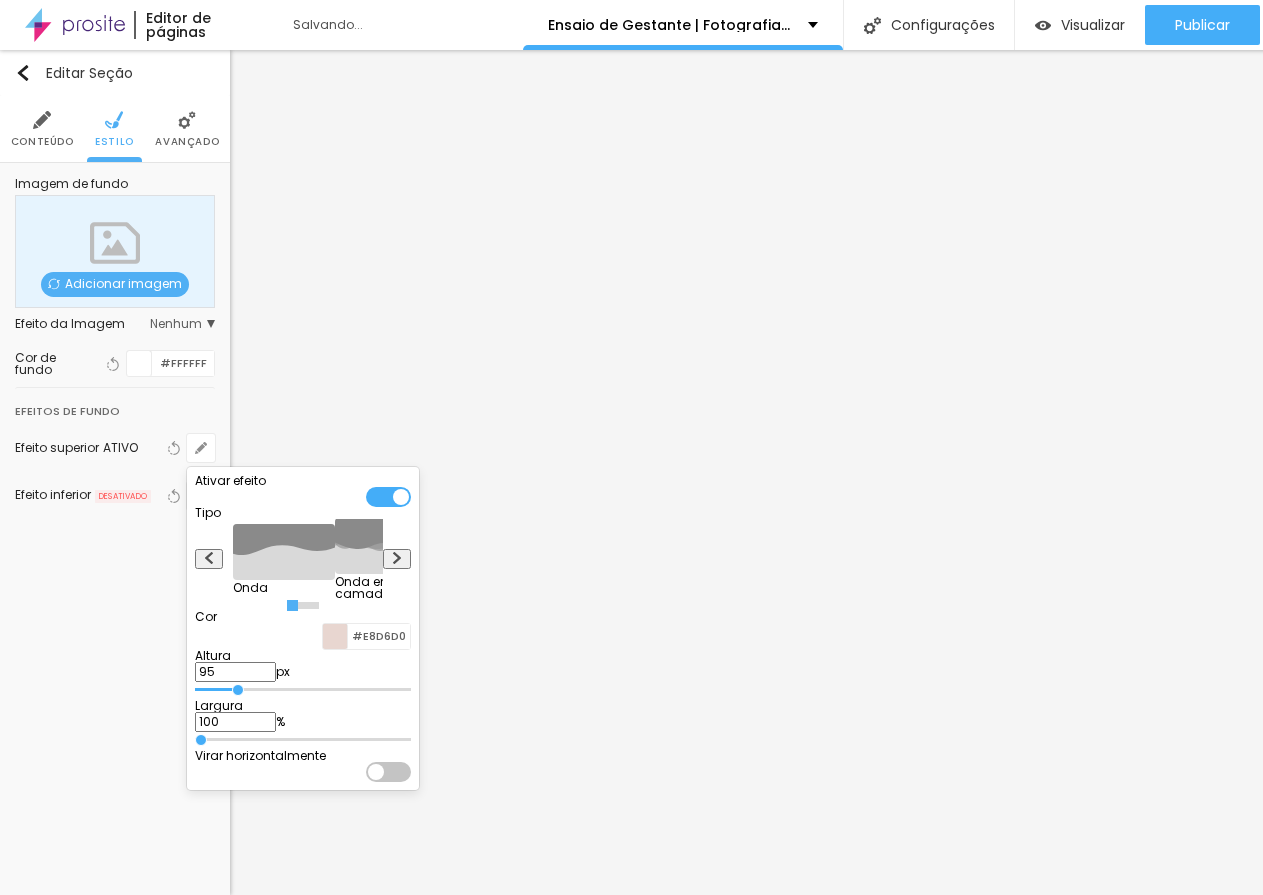 type on "90" 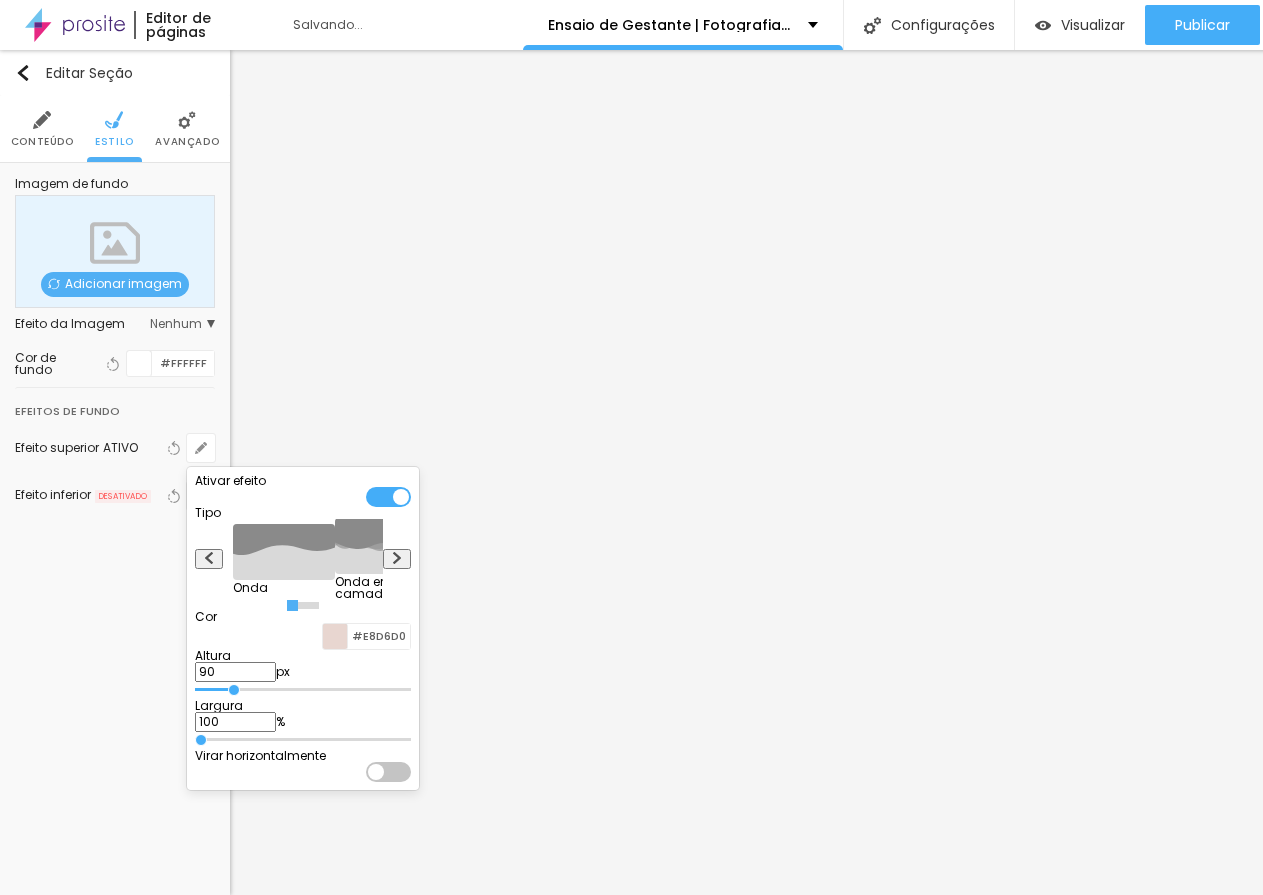 type on "85" 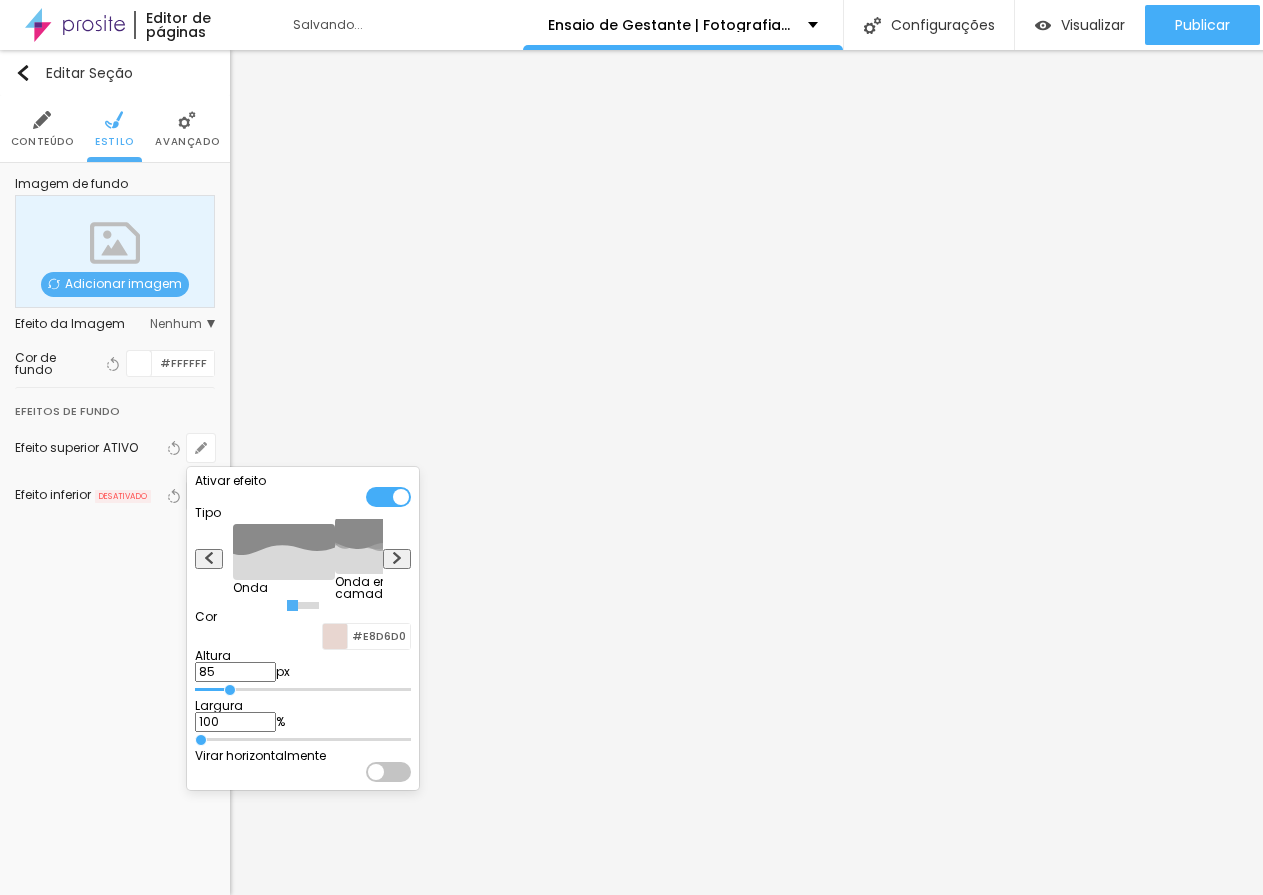 type on "80" 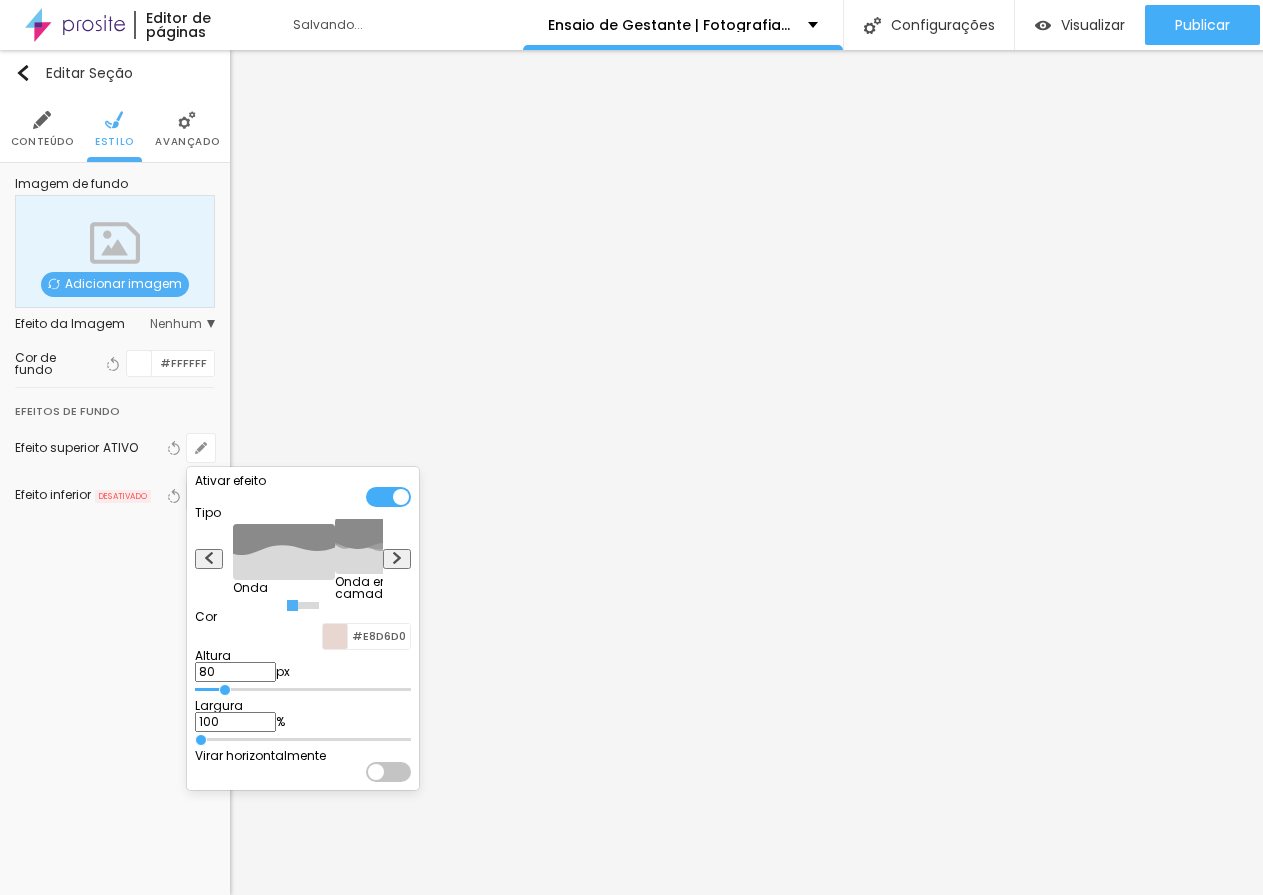 type on "75" 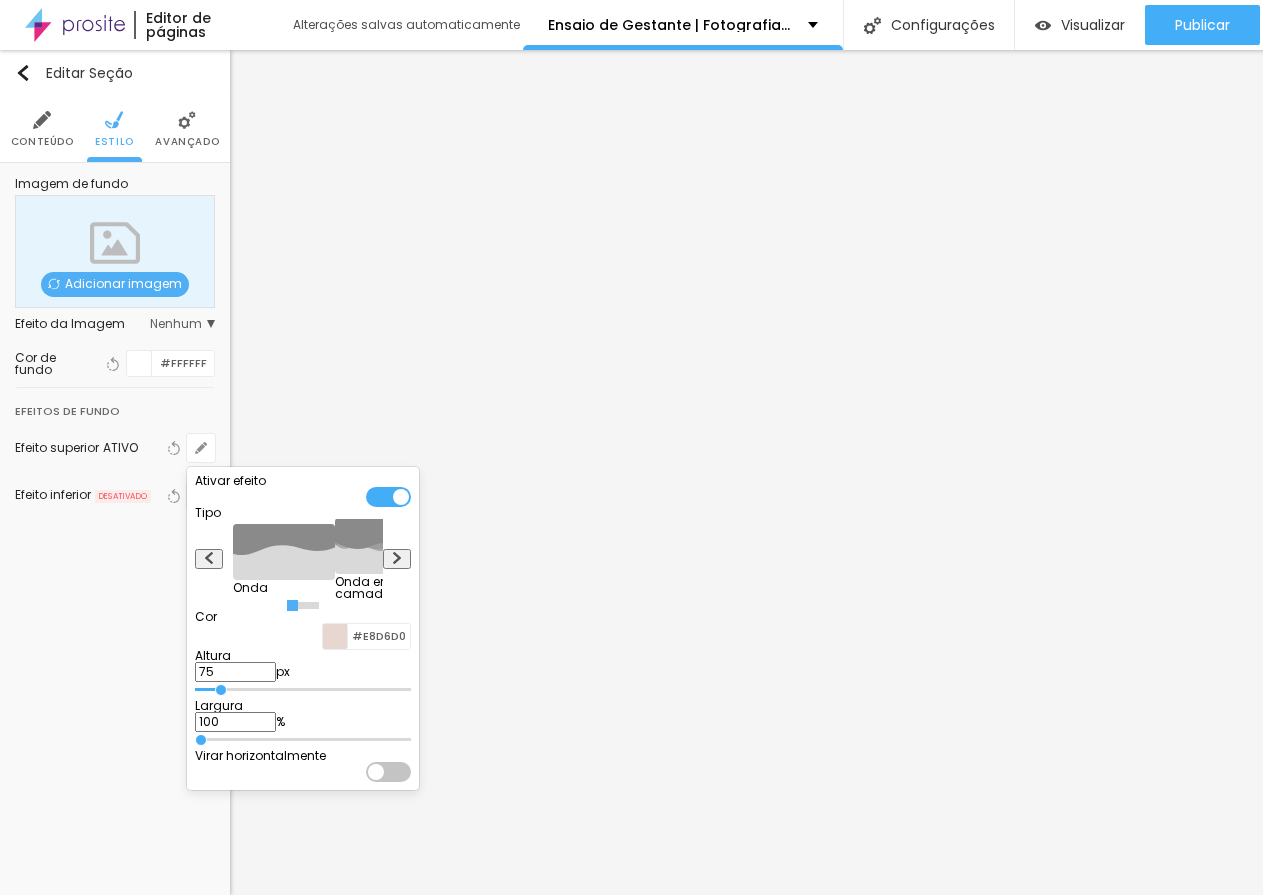 type on "70" 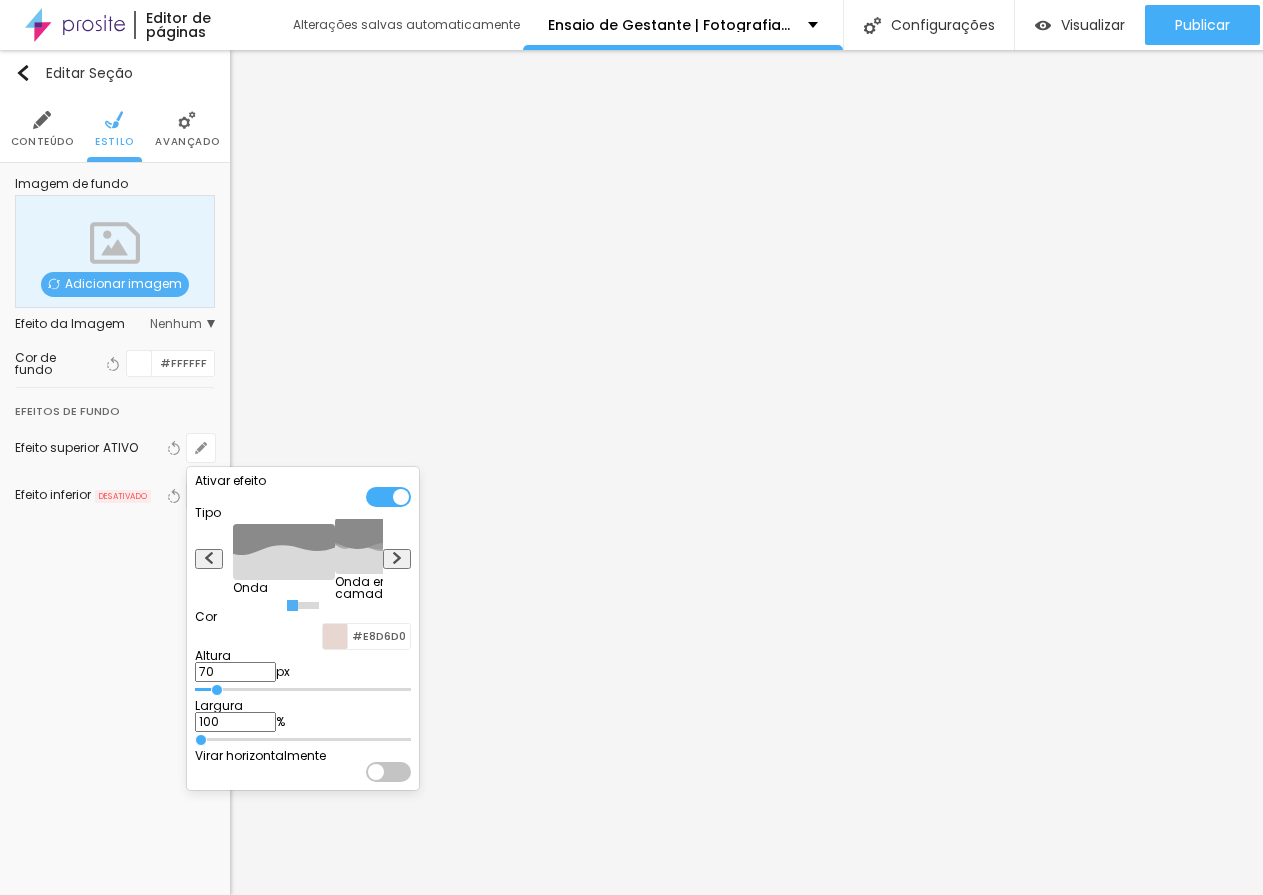 type on "65" 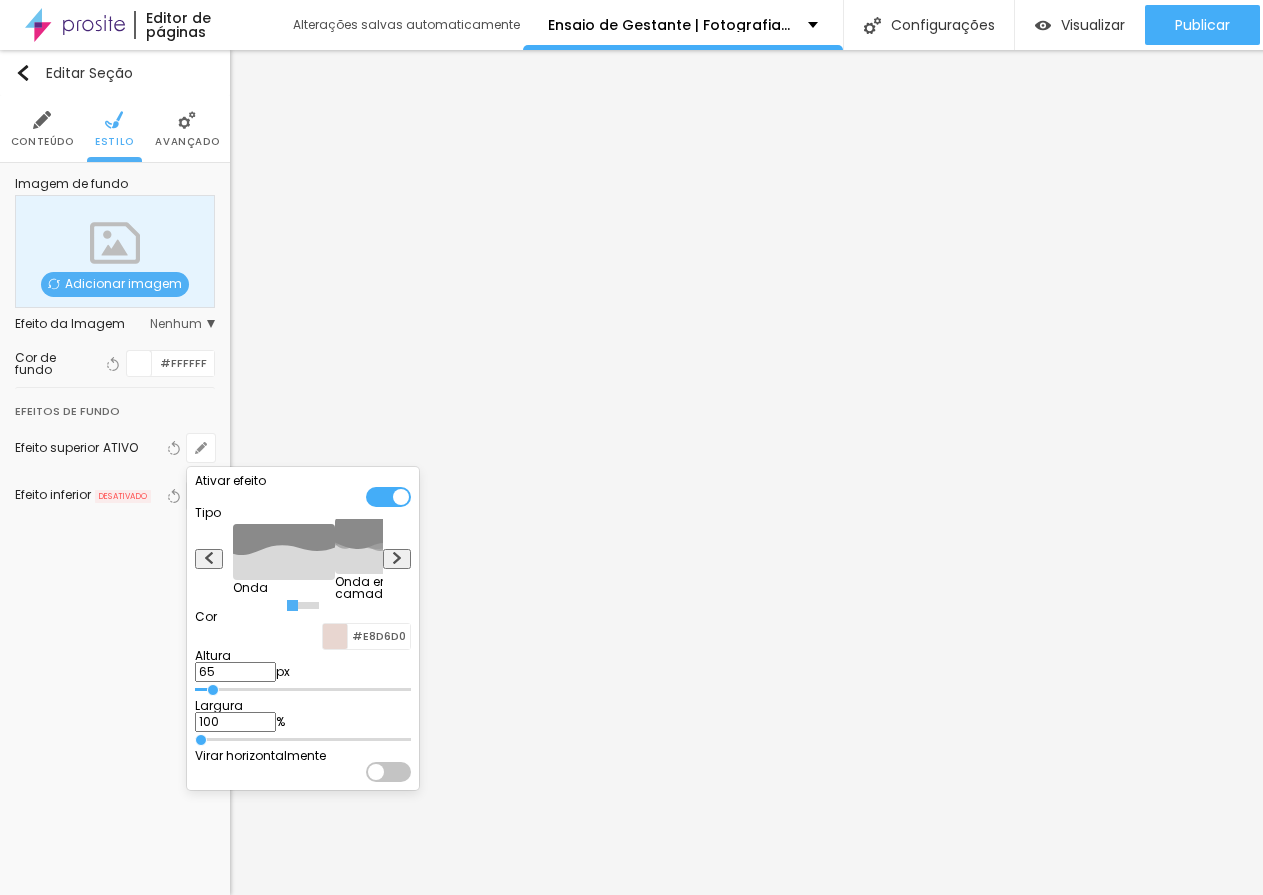 drag, startPoint x: 260, startPoint y: 719, endPoint x: 232, endPoint y: 717, distance: 28.071337 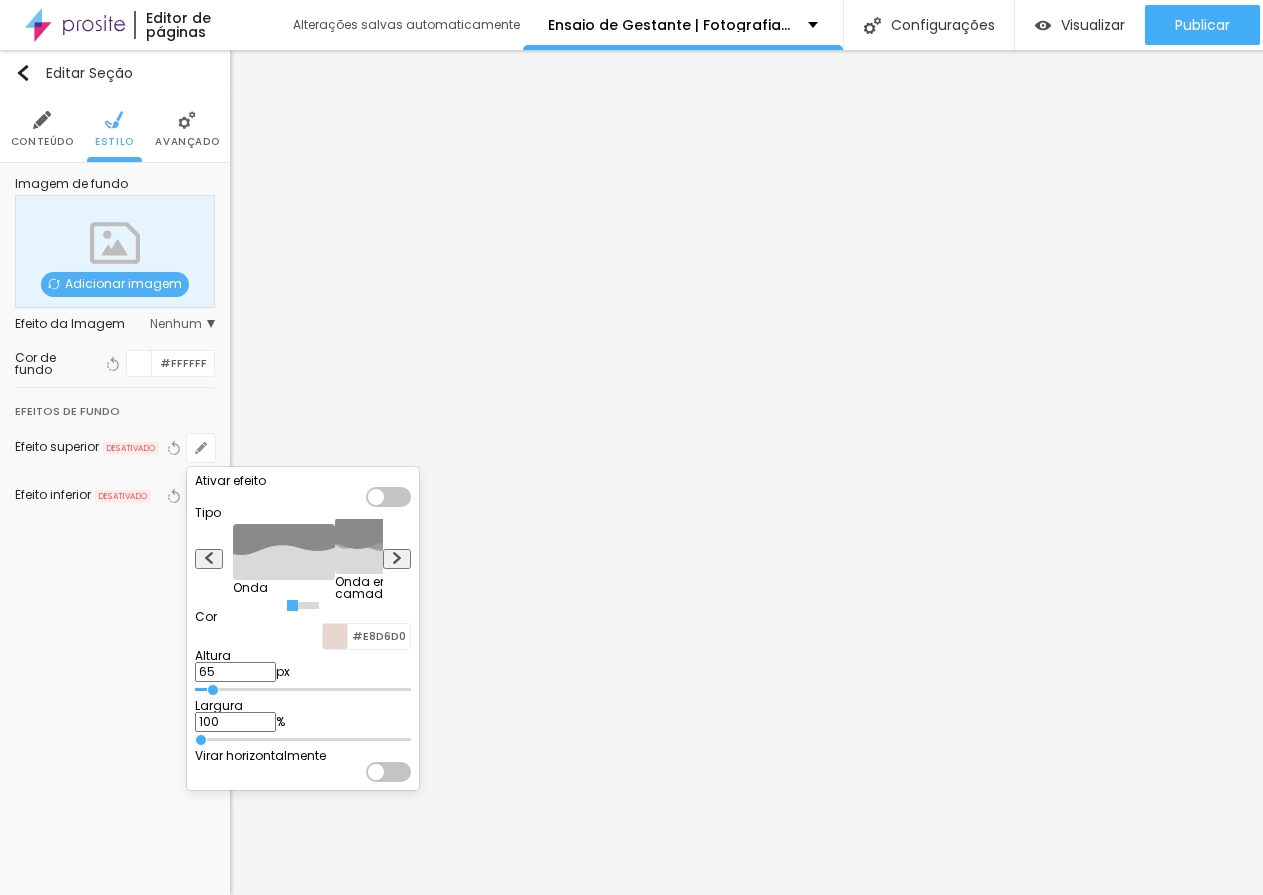 click at bounding box center [631, 447] 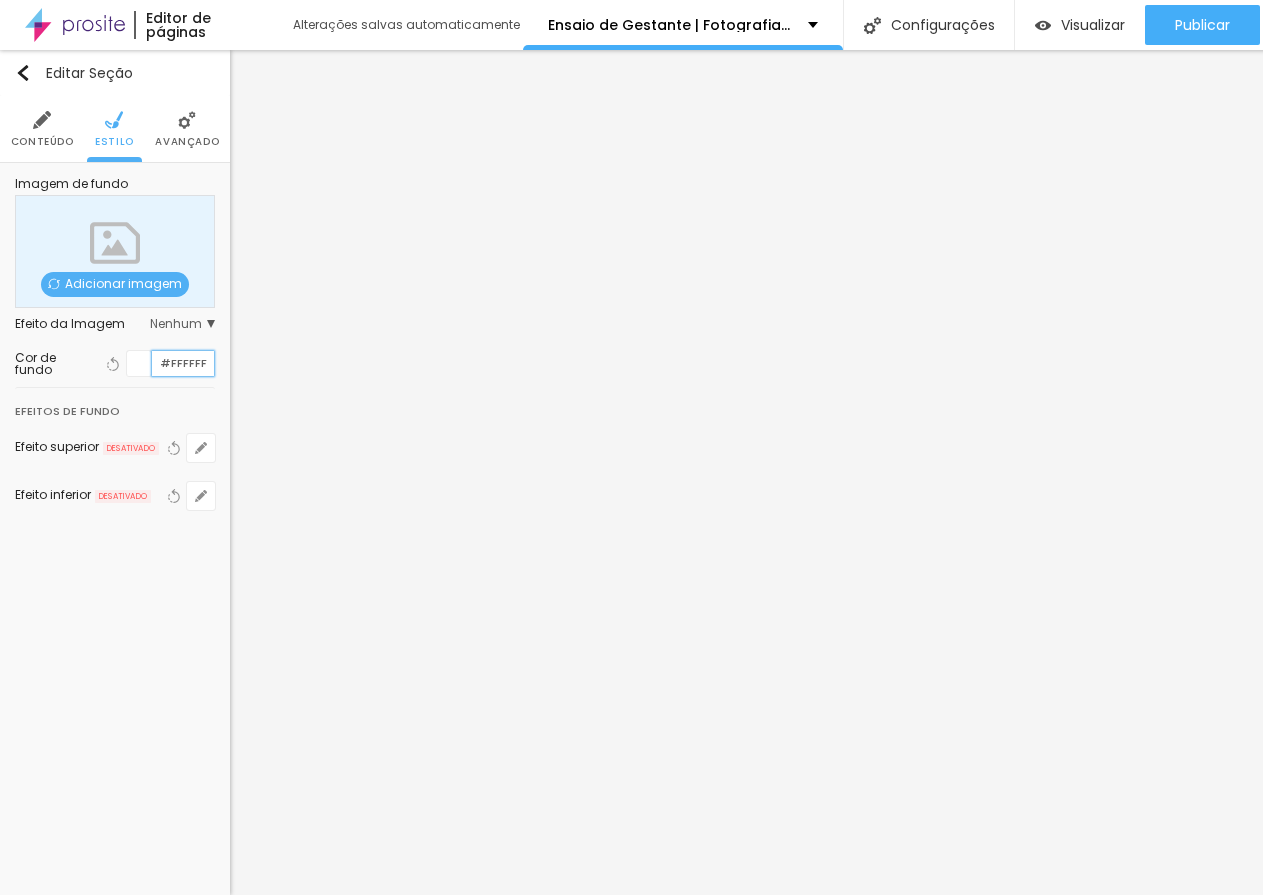 click on "#FFFFFF" at bounding box center (183, 363) 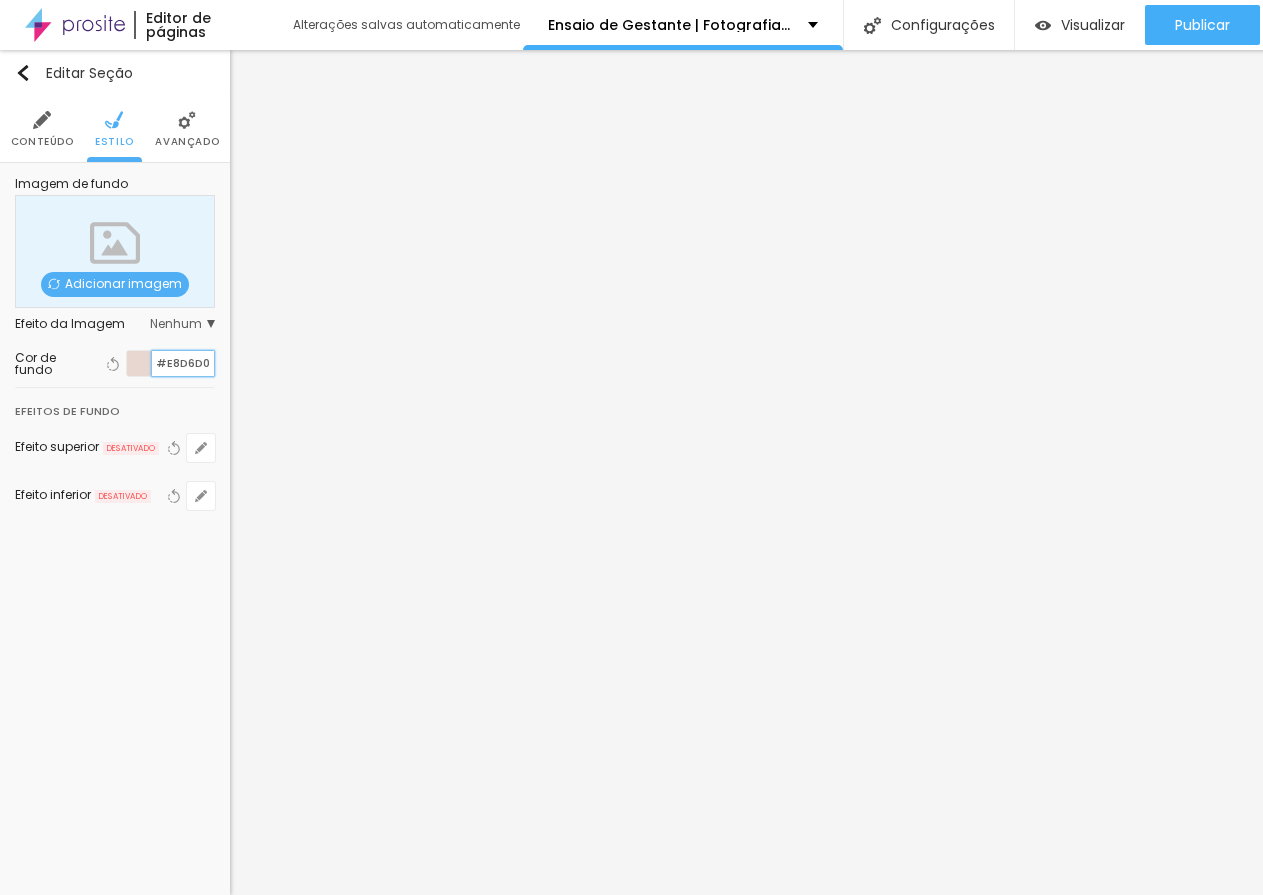 type on "#E8D6D0" 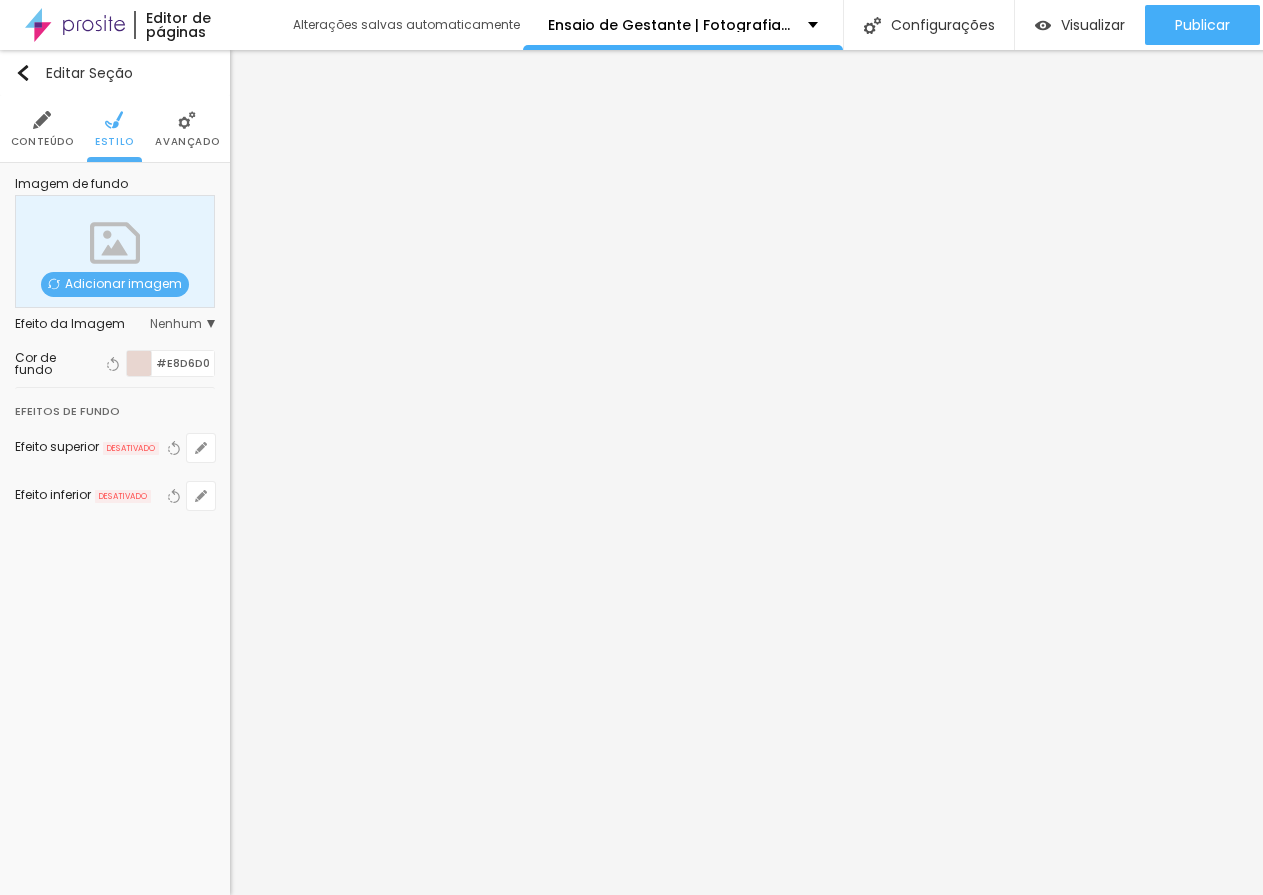 click on "Editar Seção Conteúdo Estilo Avançado Imagem de fundo Adicionar imagem Efeito da Imagem Nenhum Nenhum Parallax Cor de fundo Voltar ao padrão #E8D6D0 Efeitos de fundo Efeito superior DESATIVADO Voltar ao padrão Efeito inferior DESATIVADO Voltar ao padrão" at bounding box center [115, 472] 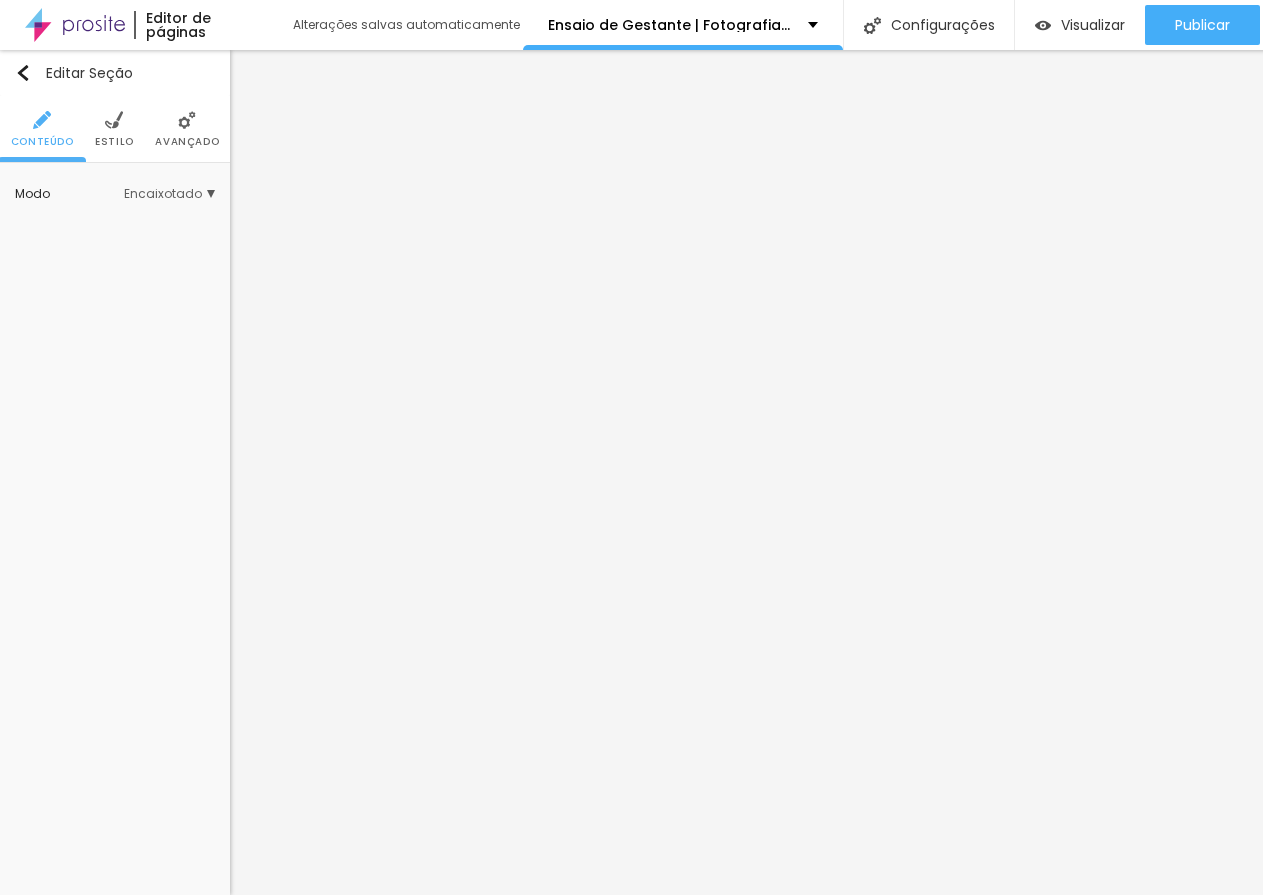 click on "Estilo" at bounding box center (114, 129) 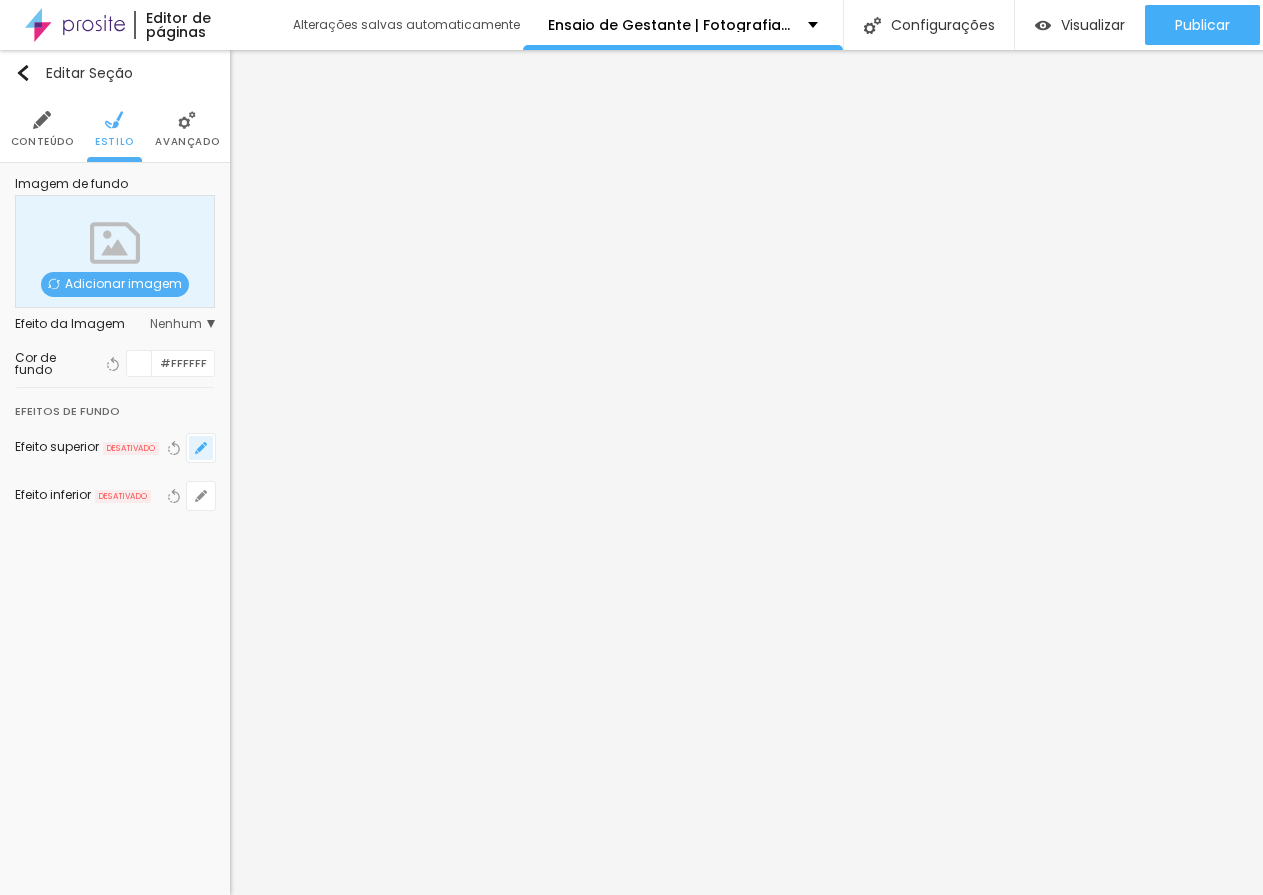 click 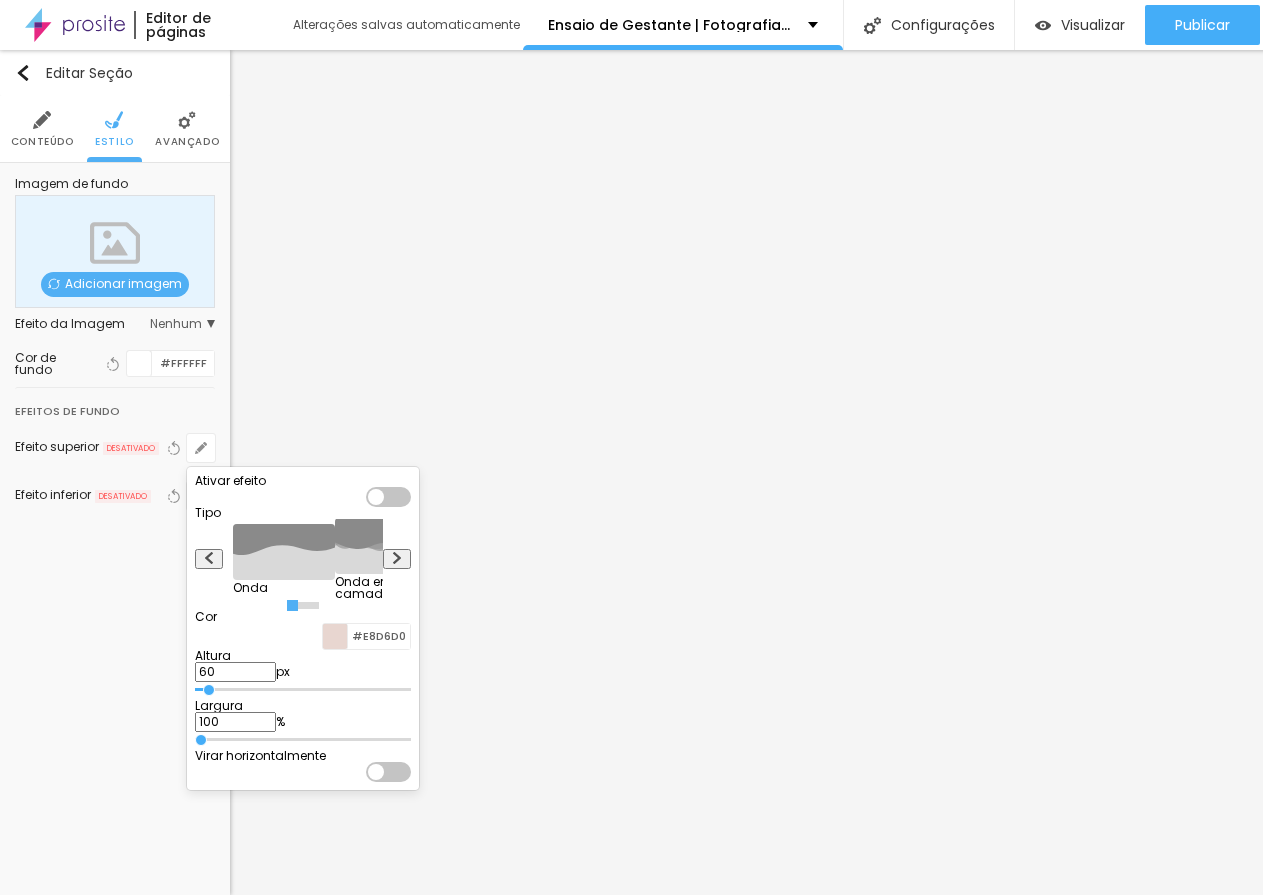 click at bounding box center [388, 497] 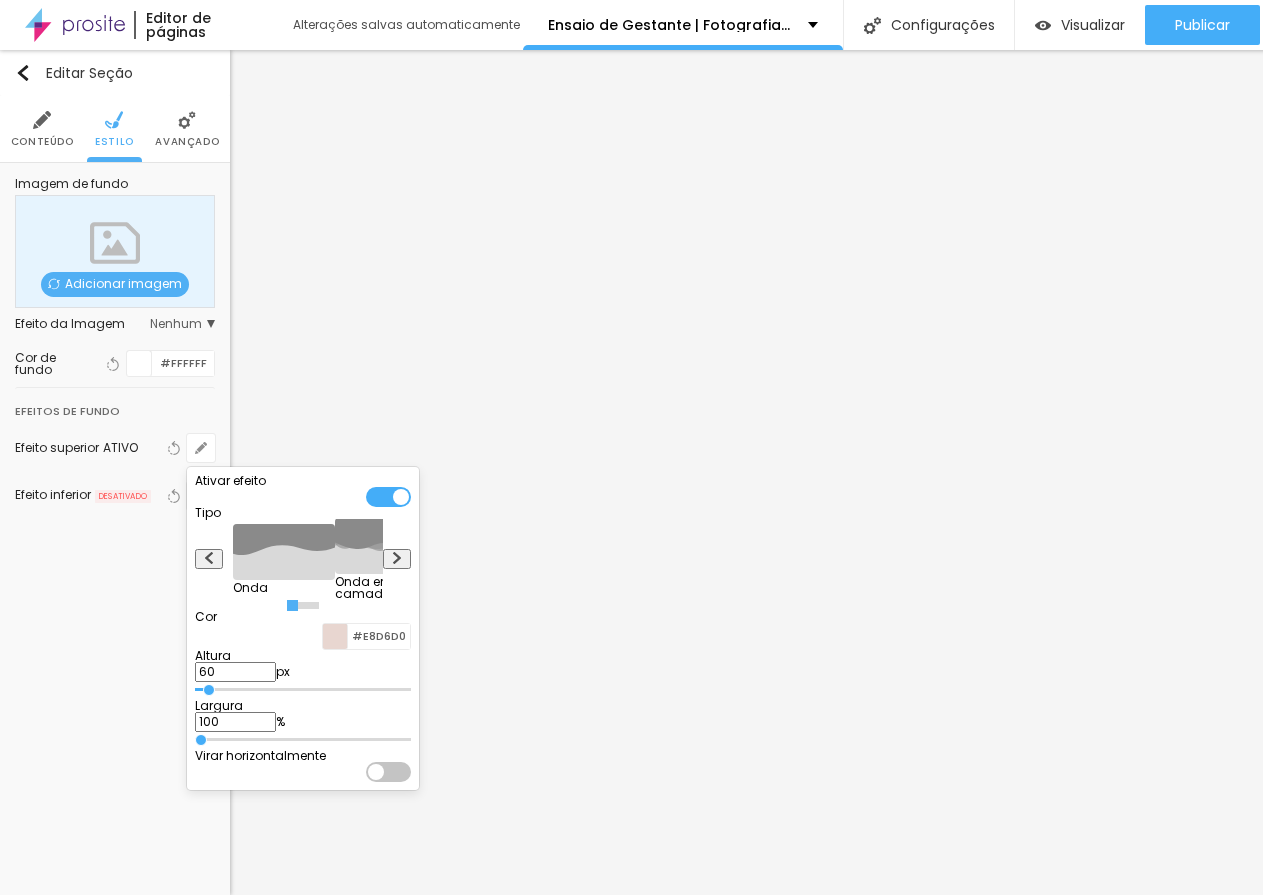 click at bounding box center (631, 447) 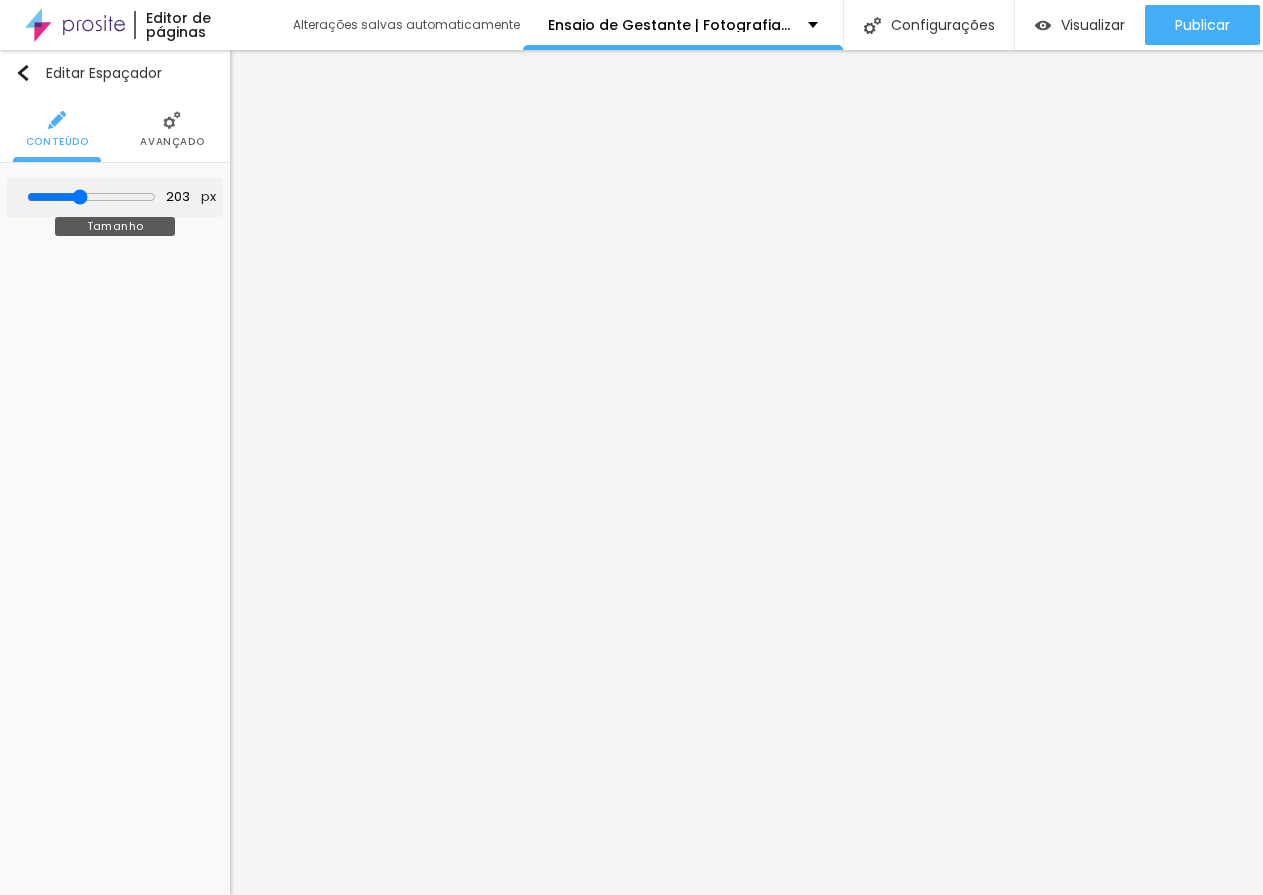 type on "213" 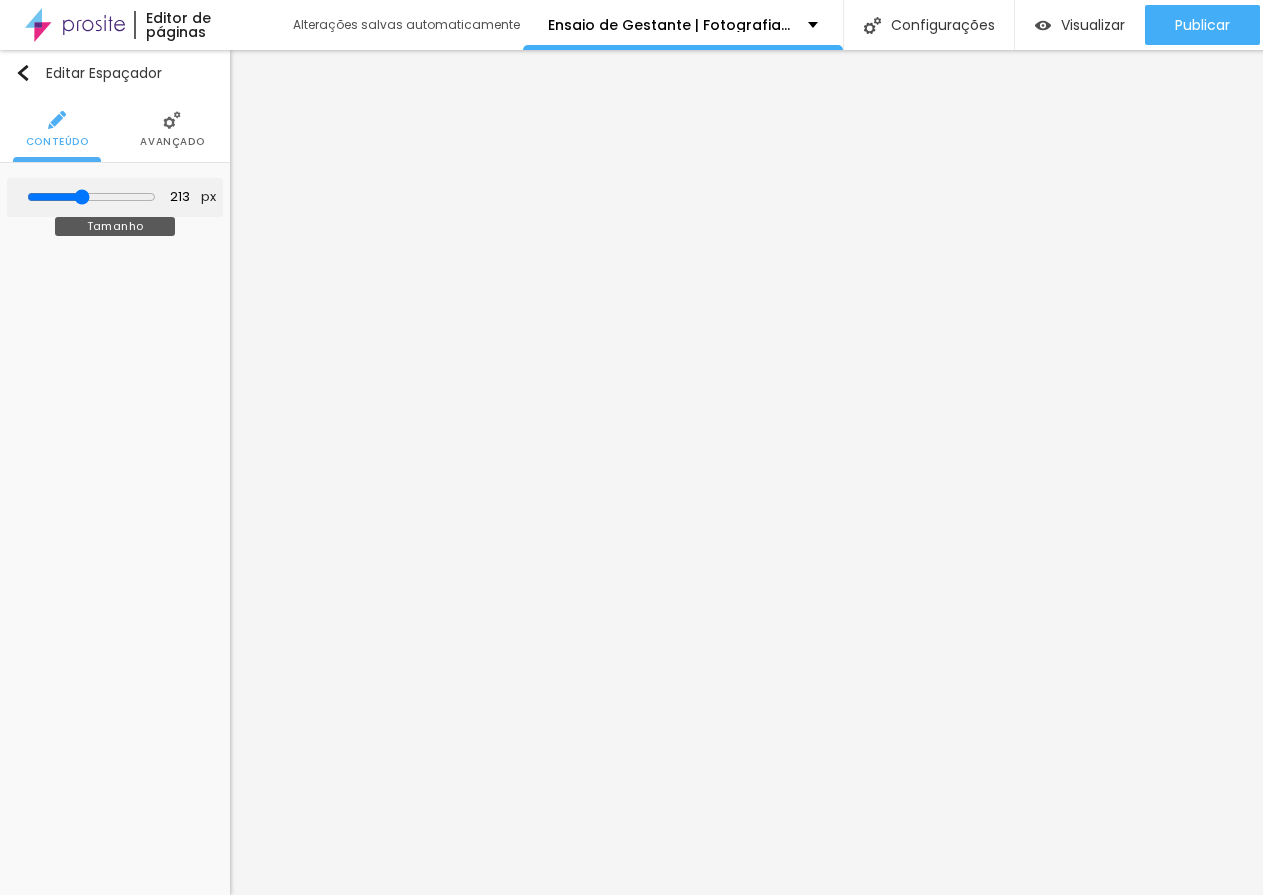 type on "219" 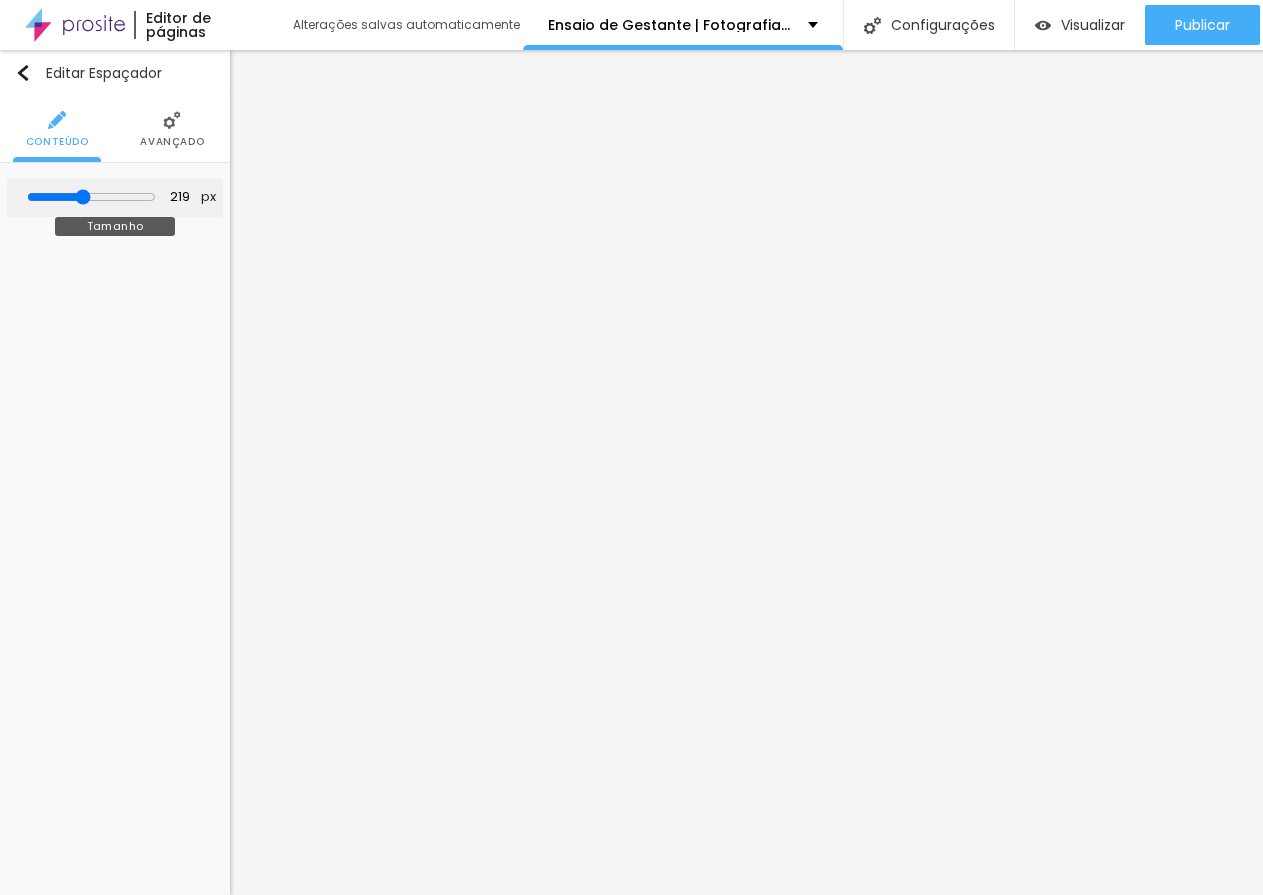 type on "224" 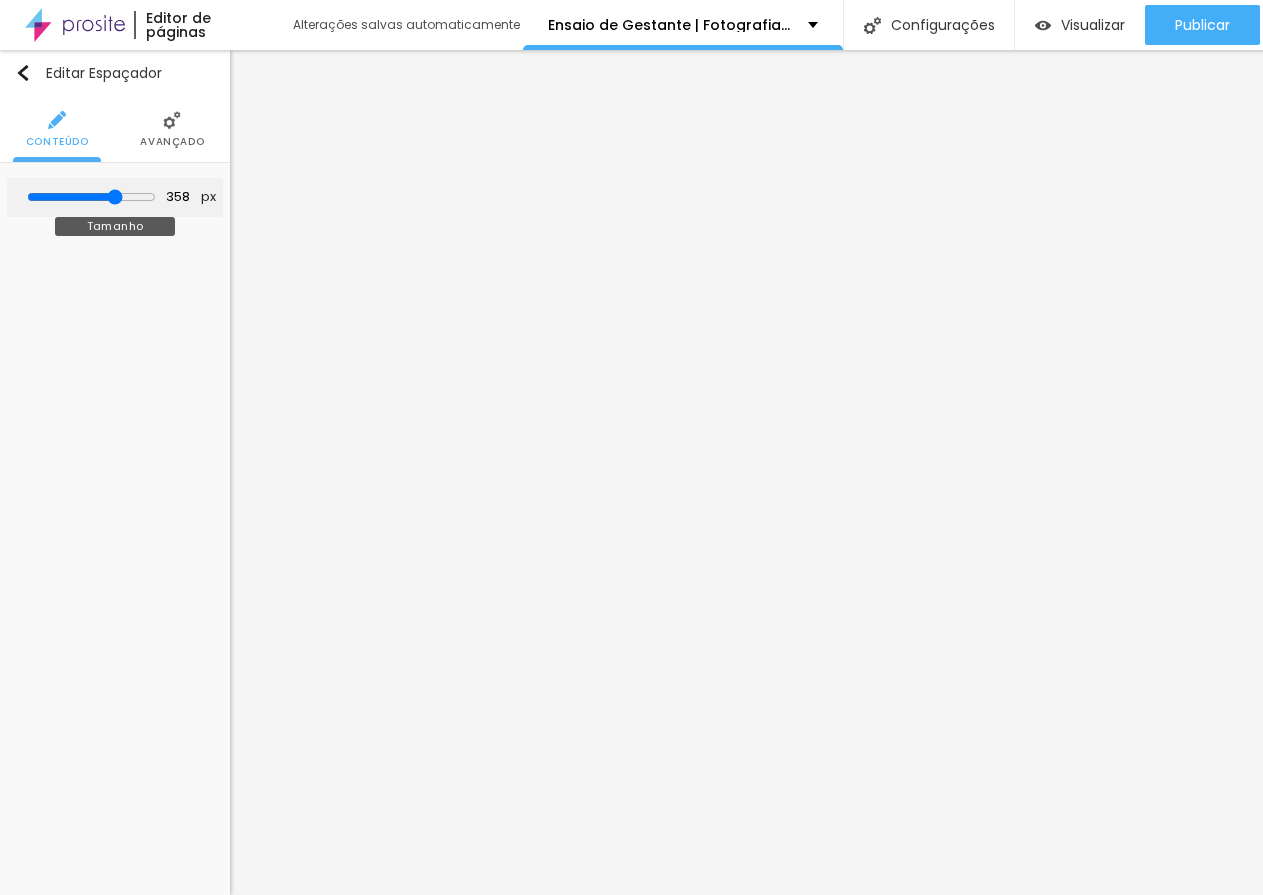 drag, startPoint x: 83, startPoint y: 198, endPoint x: 112, endPoint y: 200, distance: 29.068884 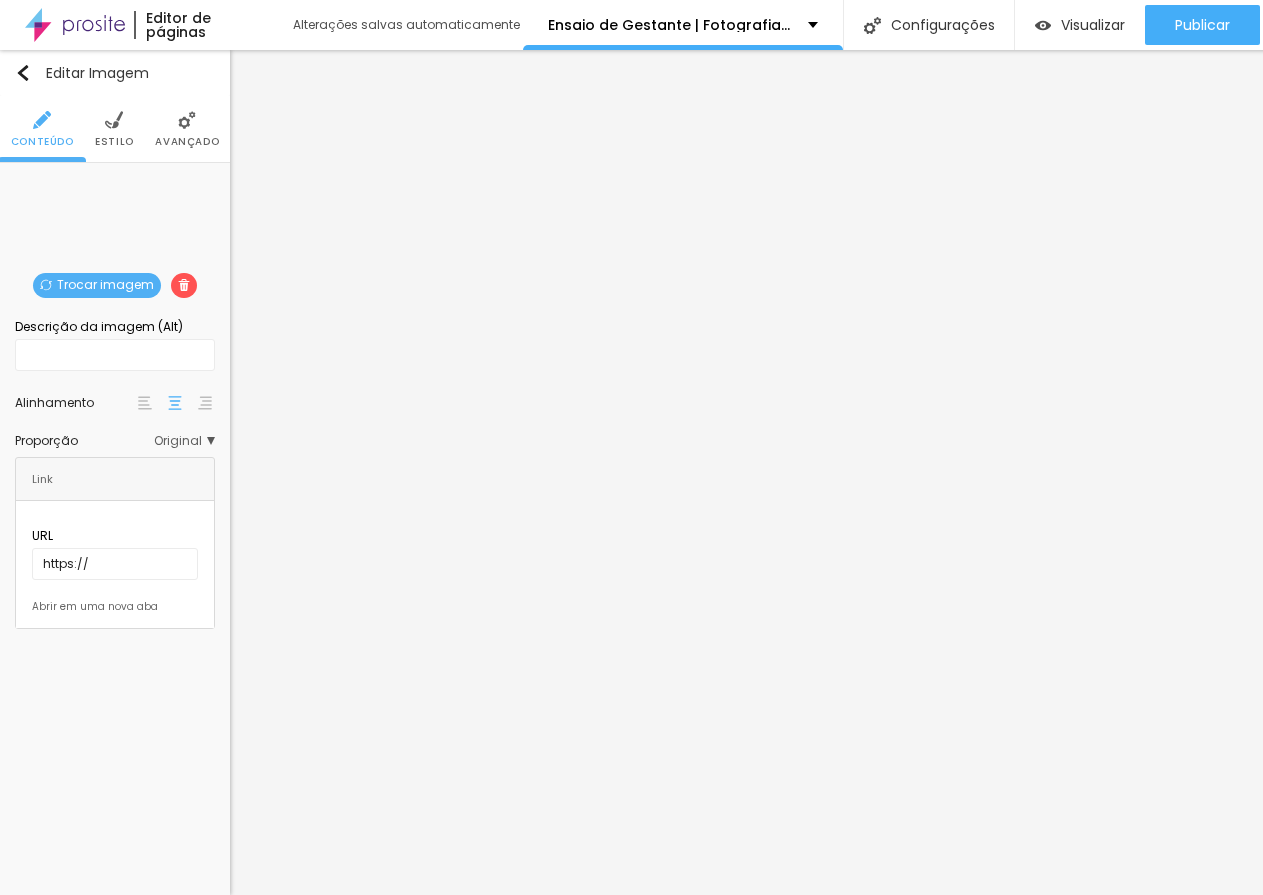 click on "Original" at bounding box center (184, 441) 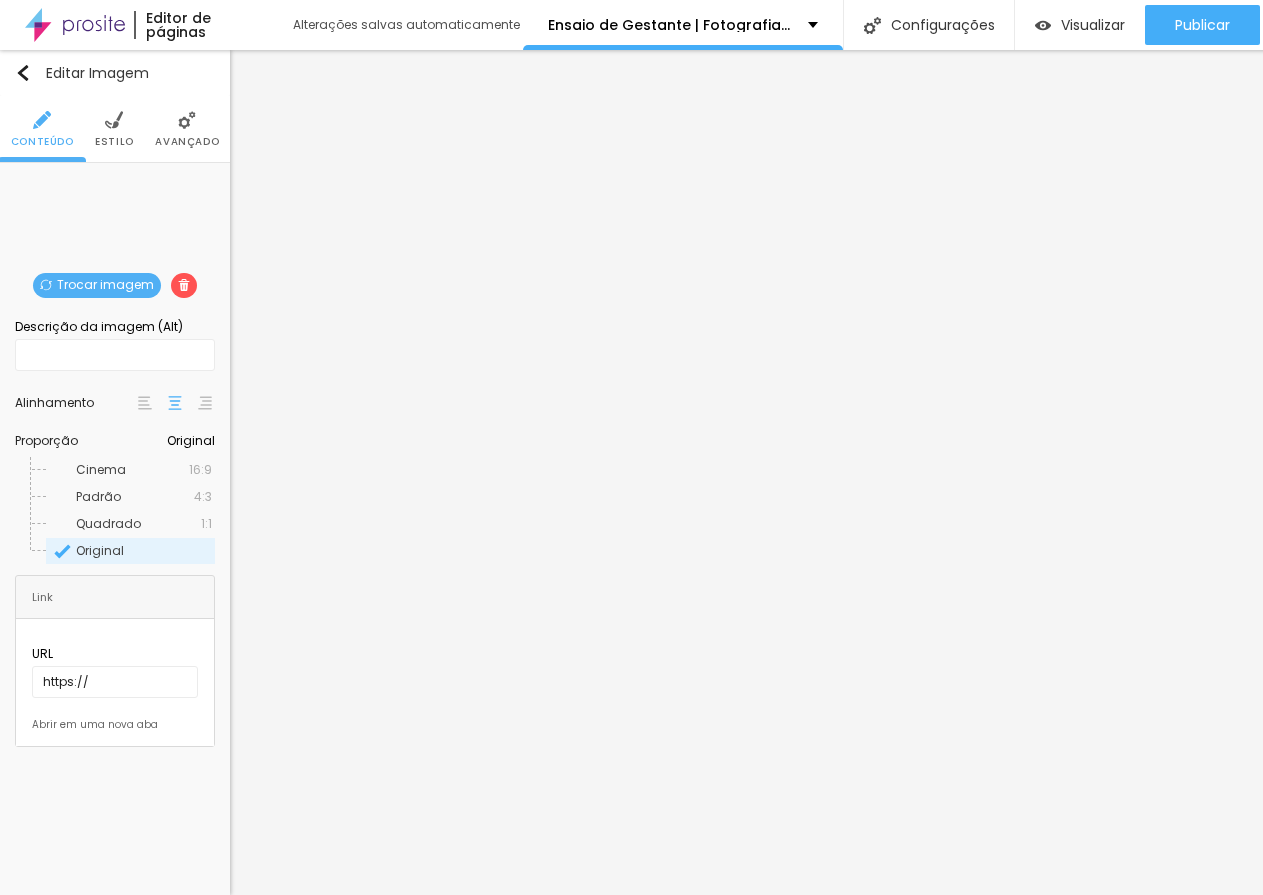 click on "Editar Imagem Conteúdo Estilo Avançado Trocar imagem Descrição da imagem (Alt) Alinhamento Proporção  Original Cinema 16:9 Padrão 4:3 Quadrado 1:1 Original Link URL https:// Abrir em uma nova aba" at bounding box center (115, 472) 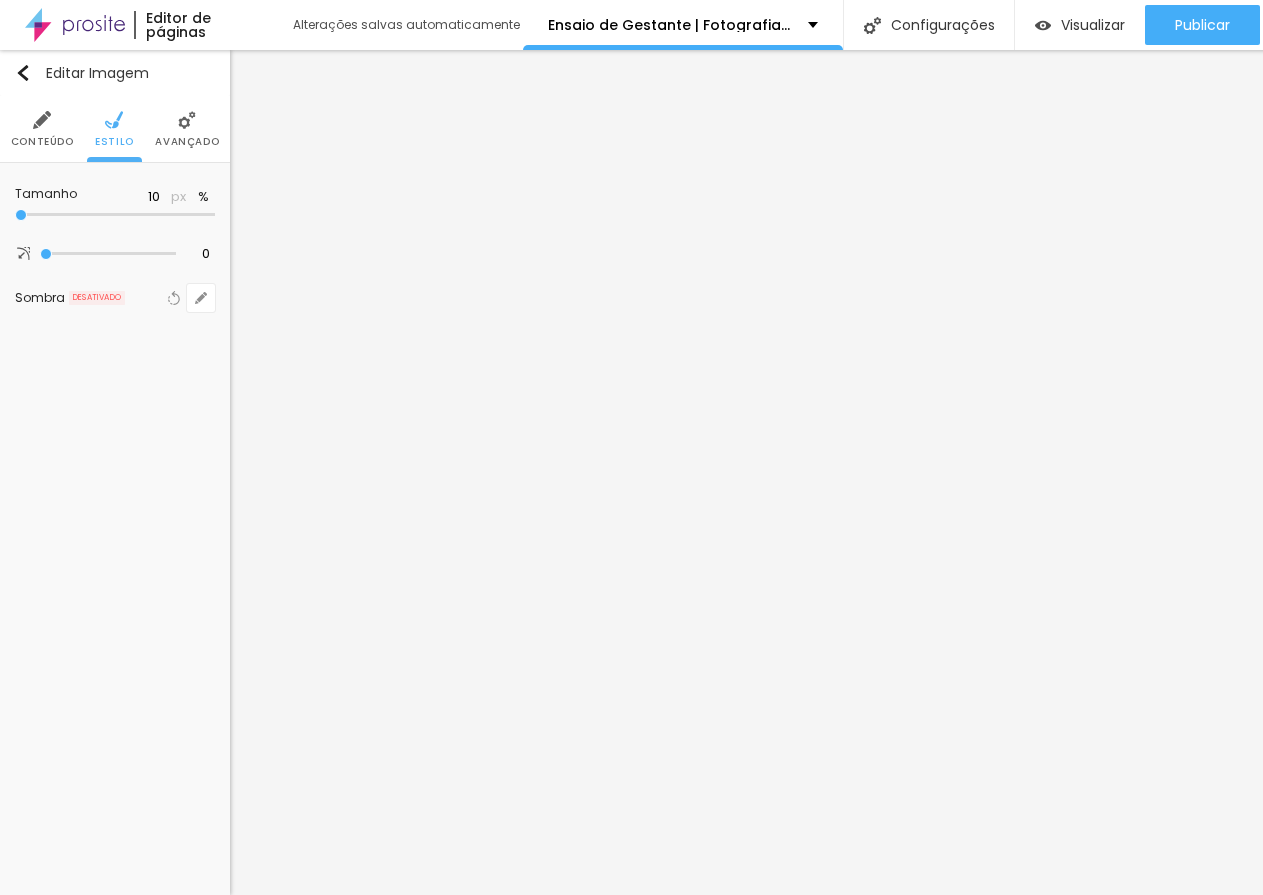 click on "Editar Imagem Conteúdo Estilo Avançado Tamanho 10 px % 0 Borda arredondada Sombra DESATIVADO Voltar ao padrão" at bounding box center (115, 472) 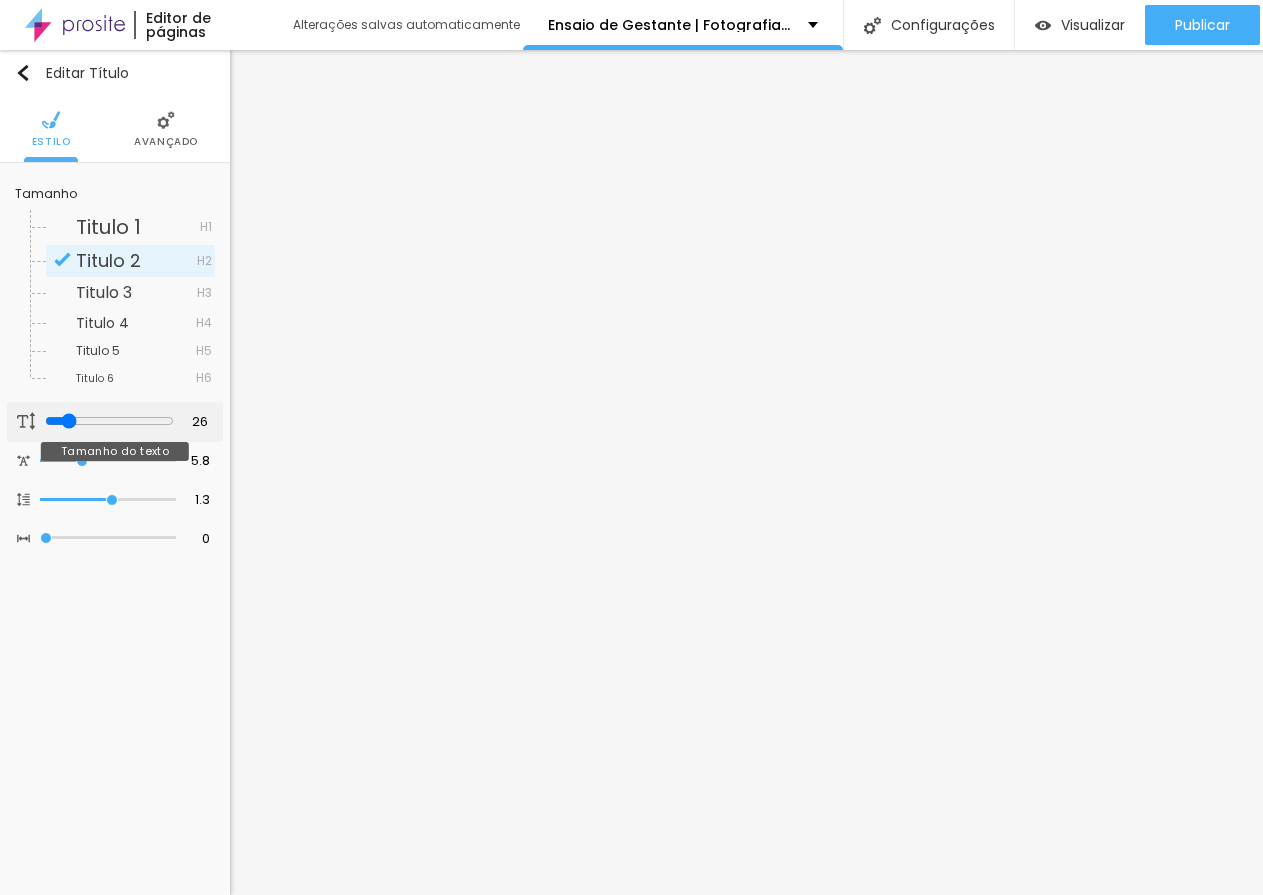 click at bounding box center (109, 421) 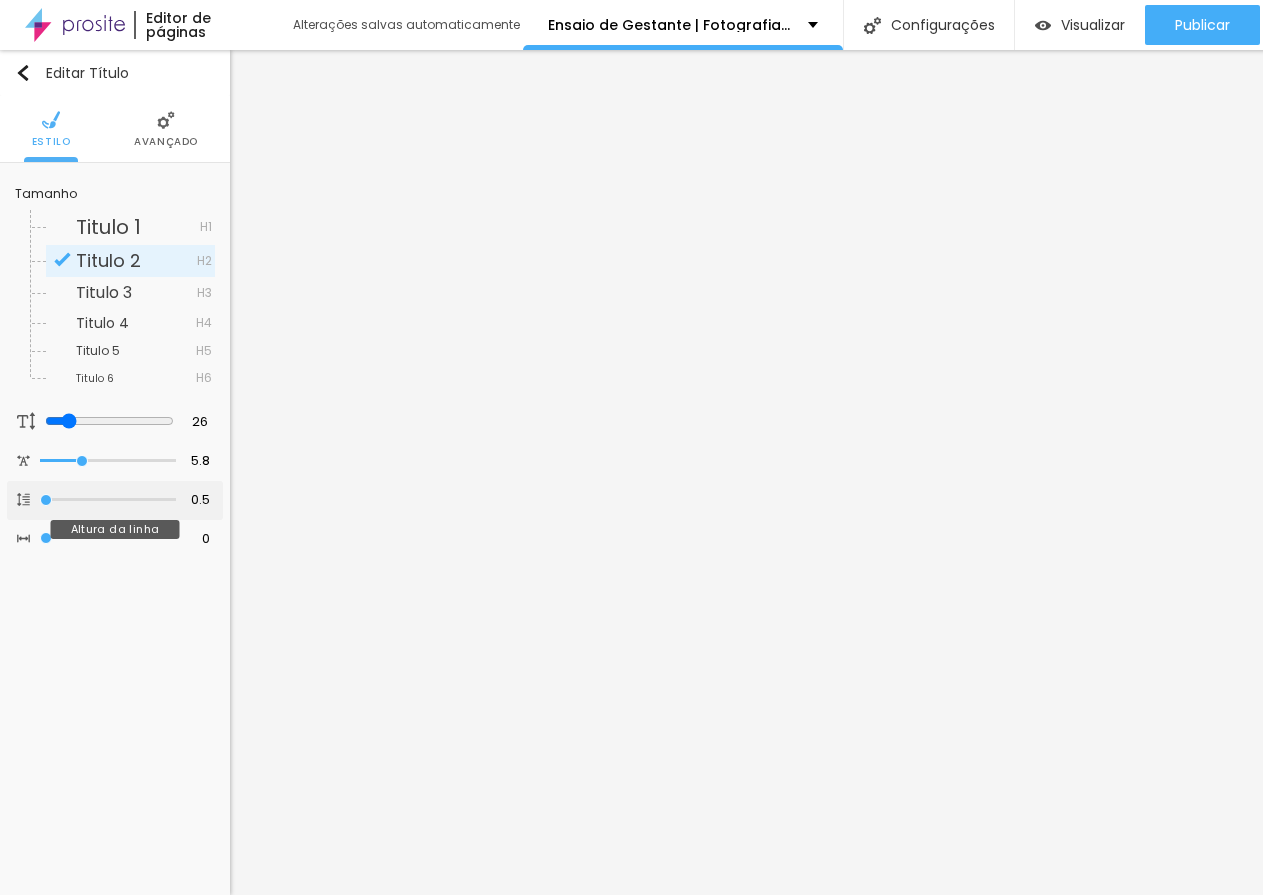 drag, startPoint x: 111, startPoint y: 498, endPoint x: 23, endPoint y: 504, distance: 88.20431 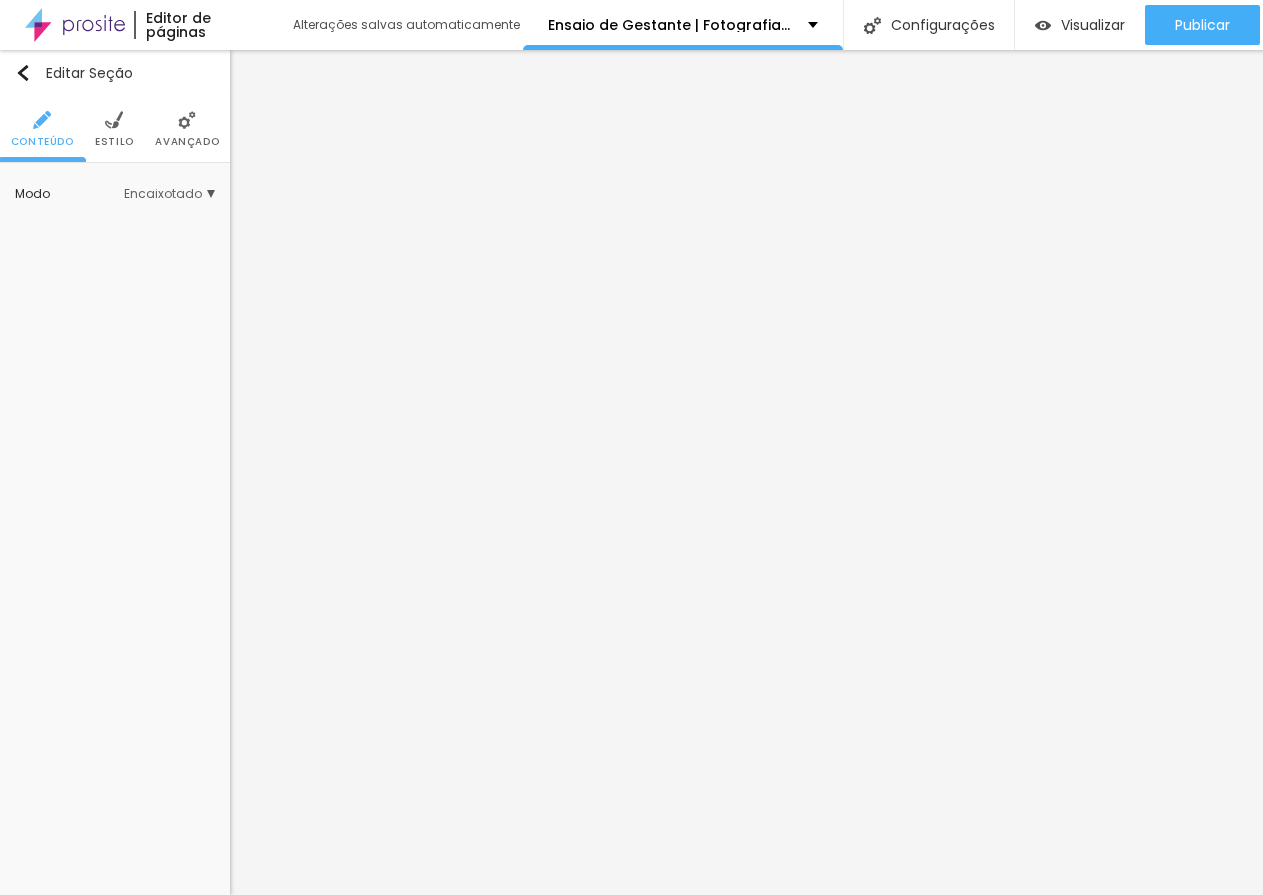 click at bounding box center [114, 120] 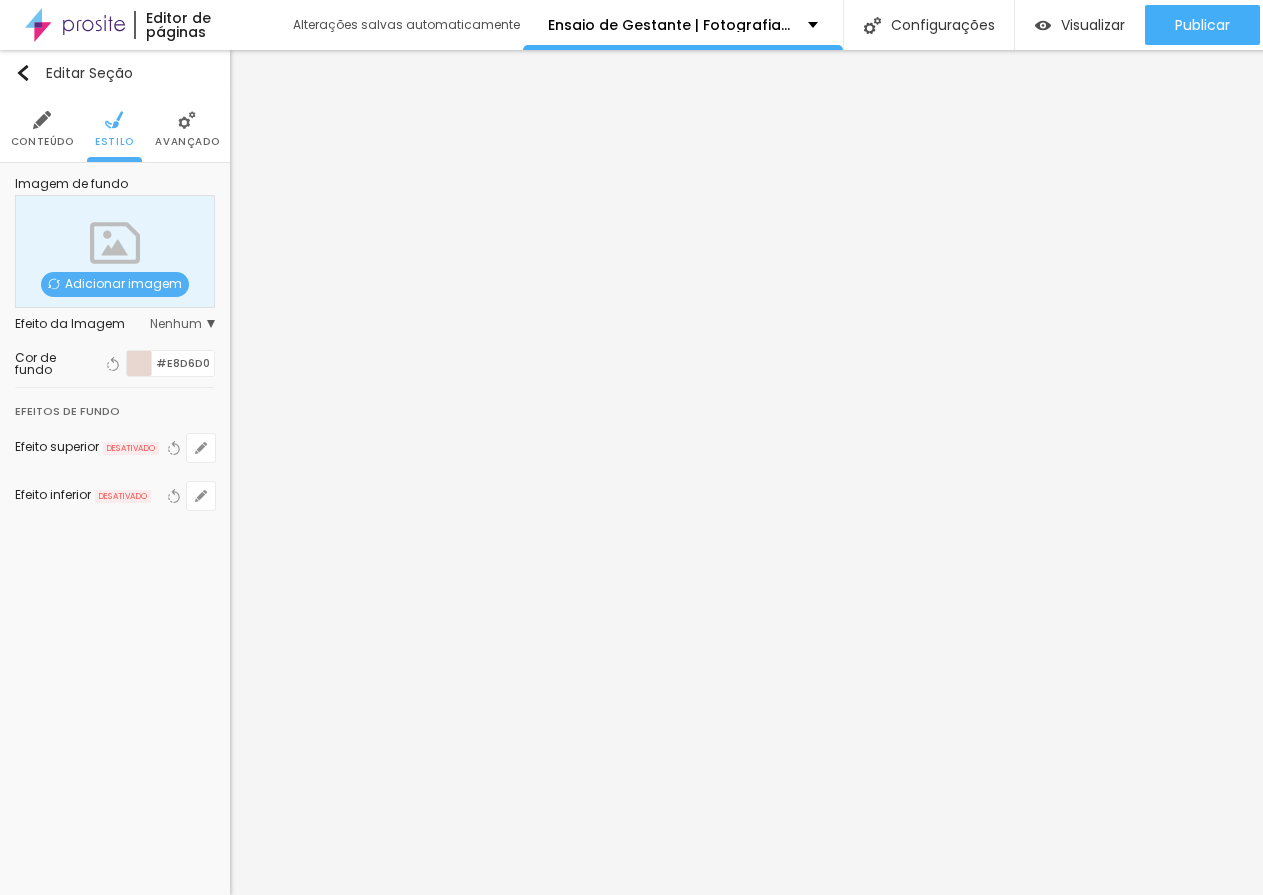 click on "Avançado" at bounding box center [187, 142] 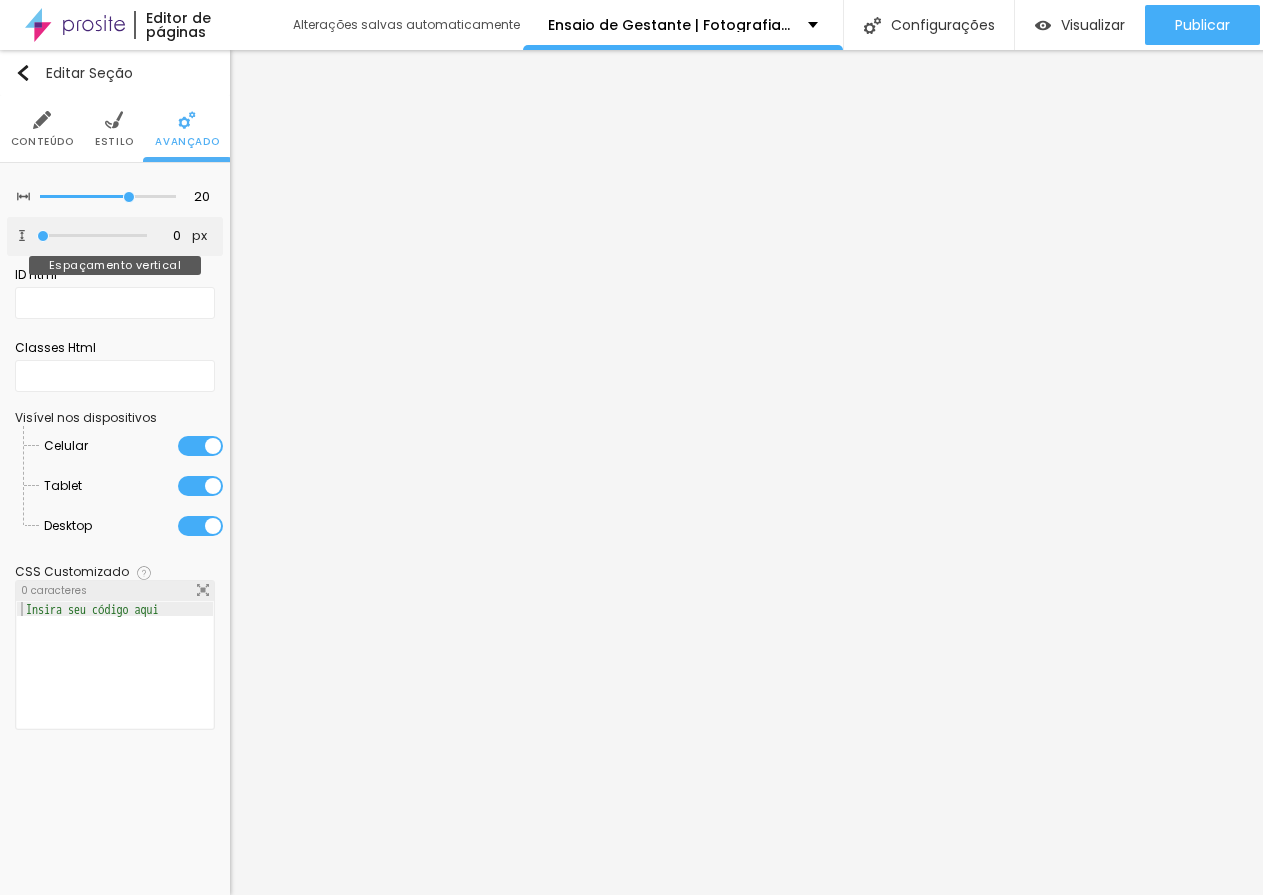 drag, startPoint x: 42, startPoint y: 235, endPoint x: -1, endPoint y: 233, distance: 43.046486 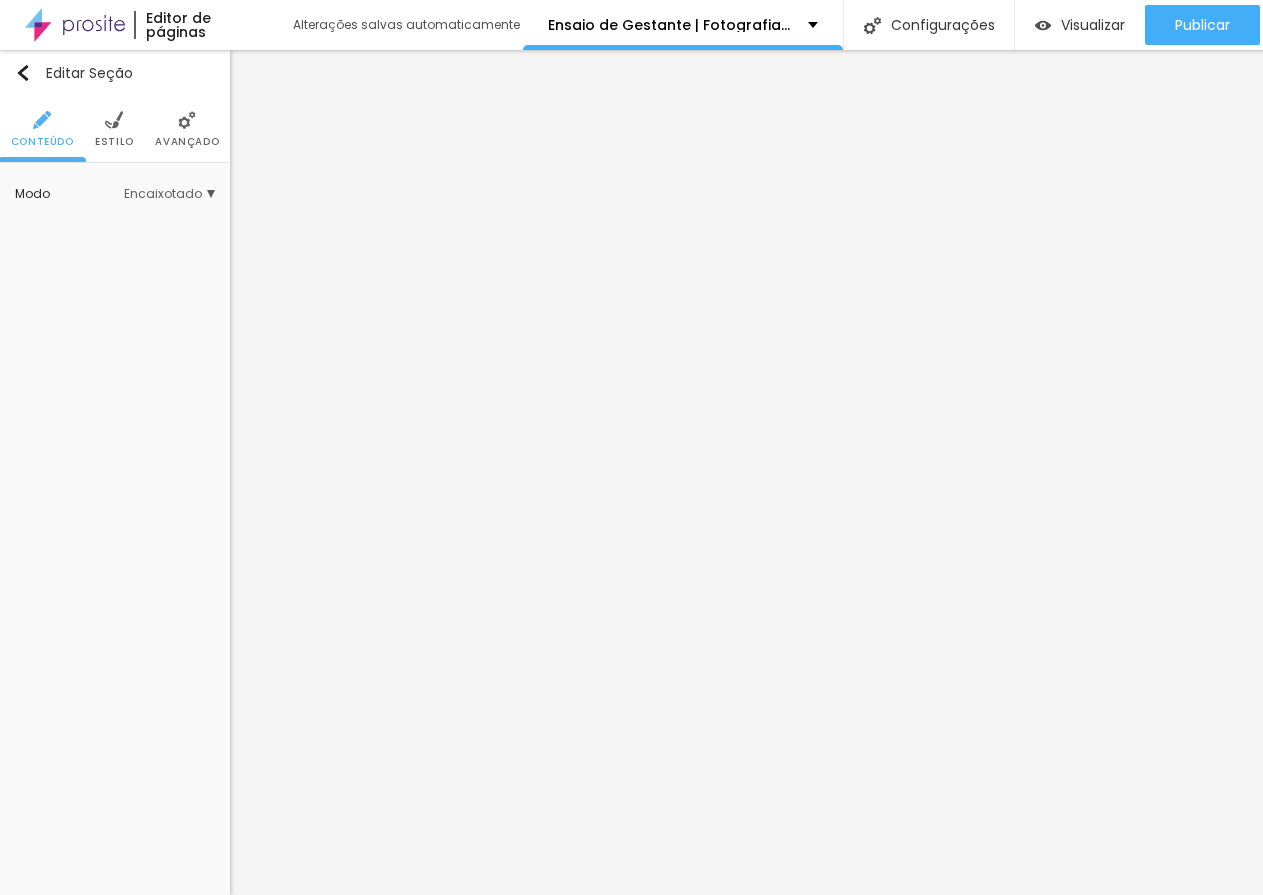 click on "Estilo" at bounding box center (114, 129) 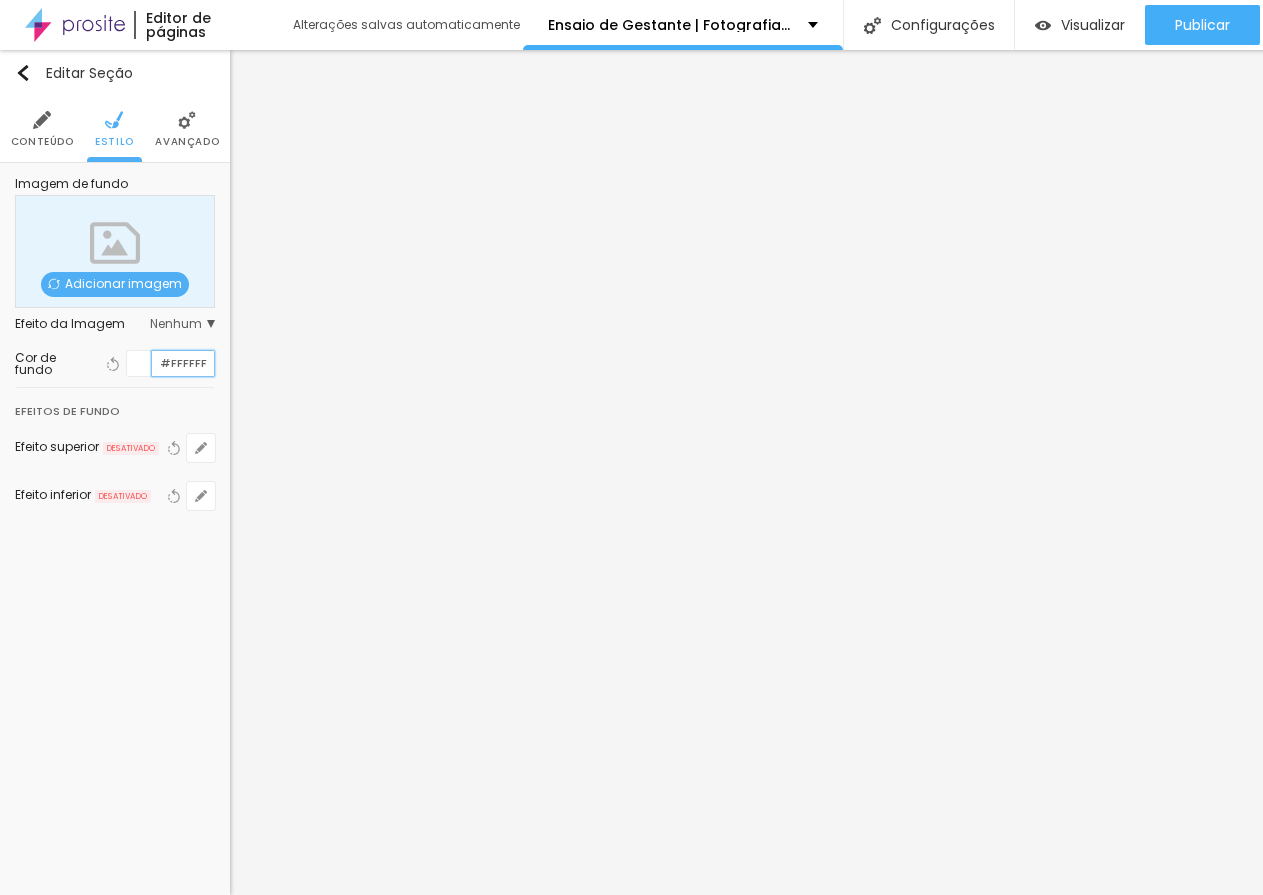 click on "#FFFFFF" at bounding box center [183, 363] 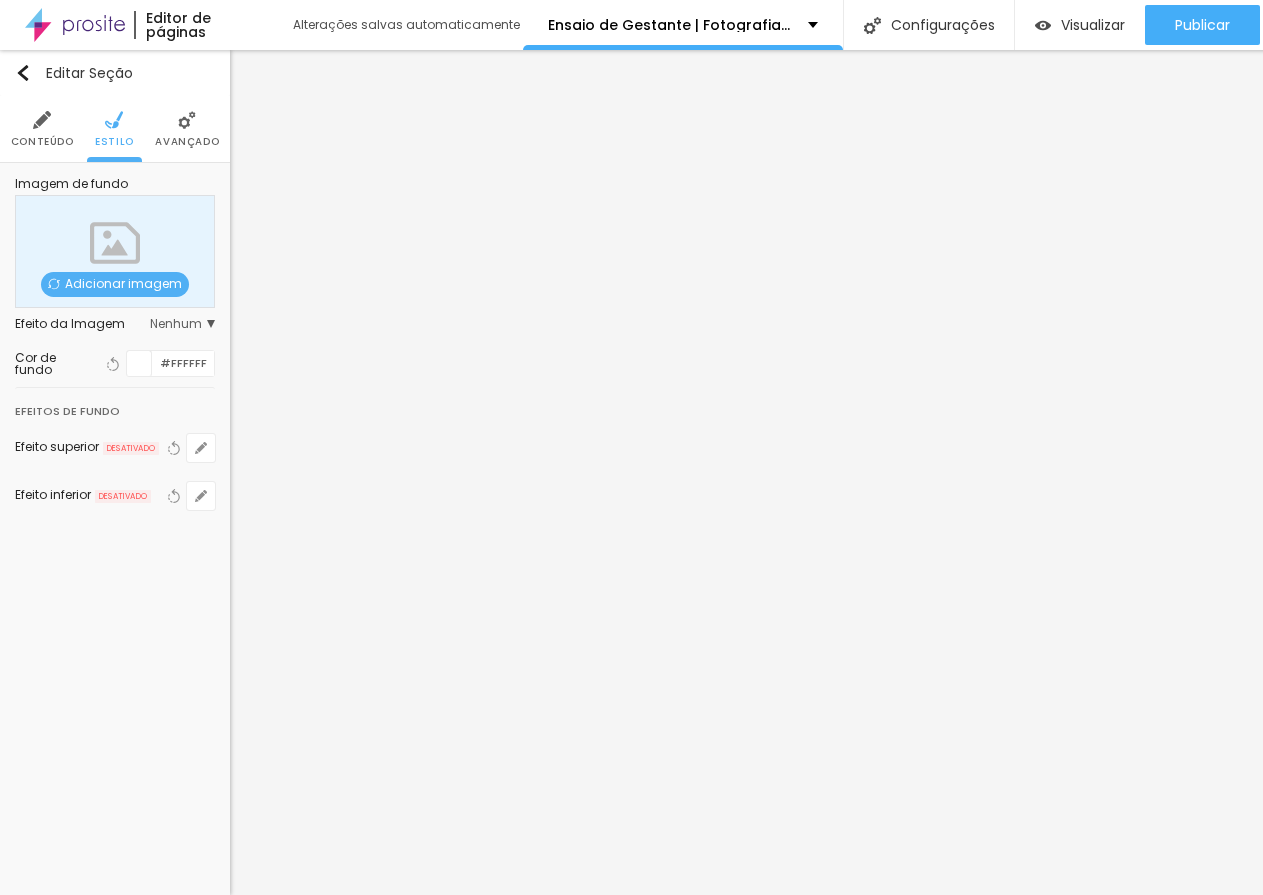 click on "Editar Seção Conteúdo Estilo Avançado Imagem de fundo Adicionar imagem Efeito da Imagem Nenhum Nenhum Parallax Cor de fundo Voltar ao padrão #FFFFFF Efeitos de fundo Efeito superior DESATIVADO Voltar ao padrão Efeito inferior DESATIVADO Voltar ao padrão" at bounding box center (115, 472) 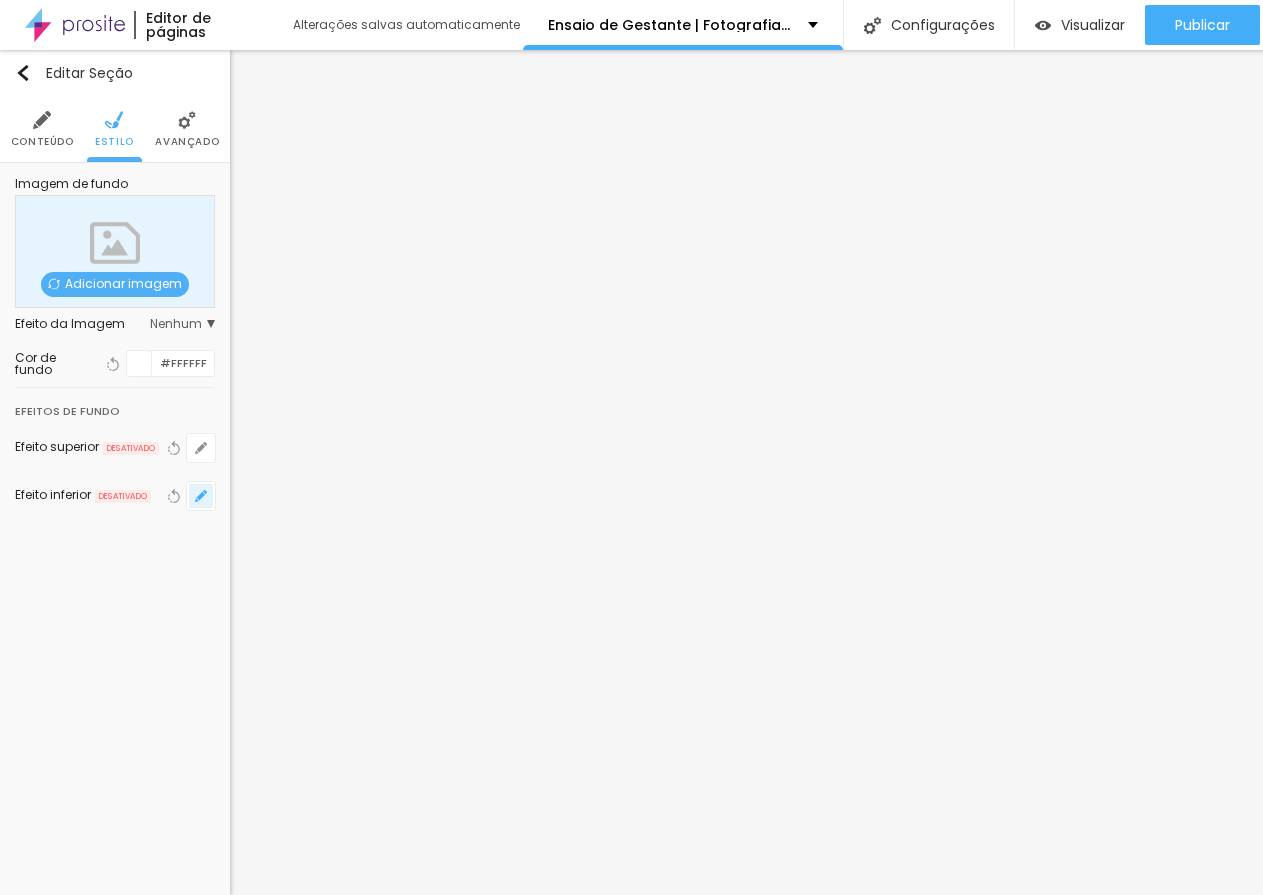 click 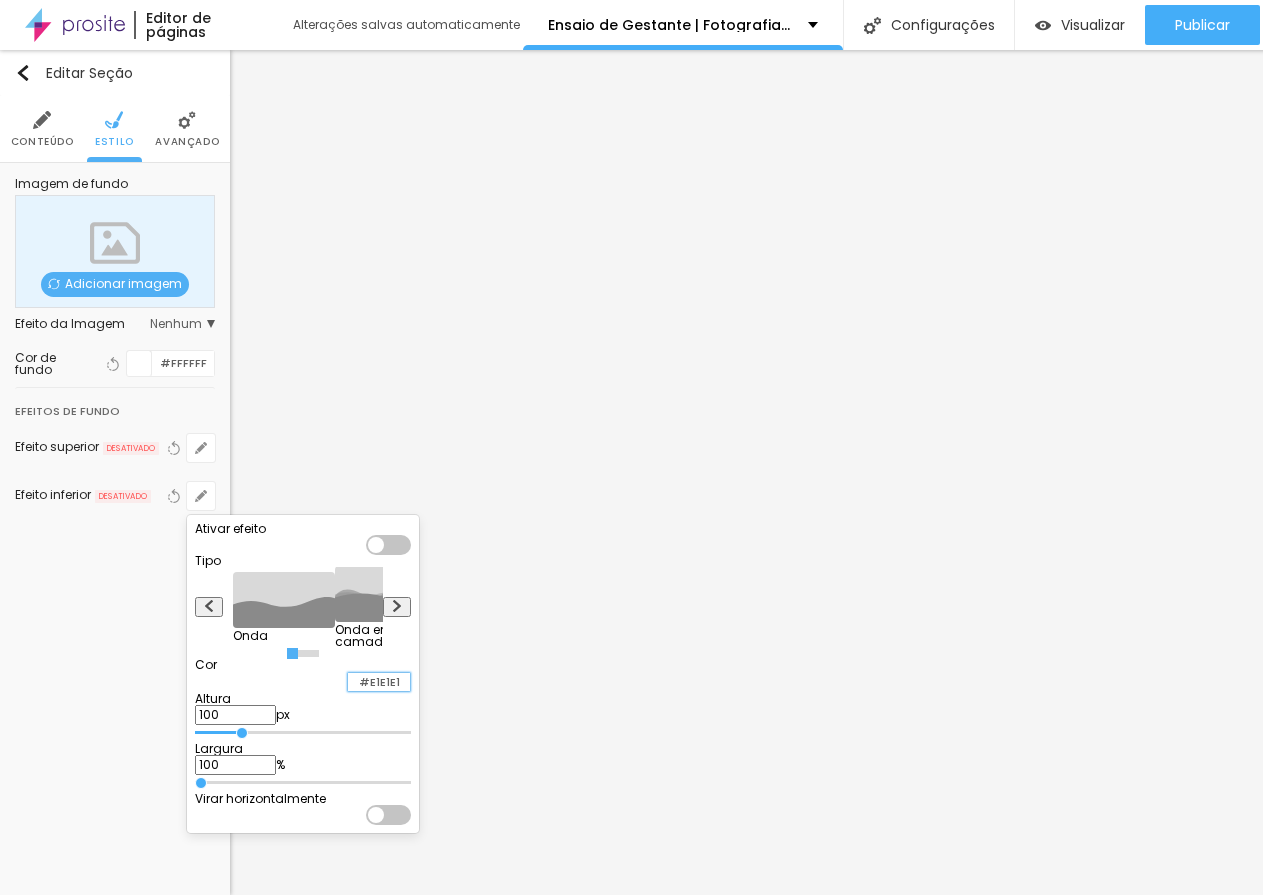 click on "#E1E1E1" at bounding box center [379, 682] 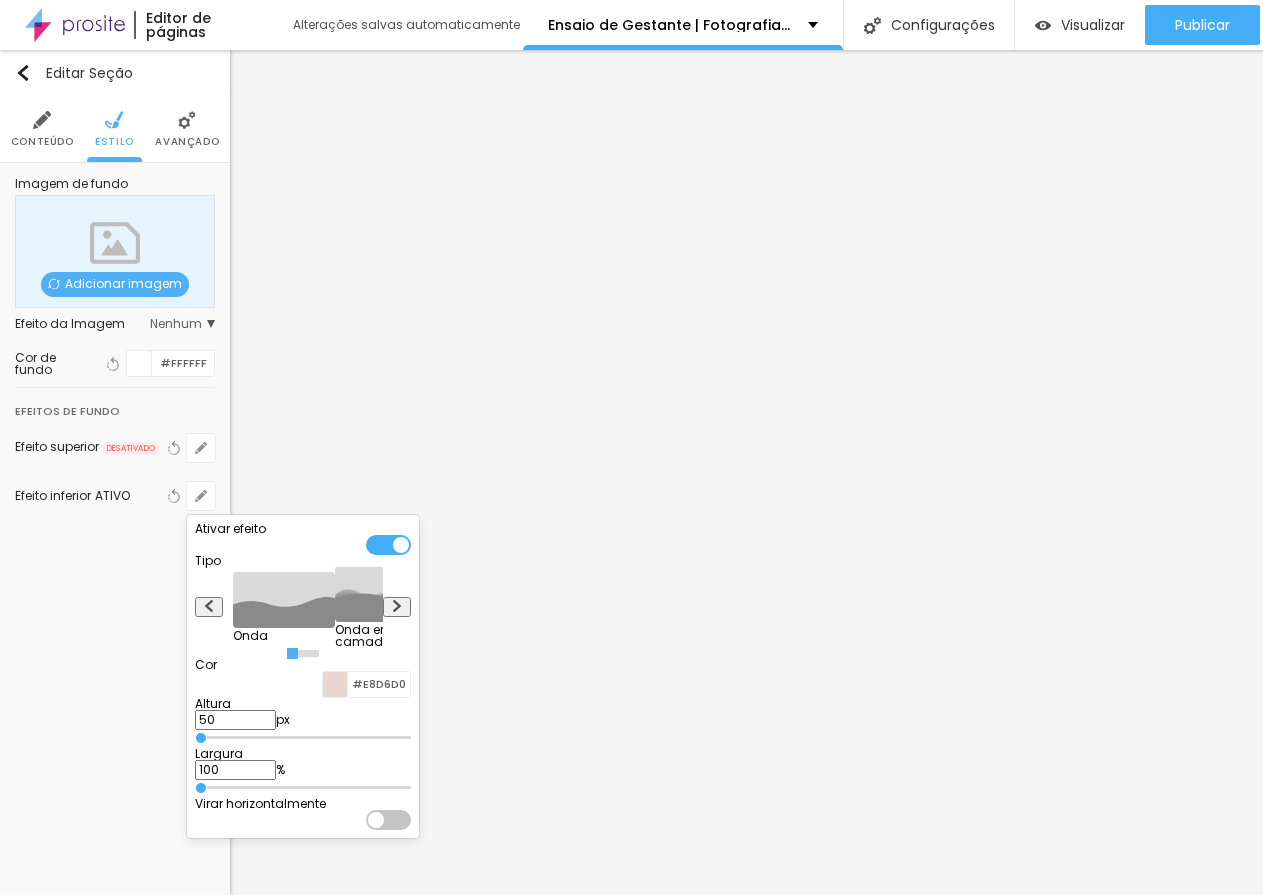 drag, startPoint x: 248, startPoint y: 769, endPoint x: 172, endPoint y: 768, distance: 76.00658 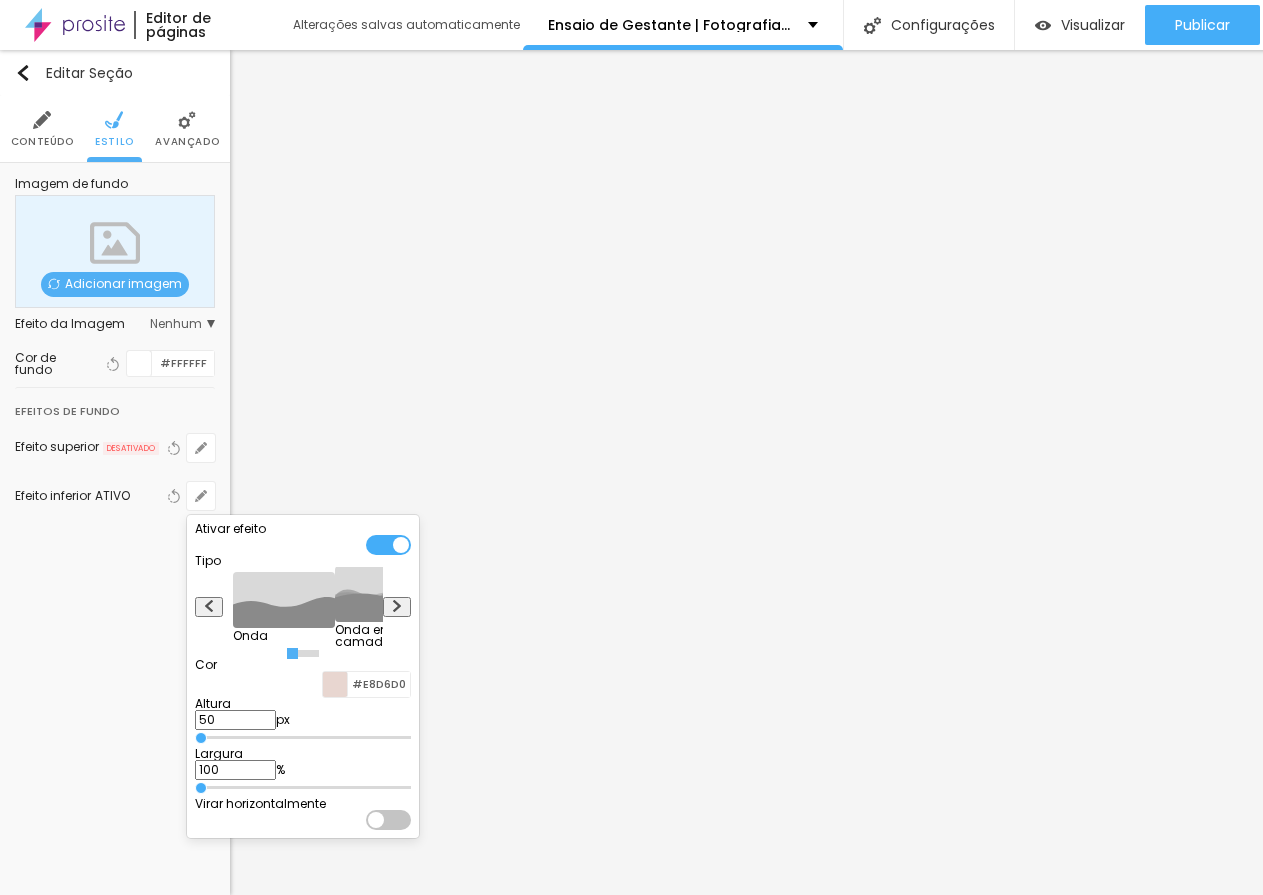 click at bounding box center [303, 738] 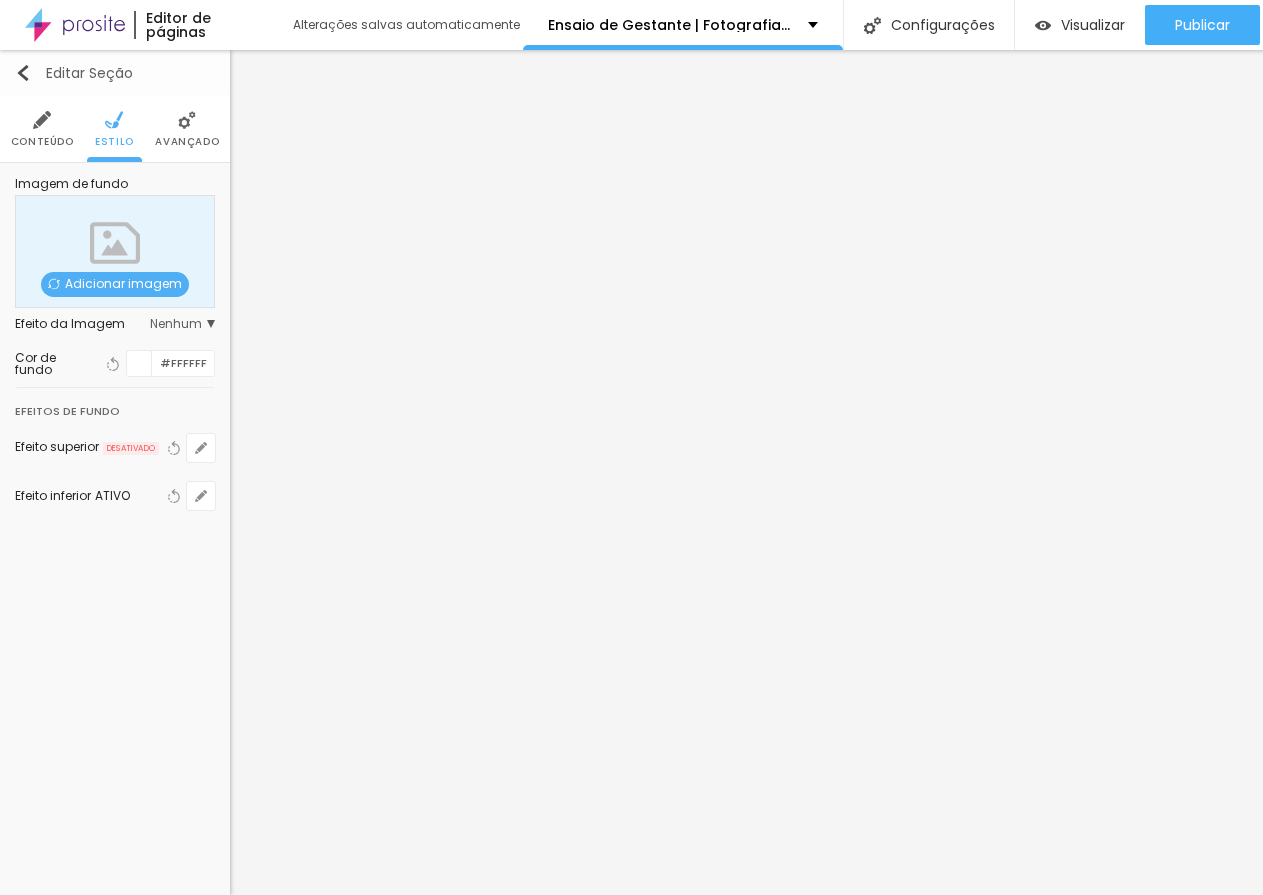 click at bounding box center (23, 73) 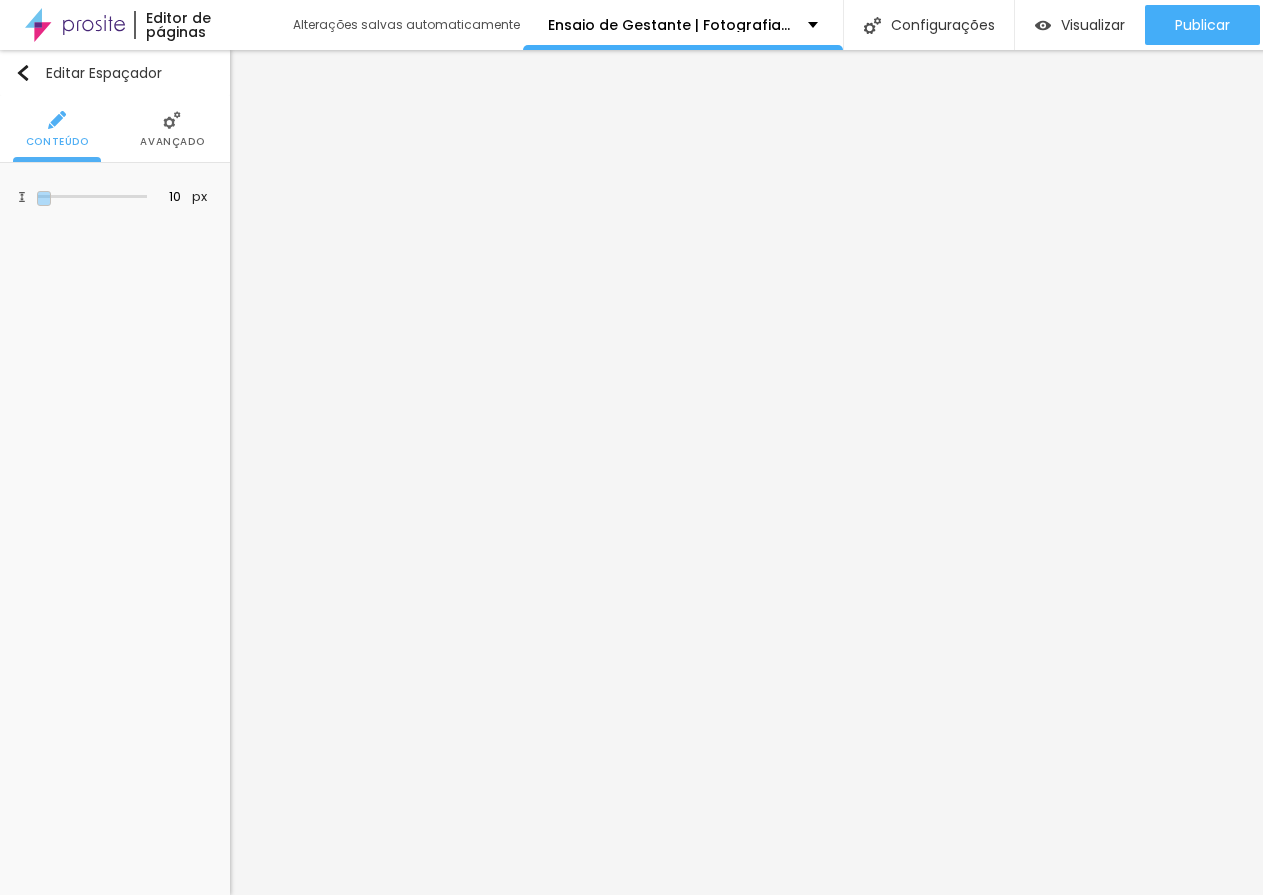 drag, startPoint x: 47, startPoint y: 195, endPoint x: 0, endPoint y: 196, distance: 47.010635 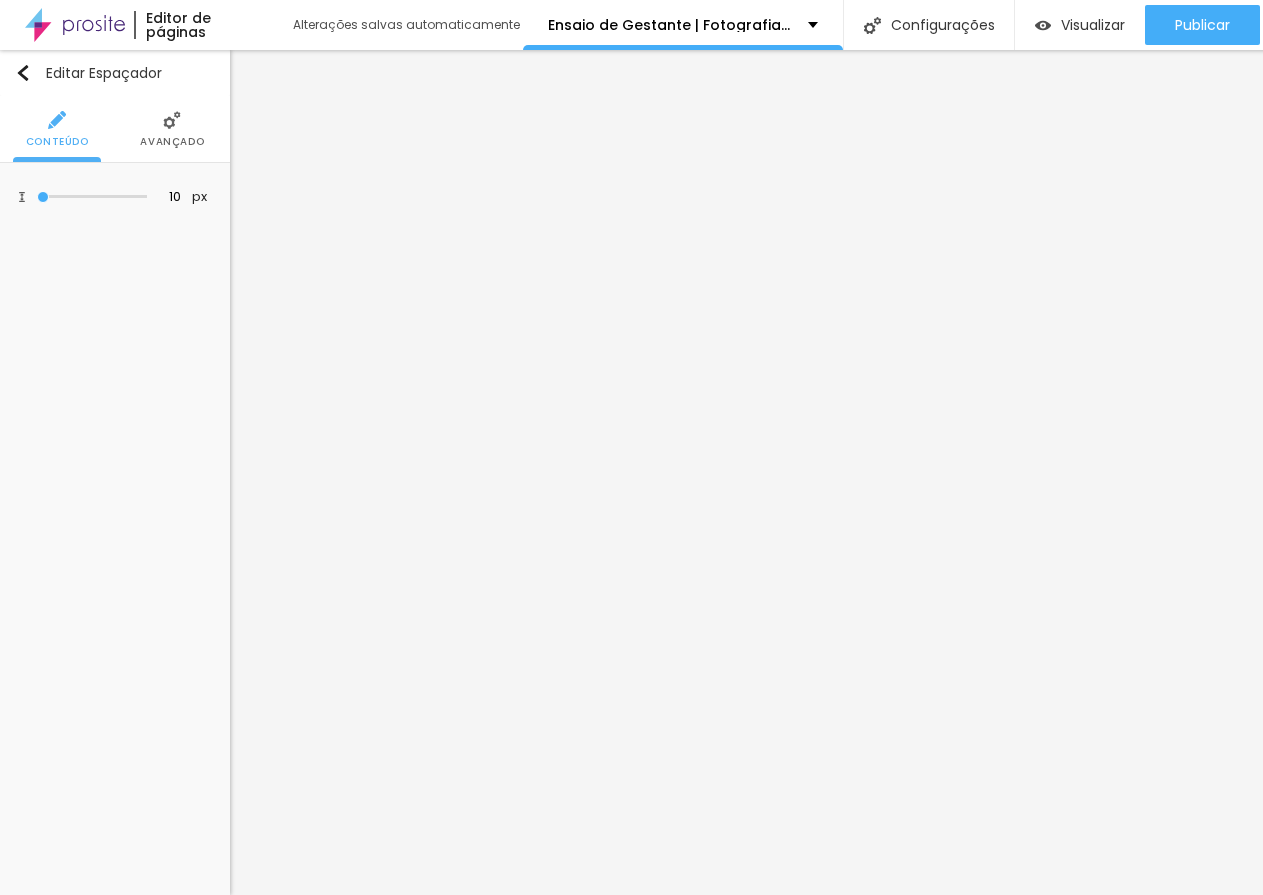 click at bounding box center [92, 197] 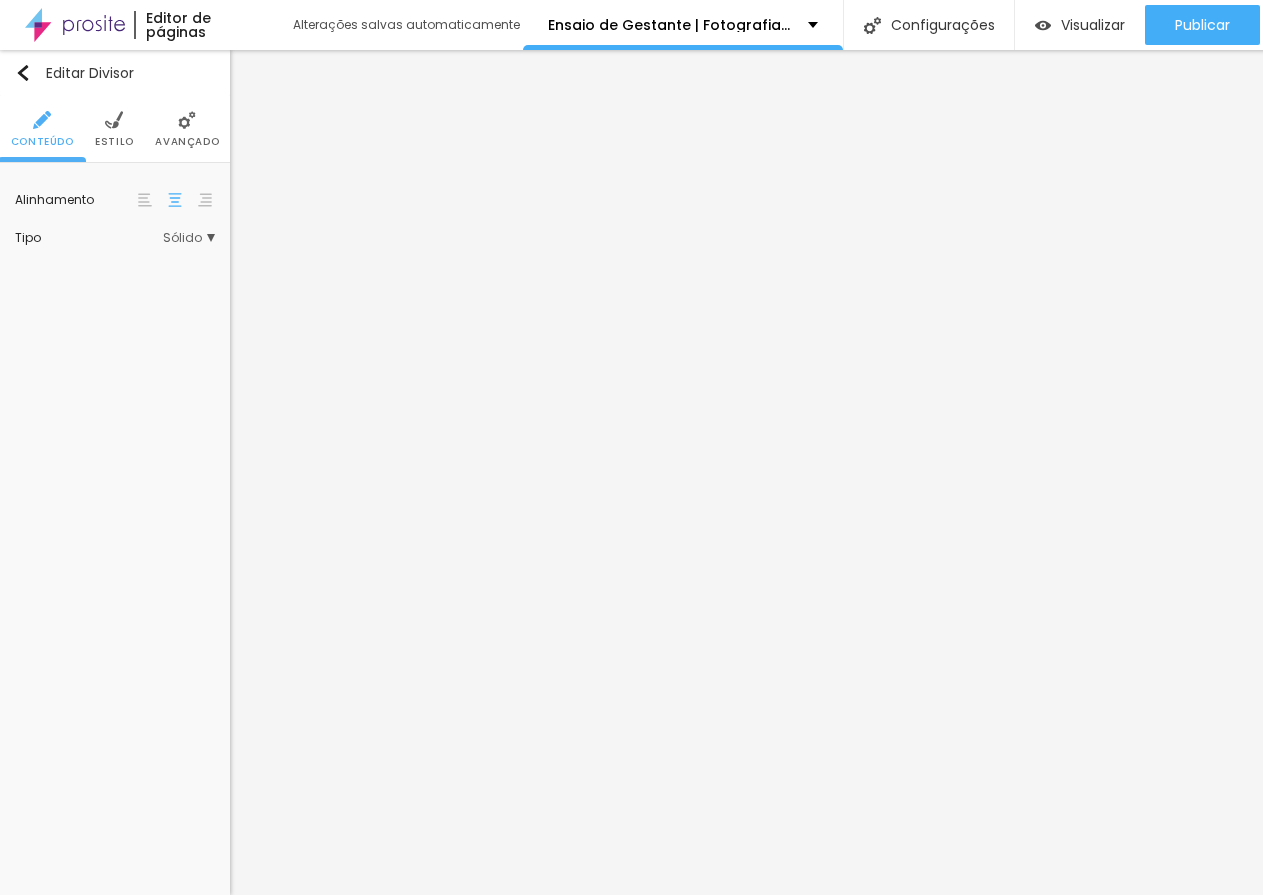 click at bounding box center (114, 120) 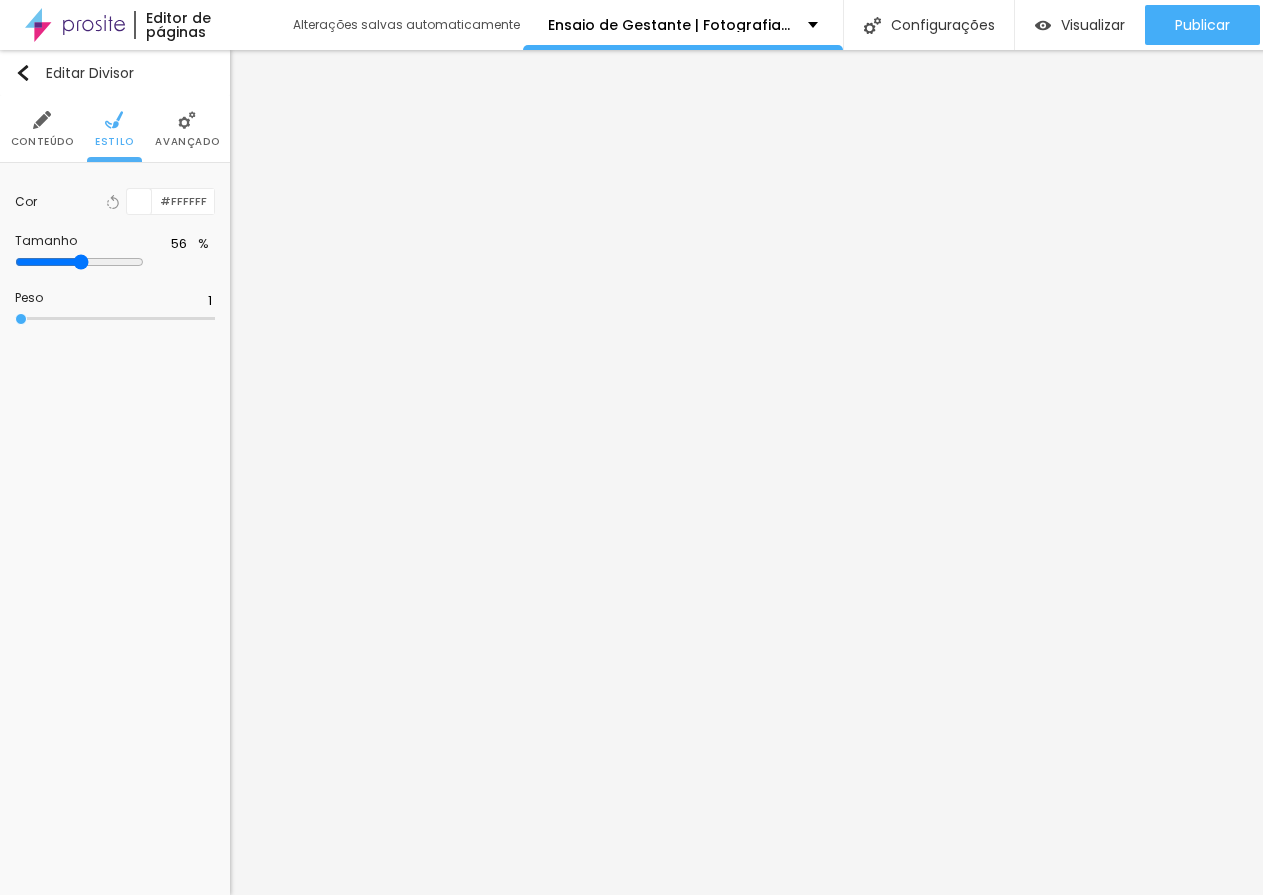 drag, startPoint x: 201, startPoint y: 261, endPoint x: 118, endPoint y: 266, distance: 83.15047 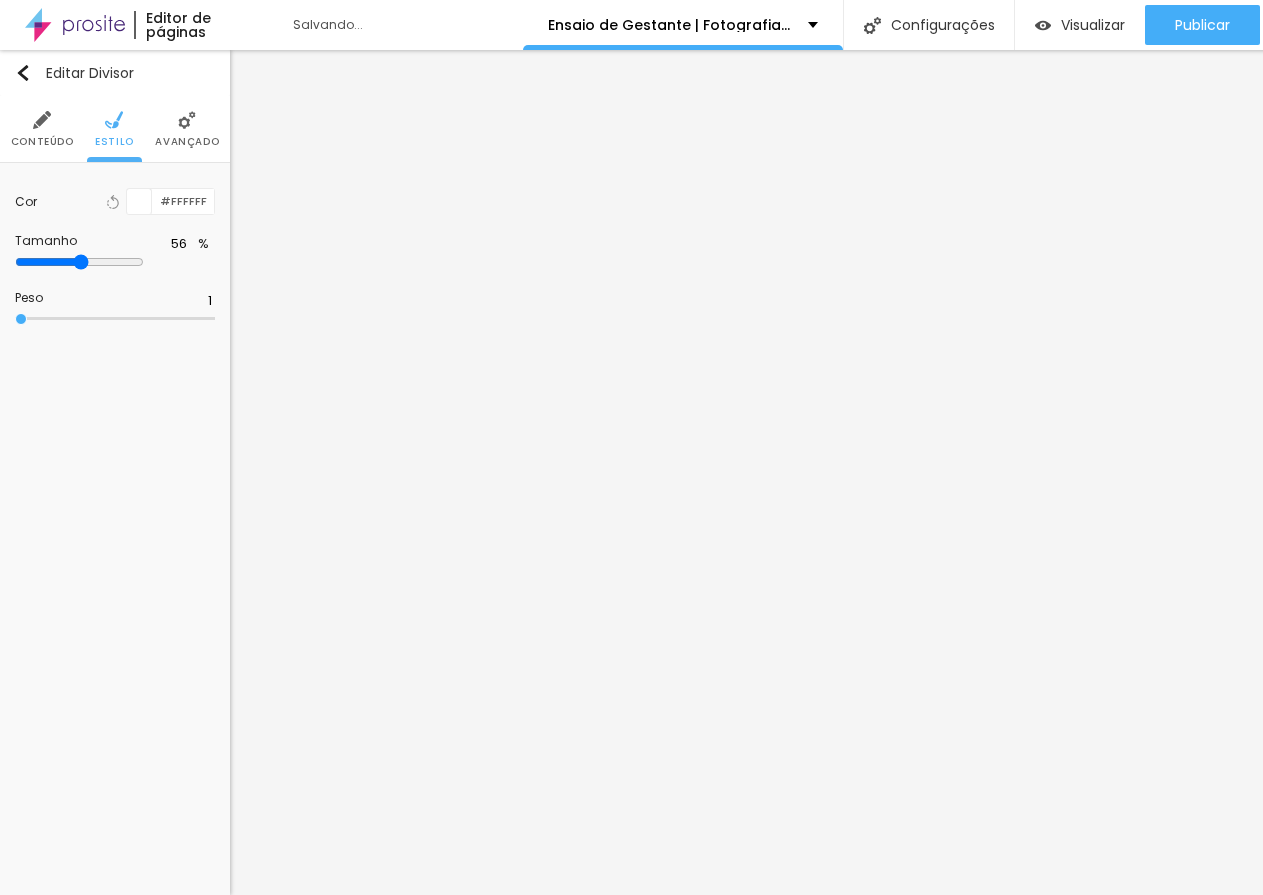 click on "Conteúdo" at bounding box center [42, 129] 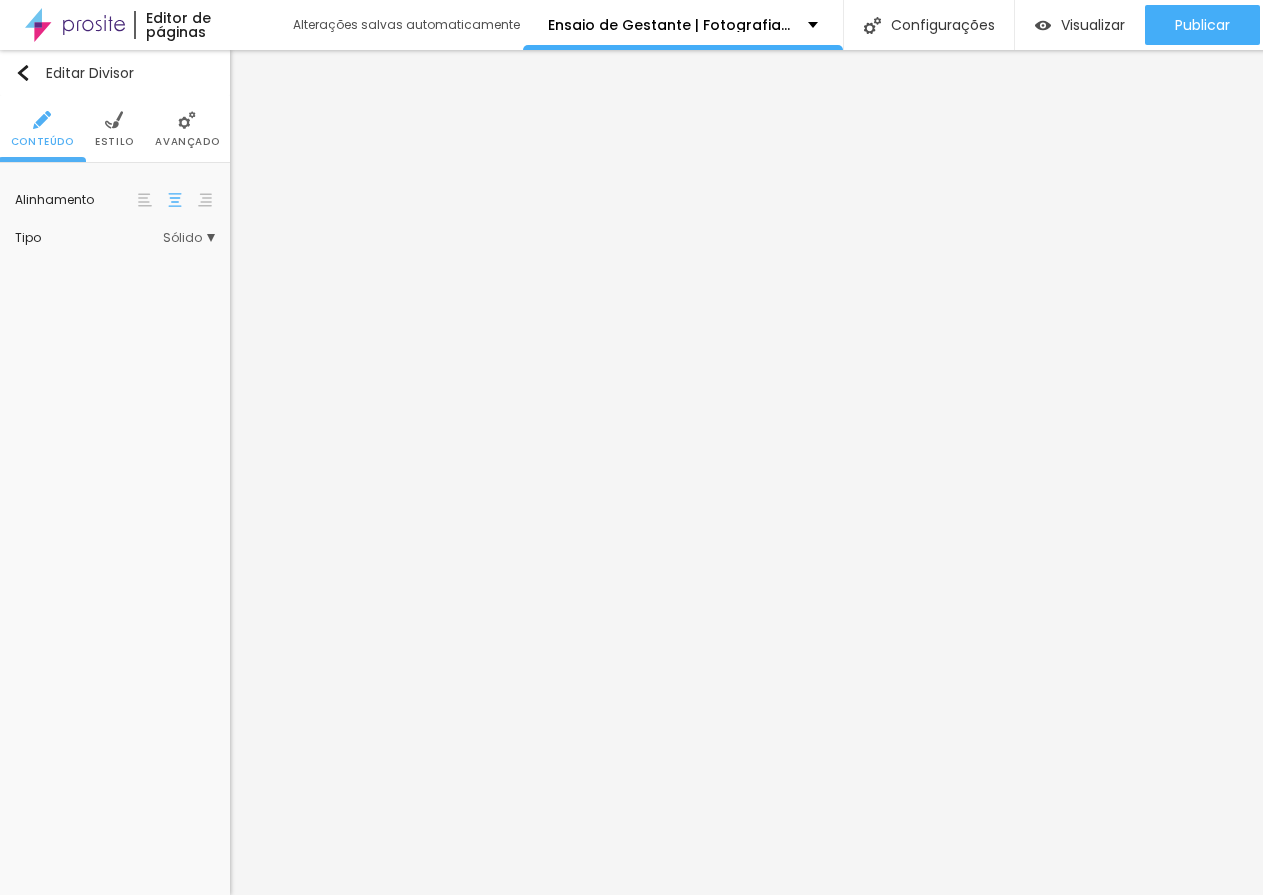 click at bounding box center (145, 200) 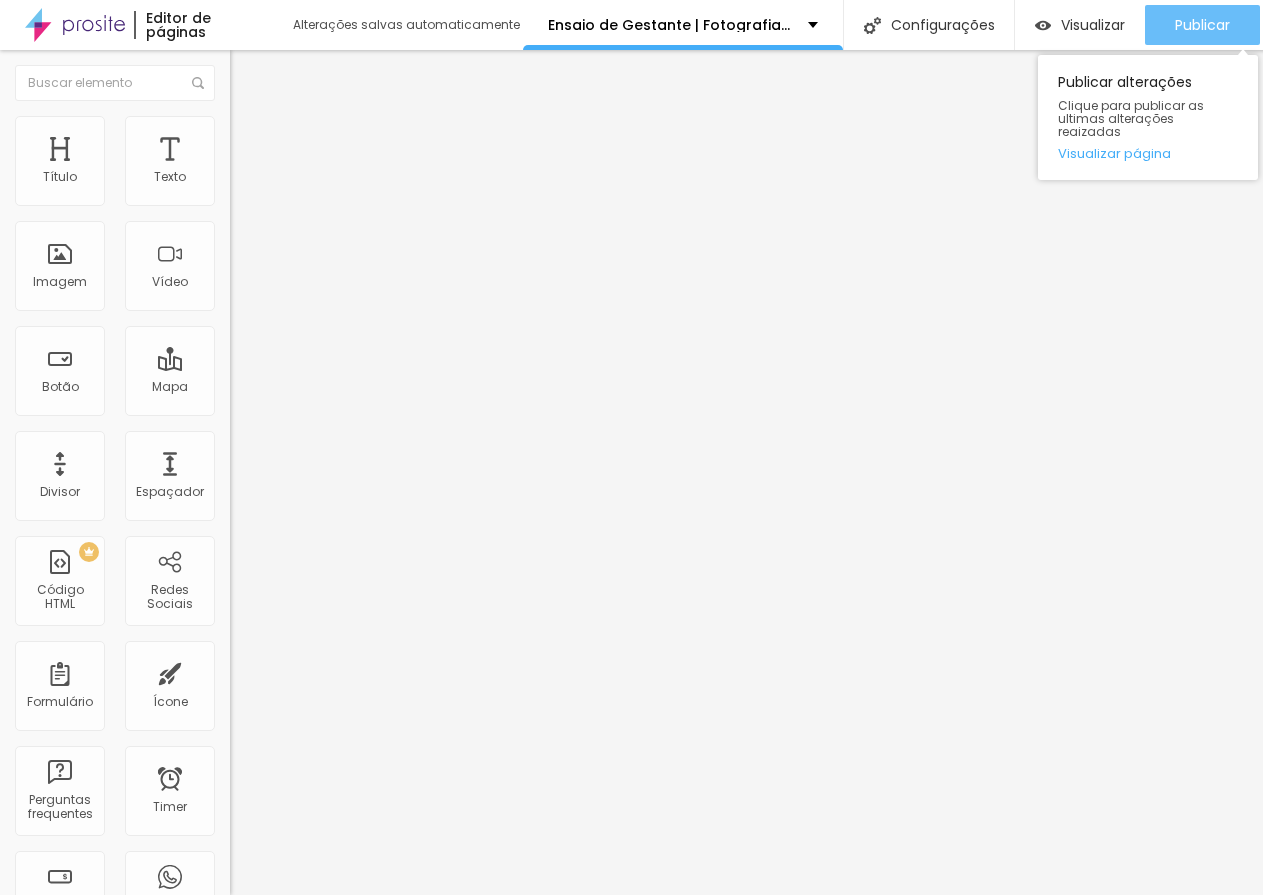 click on "Publicar" at bounding box center [1202, 25] 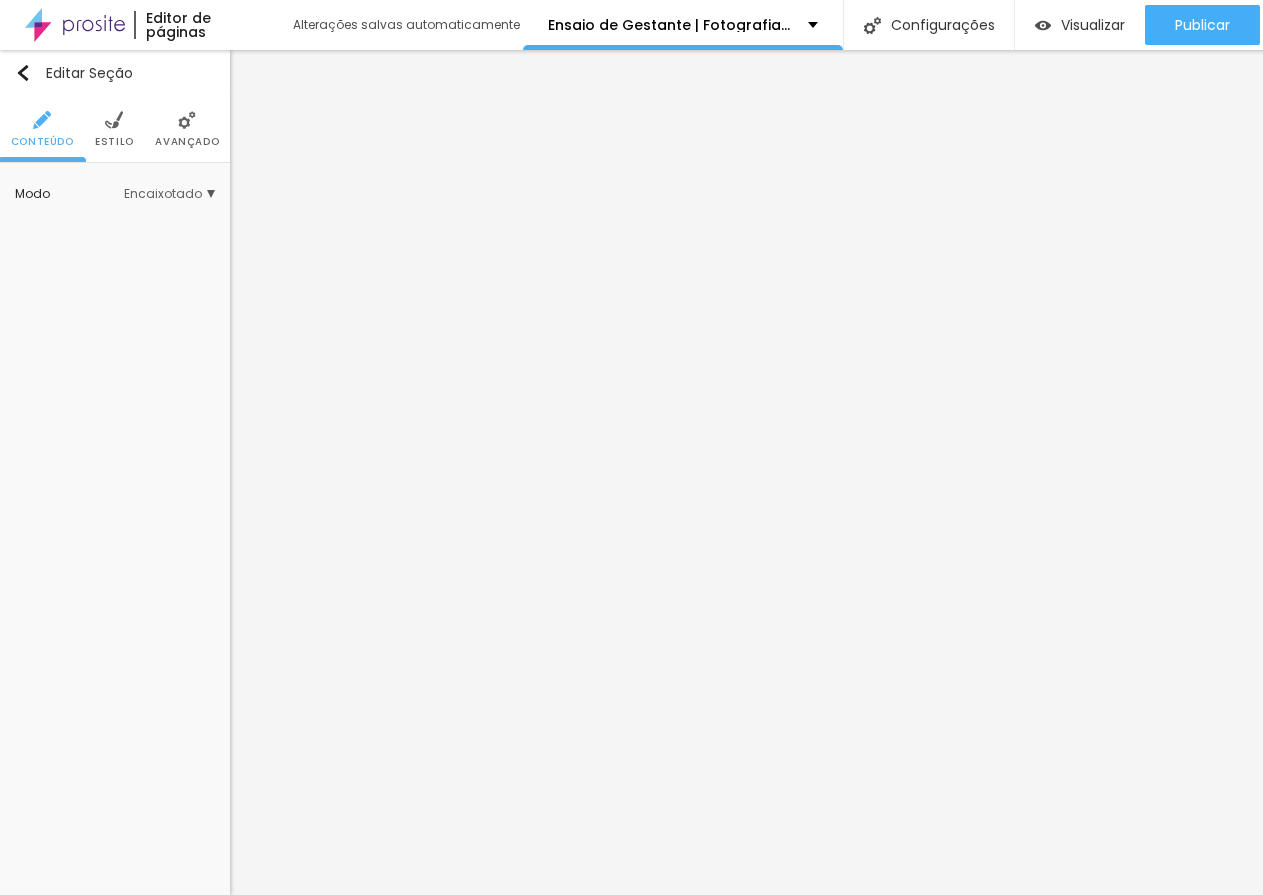 click on "Estilo" at bounding box center [114, 129] 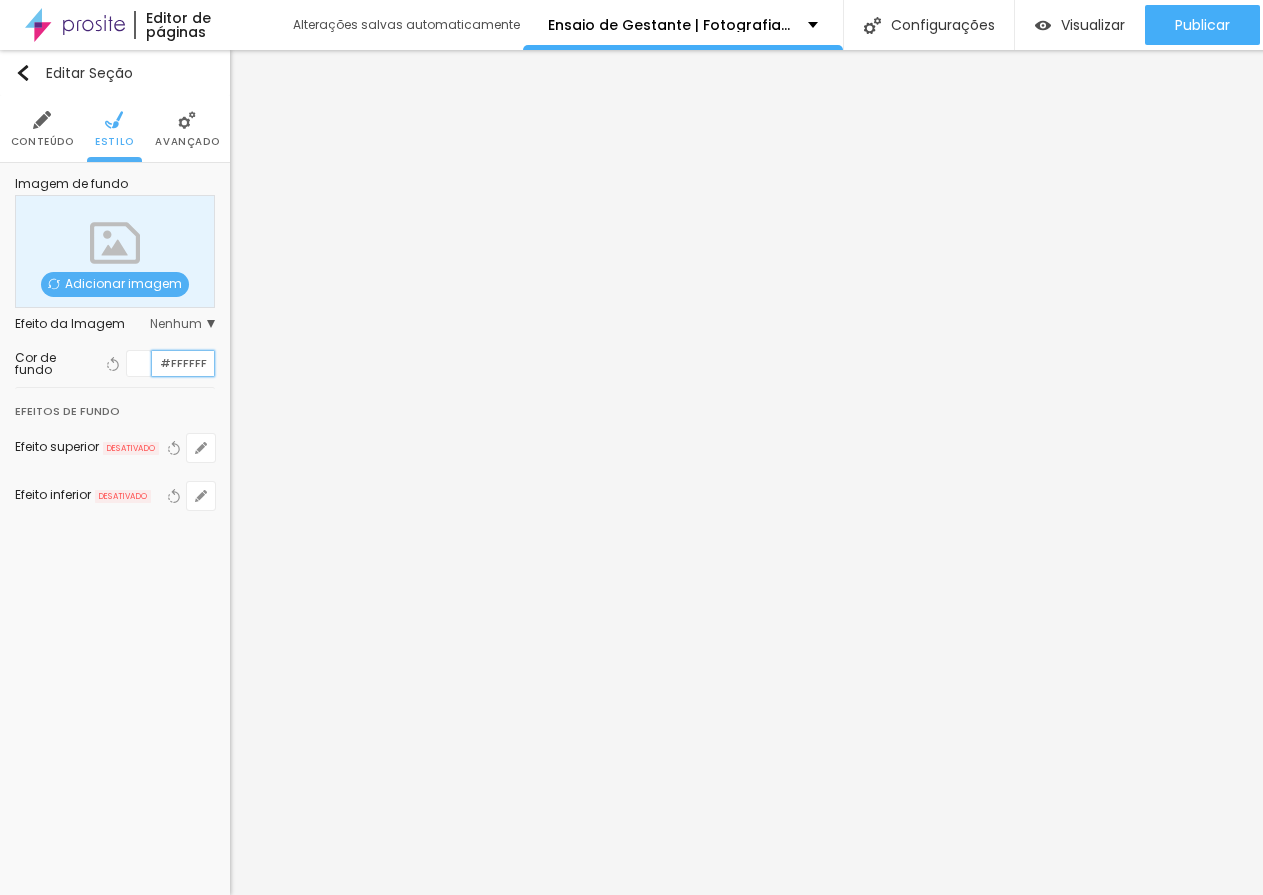 click on "#FFFFFF" at bounding box center [183, 363] 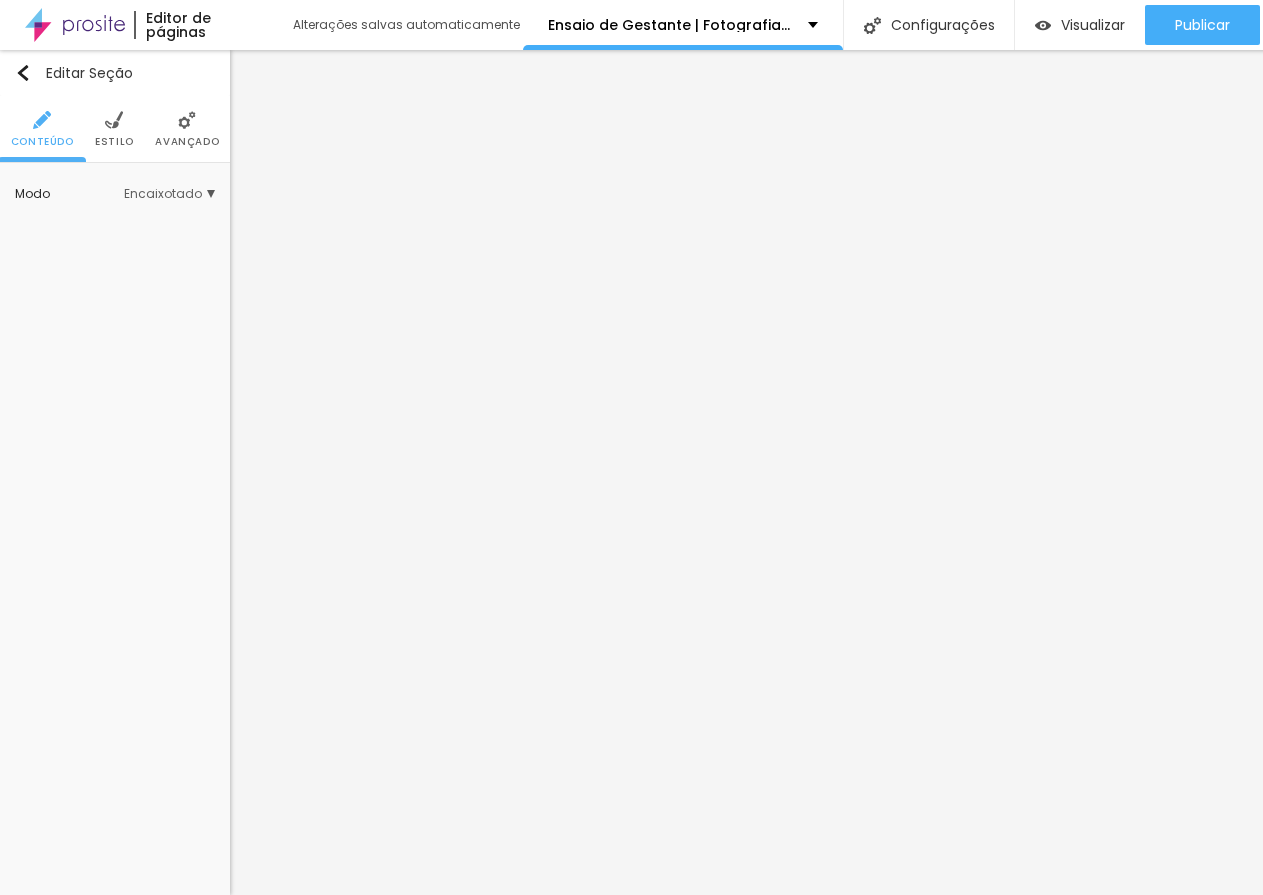 click on "Estilo" at bounding box center [114, 129] 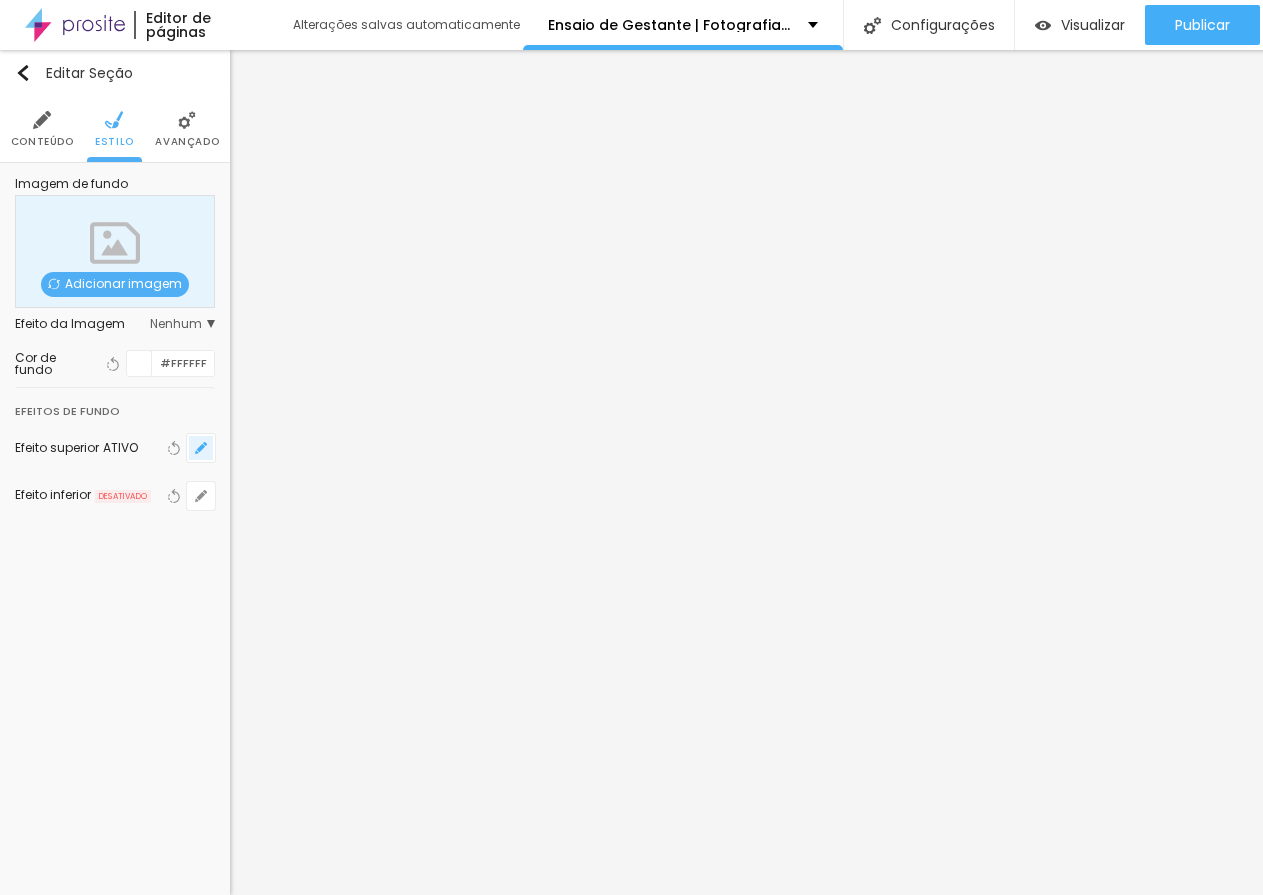 click 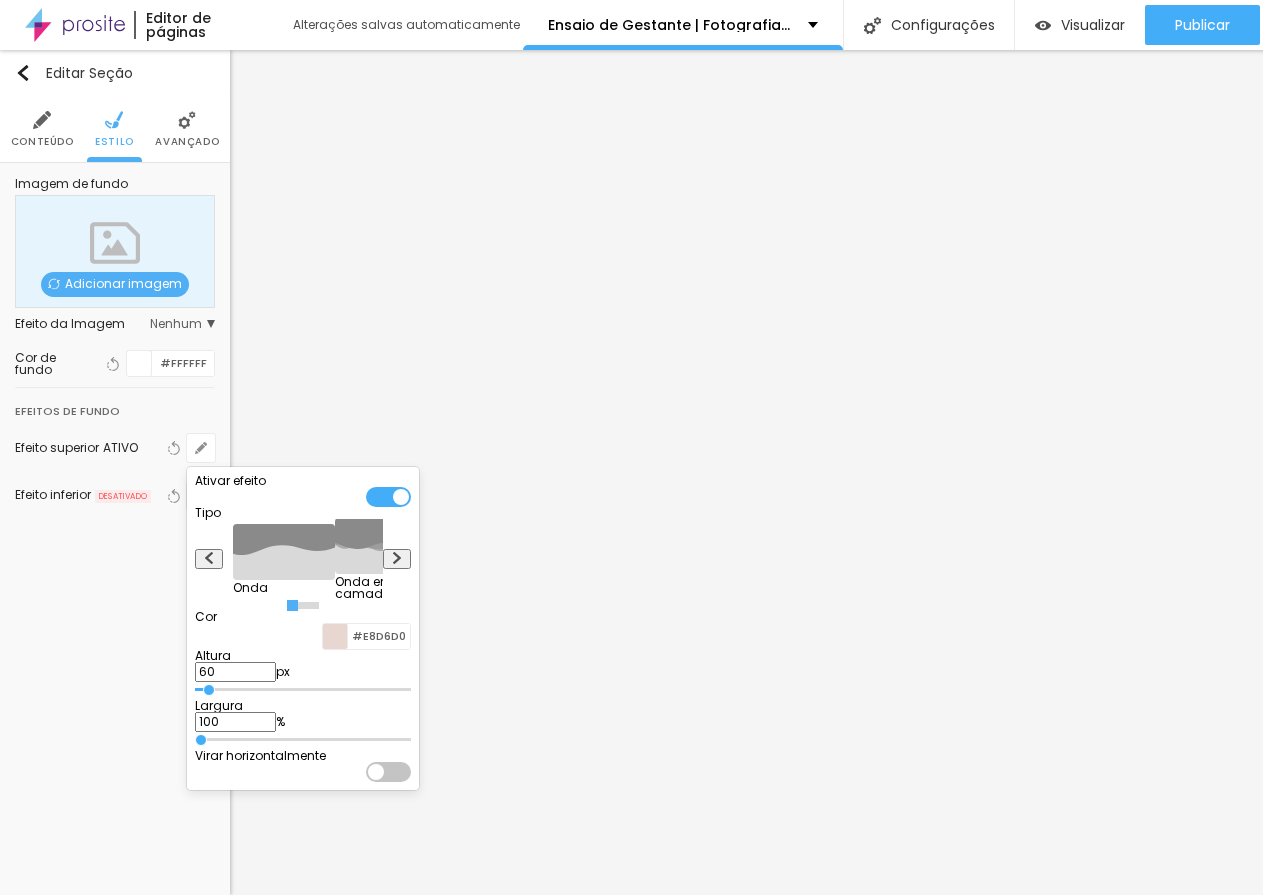 click at bounding box center [388, 497] 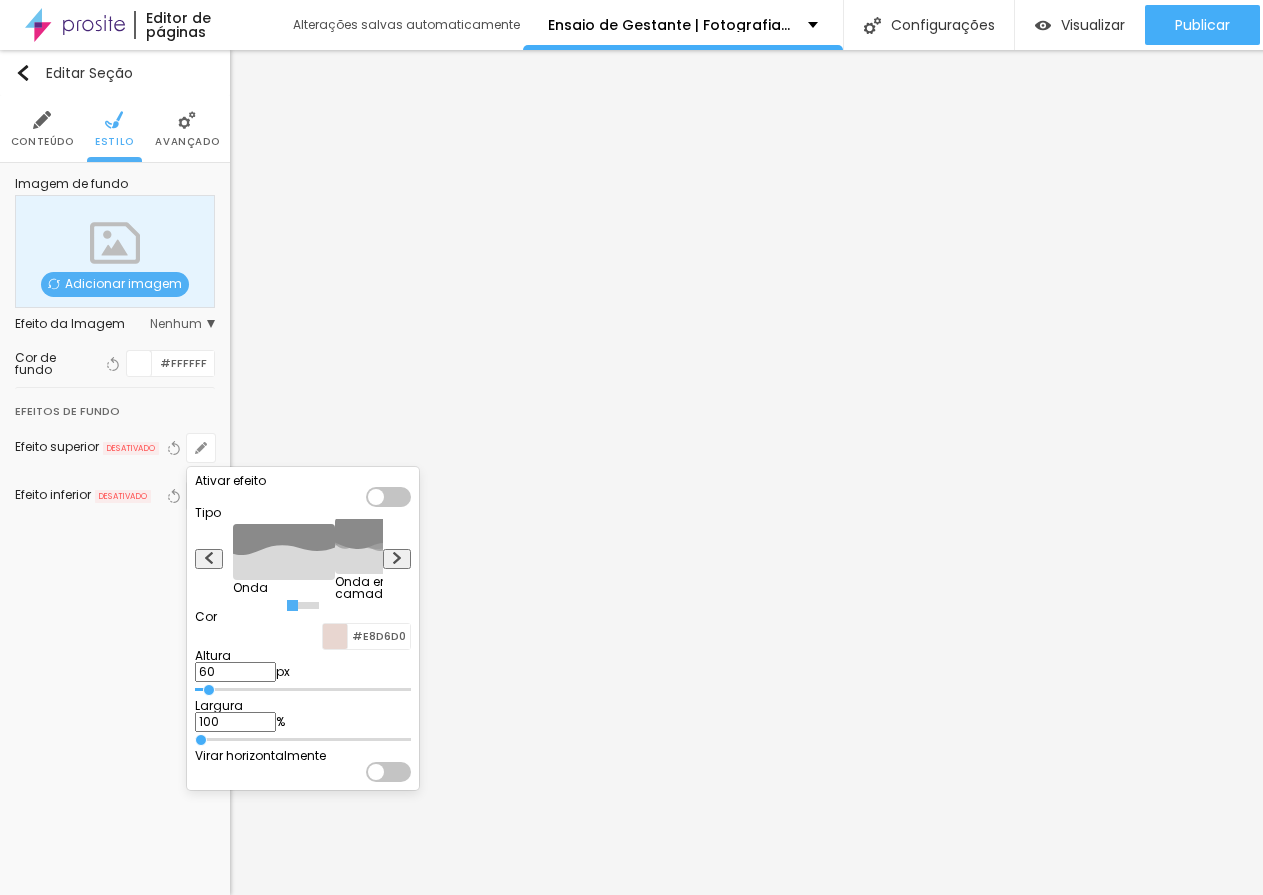 click at bounding box center (631, 447) 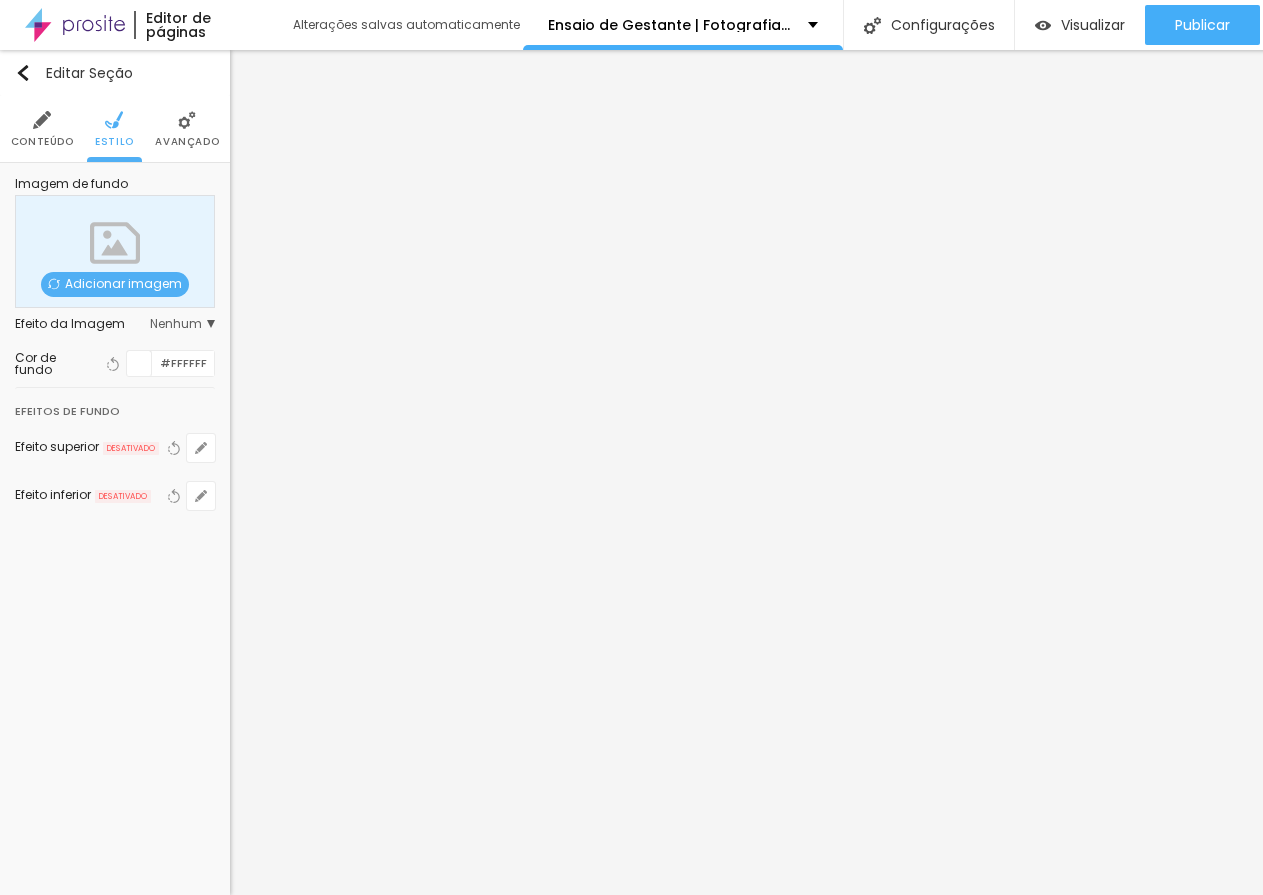click at bounding box center [42, 120] 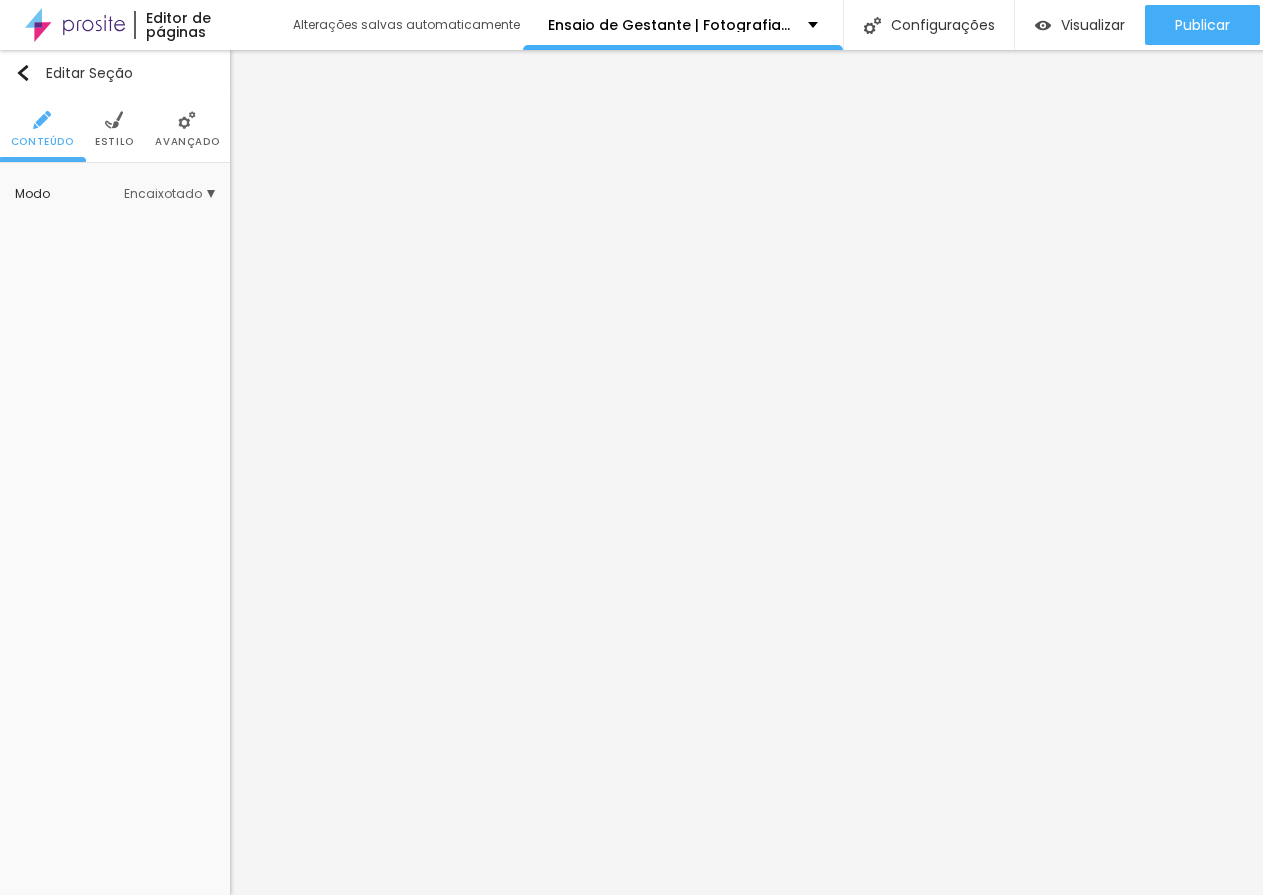 click on "Avançado" at bounding box center [187, 129] 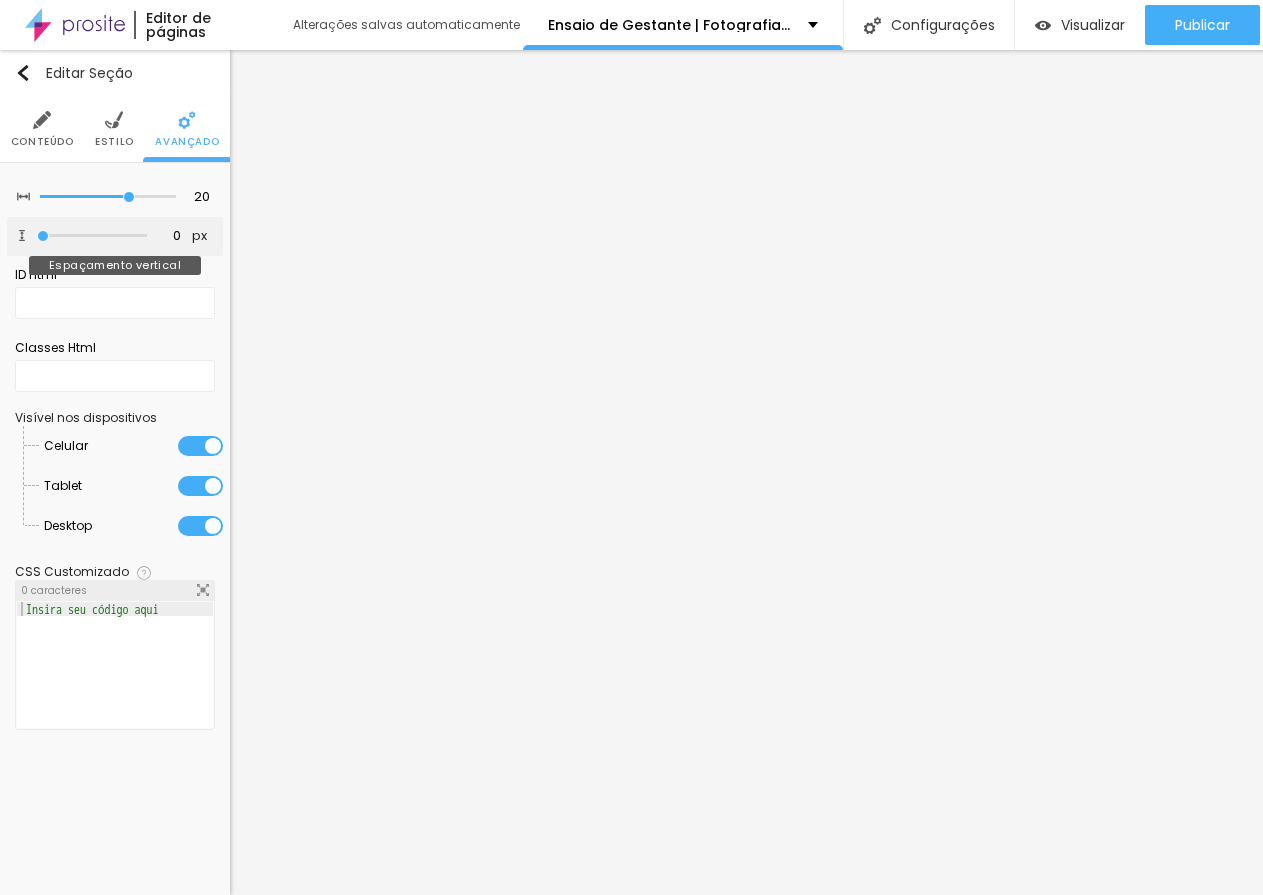 drag, startPoint x: 43, startPoint y: 234, endPoint x: -10, endPoint y: 234, distance: 53 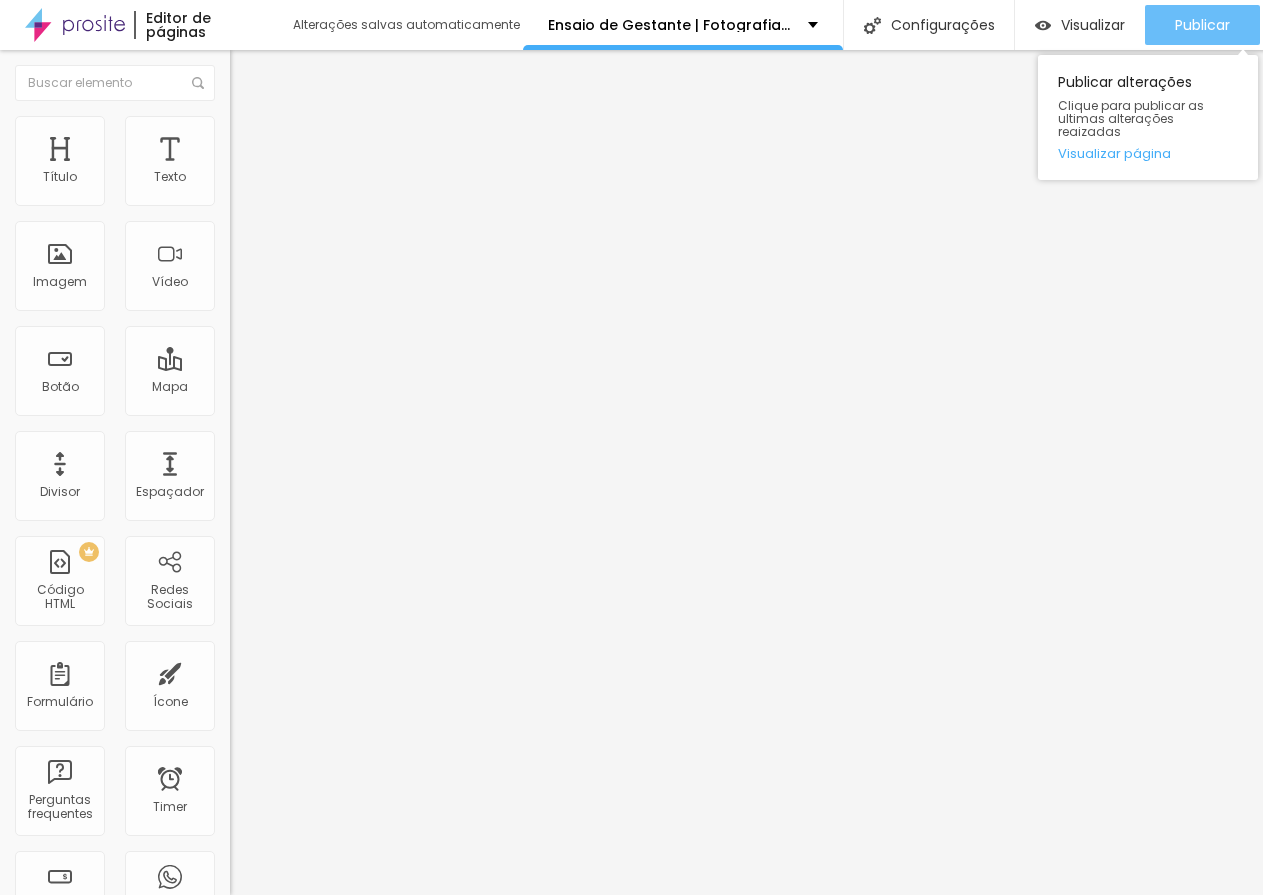 click on "Publicar" at bounding box center (1202, 25) 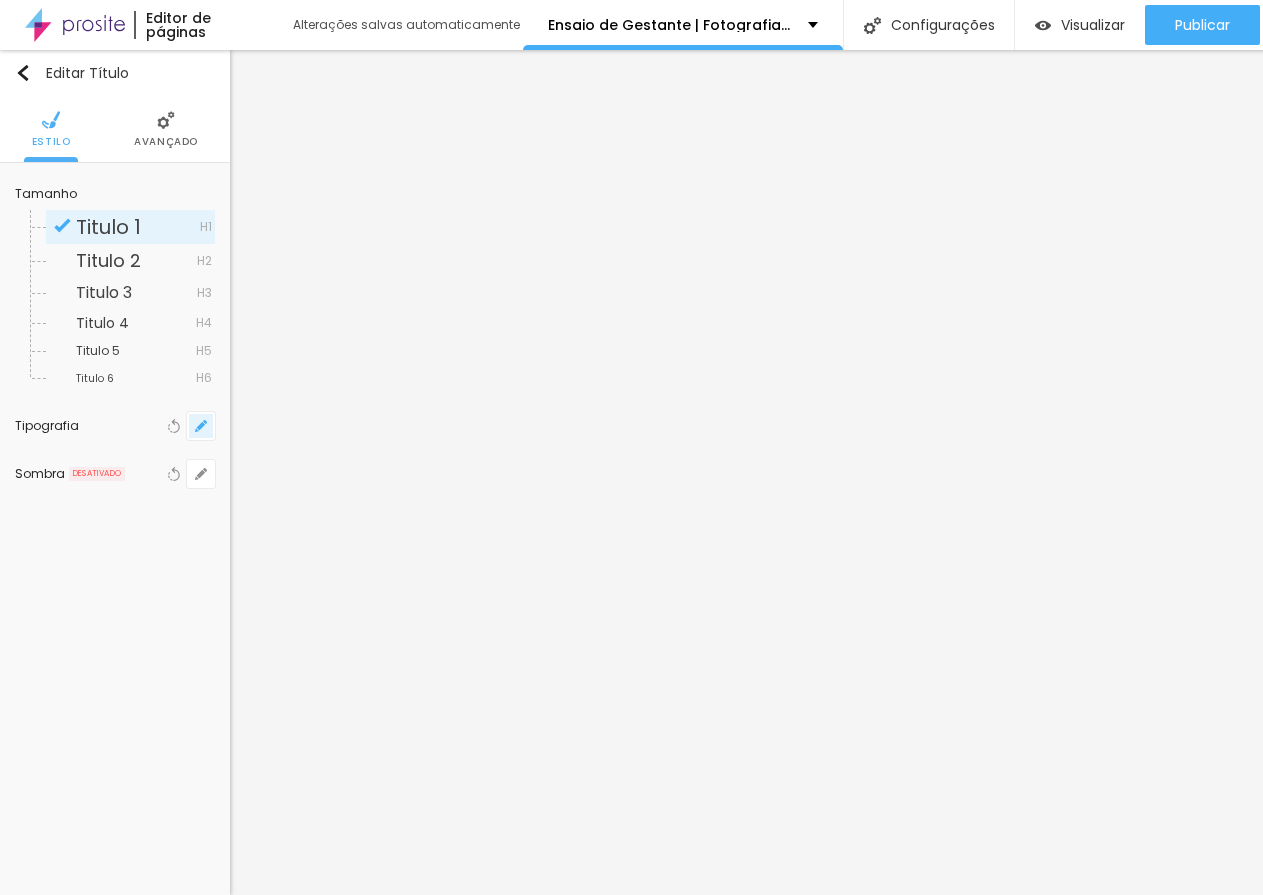 click at bounding box center [201, 426] 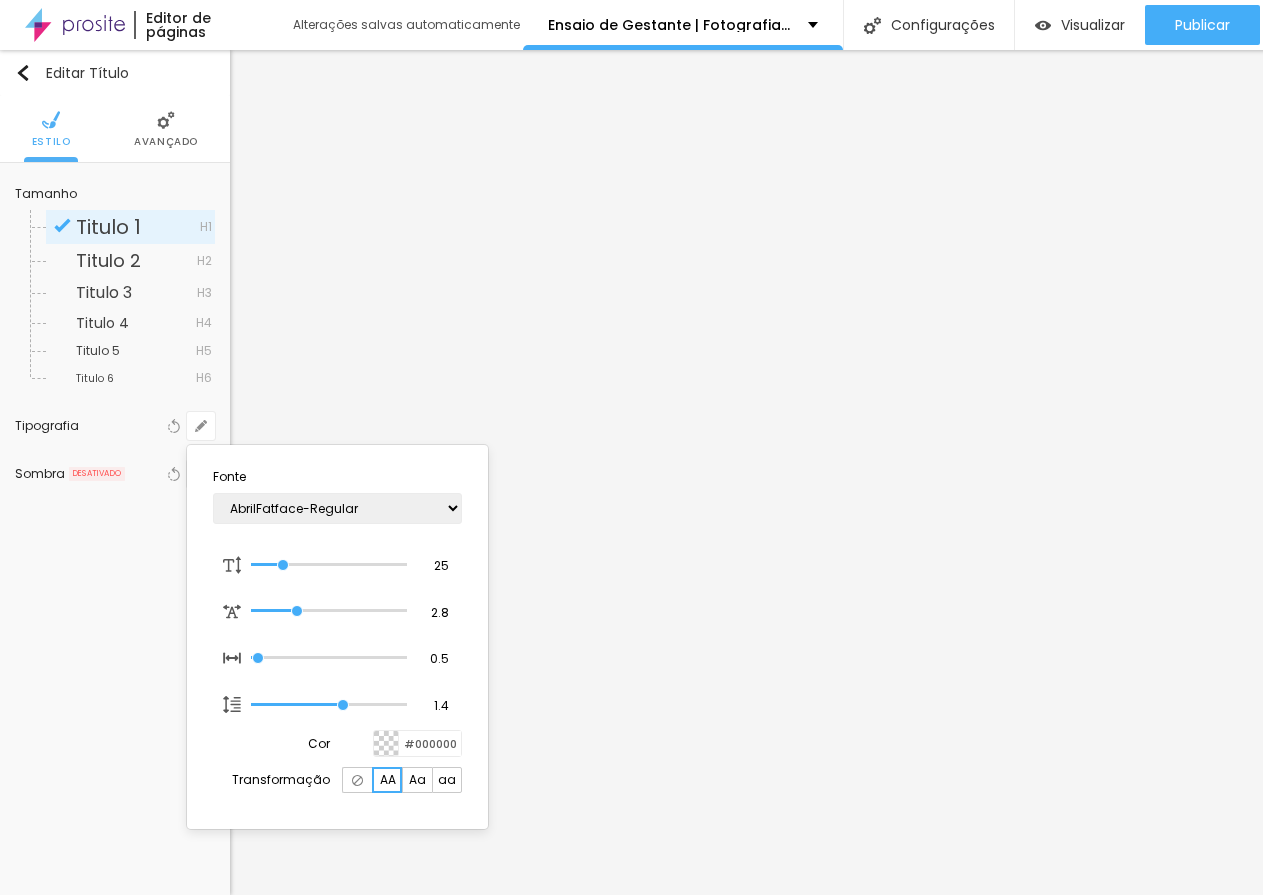 click at bounding box center [631, 447] 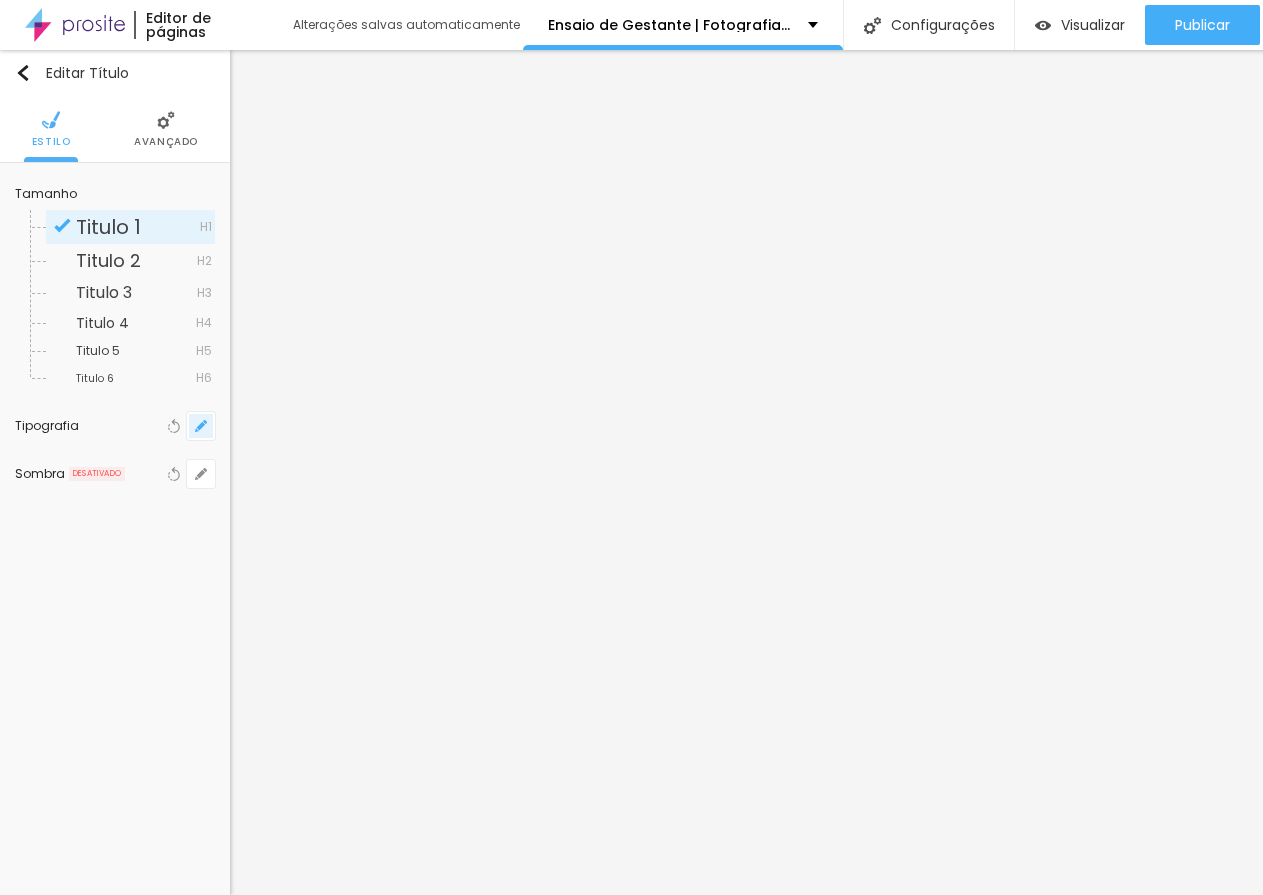 click 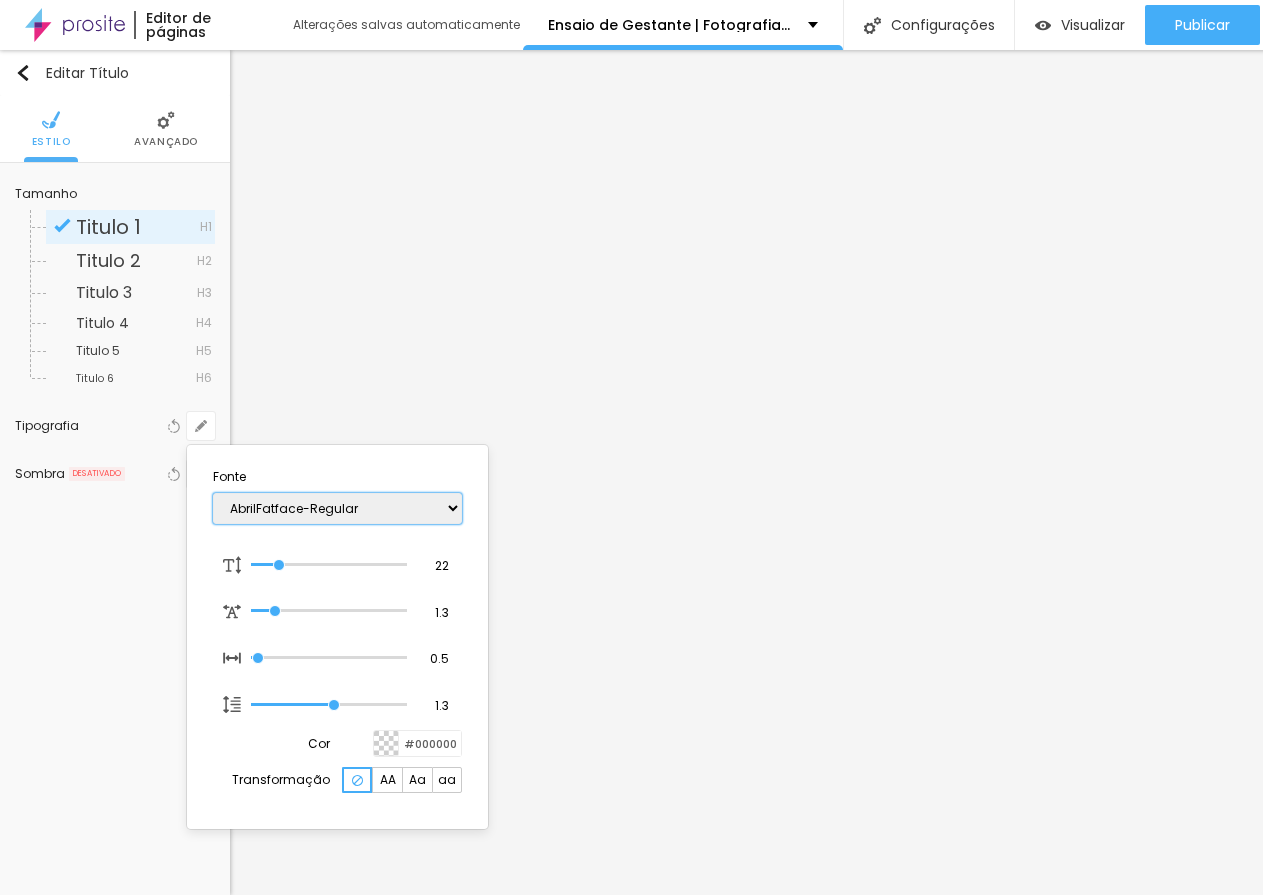 click on "AbrilFatface-Regular Actor-Regular Alegreya AlegreyaBlack [PERSON_NAME] Allan-Regular Amaranth AmaticaSC AmaticSC Amita-Bold Amita-Regular Anaheim AnonymousPro-Bold AnonymousPro-Italic AnonymousPro-Regular Arapey Archivo-Bold Archivo-Italic Archivo-Regular ArefRuqaa Arsenal-Bold Arsenal-Italic Arsenal-Regular Arvo Assistant AssistantLight AveriaLibre AveriaLibreLight AveriaSansLibre-Bold AveriaSansLibre-Italic AveriaSansLibre-Regular Bangers-Regular Bentham-Regular Bevan-Regular BioRhyme BioRhymeExtraBold BioRhymeLight Bitter BreeSerif ButterflyKids-Regular ChangaOne-Italic ChangaOne-Regular Chewy-Regular Chivo CinzelDecorative-Black CinzelDecorative-Bold CinzelDecorative-Regular Comfortaa-Bold Comfortaa-Light Comfortaa-Regular ComingSoon Cookie-Regular Corben-Bold Corben-Regular Cormorant CormorantGeramond-Bold CormorantGeramond-Italic CormorantGeramond-Medium CormorantGeramond-Regular CormorantLight Cousine-Bold Cousine-Italic Cousine-Regular Creepster-Regular CrimsonText CrimsonTextBold Cuprum FjallaOne" at bounding box center [337, 508] 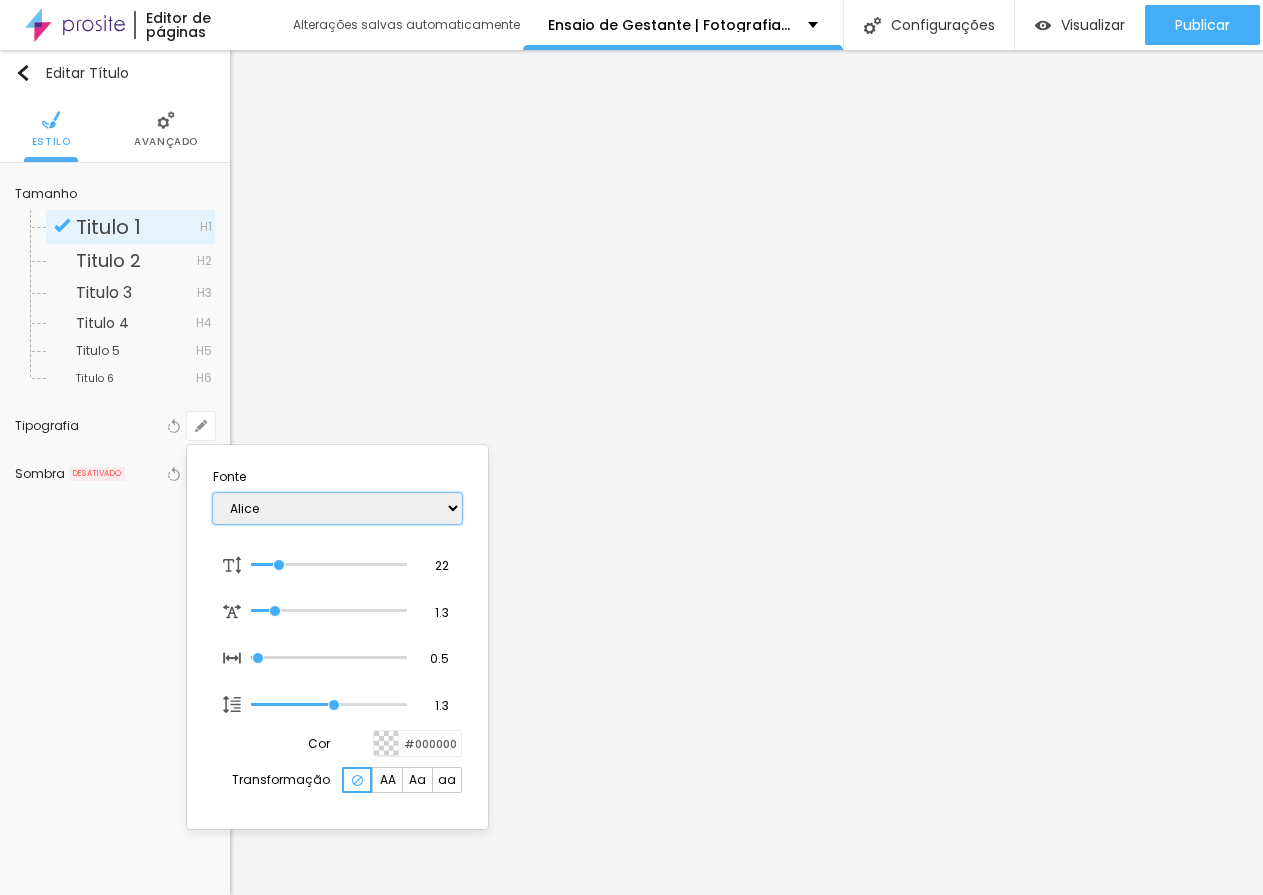 click on "AbrilFatface-Regular Actor-Regular Alegreya AlegreyaBlack [PERSON_NAME] Allan-Regular Amaranth AmaticaSC AmaticSC Amita-Bold Amita-Regular Anaheim AnonymousPro-Bold AnonymousPro-Italic AnonymousPro-Regular Arapey Archivo-Bold Archivo-Italic Archivo-Regular ArefRuqaa Arsenal-Bold Arsenal-Italic Arsenal-Regular Arvo Assistant AssistantLight AveriaLibre AveriaLibreLight AveriaSansLibre-Bold AveriaSansLibre-Italic AveriaSansLibre-Regular Bangers-Regular Bentham-Regular Bevan-Regular BioRhyme BioRhymeExtraBold BioRhymeLight Bitter BreeSerif ButterflyKids-Regular ChangaOne-Italic ChangaOne-Regular Chewy-Regular Chivo CinzelDecorative-Black CinzelDecorative-Bold CinzelDecorative-Regular Comfortaa-Bold Comfortaa-Light Comfortaa-Regular ComingSoon Cookie-Regular Corben-Bold Corben-Regular Cormorant CormorantGeramond-Bold CormorantGeramond-Italic CormorantGeramond-Medium CormorantGeramond-Regular CormorantLight Cousine-Bold Cousine-Italic Cousine-Regular Creepster-Regular CrimsonText CrimsonTextBold Cuprum FjallaOne" at bounding box center [337, 508] 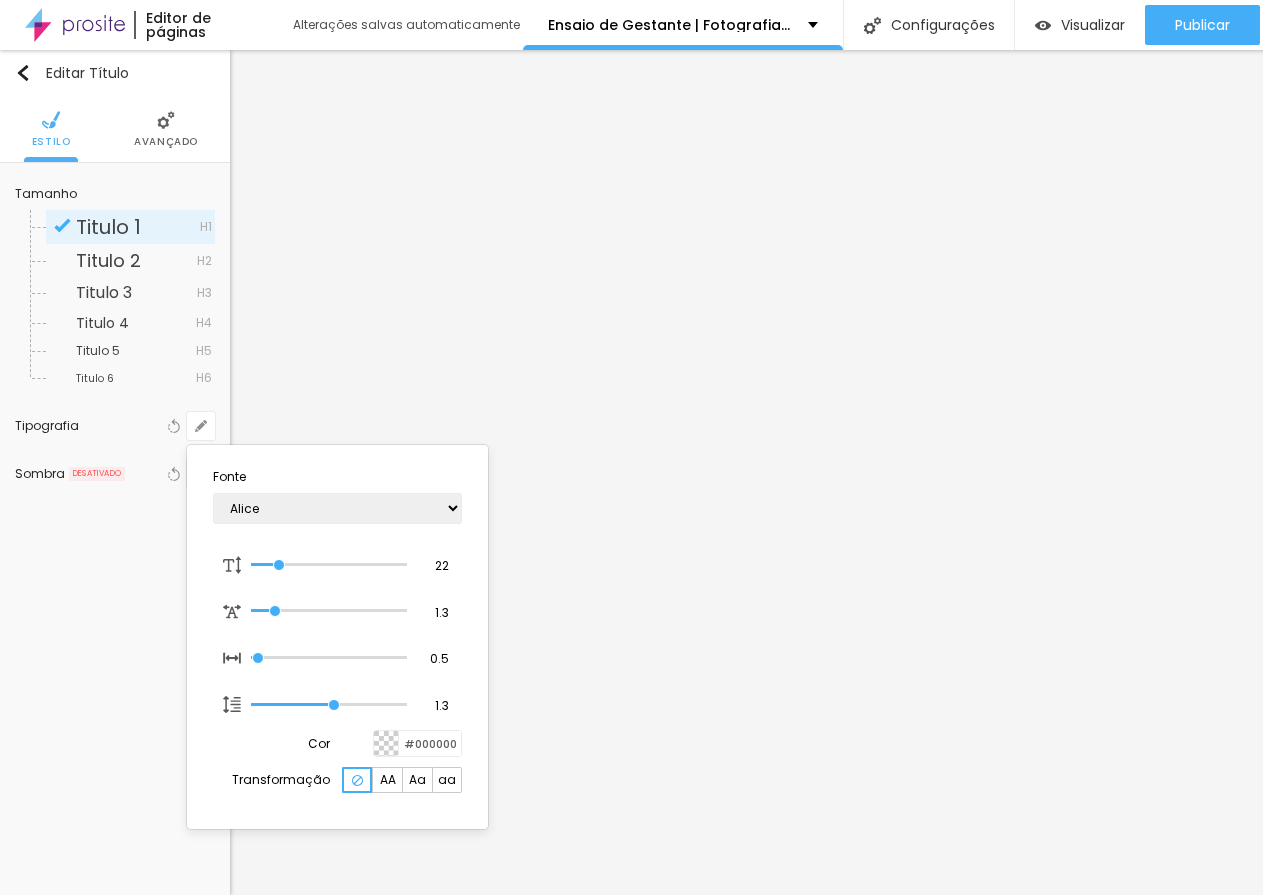 click at bounding box center (631, 447) 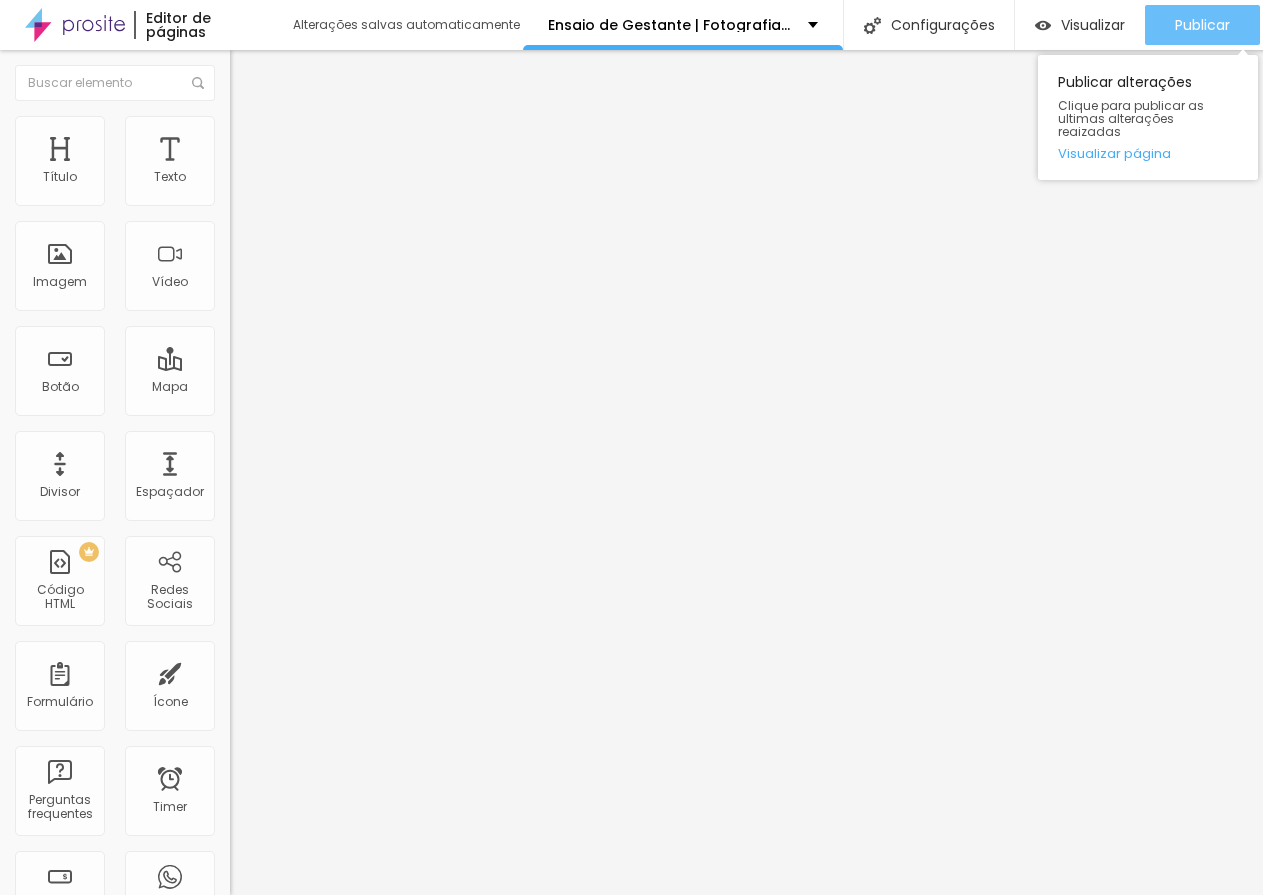 click on "Publicar" at bounding box center (1202, 25) 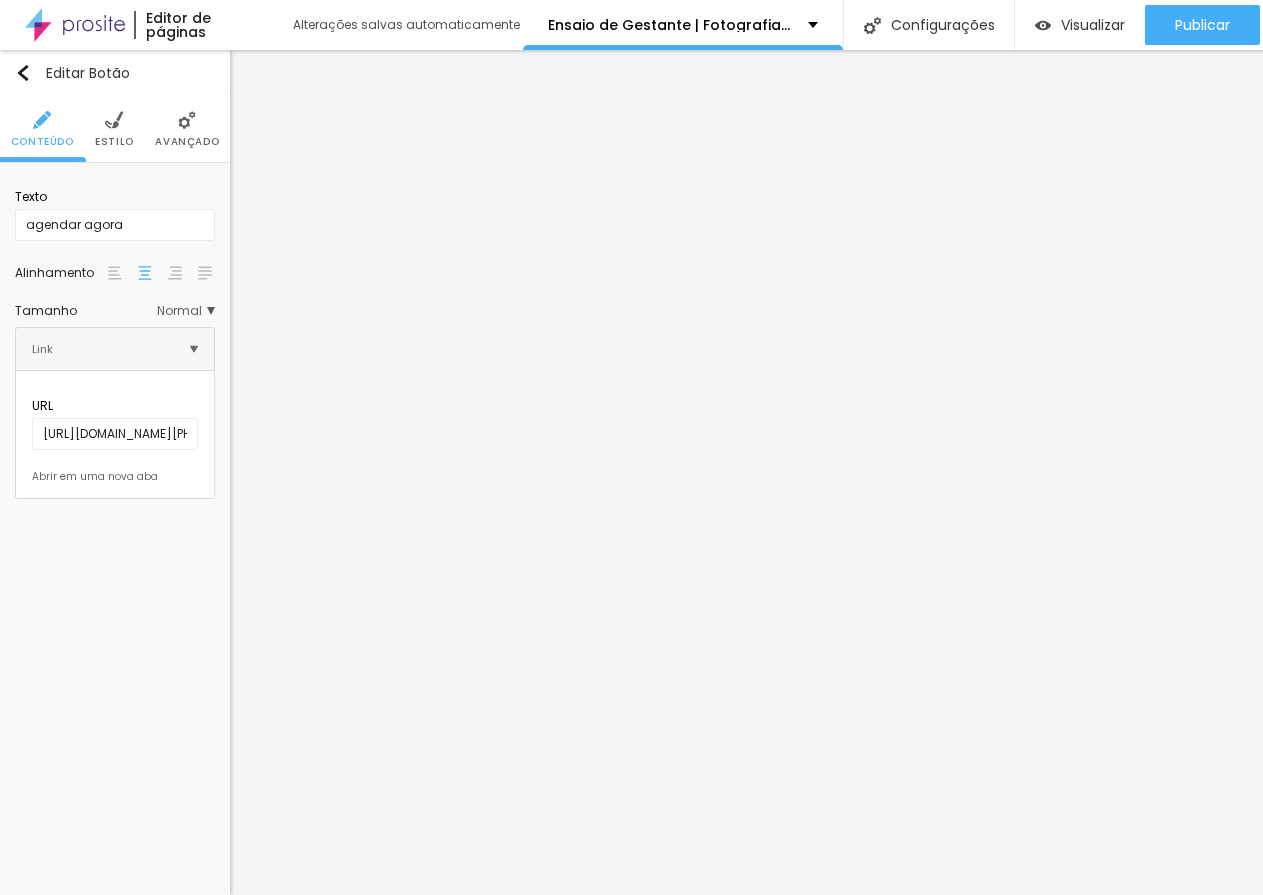 click on "Estilo" at bounding box center [114, 142] 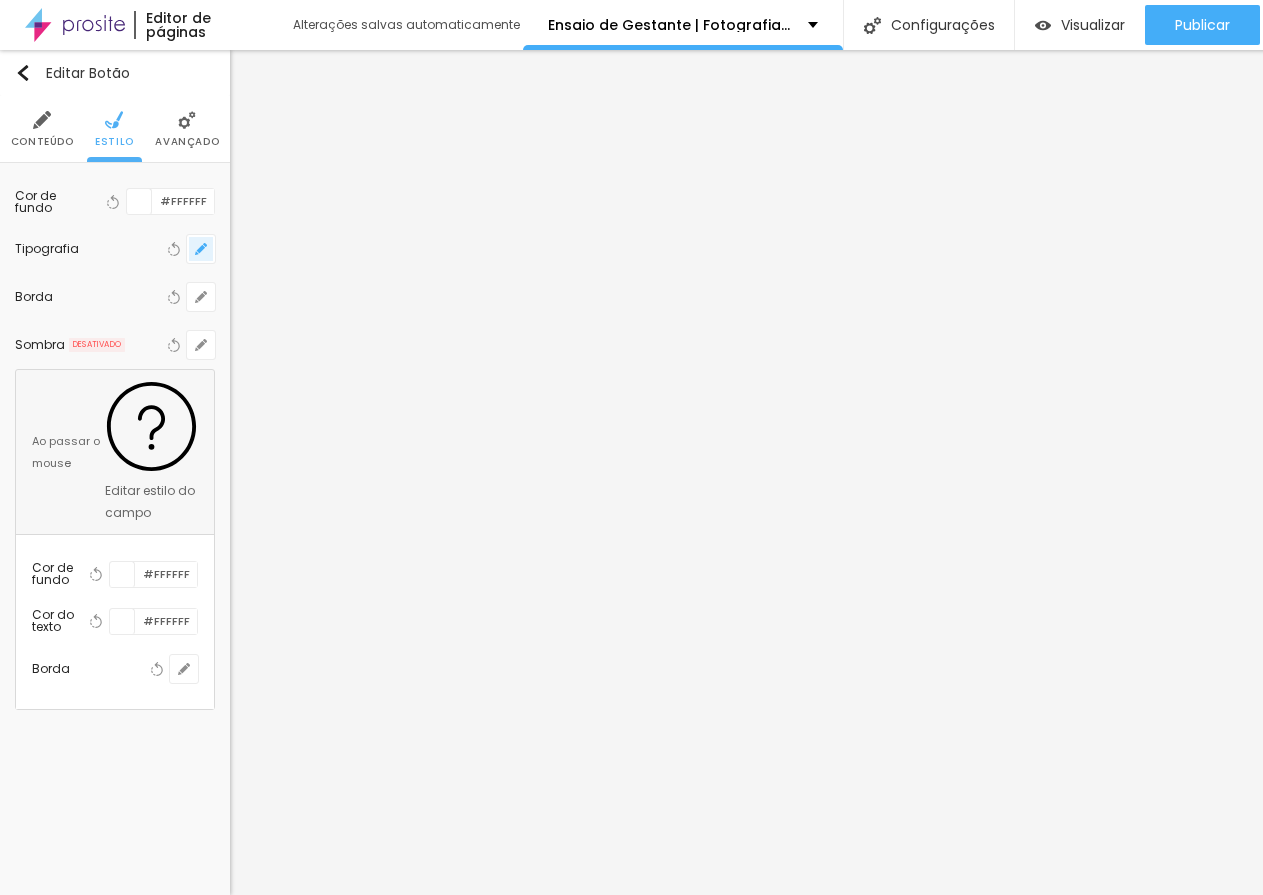 click 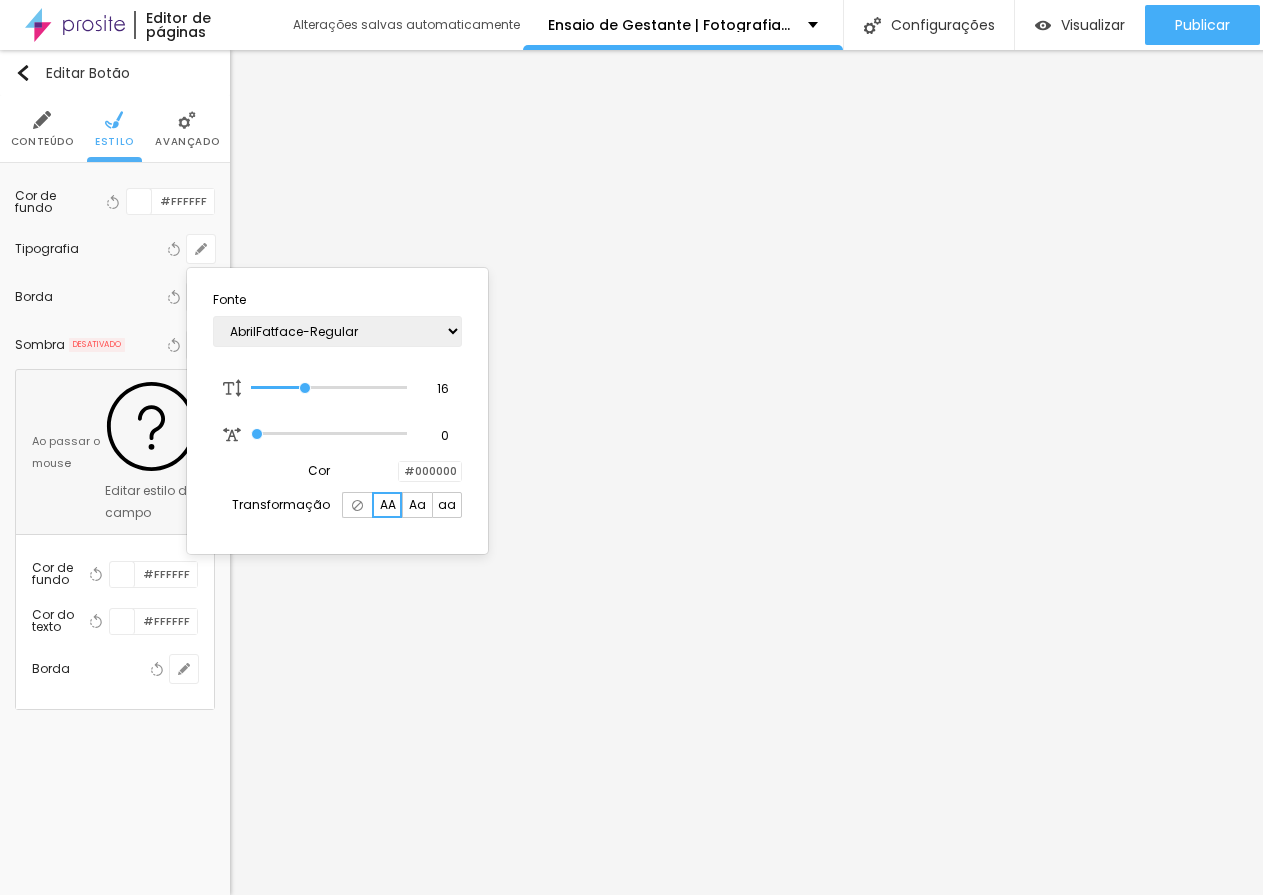 click at bounding box center [631, 447] 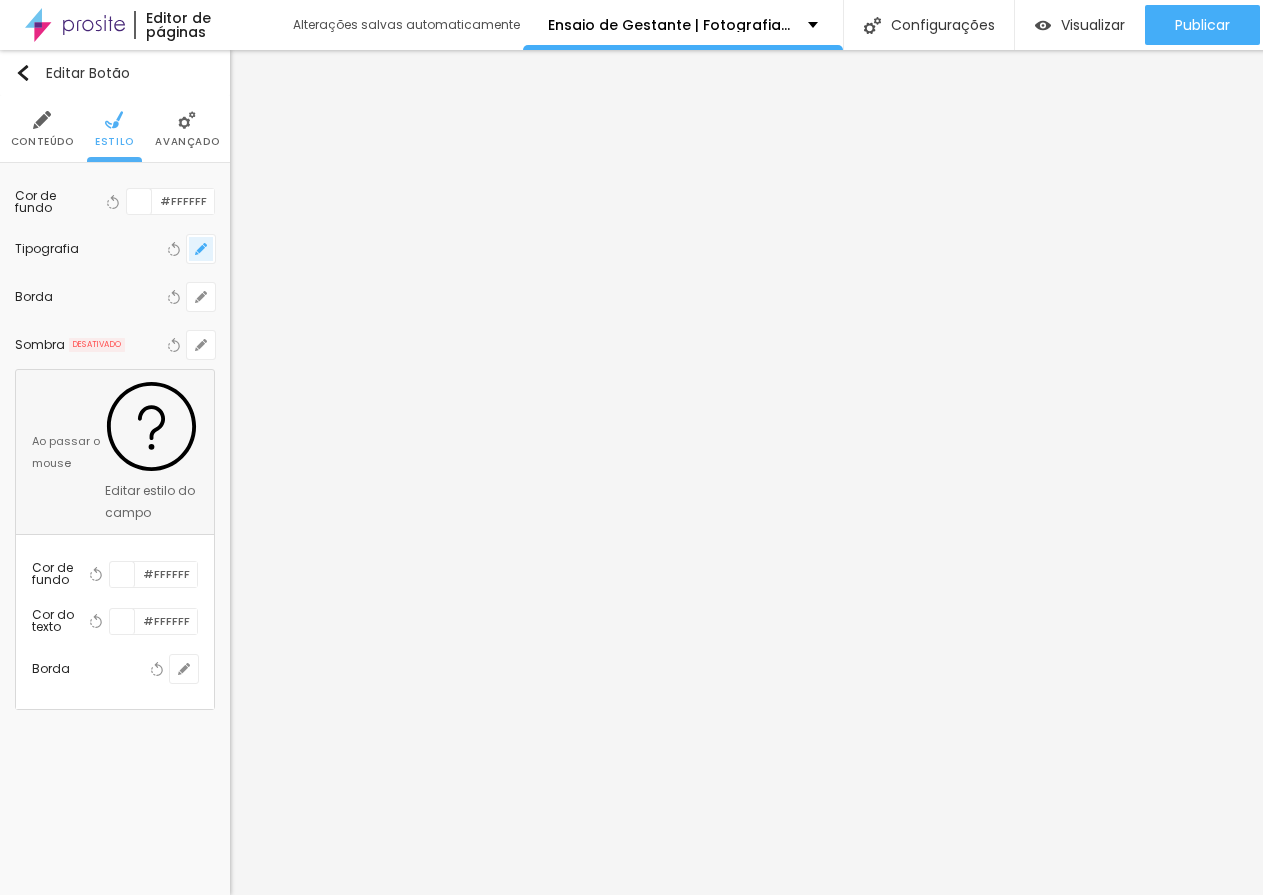 click 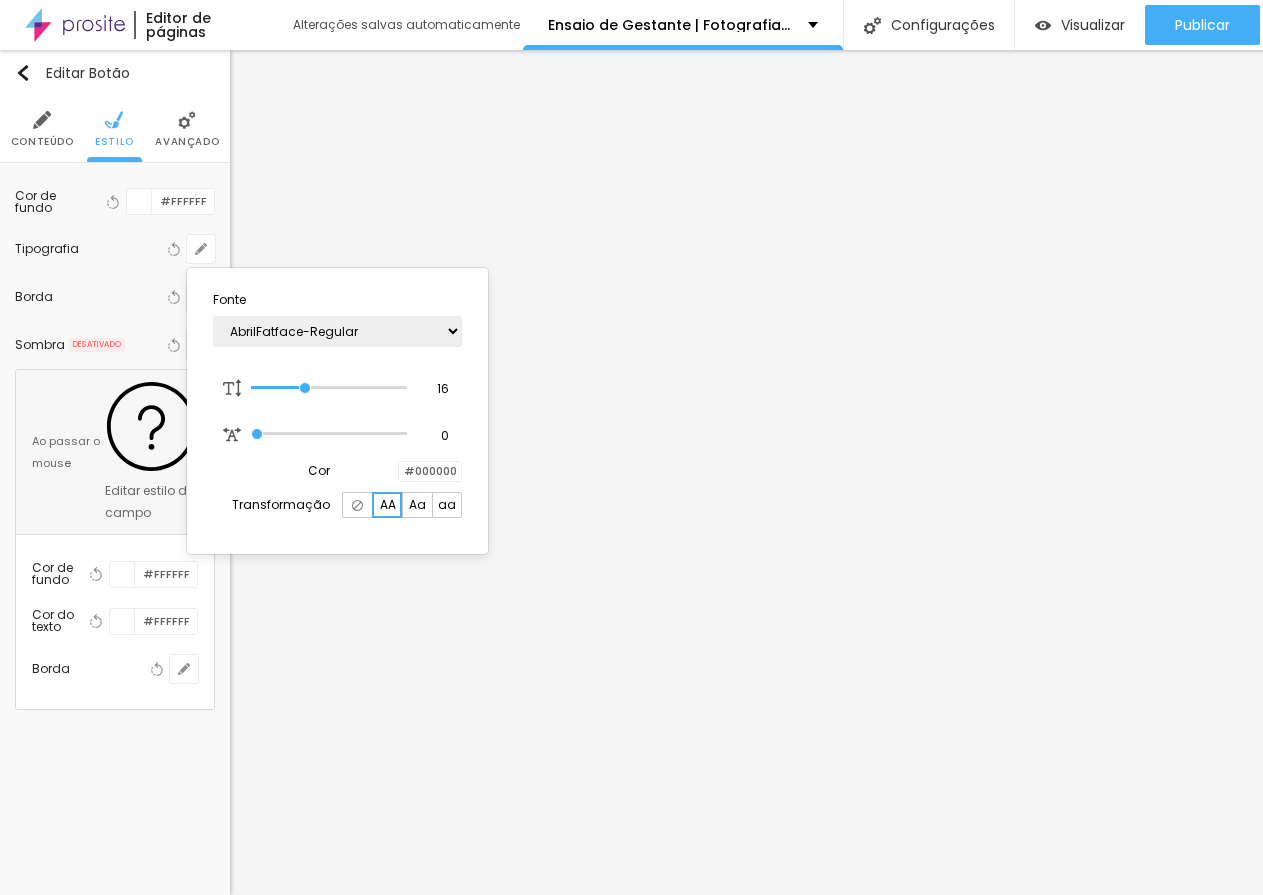 click at bounding box center [631, 447] 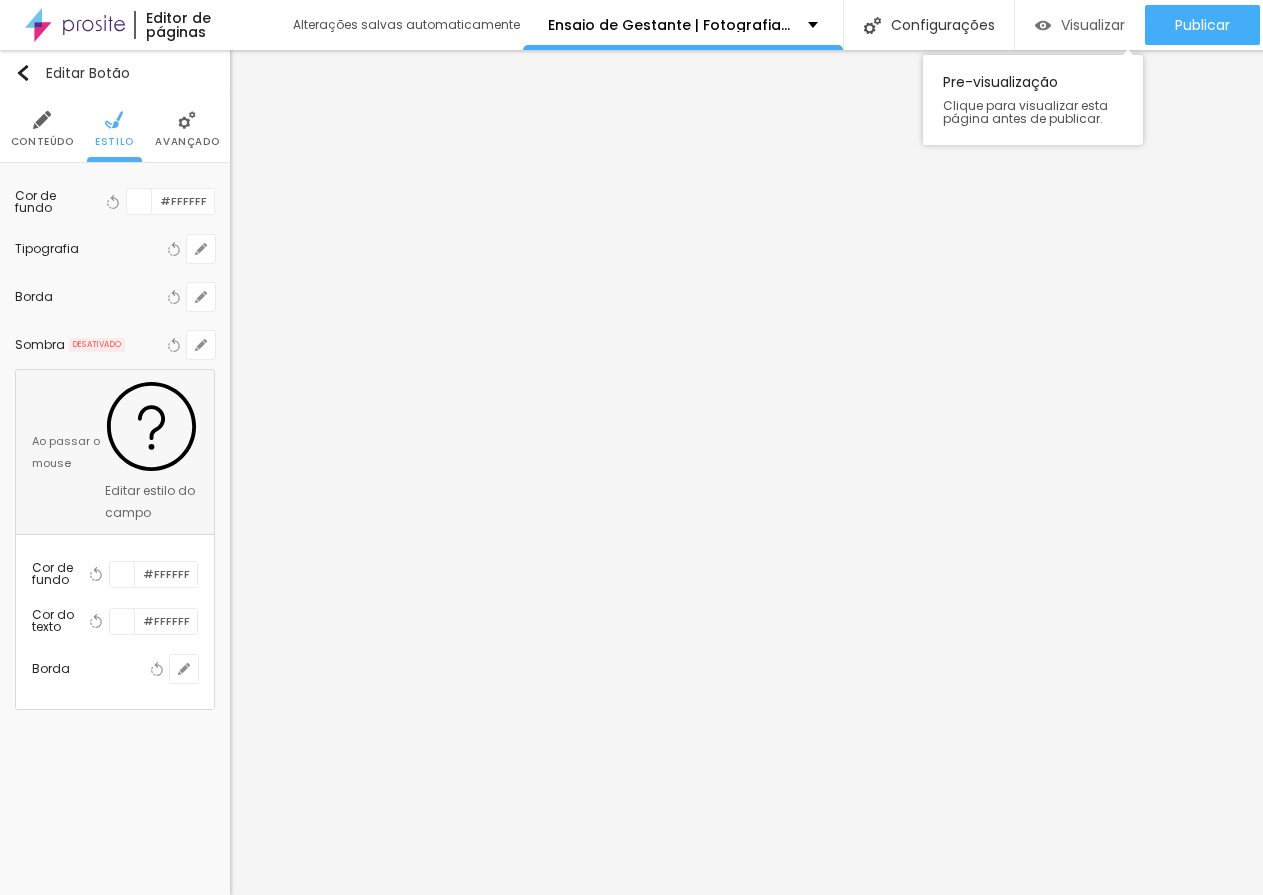 click on "Visualizar" at bounding box center (1093, 25) 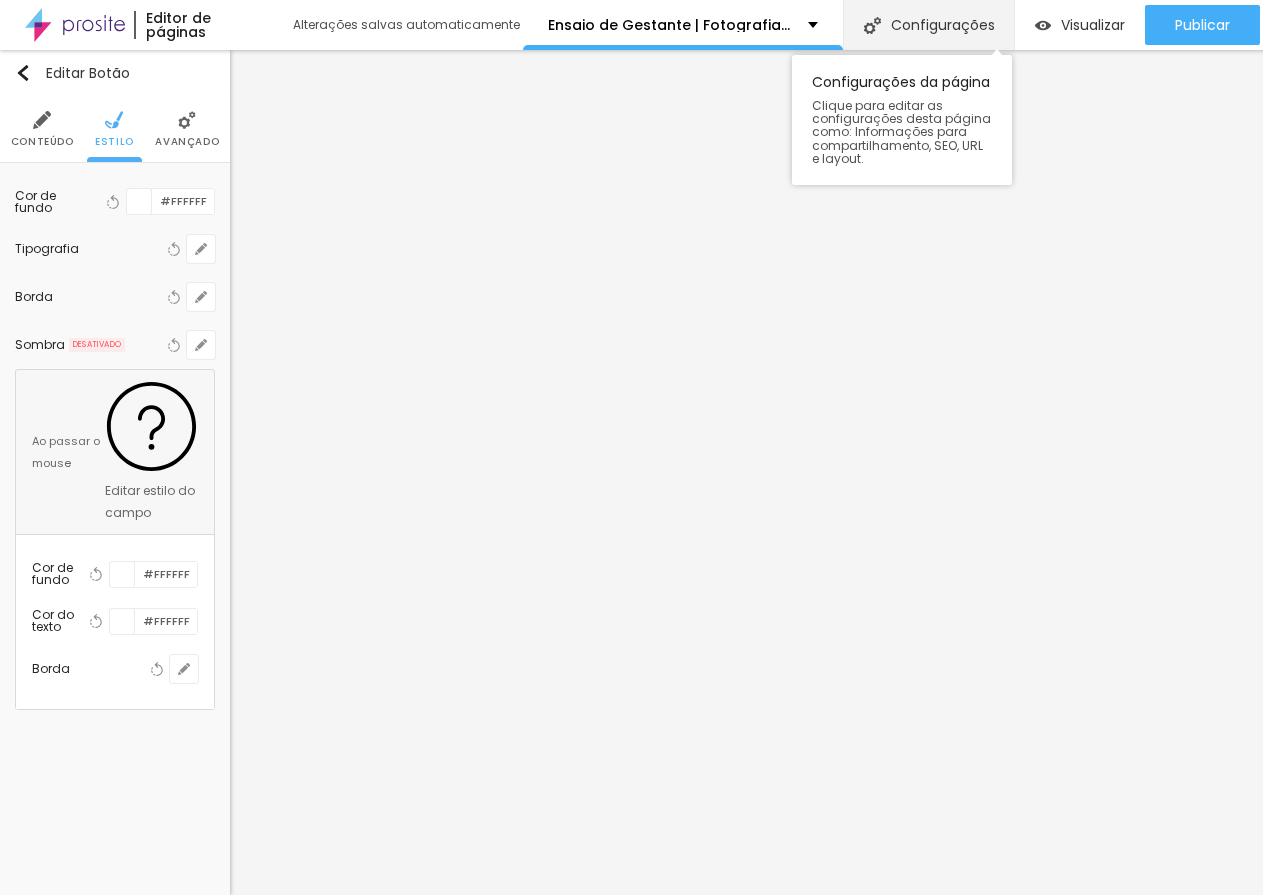 click on "Configurações" at bounding box center (928, 25) 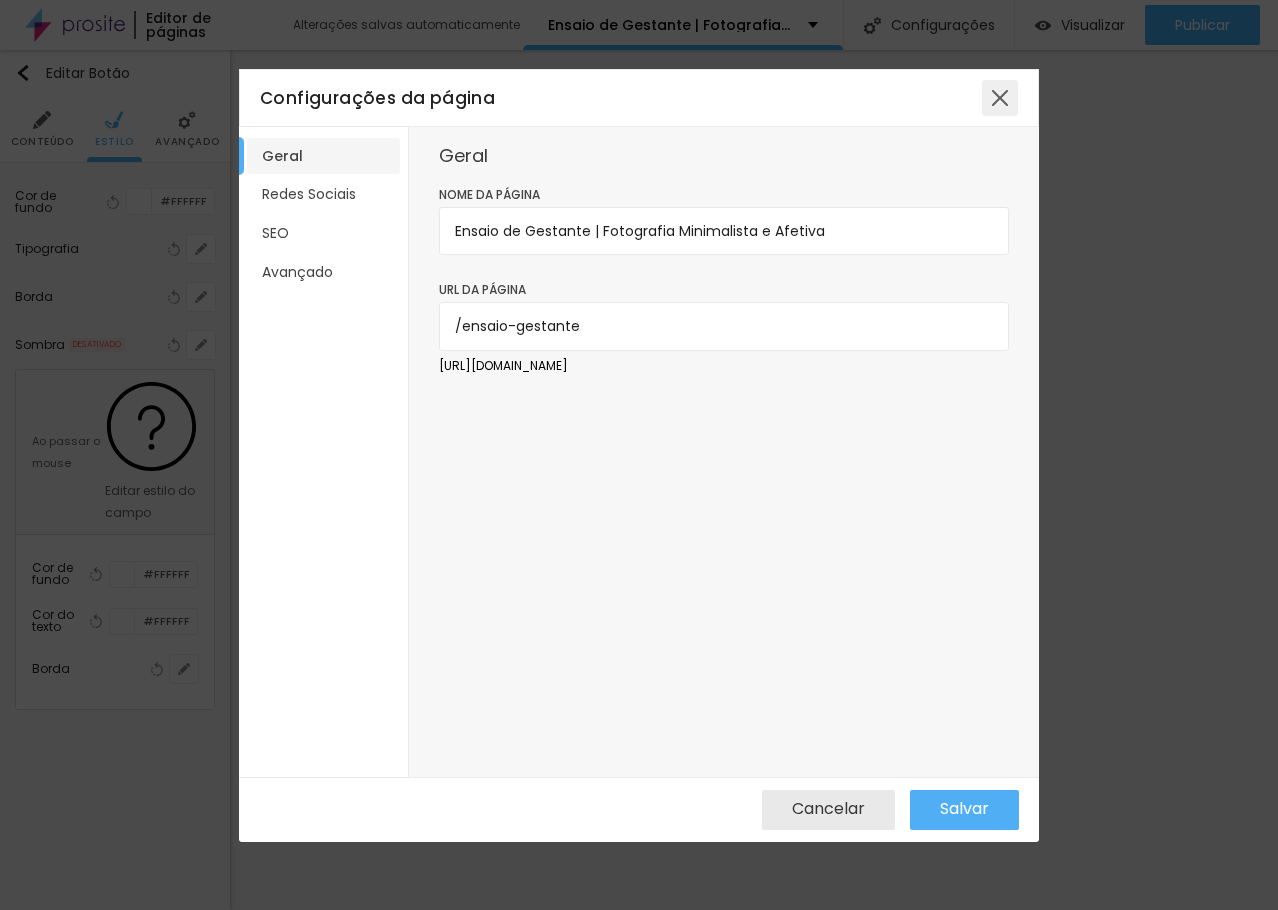 click at bounding box center [1000, 98] 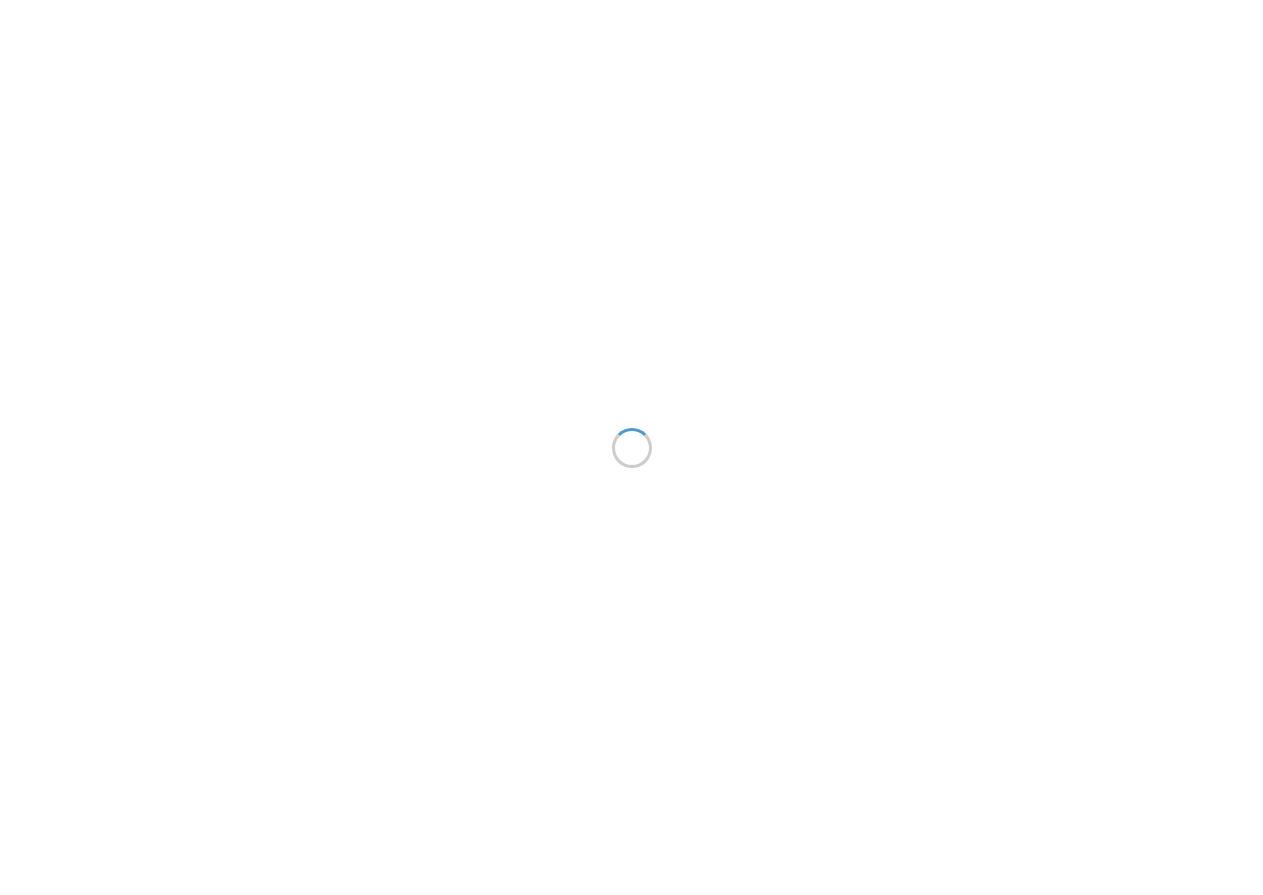 scroll, scrollTop: 0, scrollLeft: 0, axis: both 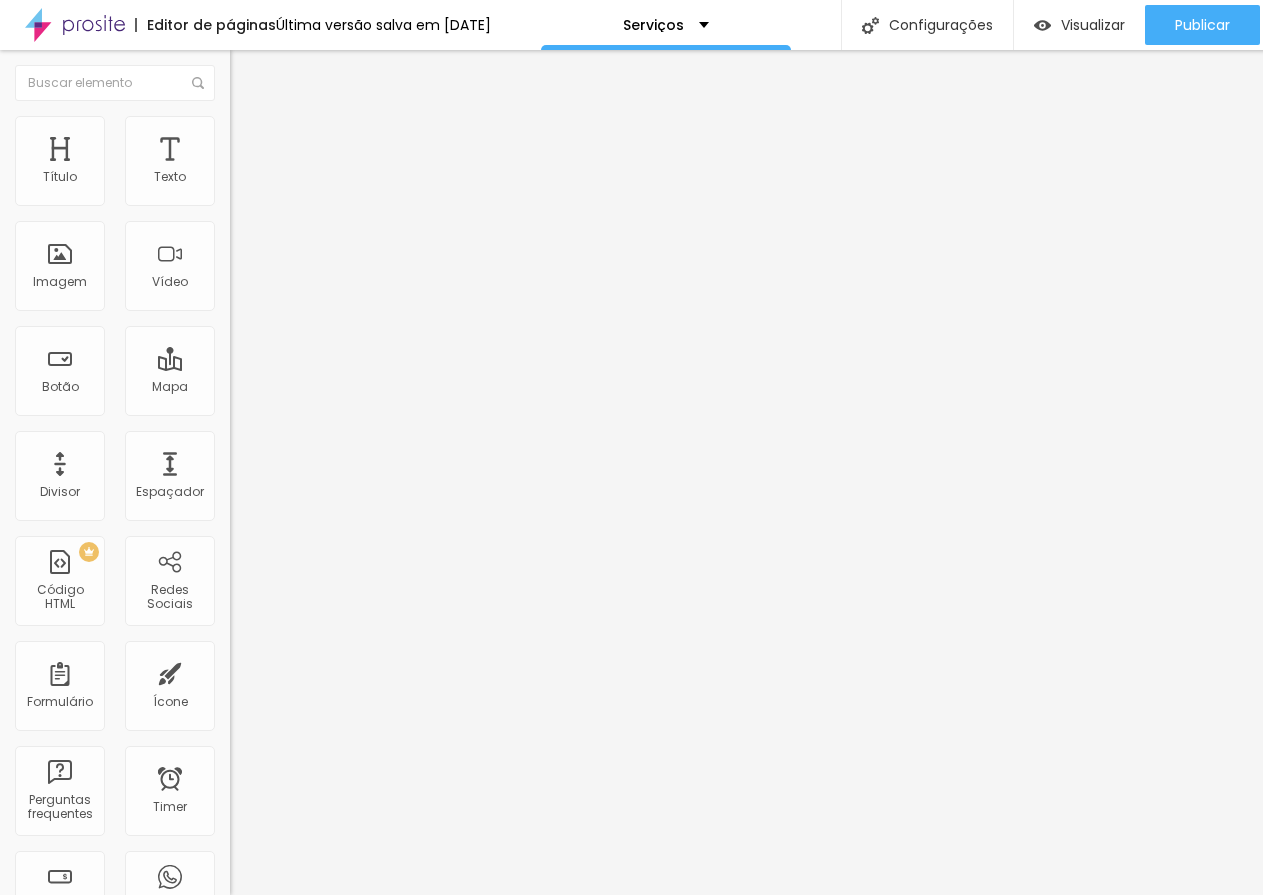 click on "Avançado" at bounding box center [345, 126] 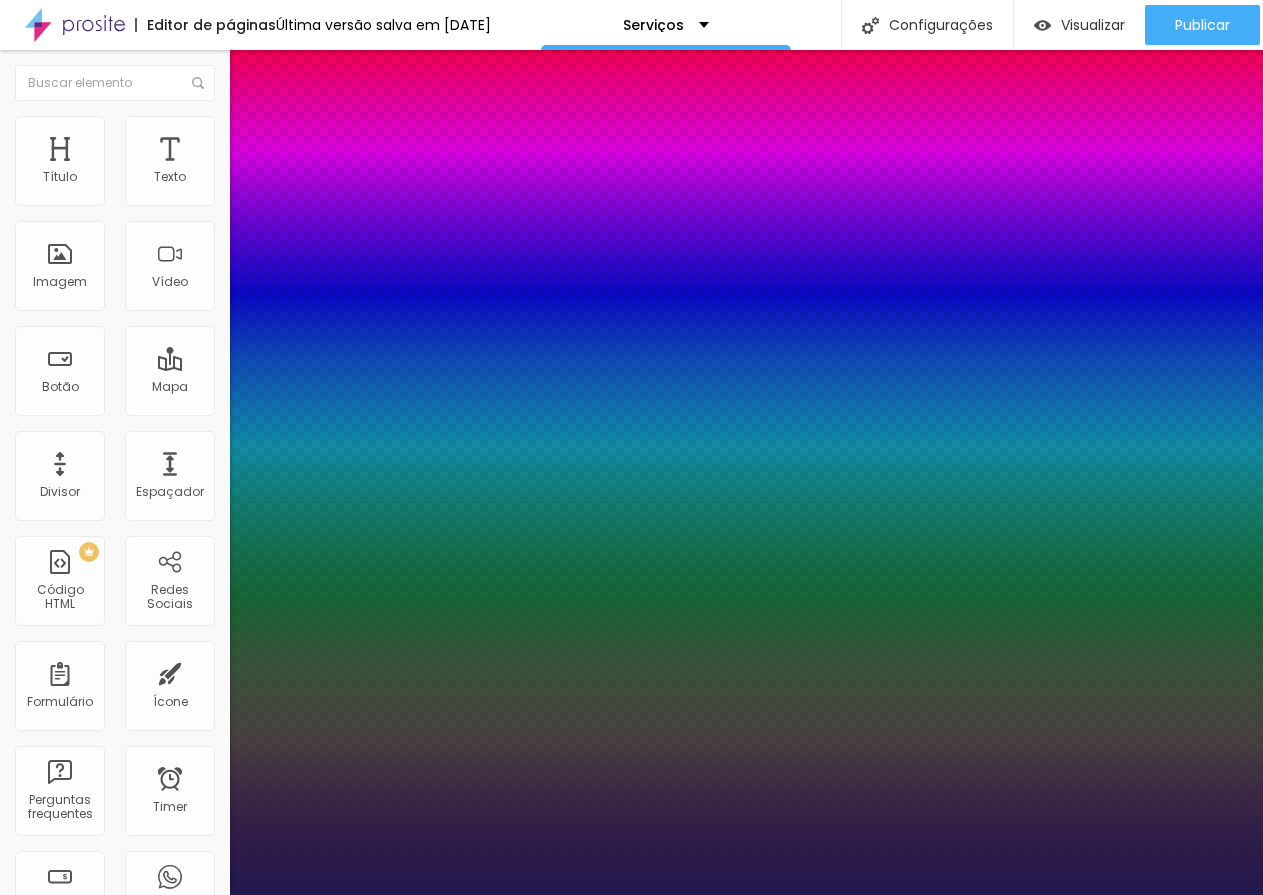 type on "1" 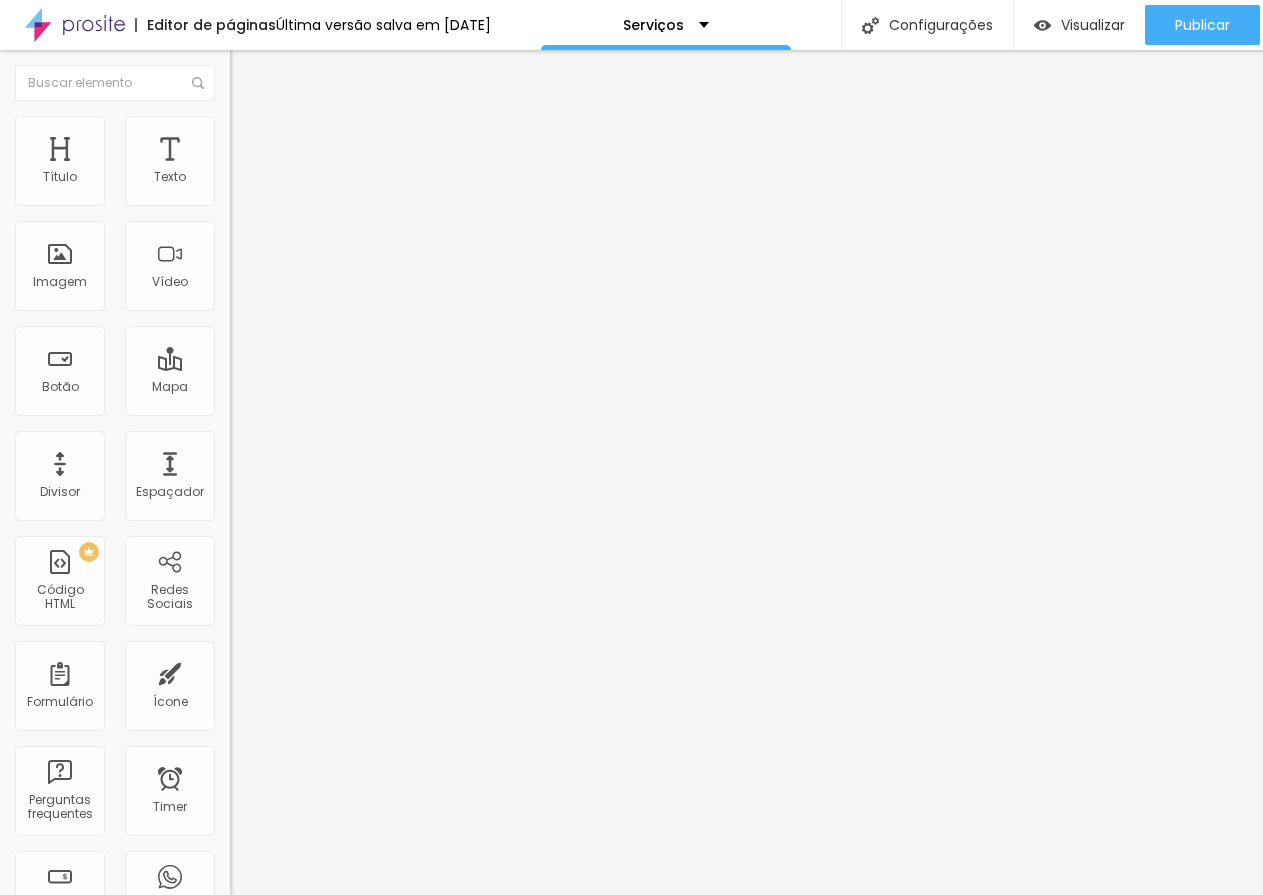 click on "Avançado" at bounding box center (281, 129) 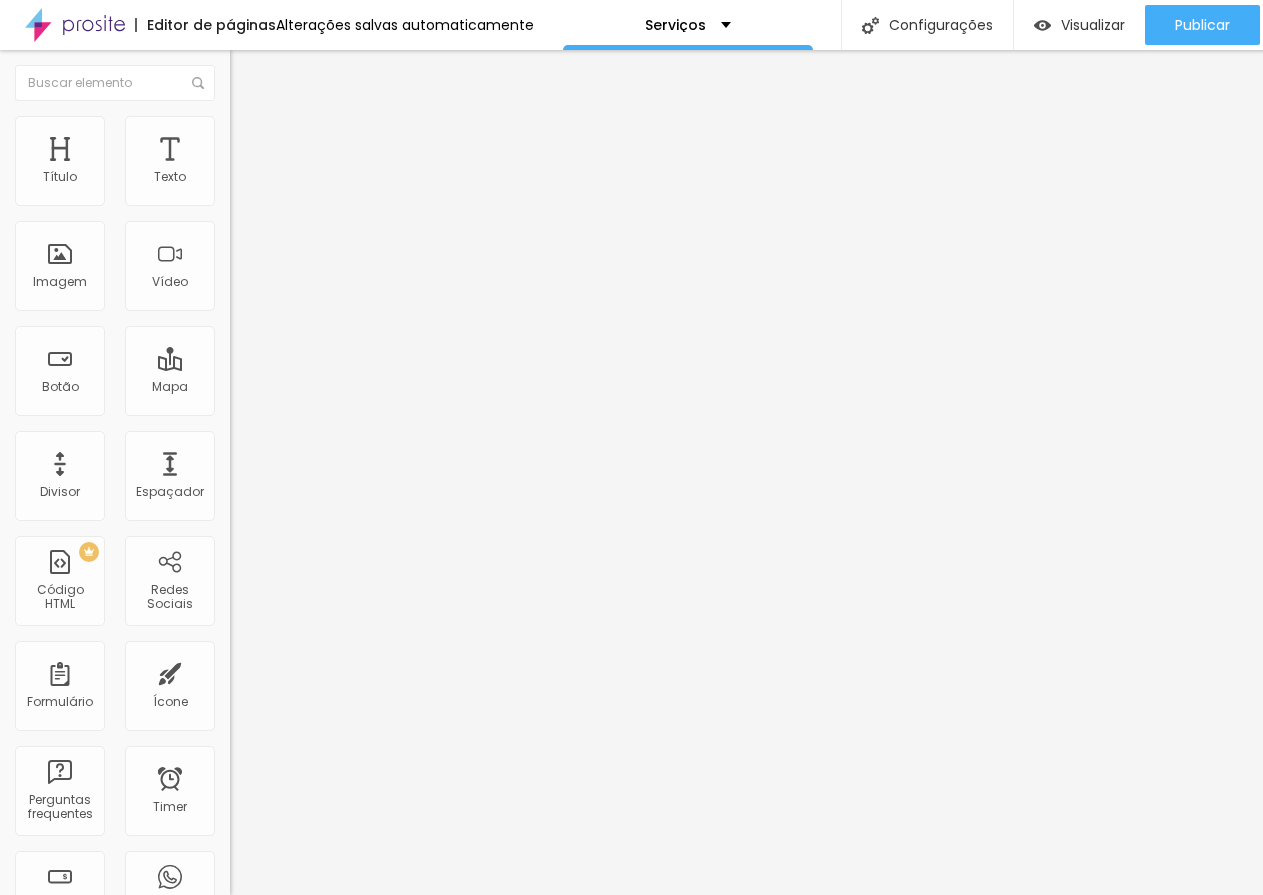 click at bounding box center [350, 400] 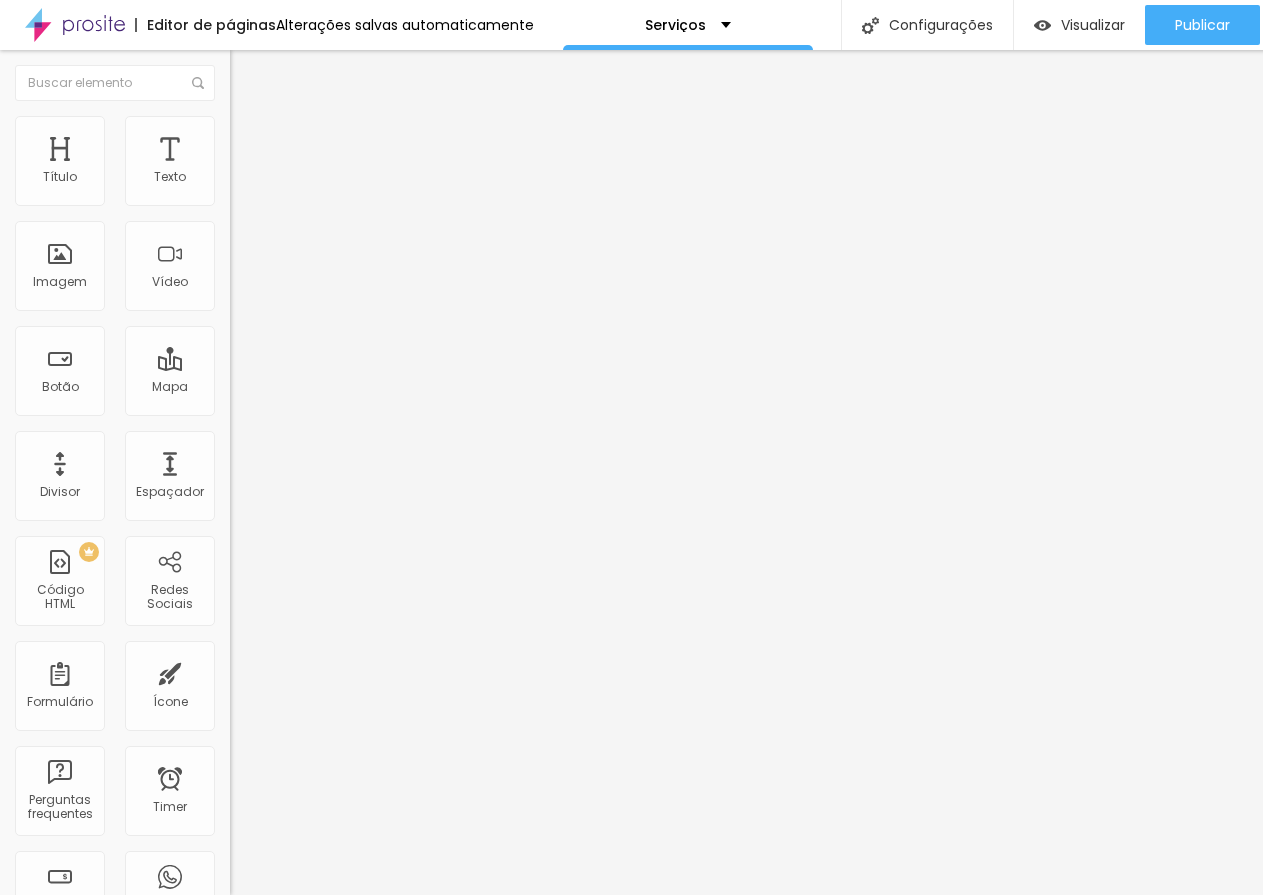 scroll, scrollTop: 0, scrollLeft: 180, axis: horizontal 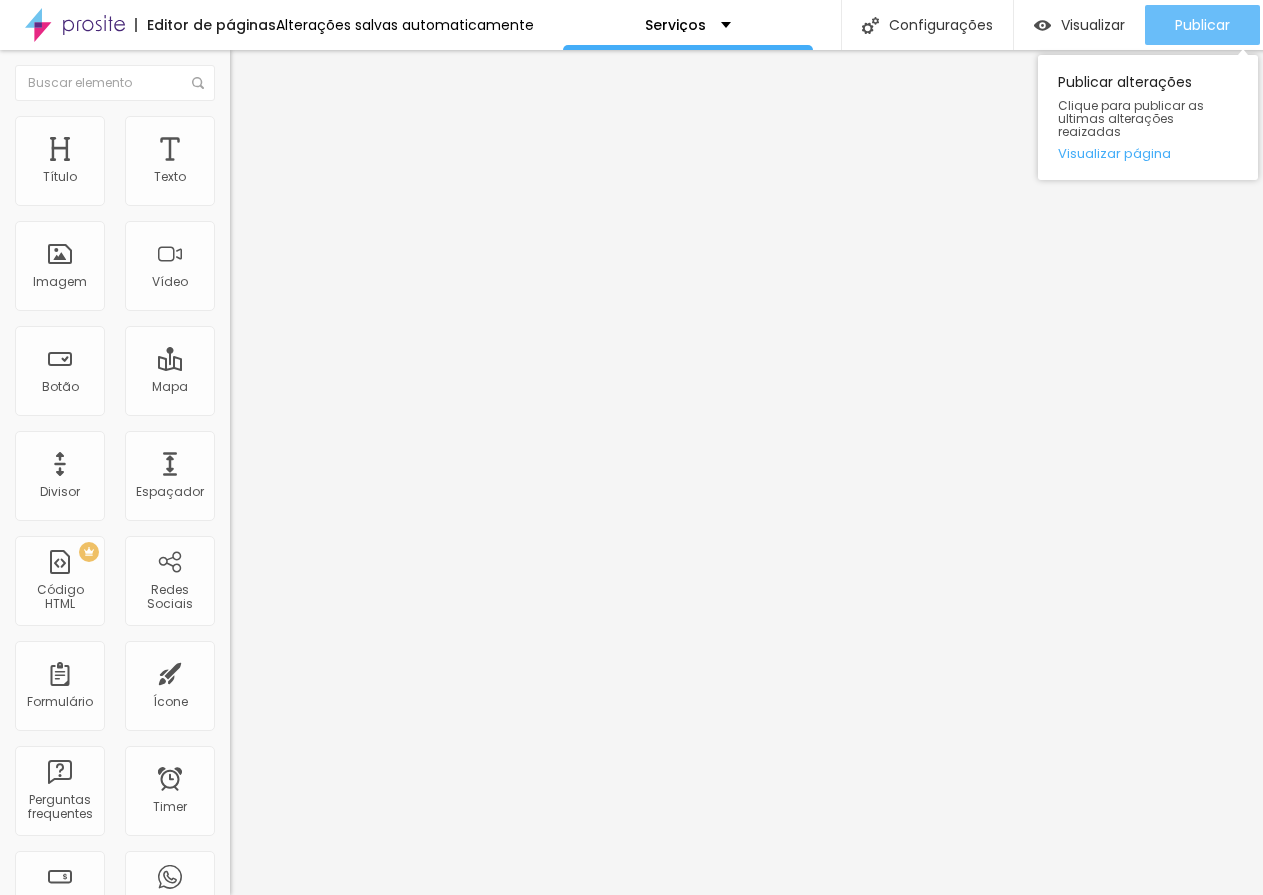 click on "Publicar" at bounding box center (1202, 25) 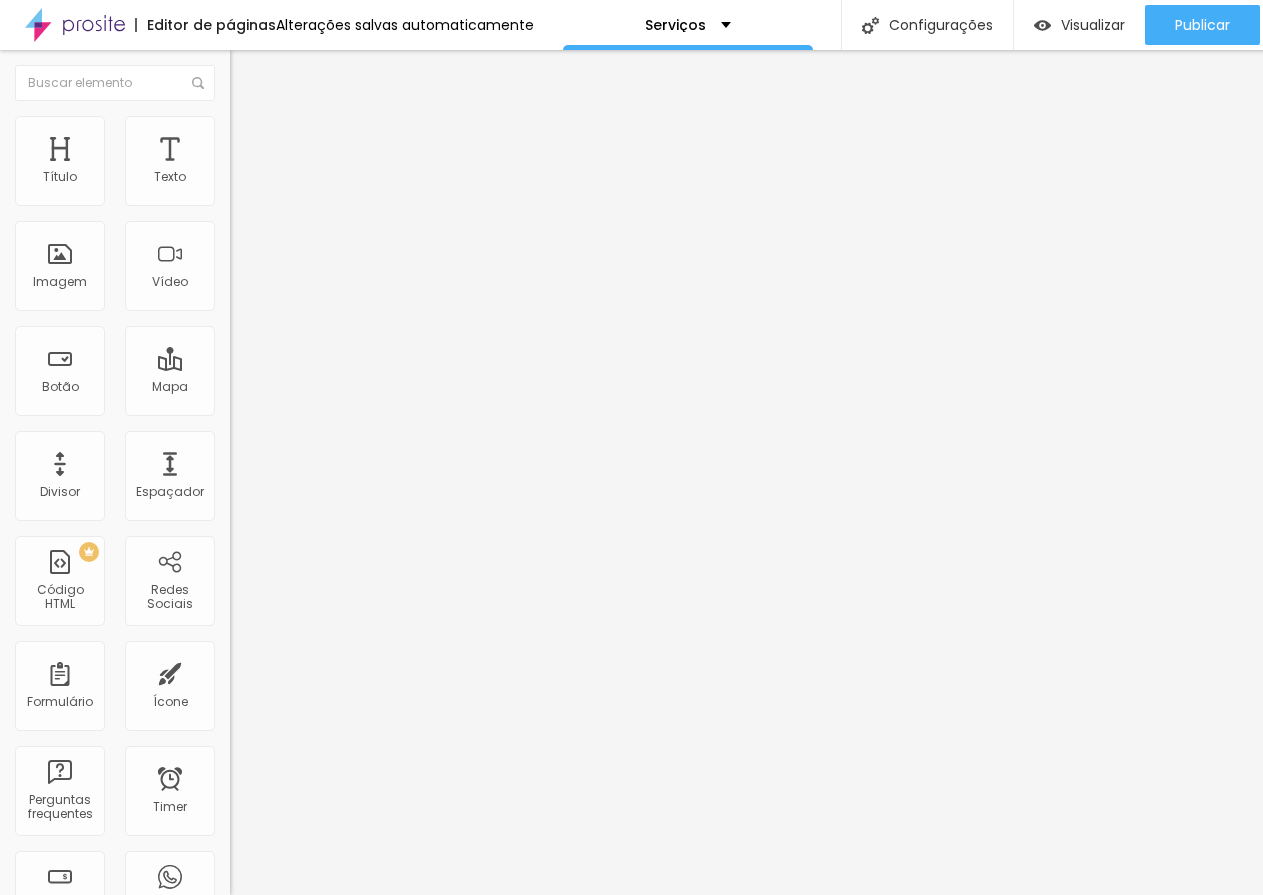 click at bounding box center [239, 125] 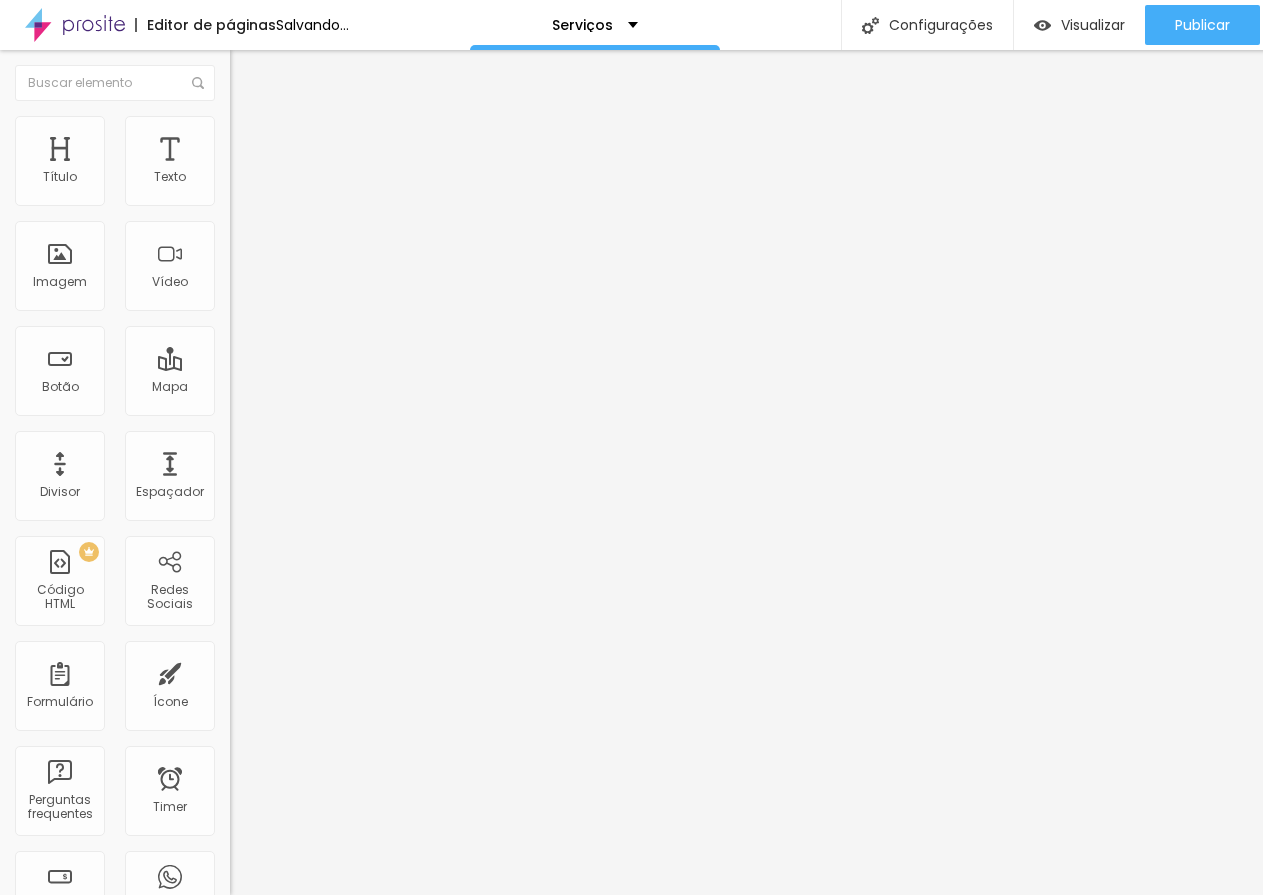 type on "GESTANTE" 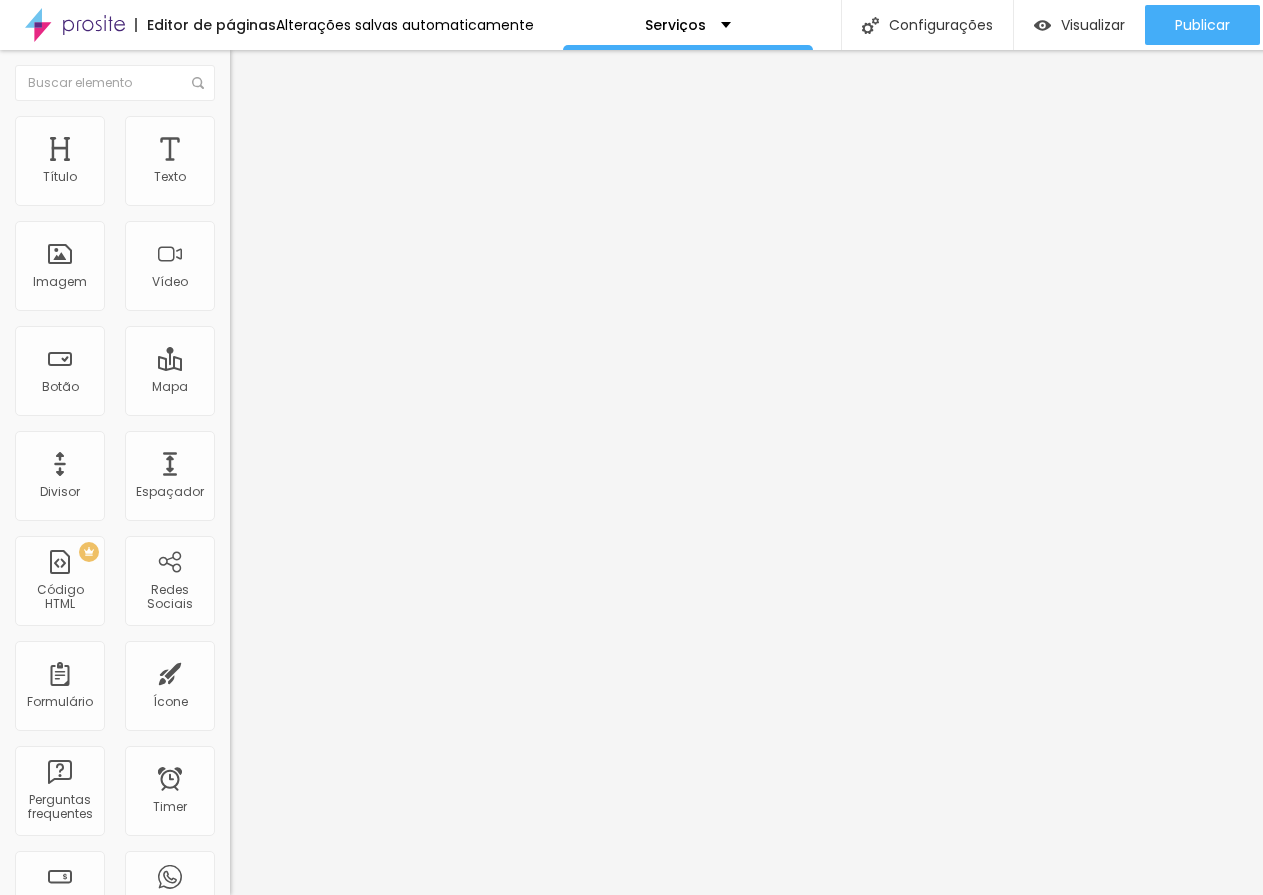 drag, startPoint x: 113, startPoint y: 415, endPoint x: -75, endPoint y: 419, distance: 188.04254 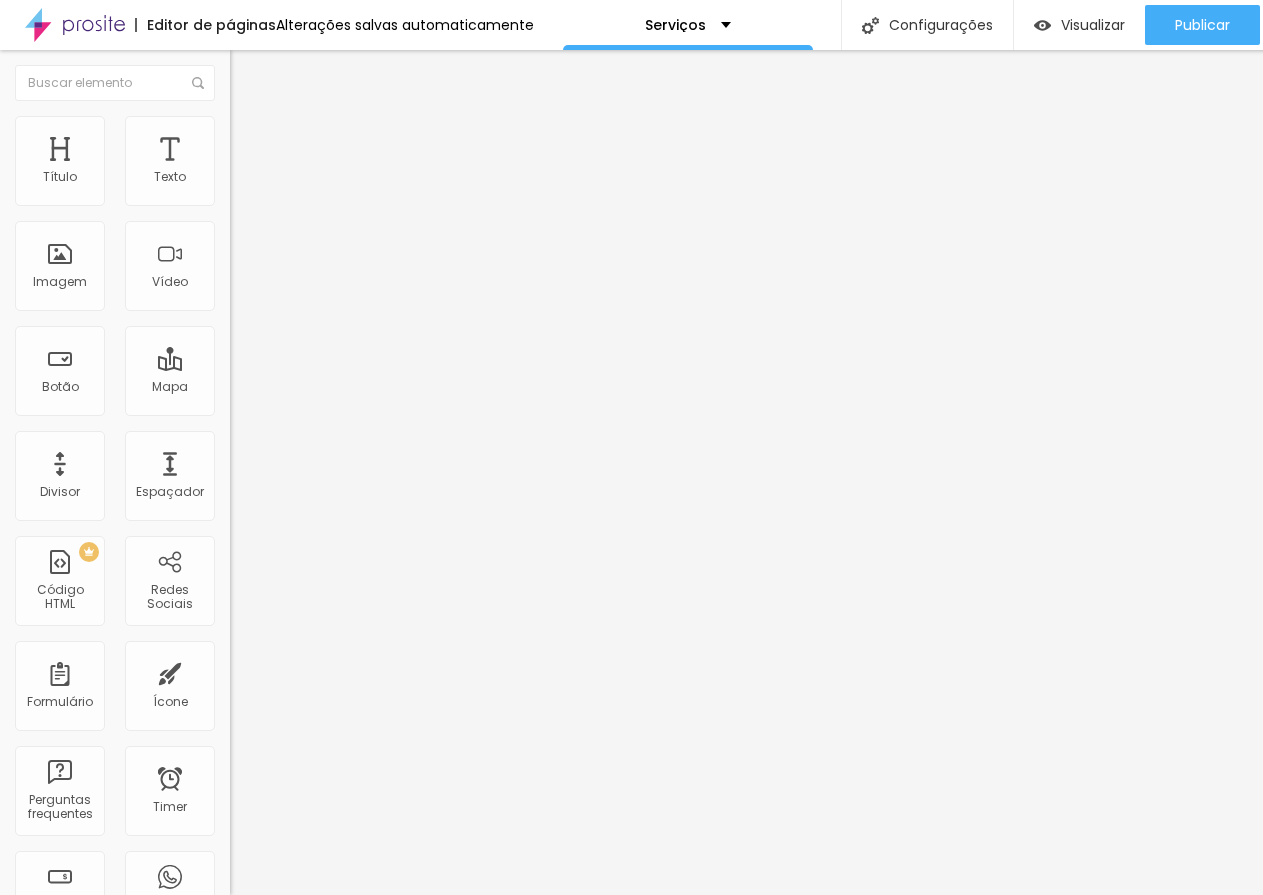 click at bounding box center (244, 285) 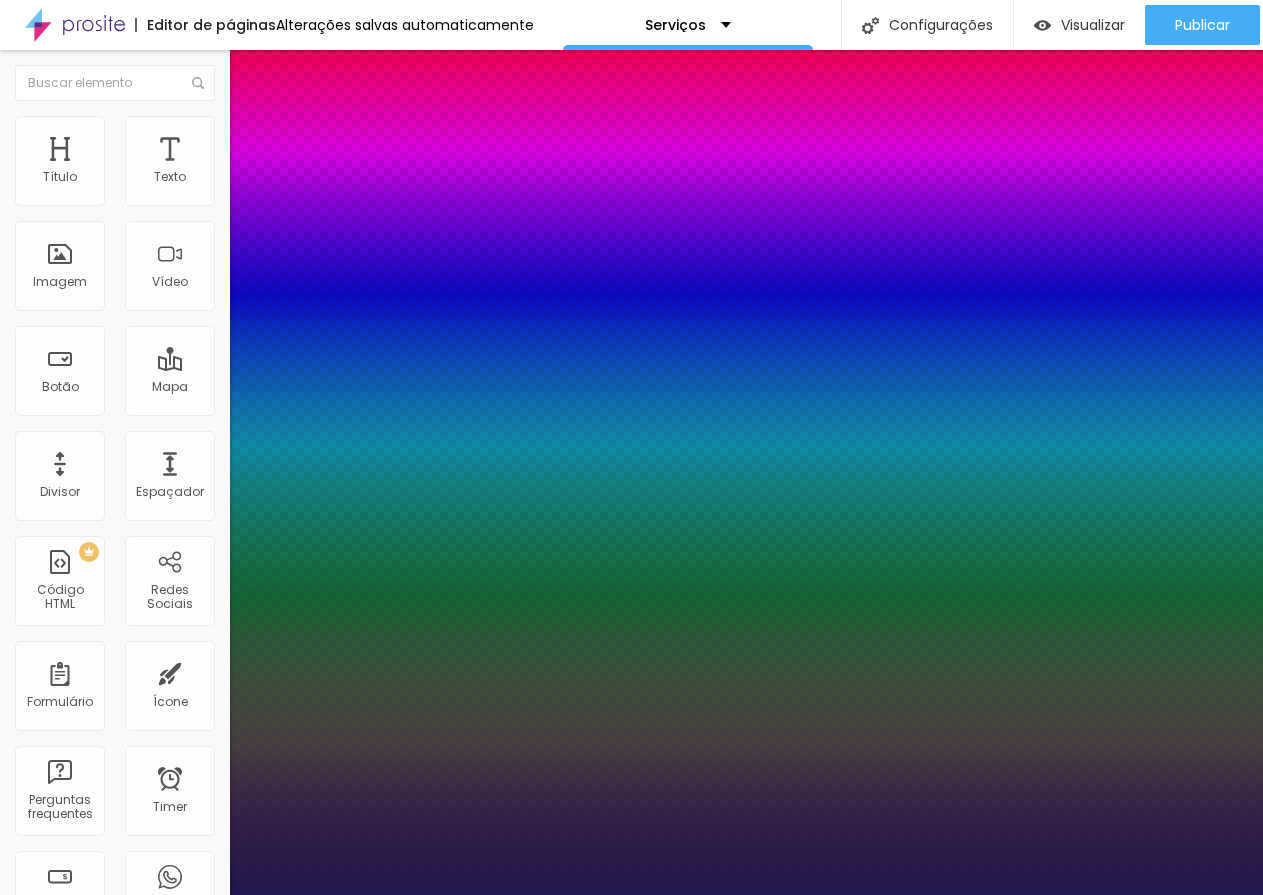 type on "1" 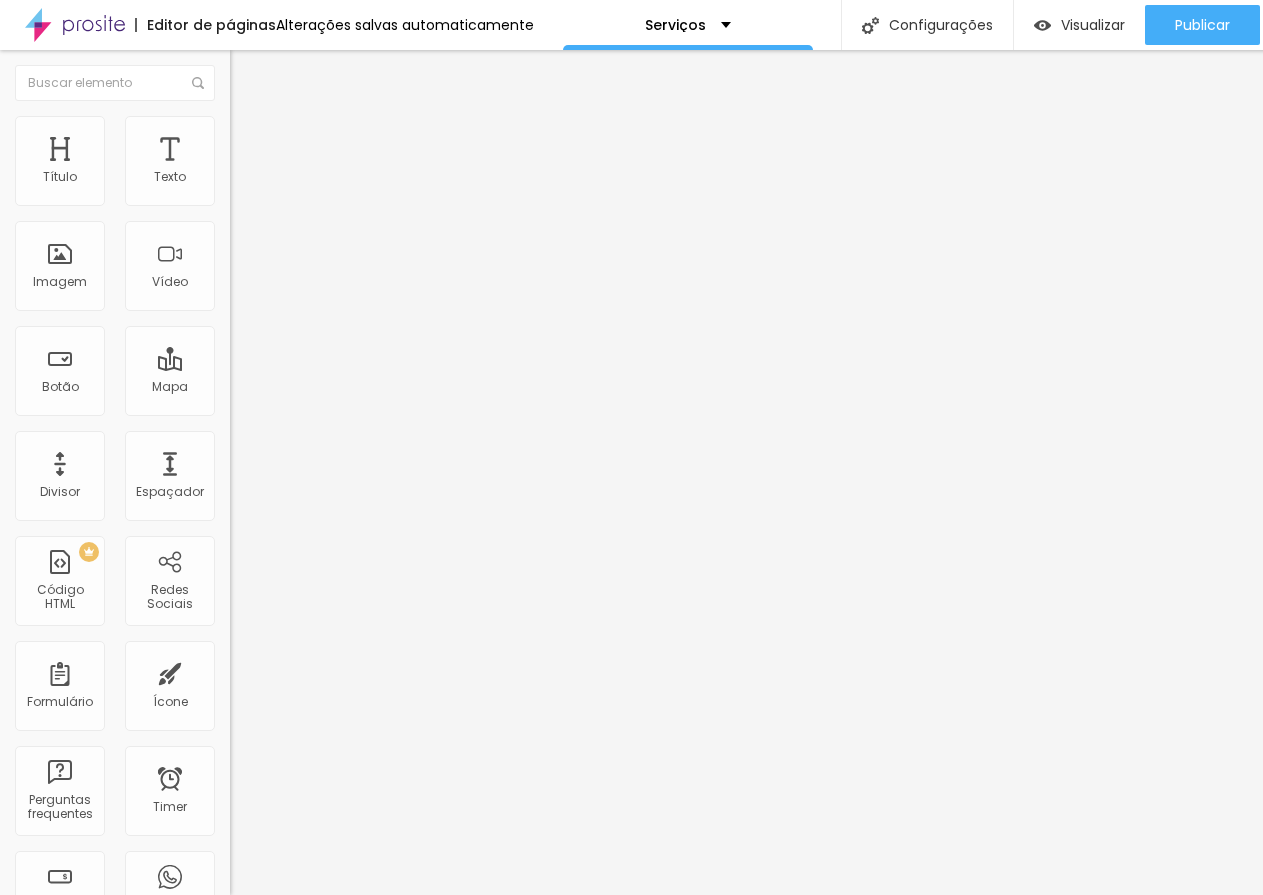 click 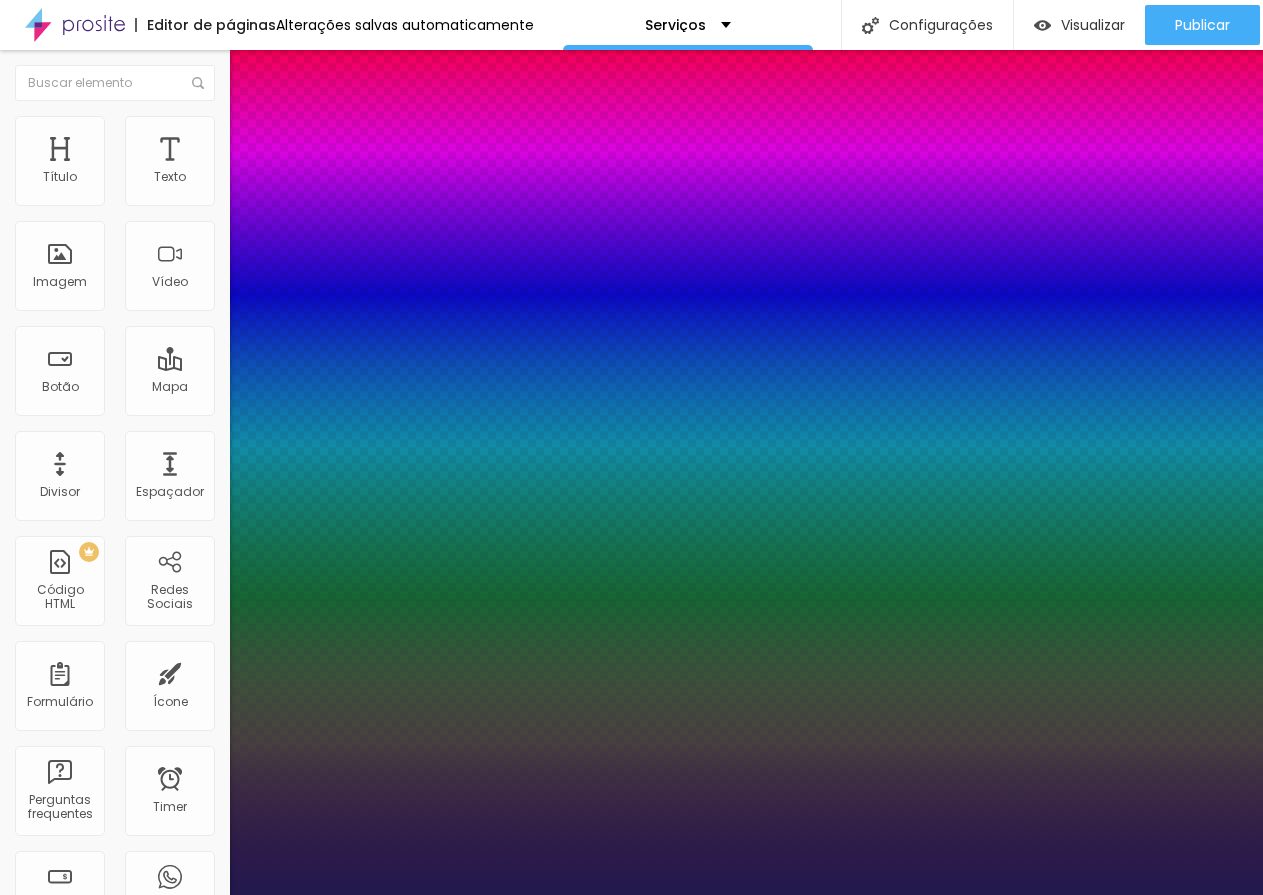 type on "1" 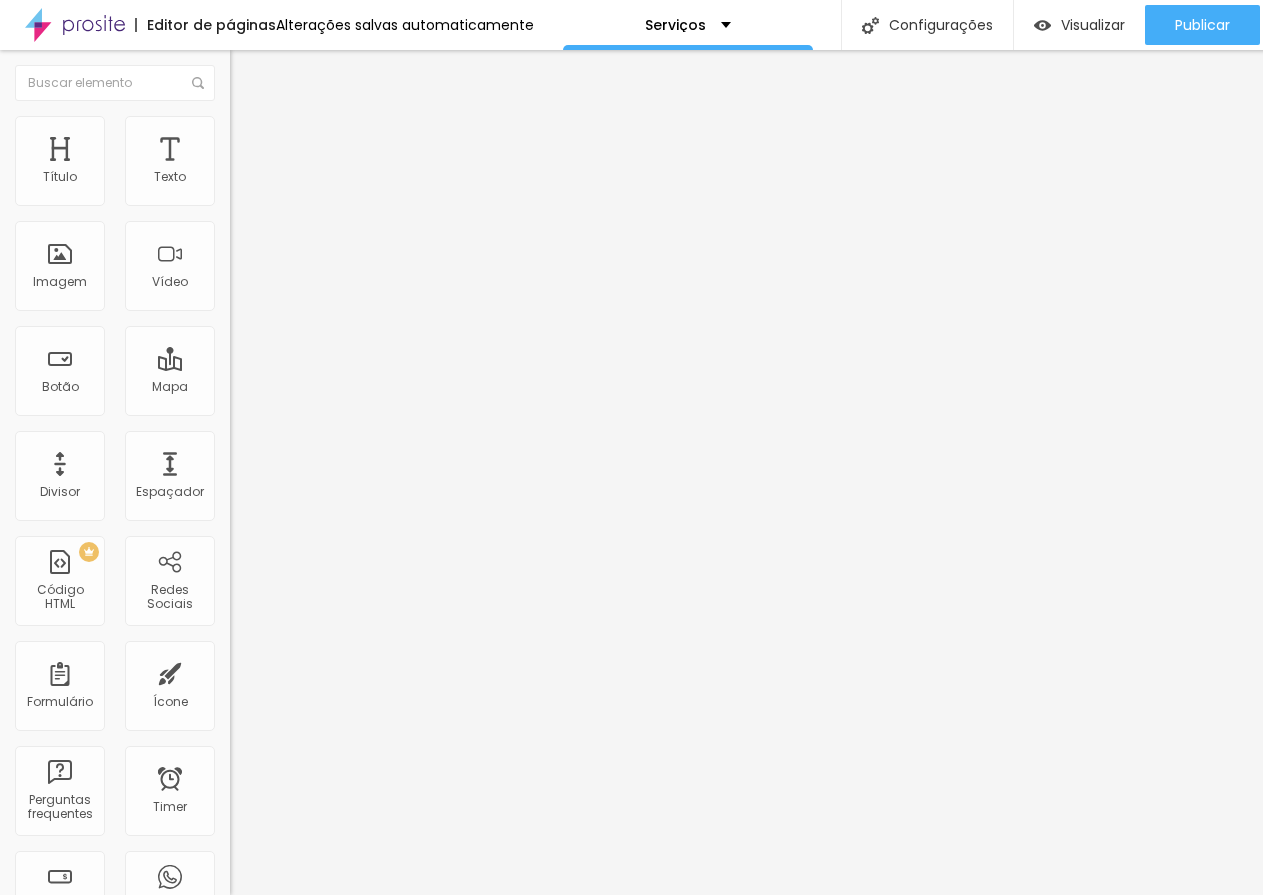 click at bounding box center [239, 125] 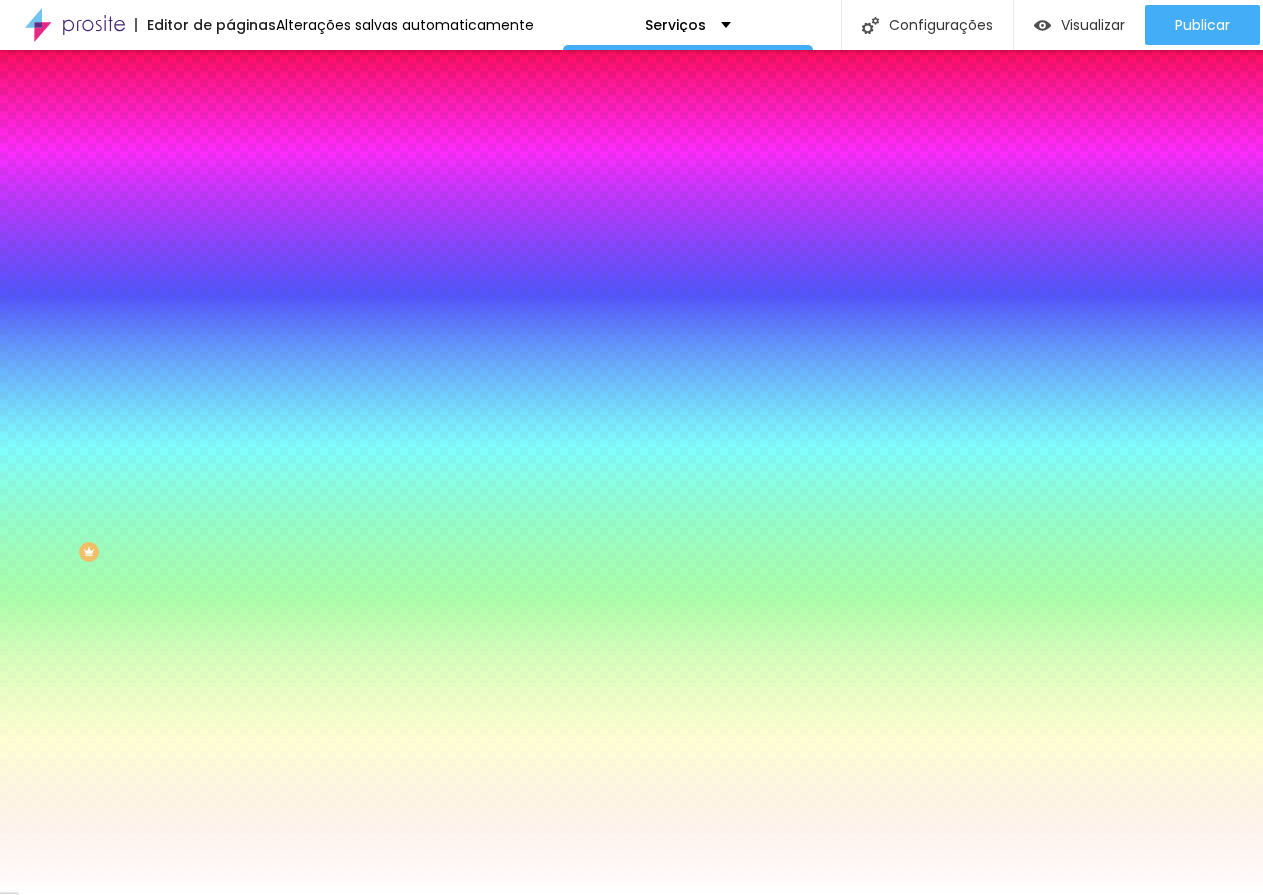 click on "#FFFFFF" at bounding box center (350, 745) 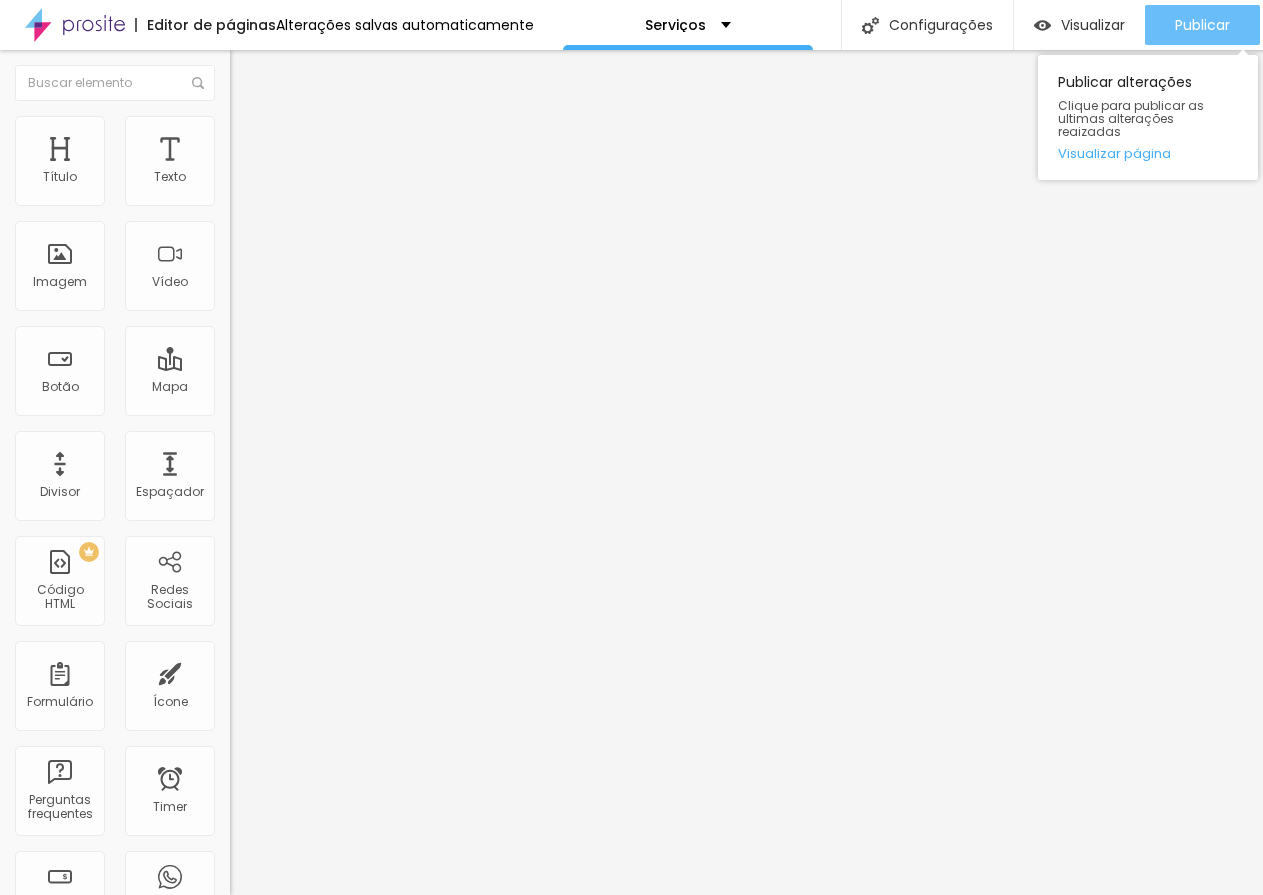 click on "Publicar" at bounding box center (1202, 25) 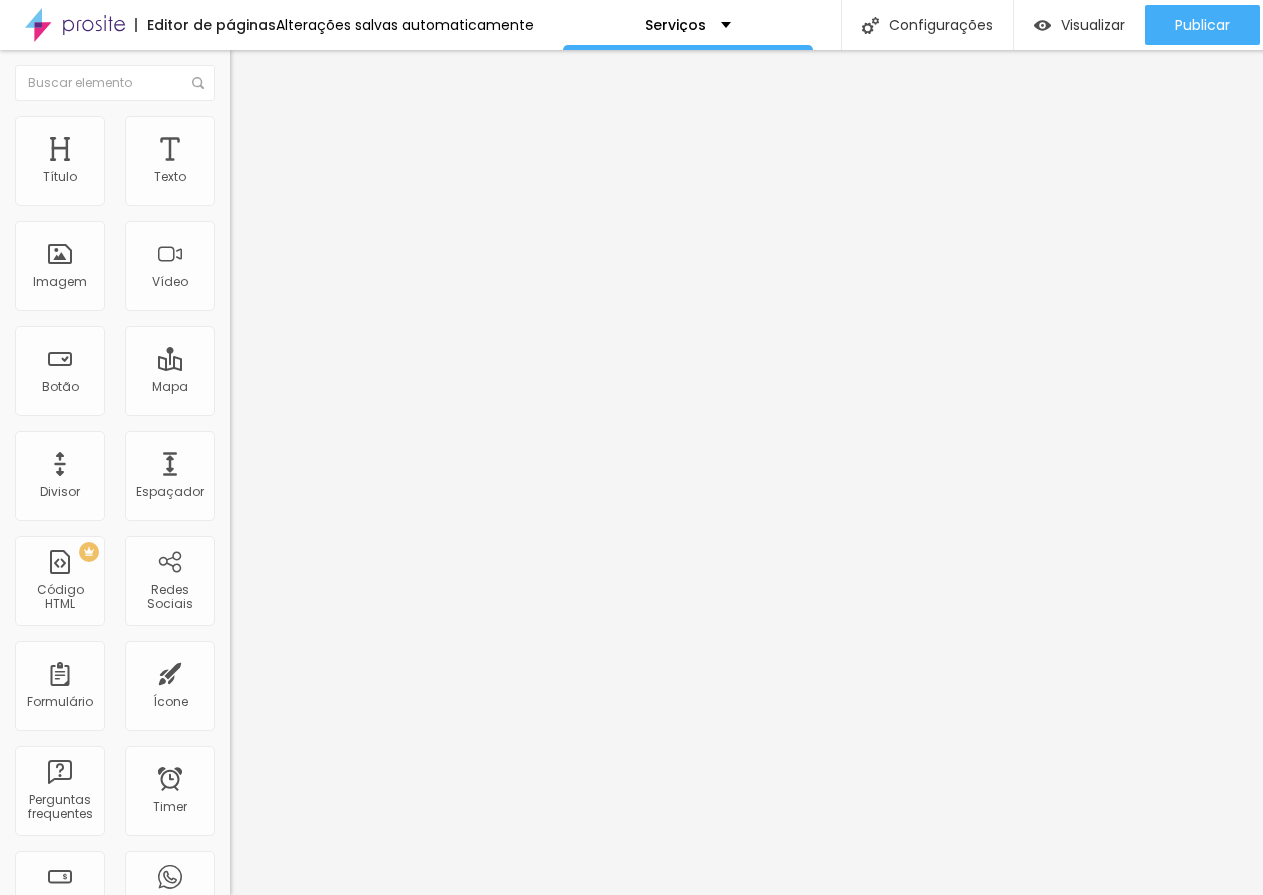 click on "Estilo" at bounding box center [263, 129] 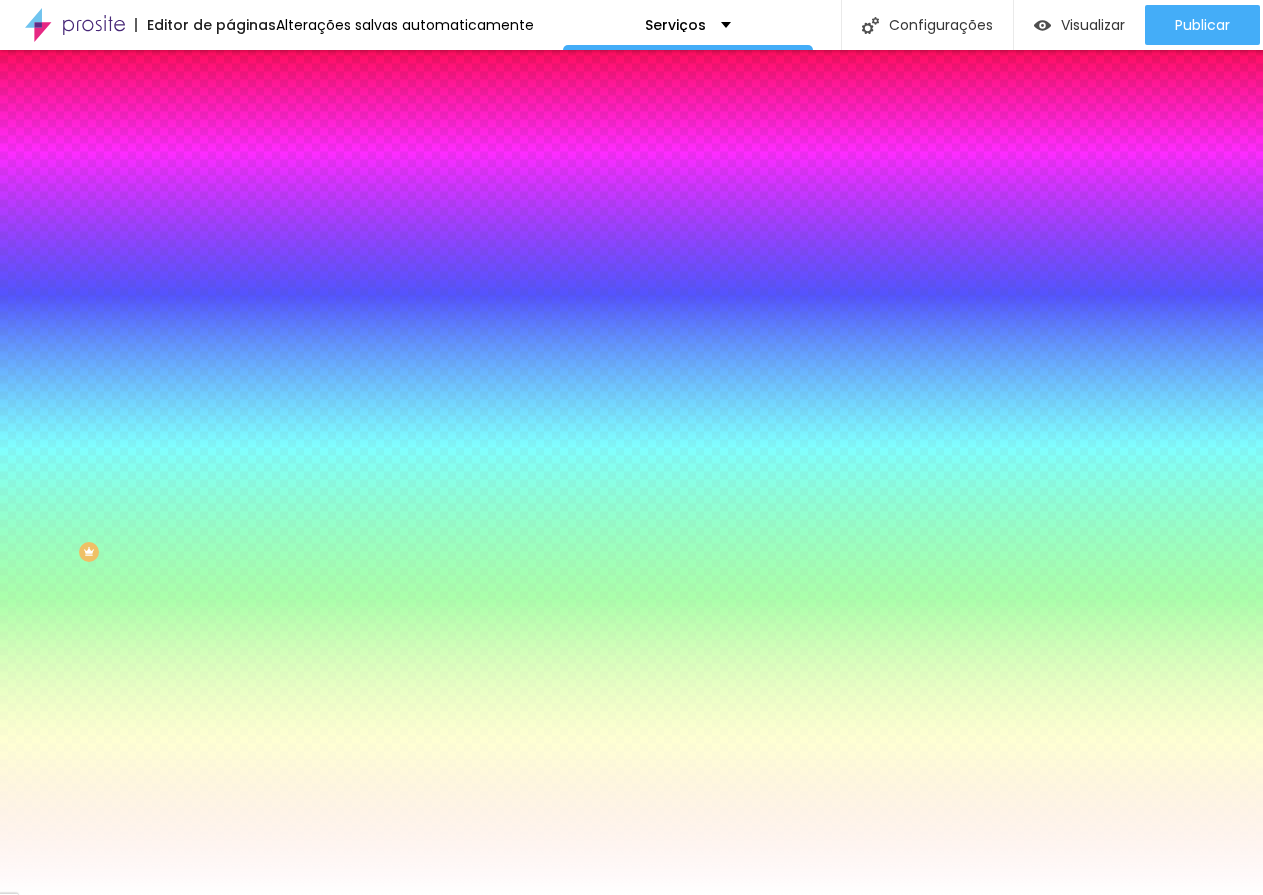 click 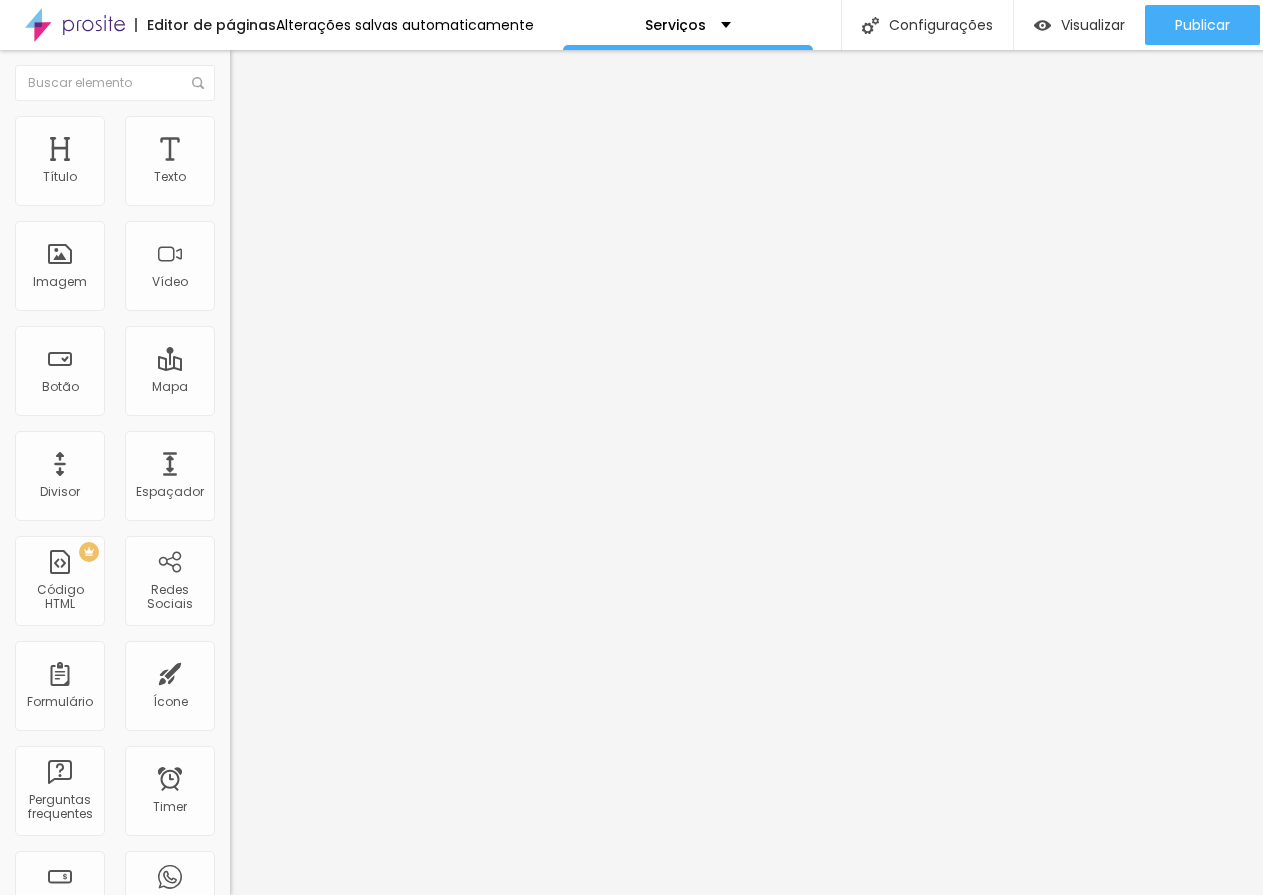 click on "Estilo" at bounding box center (263, 129) 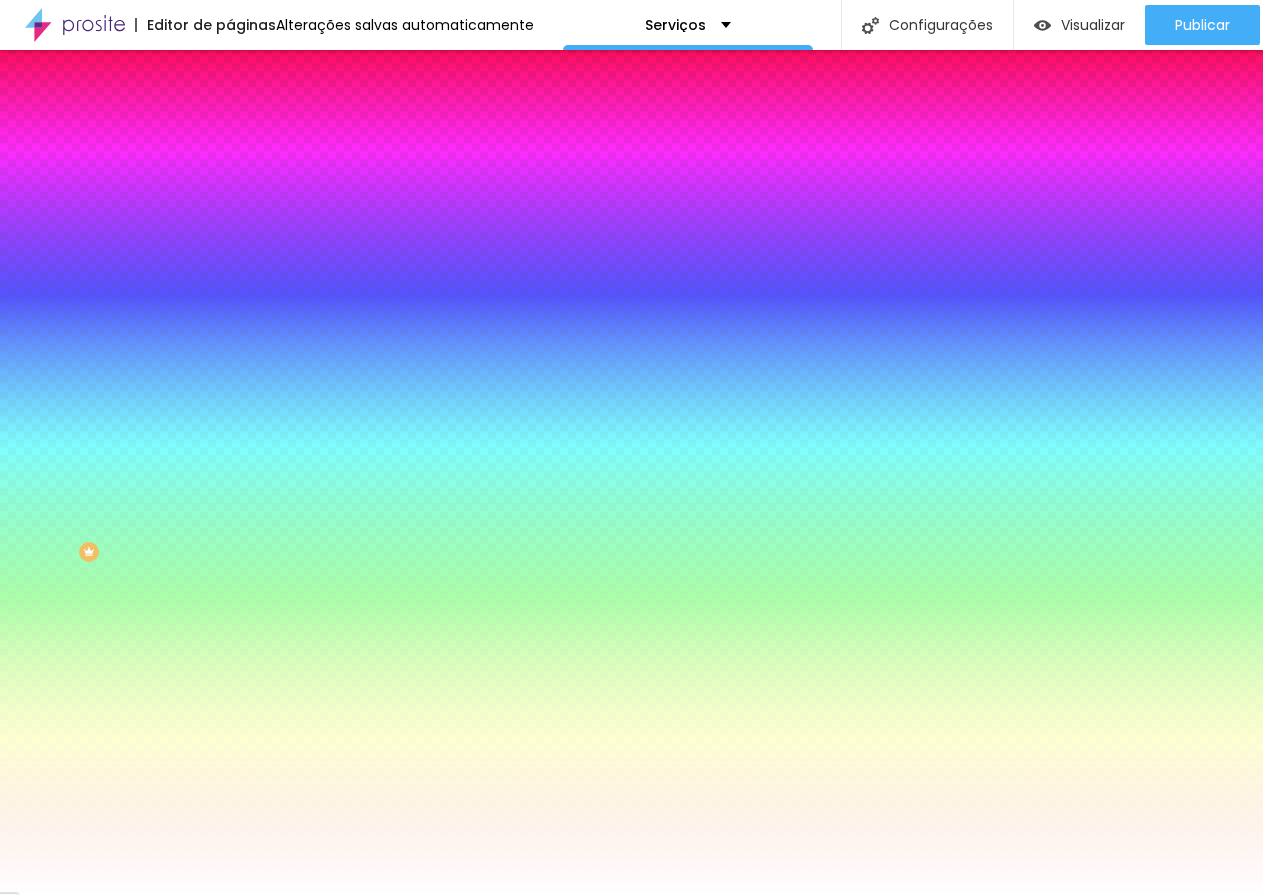 click on "#FFFFFF" at bounding box center (350, 282) 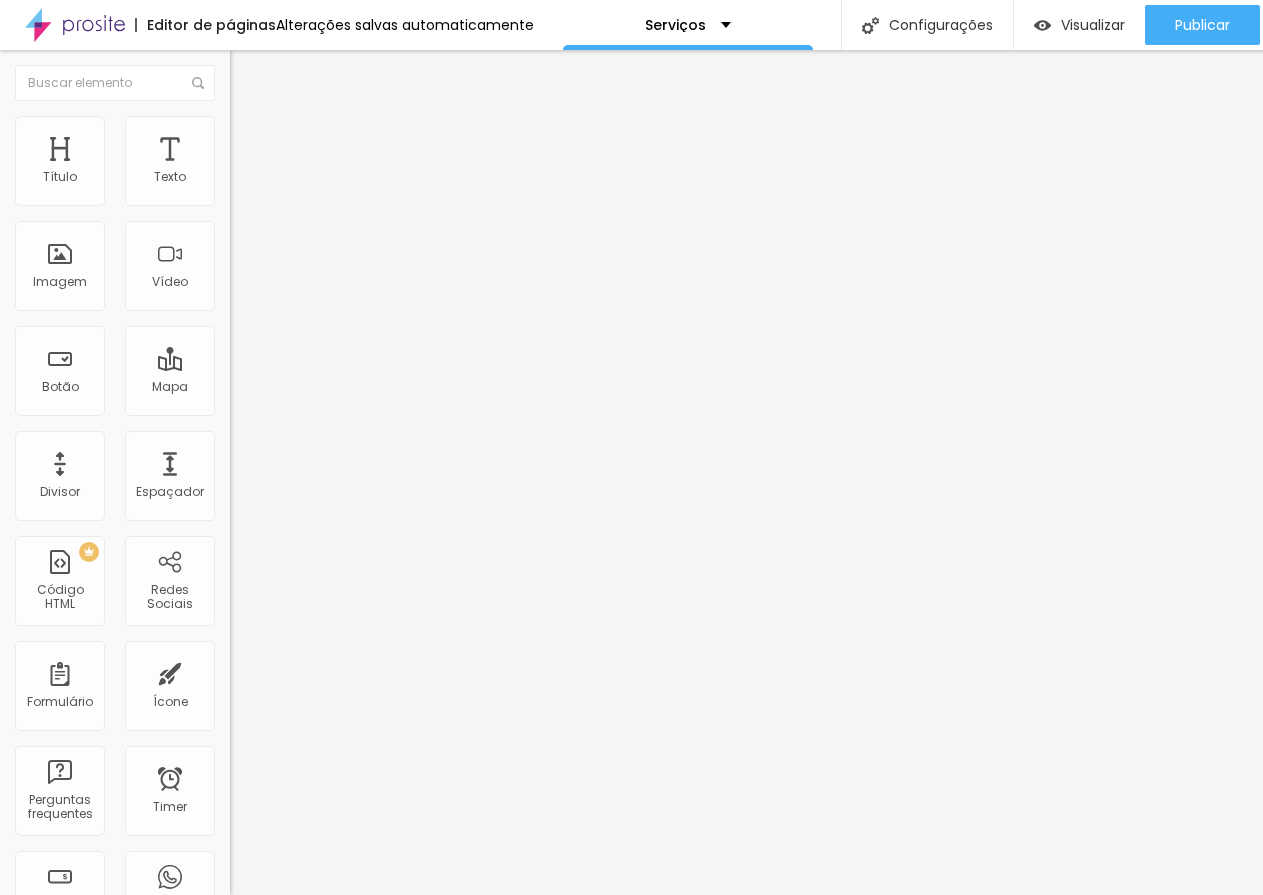 click on "Estilo" at bounding box center (263, 129) 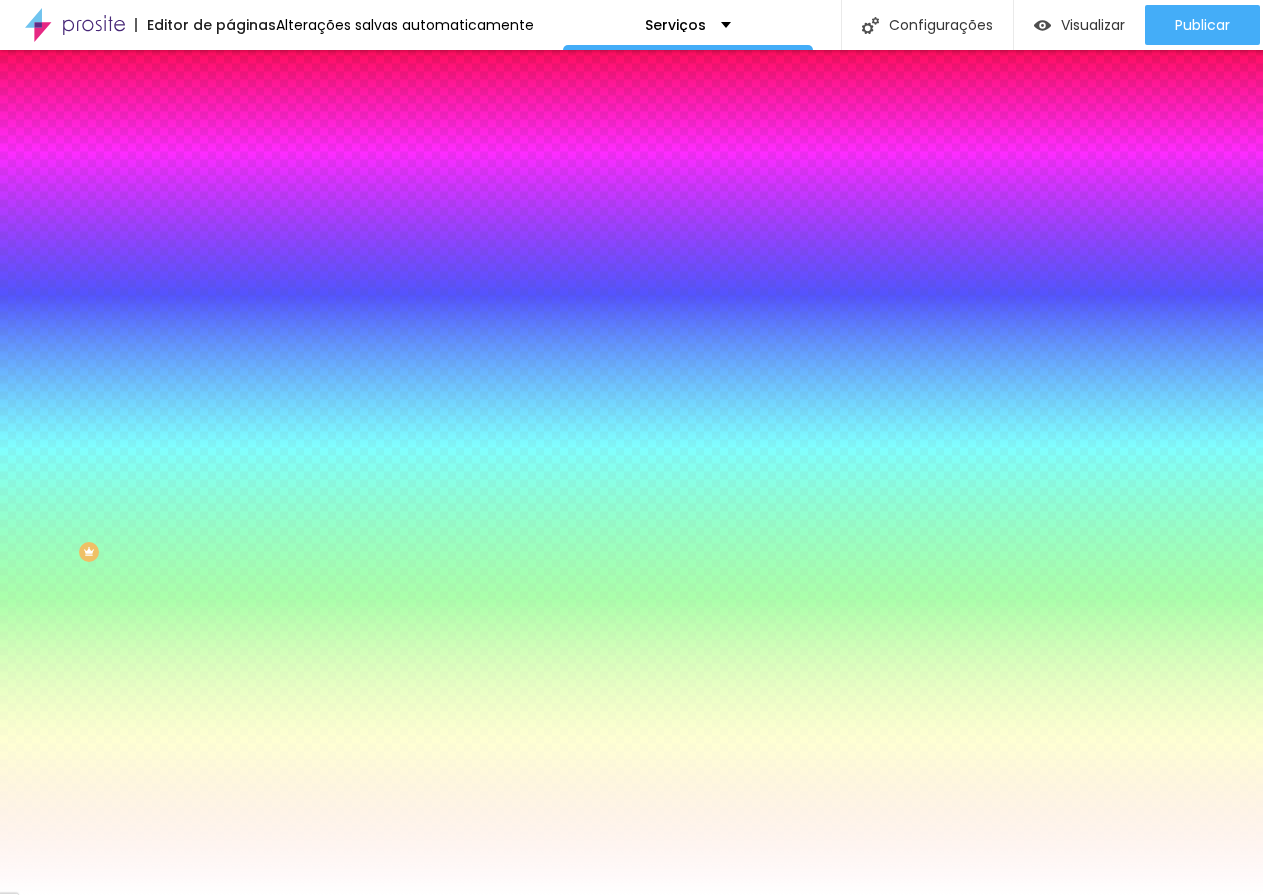 click on "#FFFFFF" at bounding box center [350, 282] 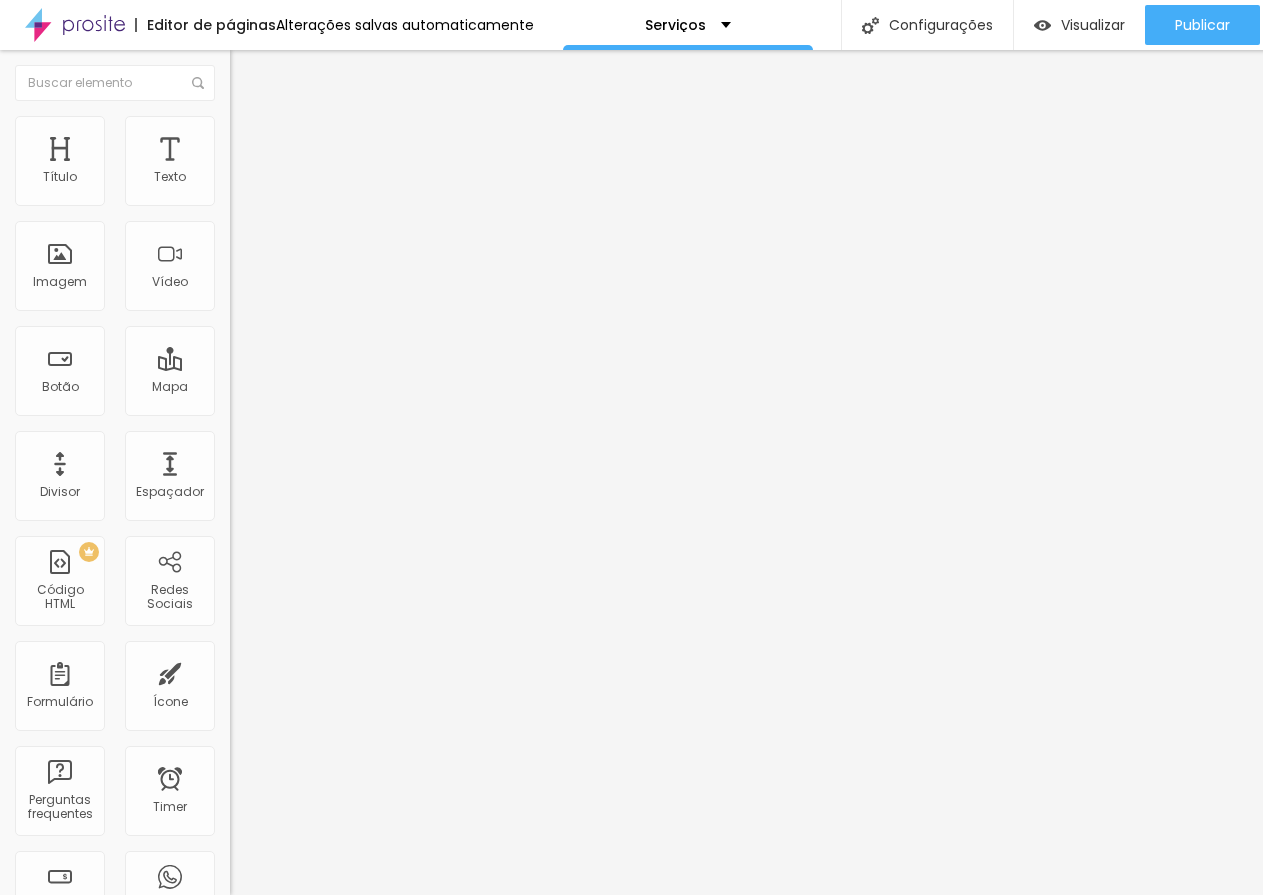 click on "Estilo" at bounding box center (263, 129) 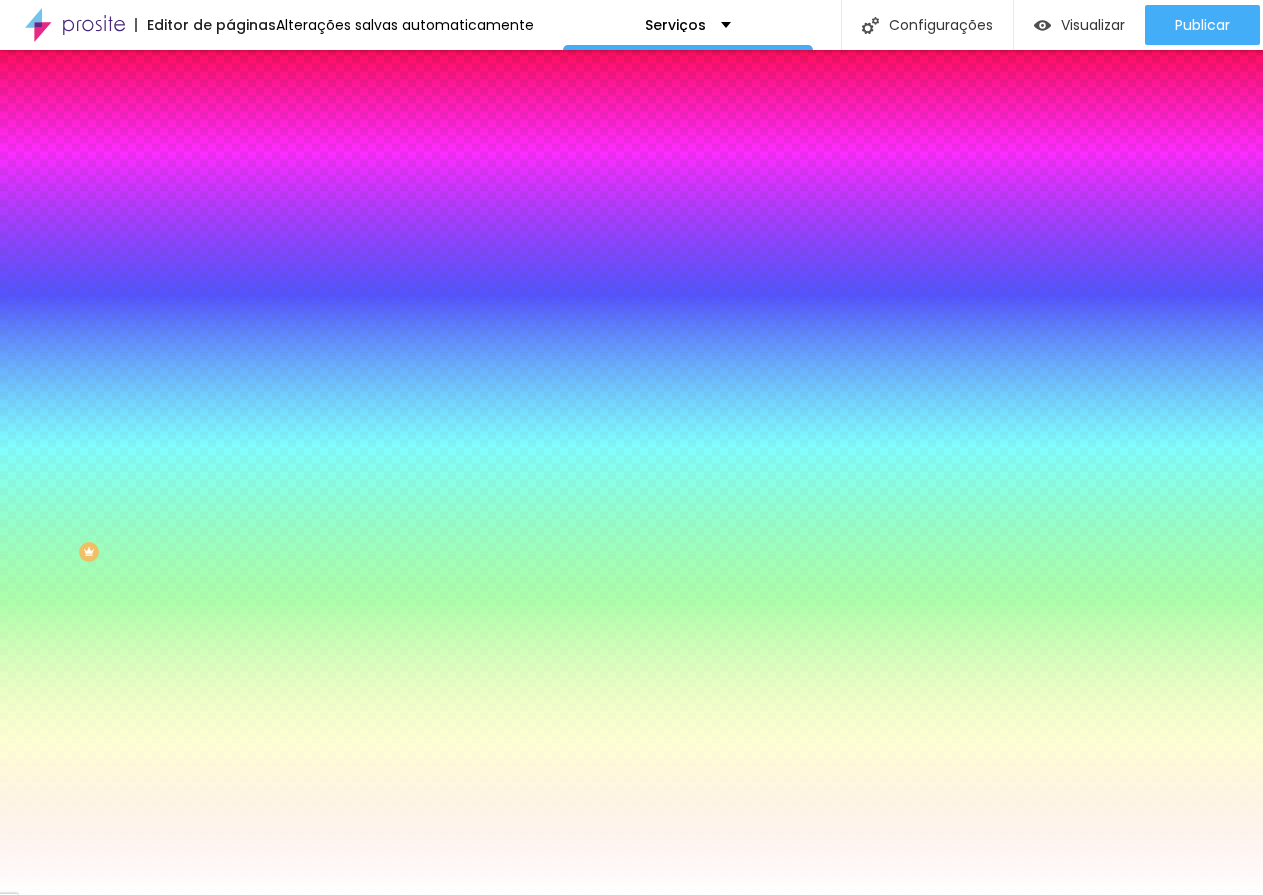 click on "#FFFFFF" at bounding box center [350, 282] 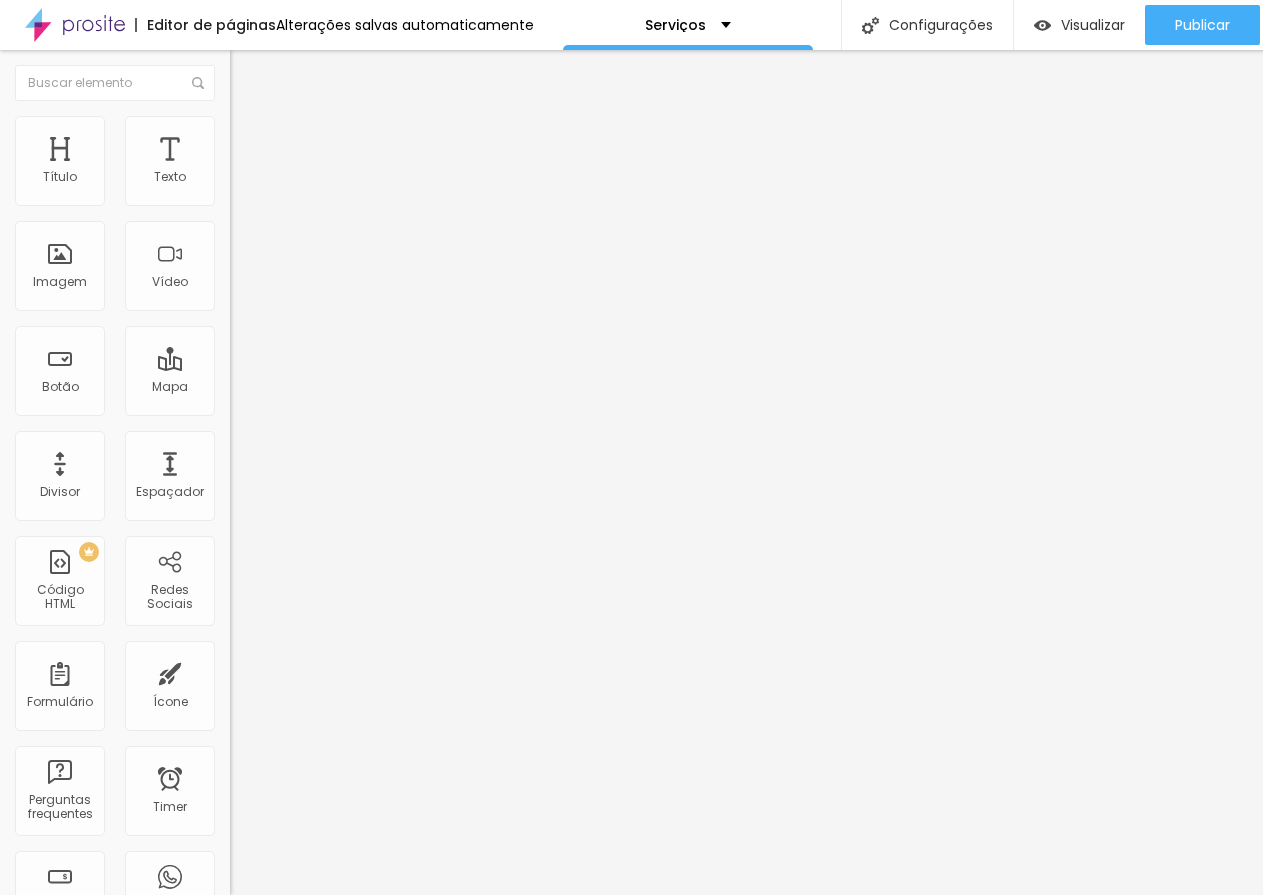 click on "Estilo" at bounding box center [263, 129] 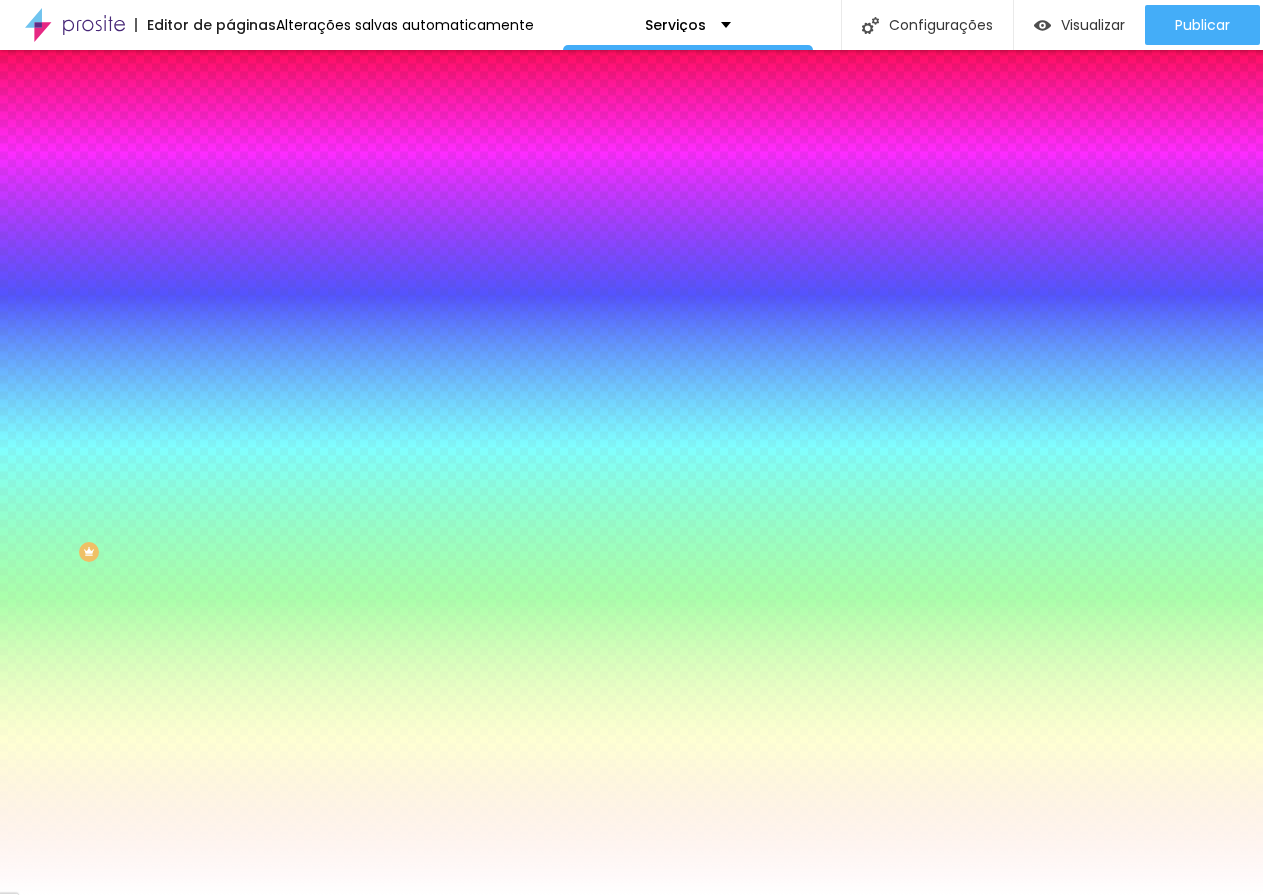 click on "#FFFFFF" at bounding box center [350, 282] 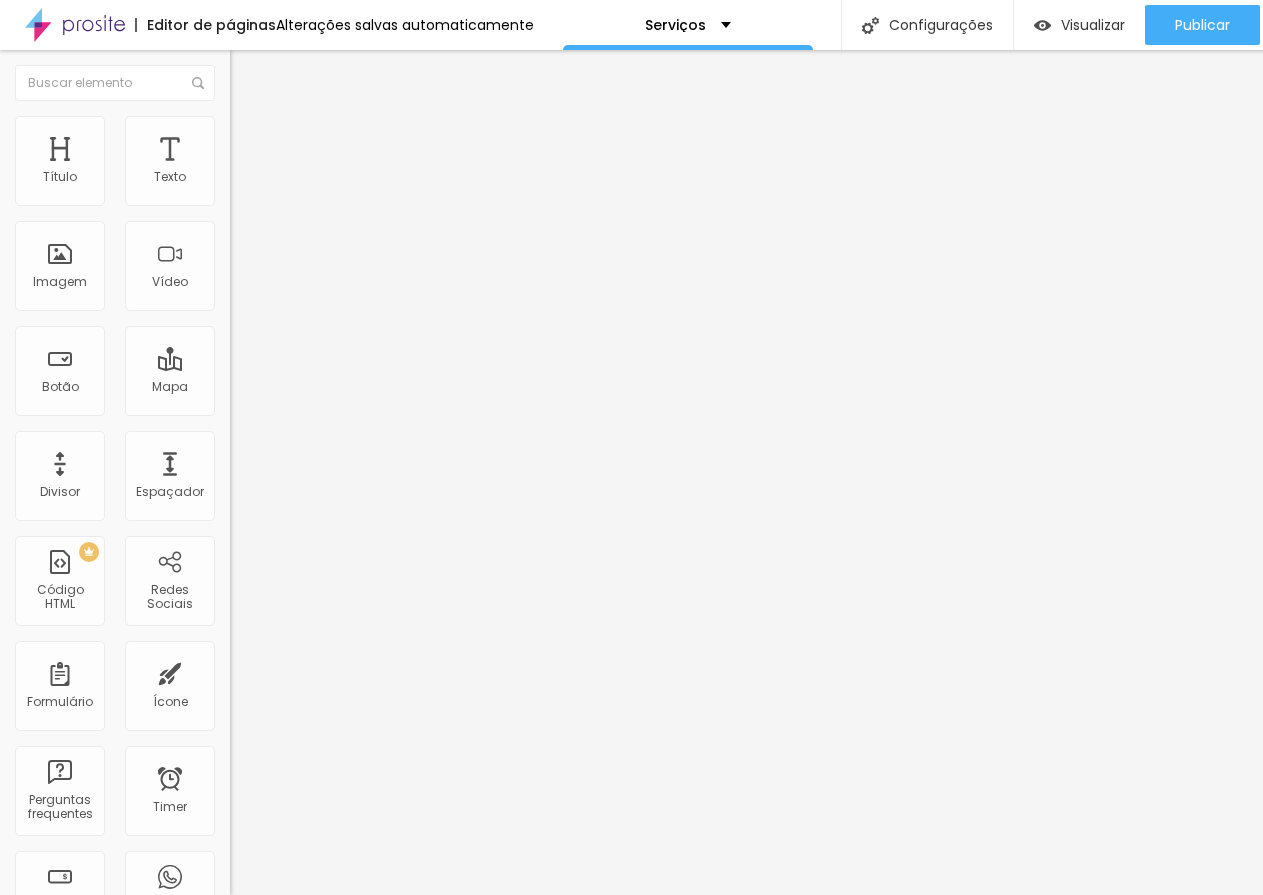 click at bounding box center (239, 125) 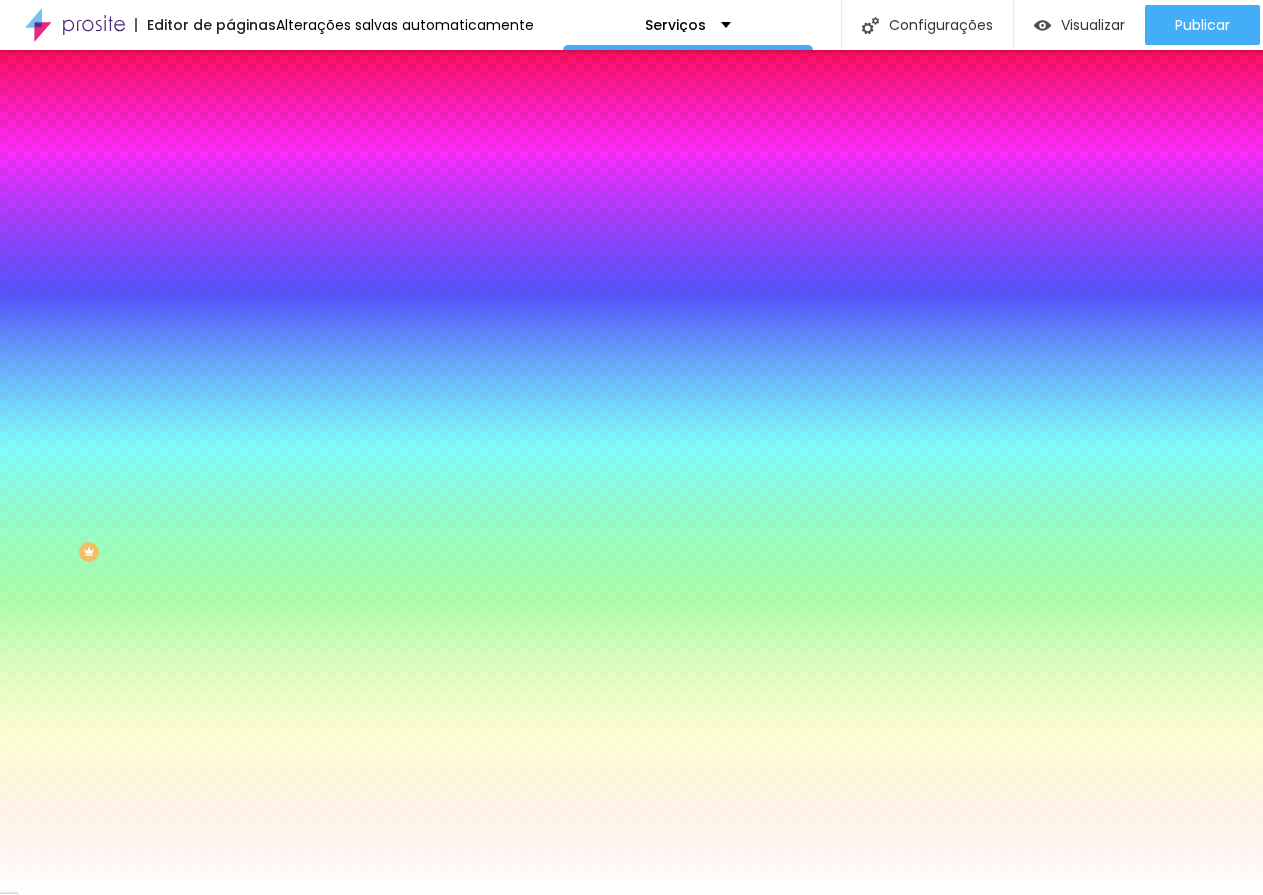 click on "#FFFFFF" at bounding box center [350, 282] 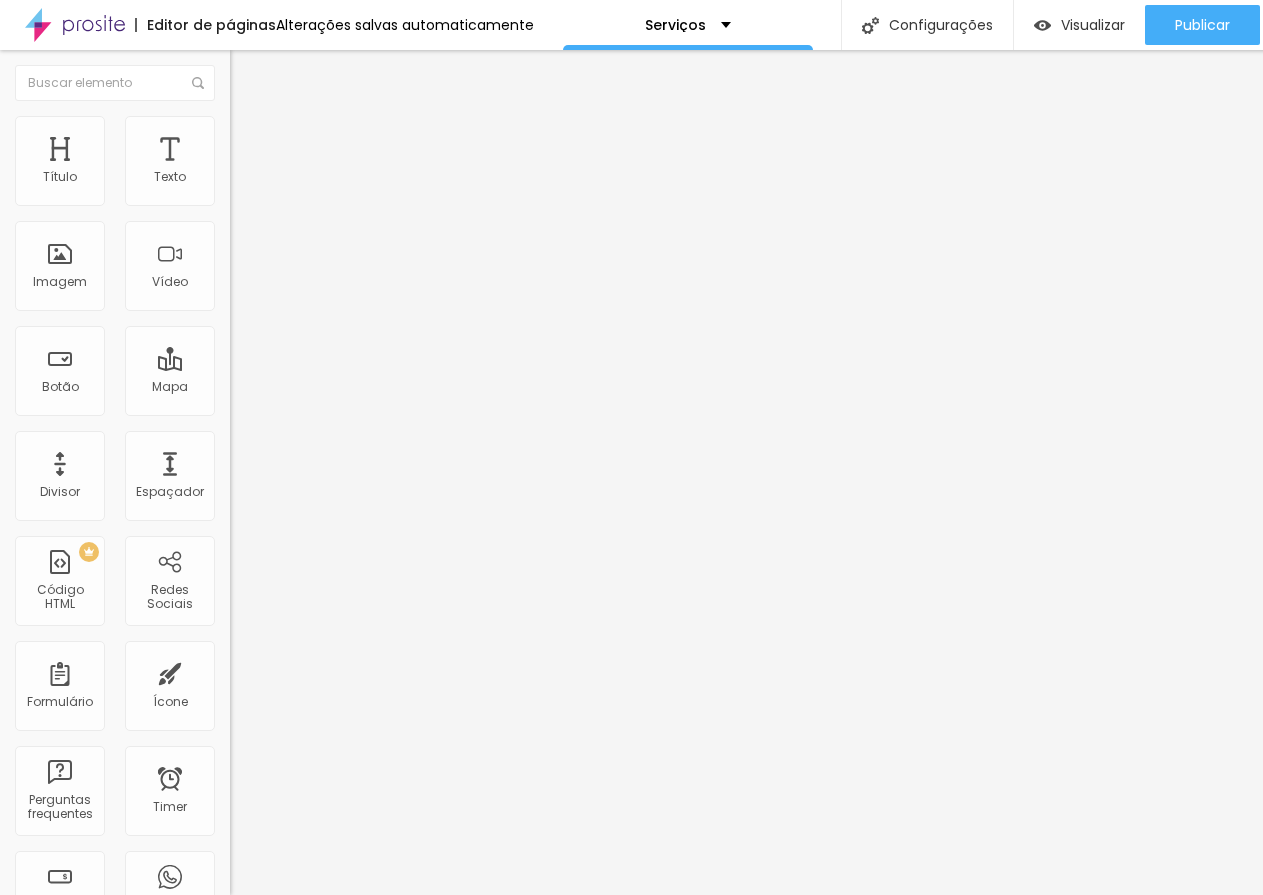 click at bounding box center (239, 125) 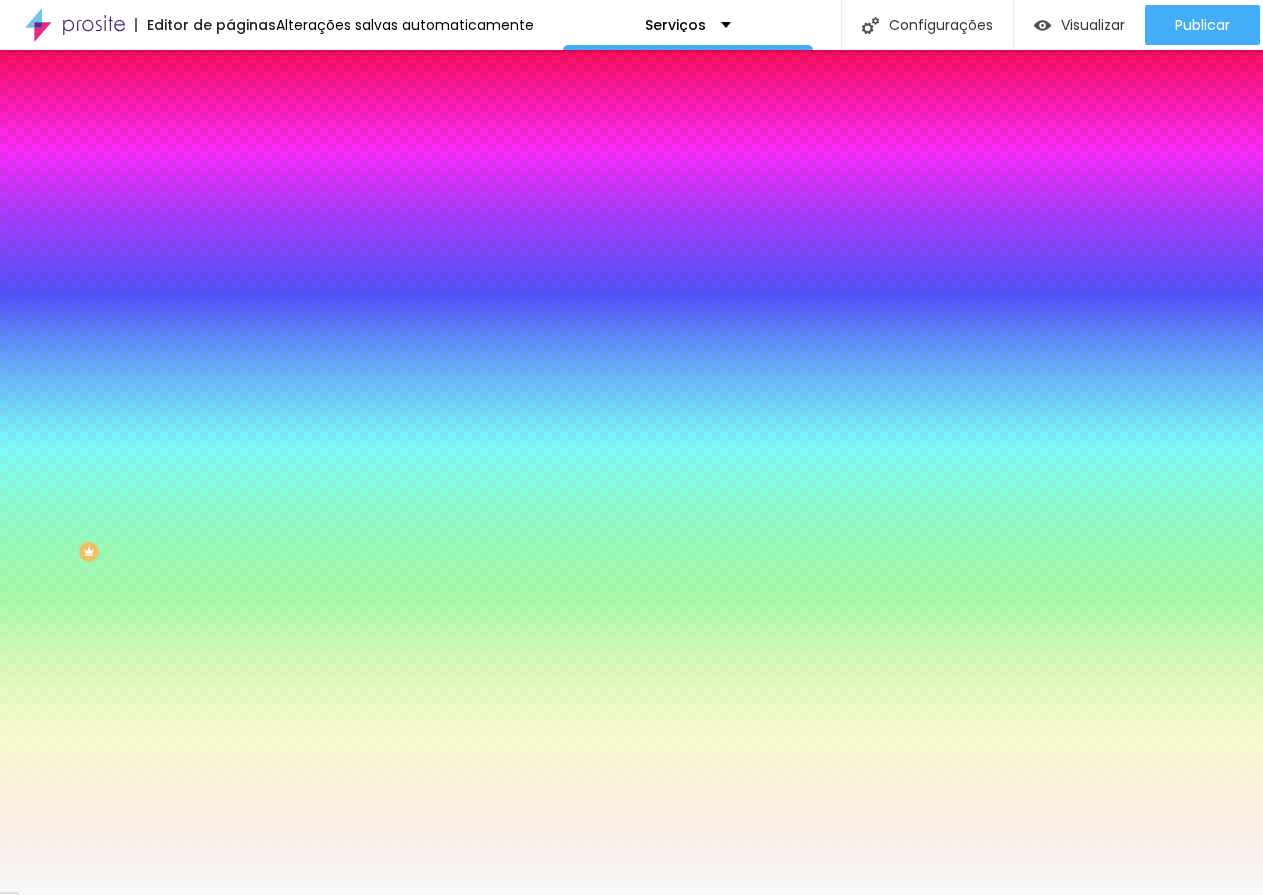 click on "#F9F9F9" at bounding box center [350, 282] 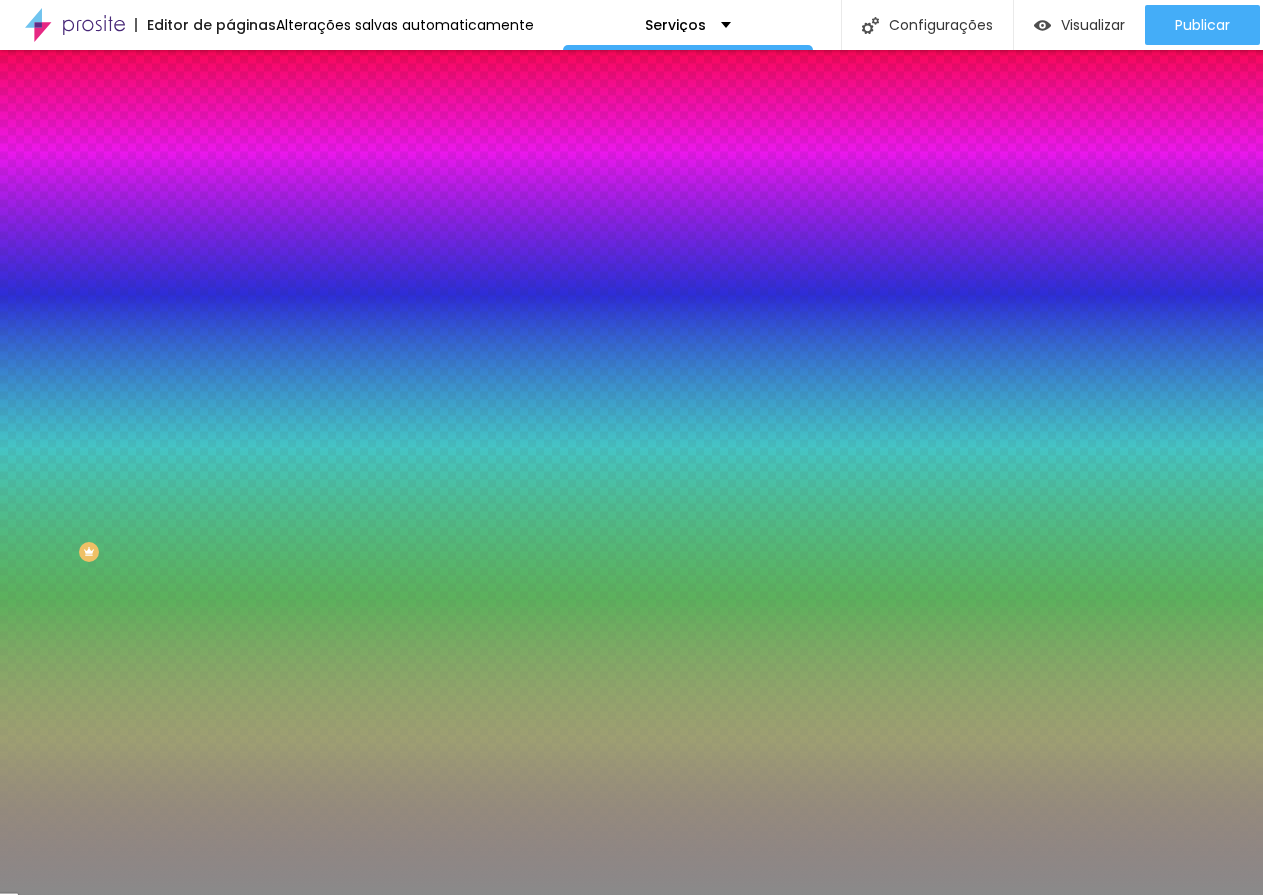 click at bounding box center [345, 272] 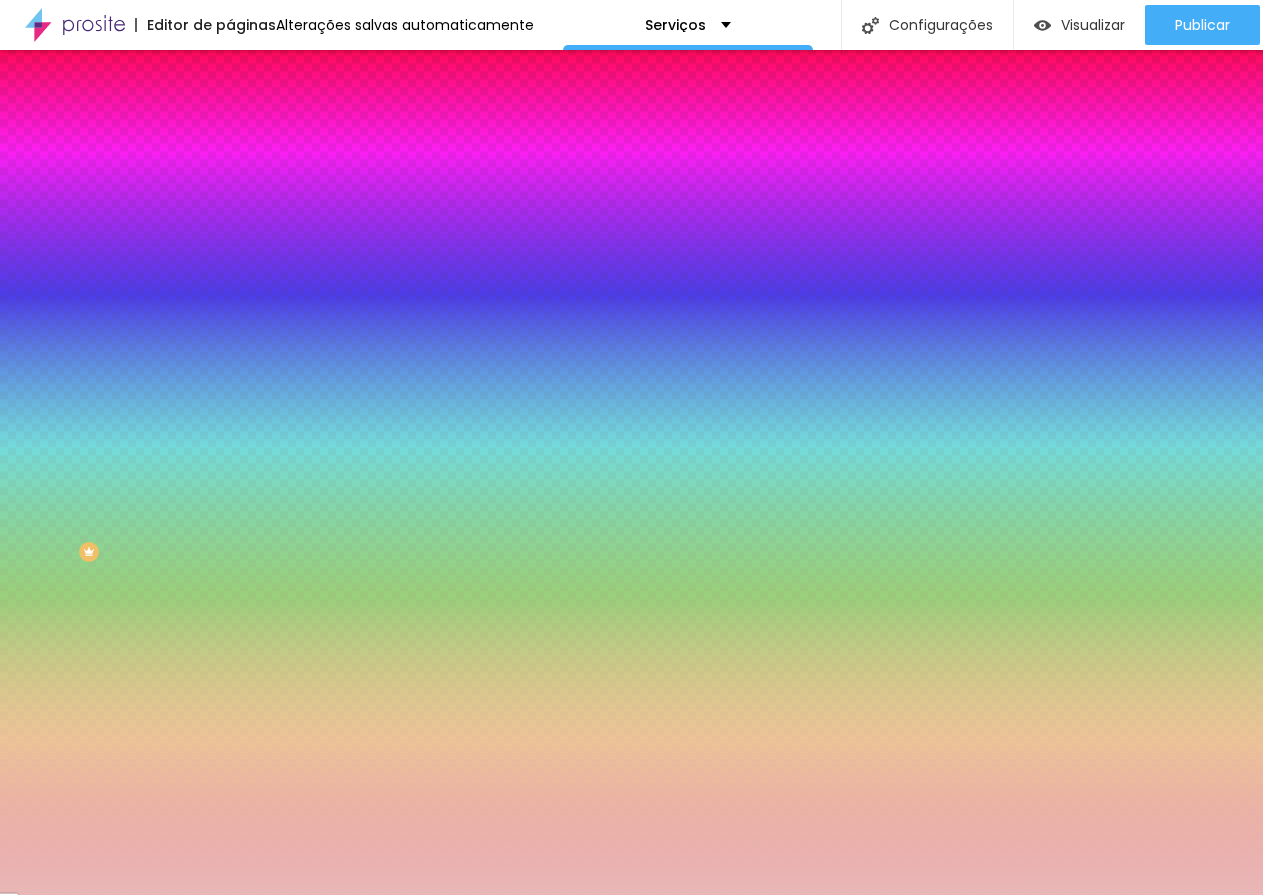 type on "#FFFFFF" 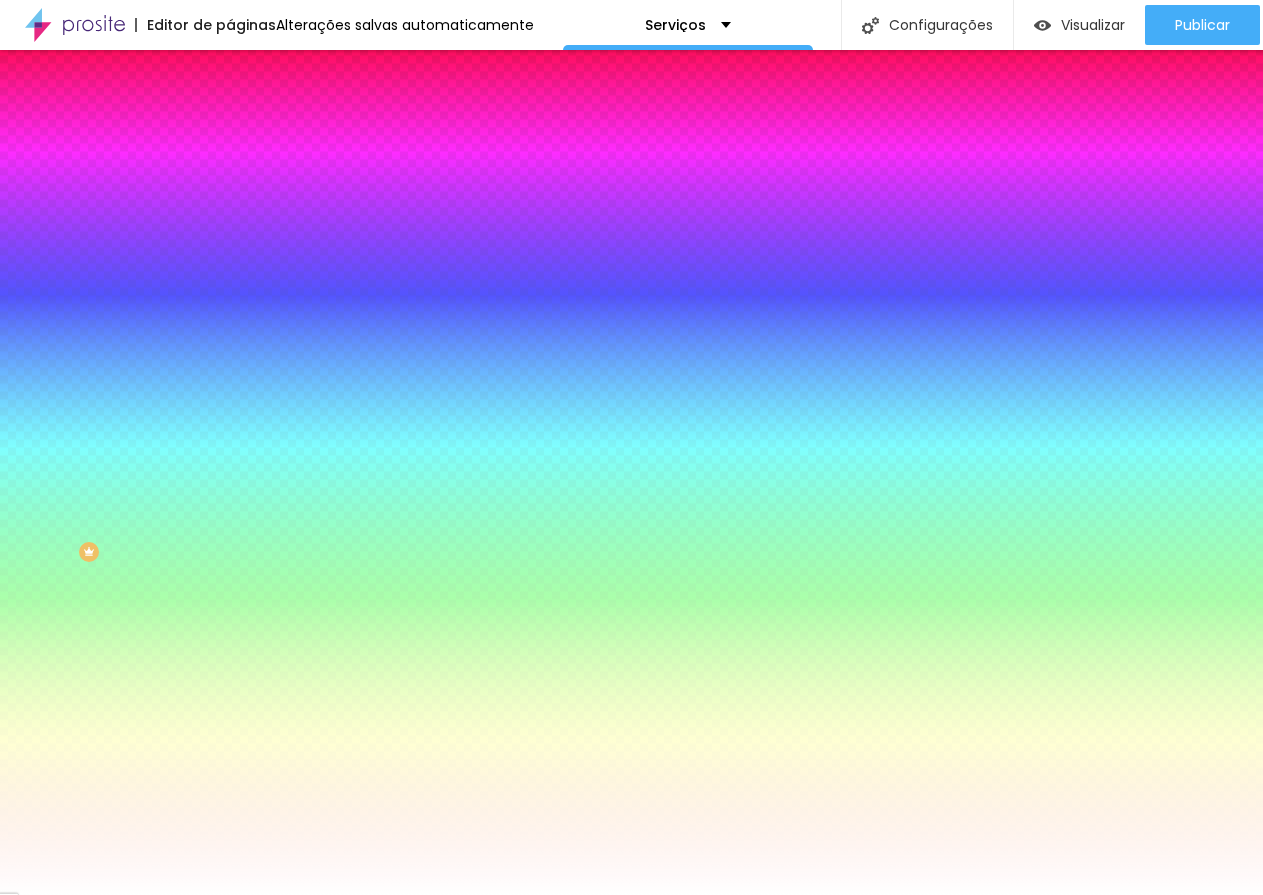 drag, startPoint x: 55, startPoint y: 398, endPoint x: 15, endPoint y: 372, distance: 47.707443 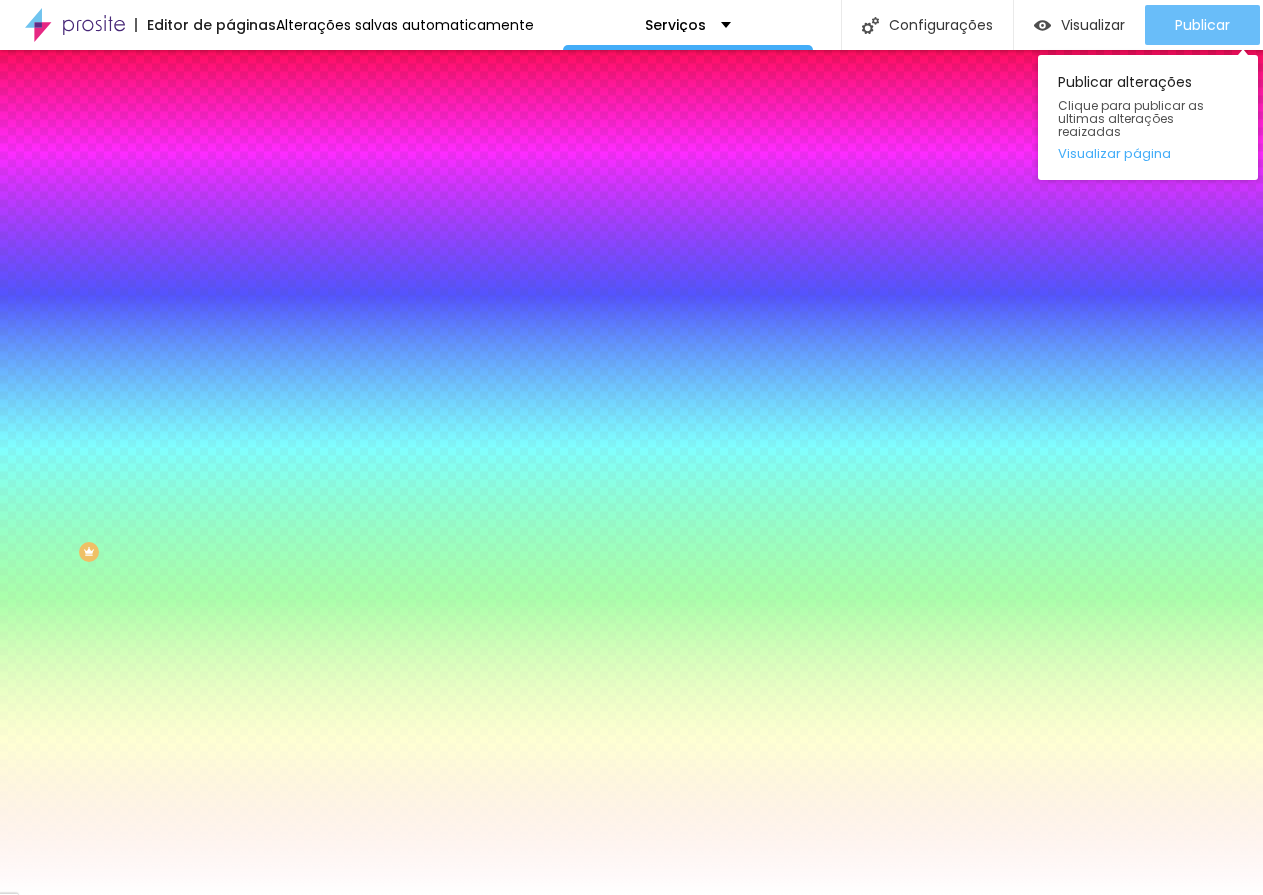 click on "Publicar" at bounding box center (1202, 25) 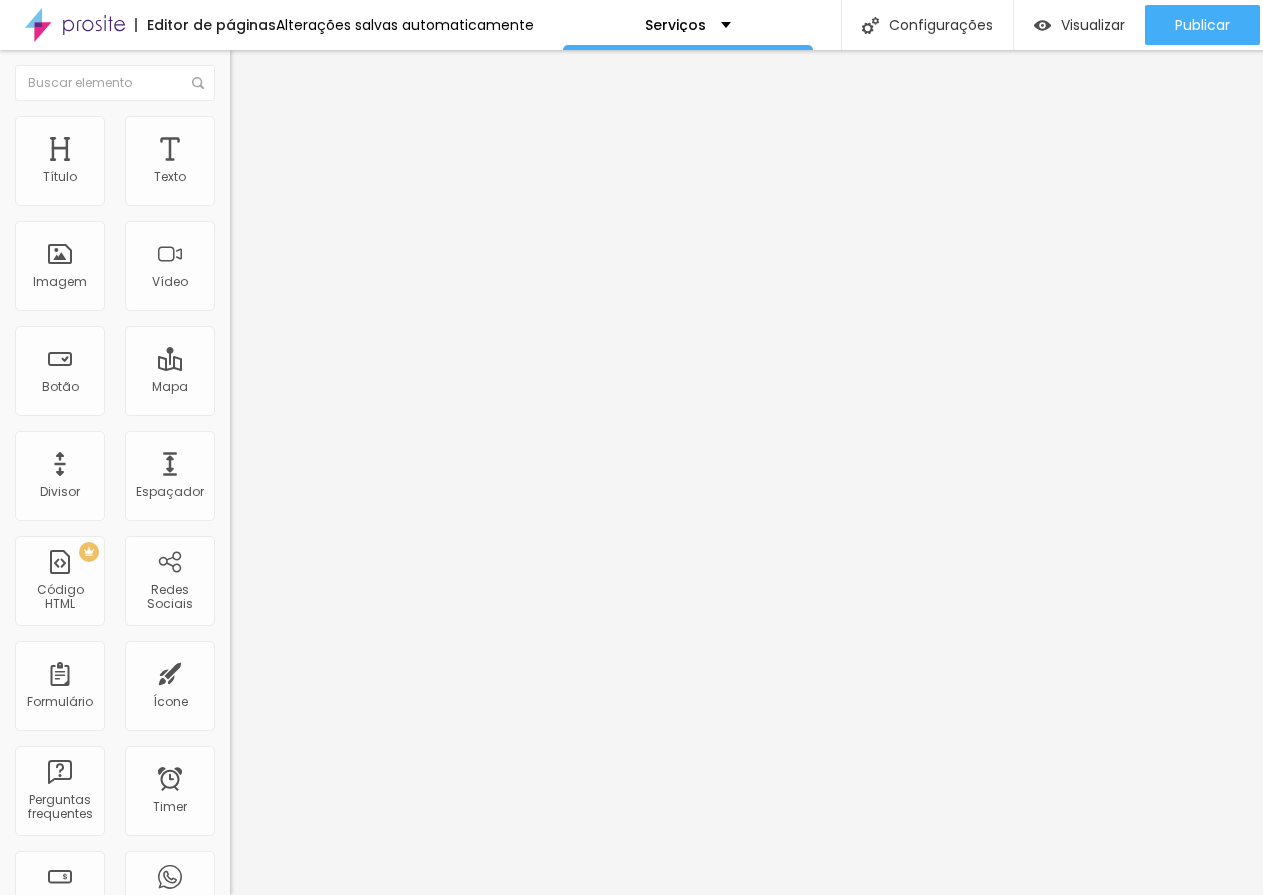 type on "17" 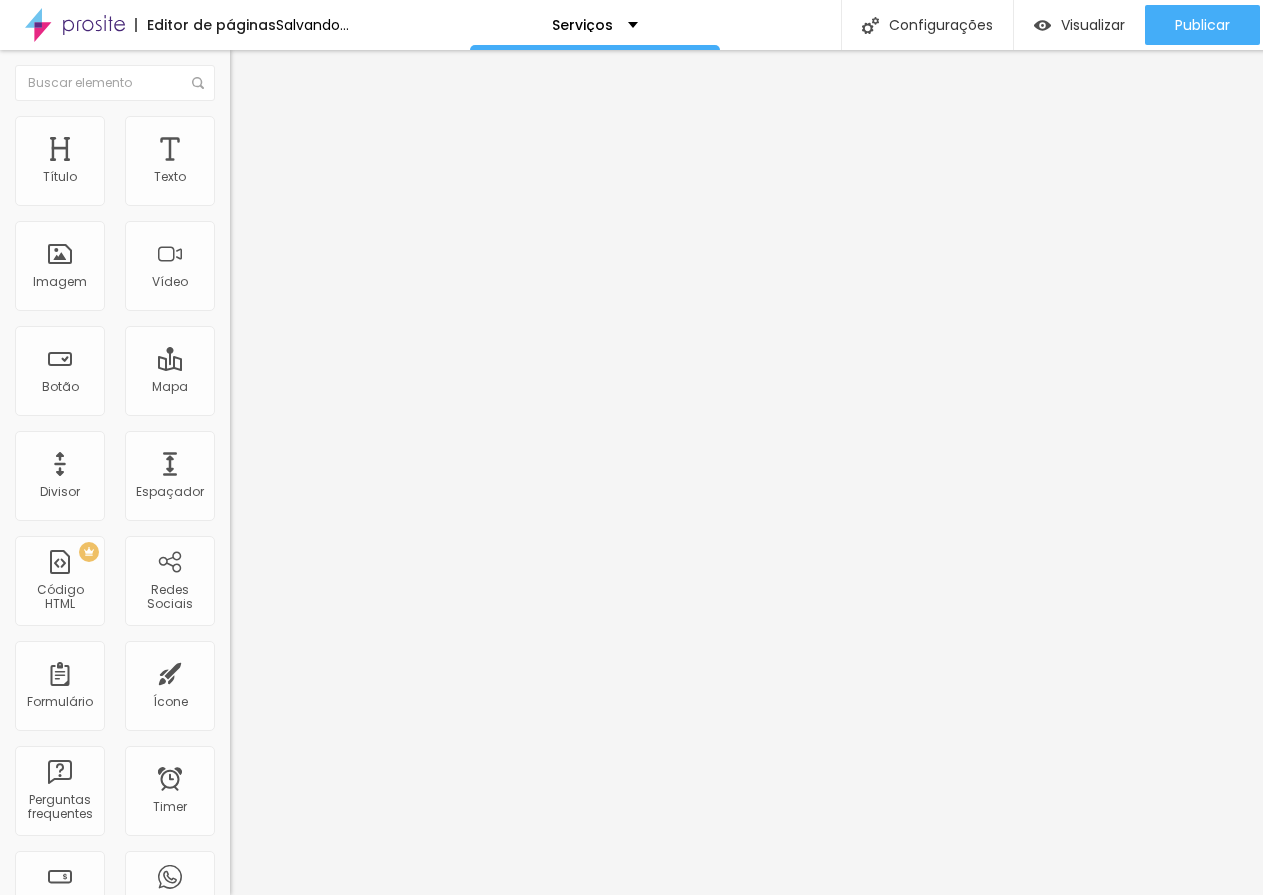 type on "18" 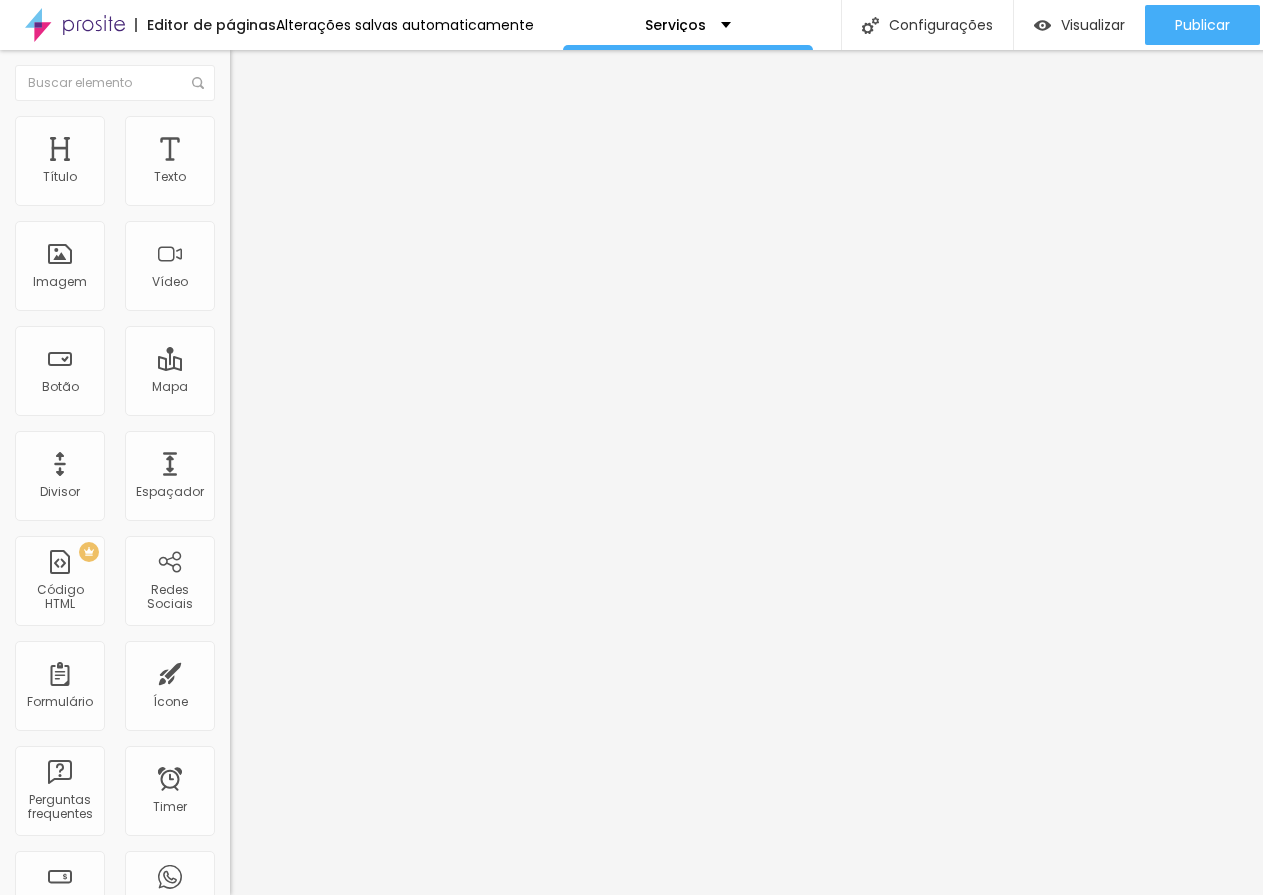 drag, startPoint x: 90, startPoint y: 195, endPoint x: 100, endPoint y: 202, distance: 12.206555 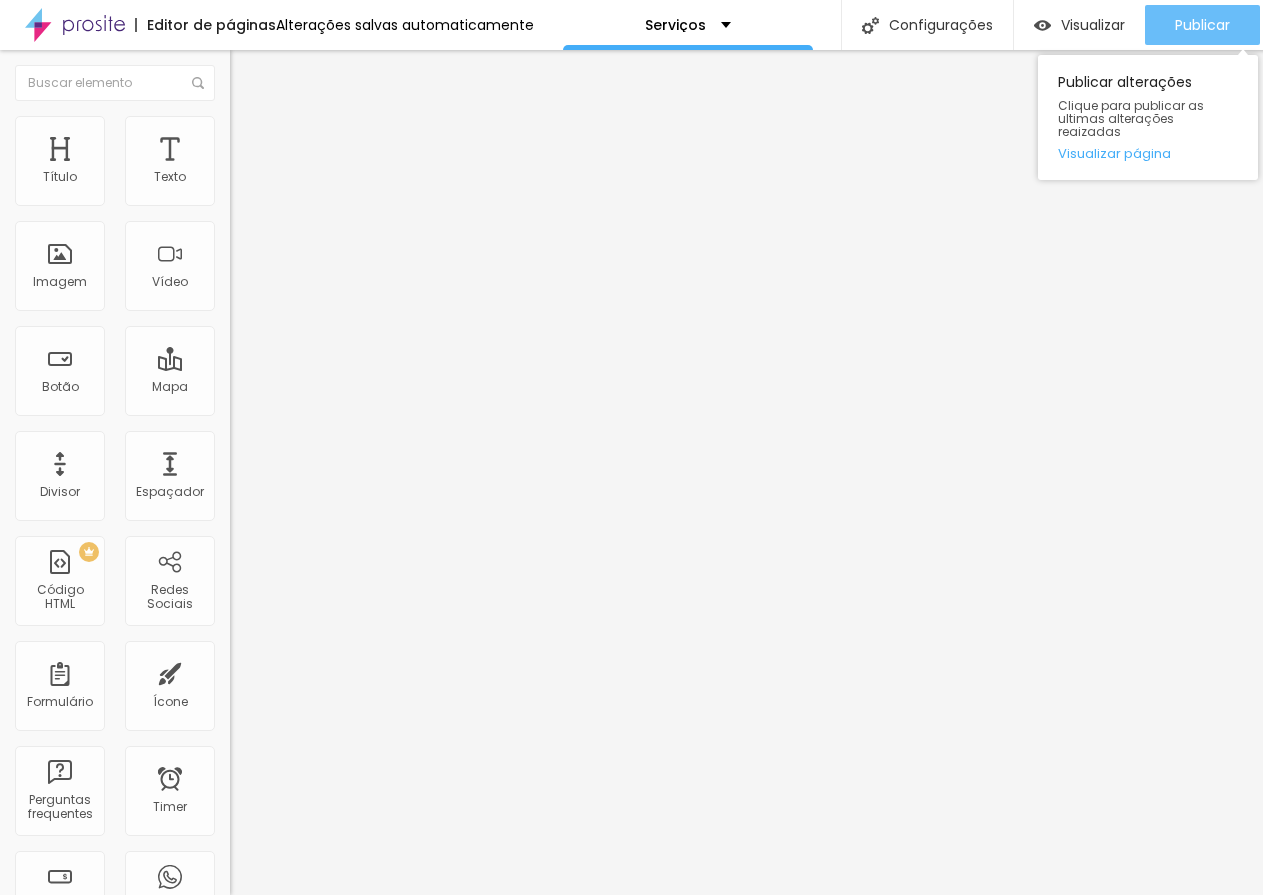 click on "Publicar" at bounding box center [1202, 25] 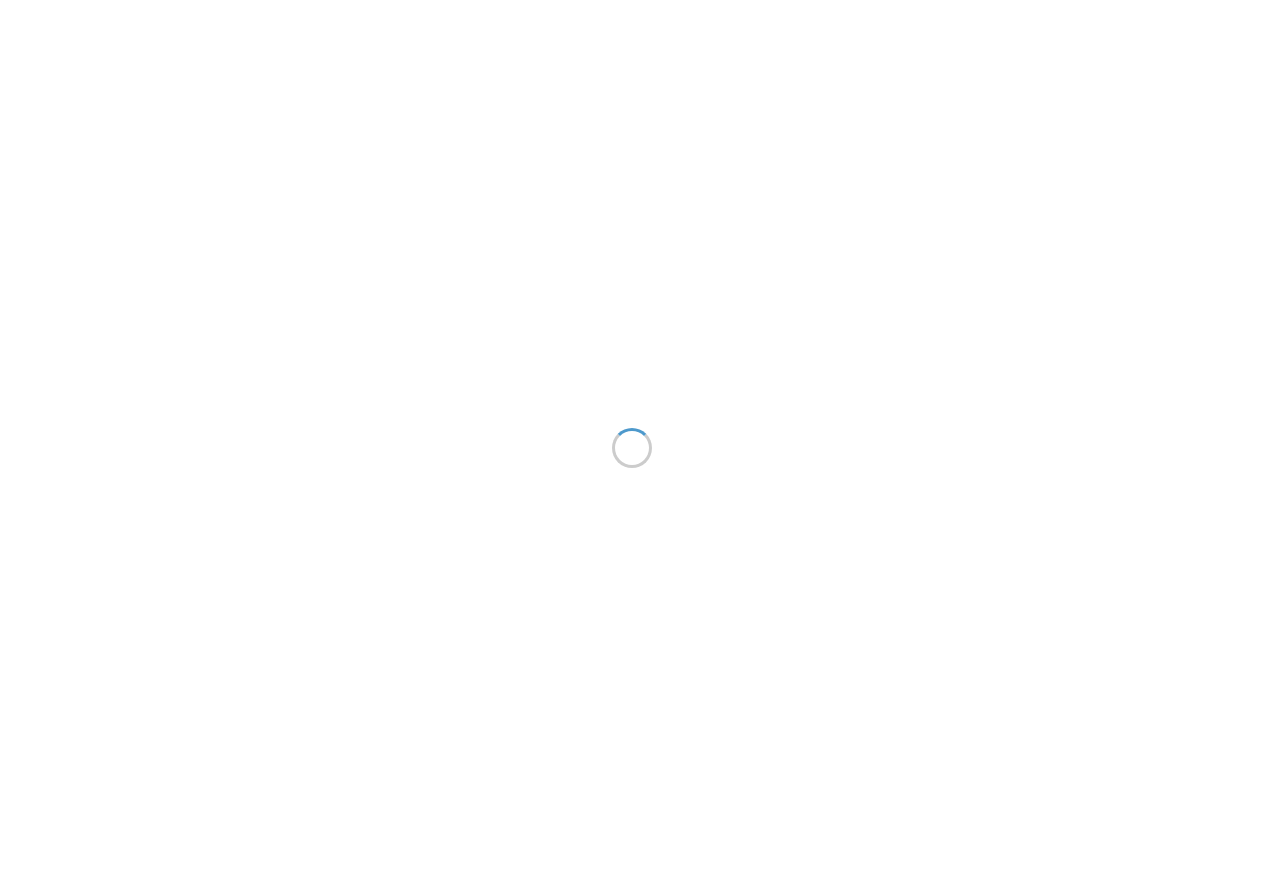 scroll, scrollTop: 0, scrollLeft: 0, axis: both 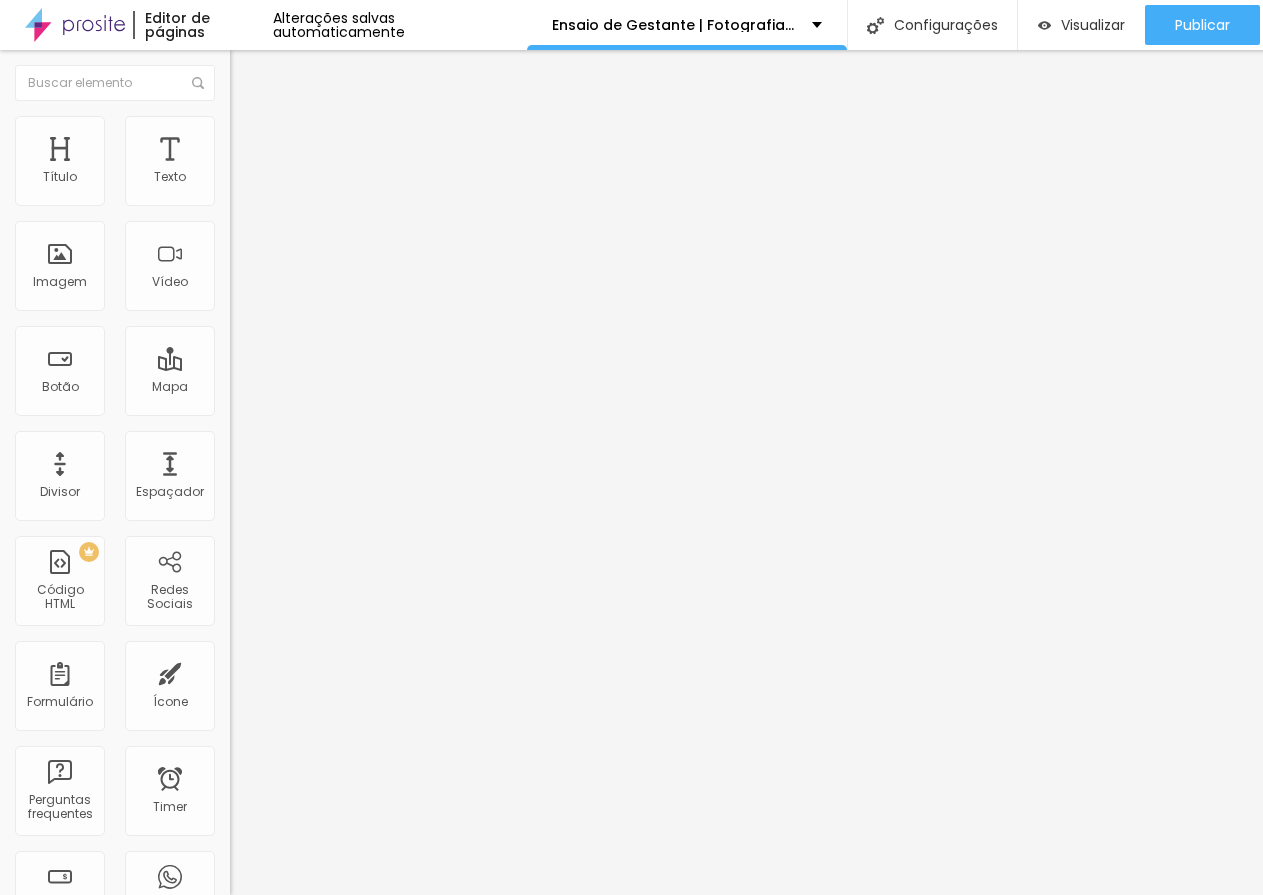 click 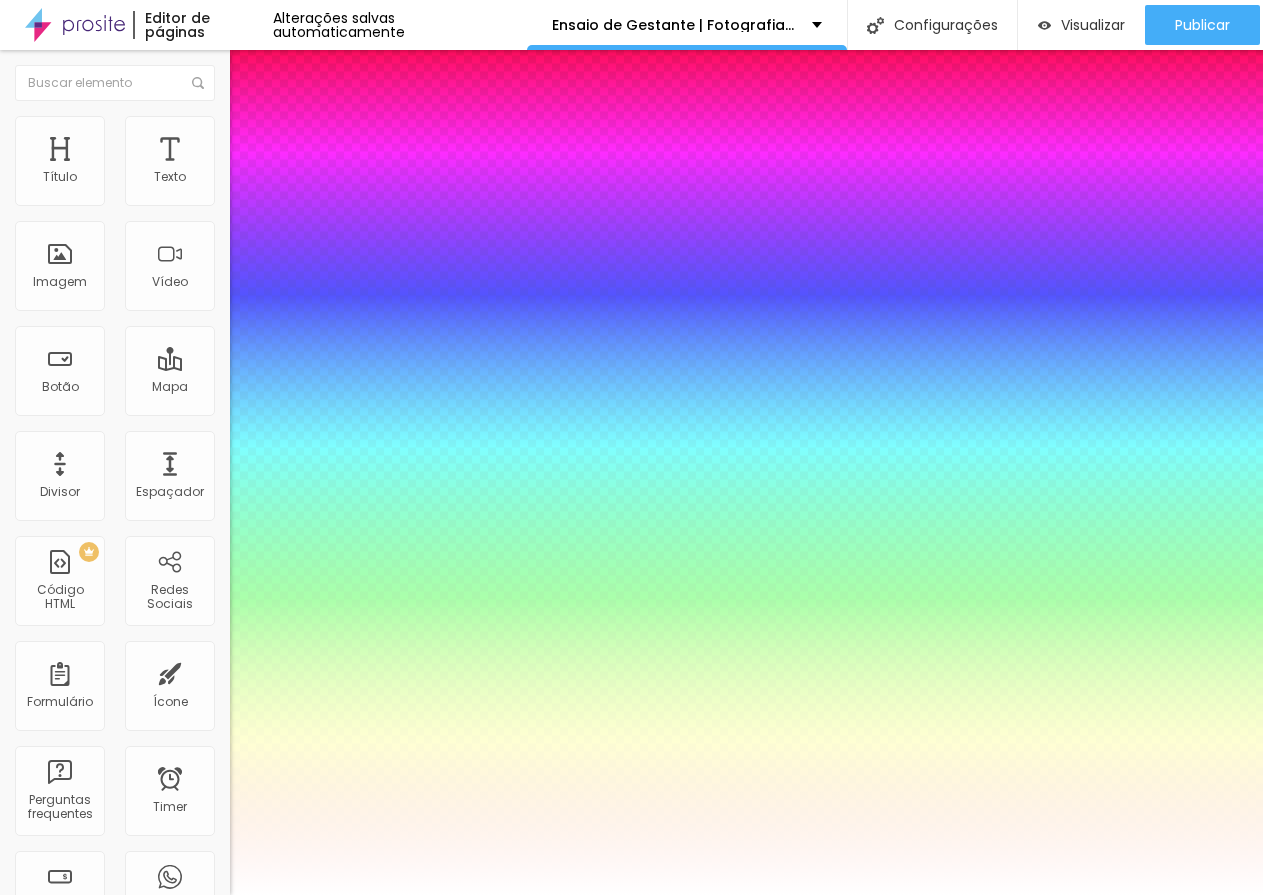 type on "1" 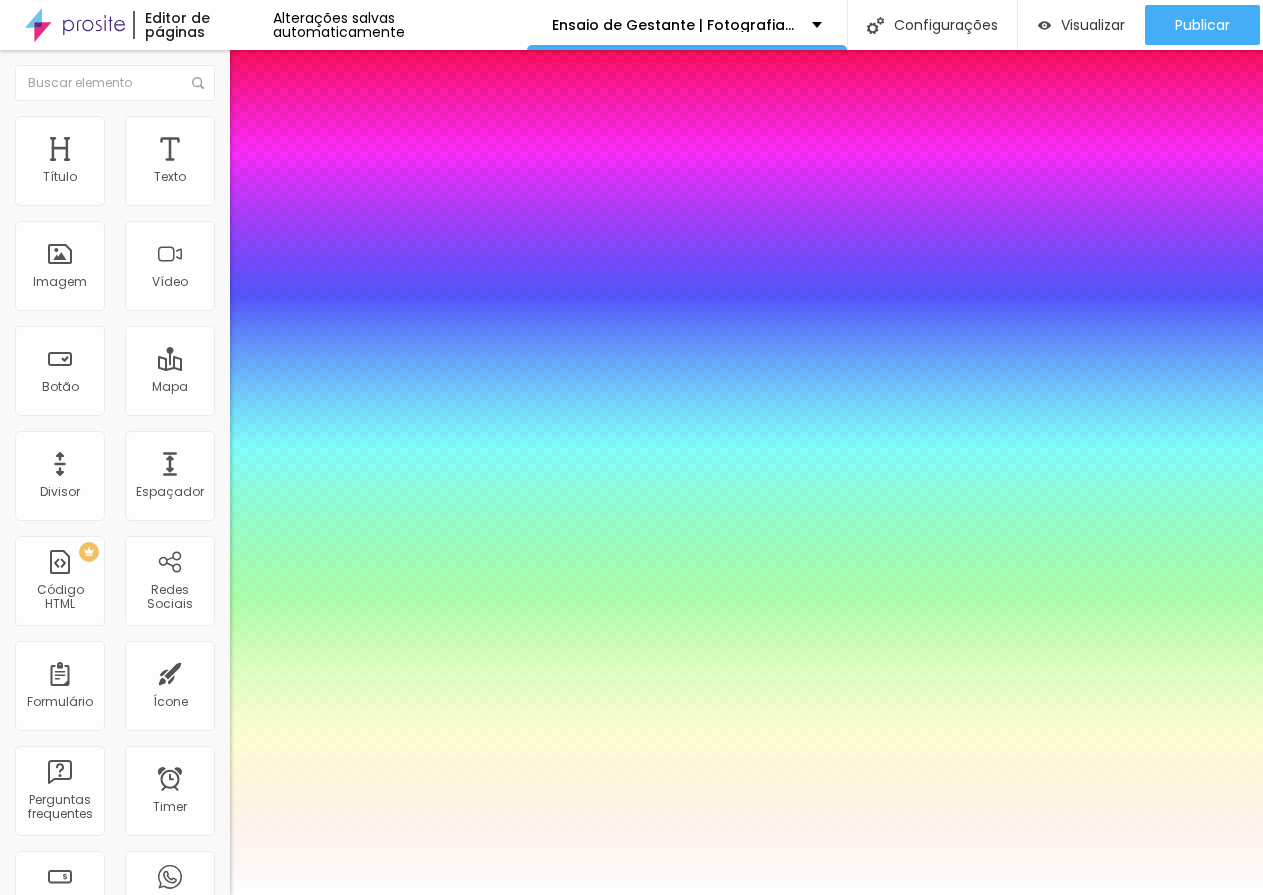 type on "20" 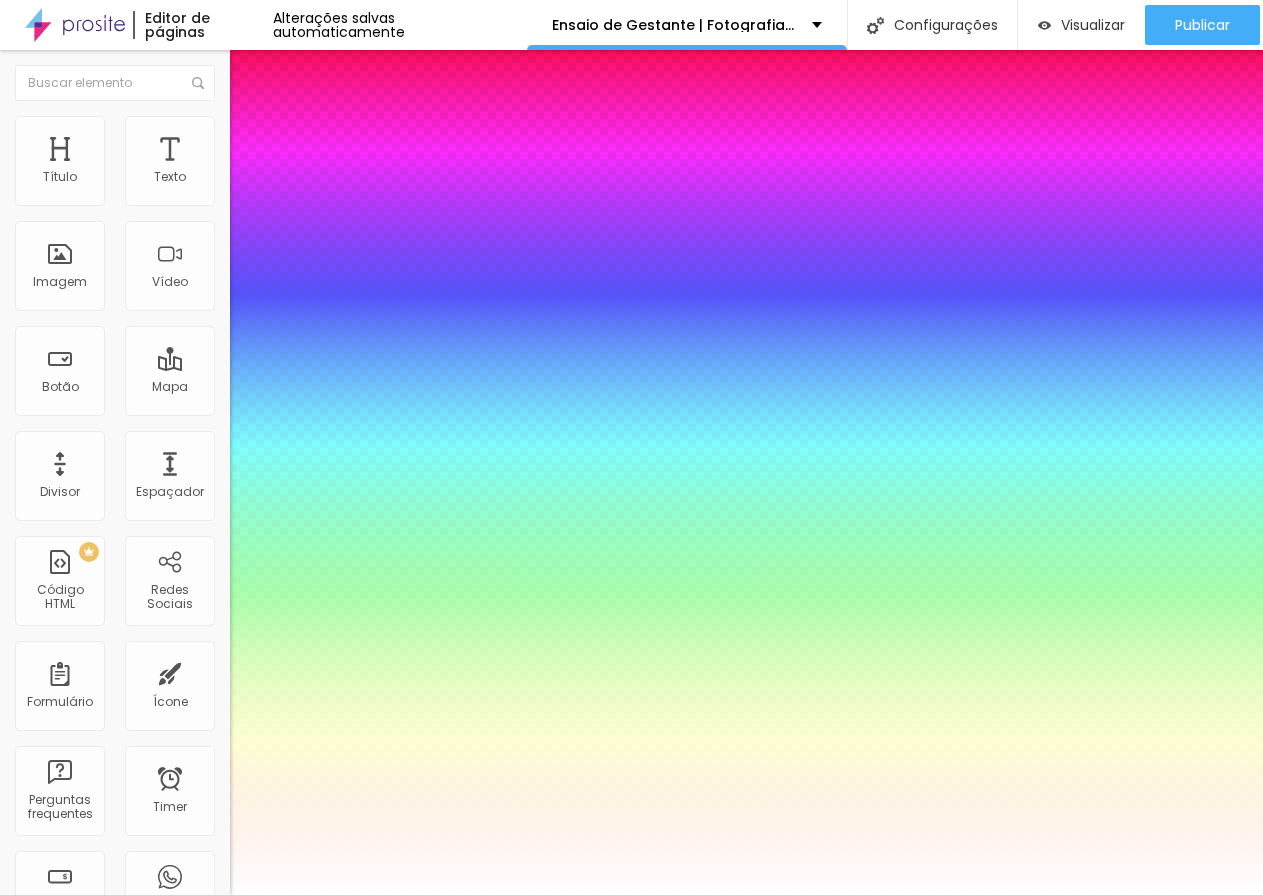 type on "1" 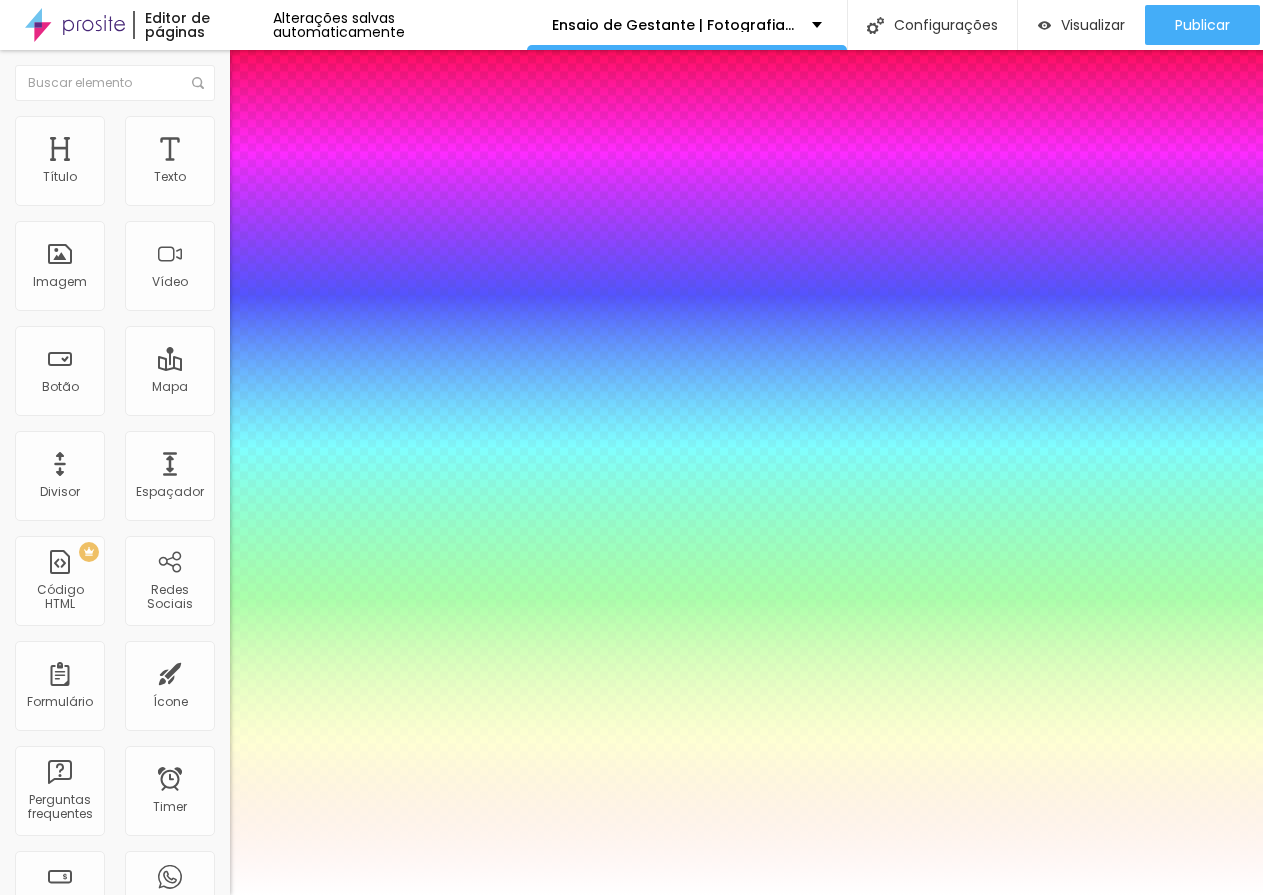type on "1.1" 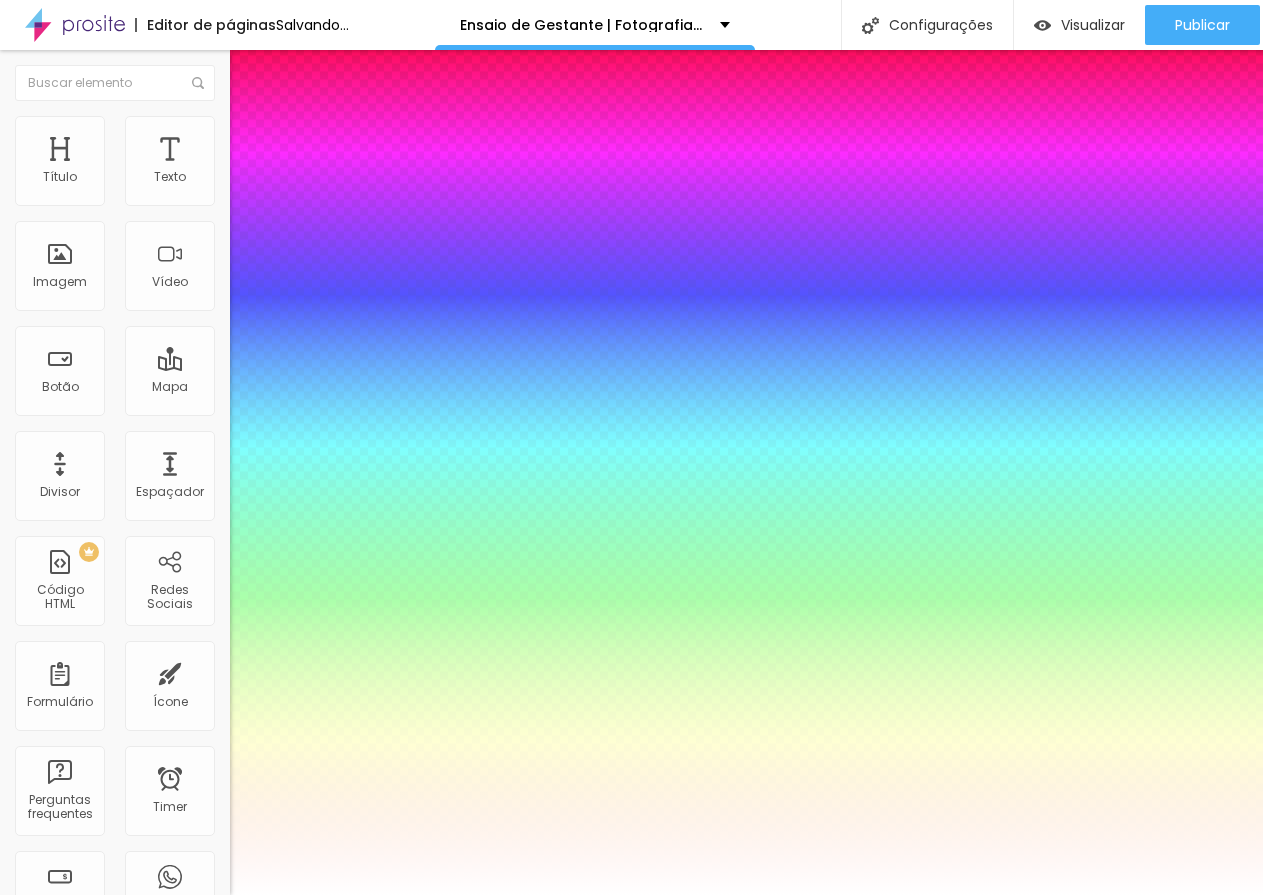 drag, startPoint x: 333, startPoint y: 702, endPoint x: 184, endPoint y: 704, distance: 149.01343 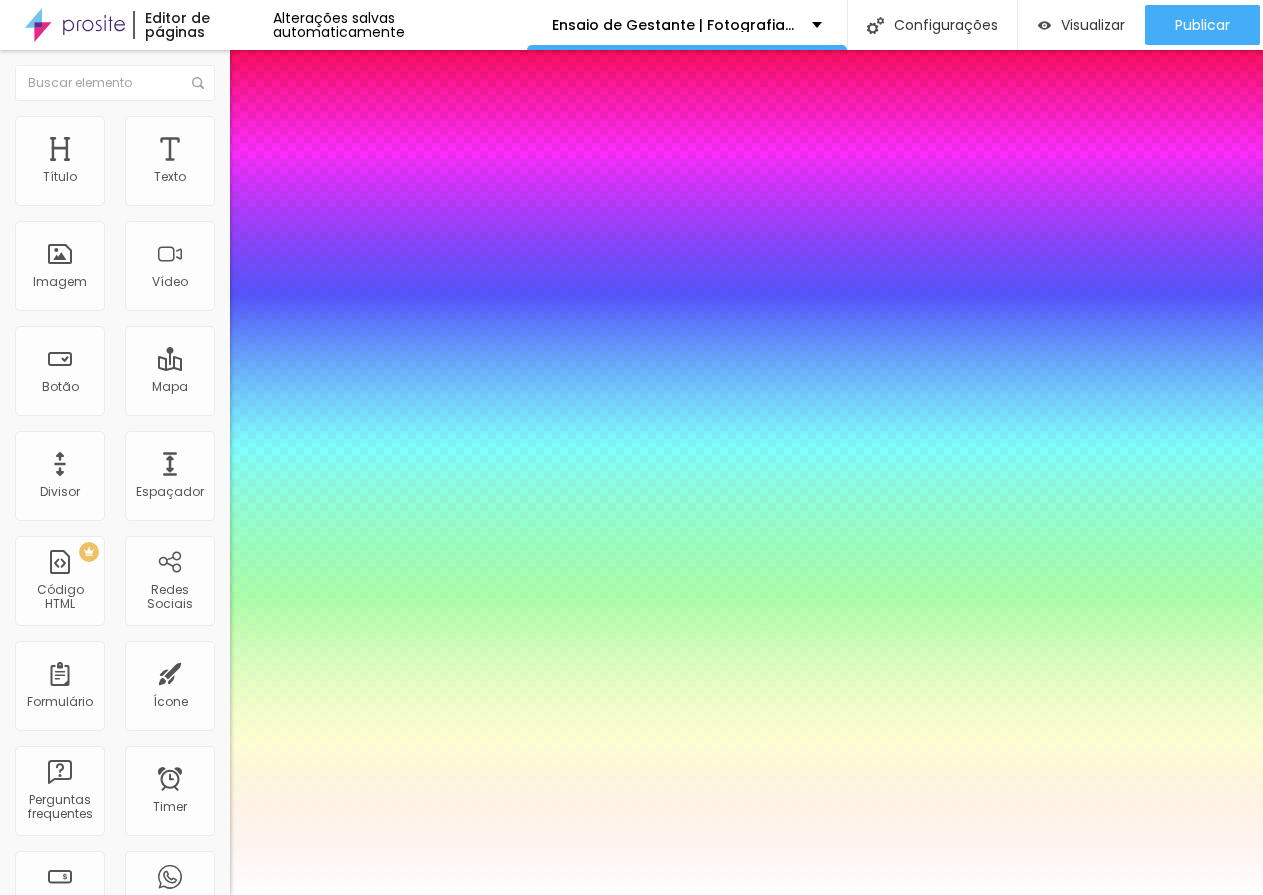 click at bounding box center [631, 895] 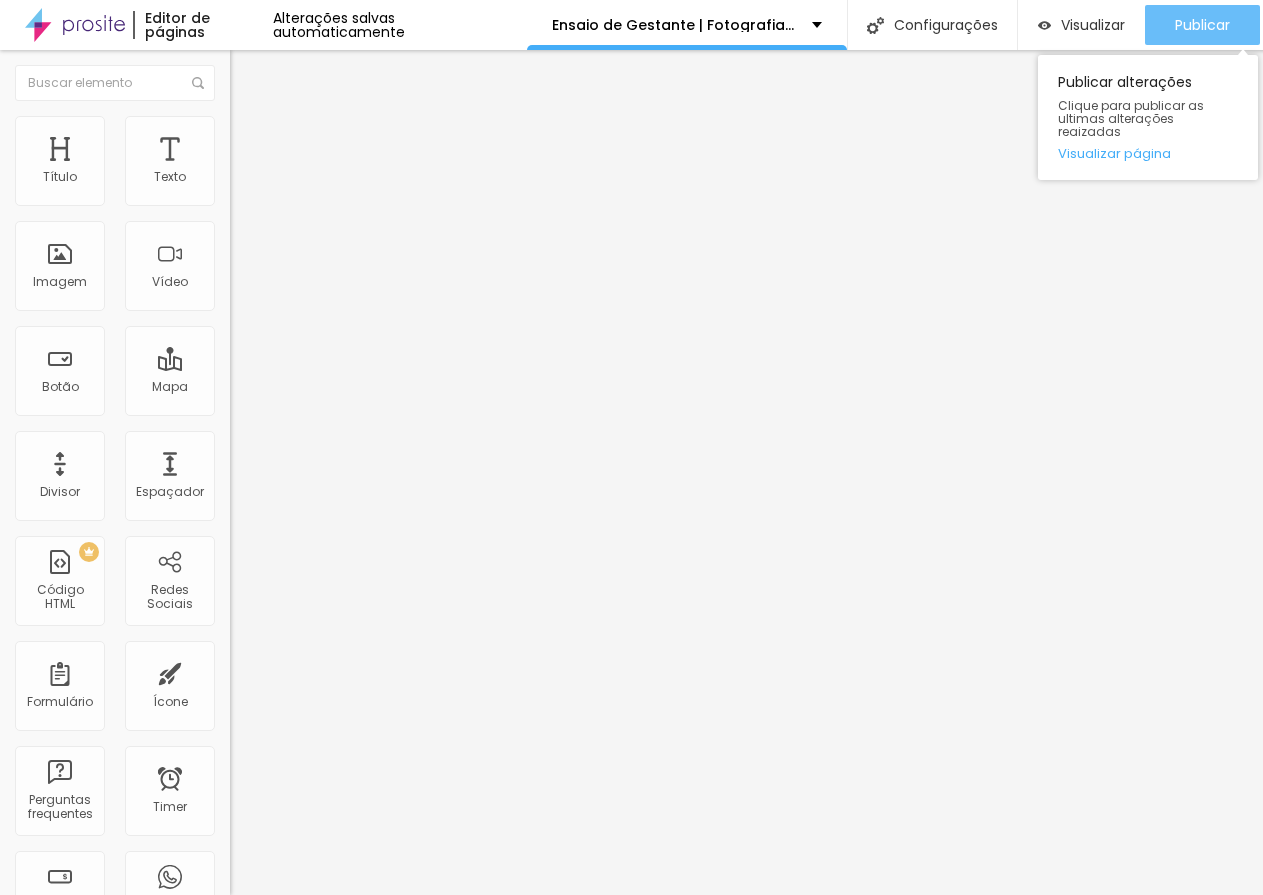 click on "Publicar" at bounding box center (1202, 25) 